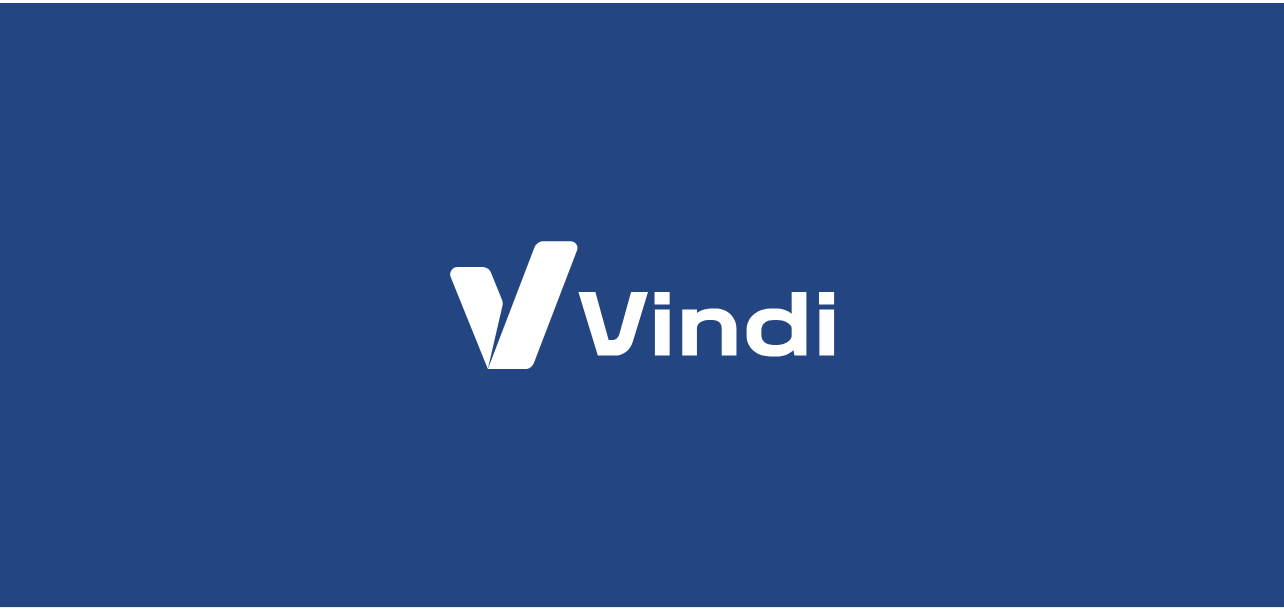 scroll, scrollTop: 0, scrollLeft: 0, axis: both 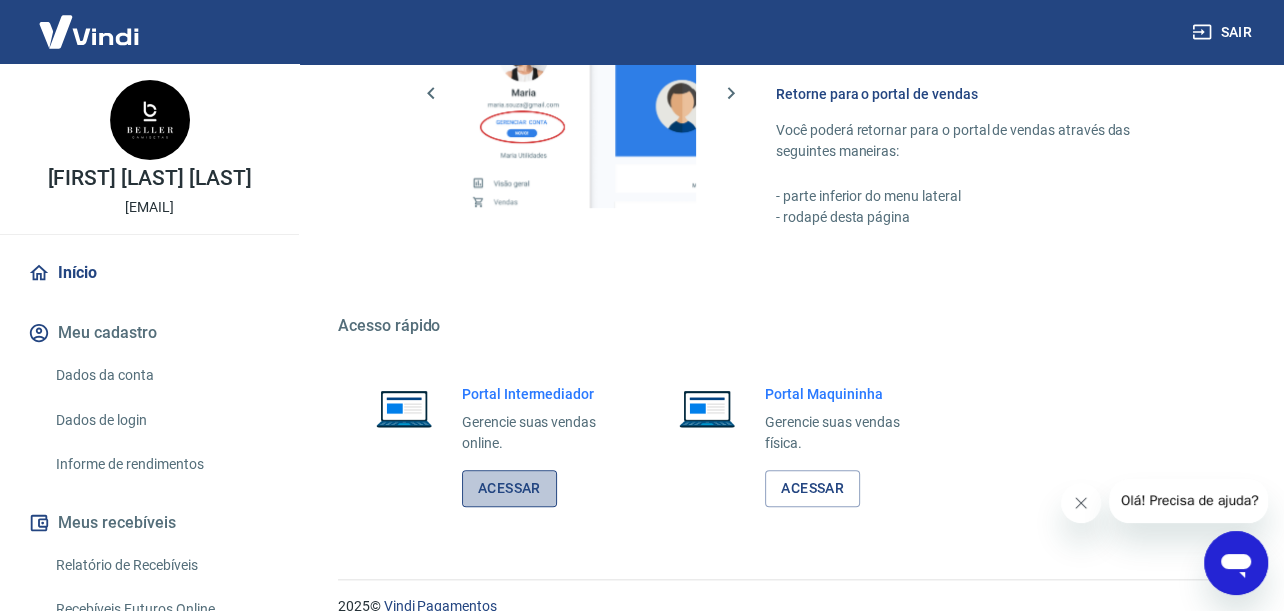 click on "Acessar" at bounding box center [509, 488] 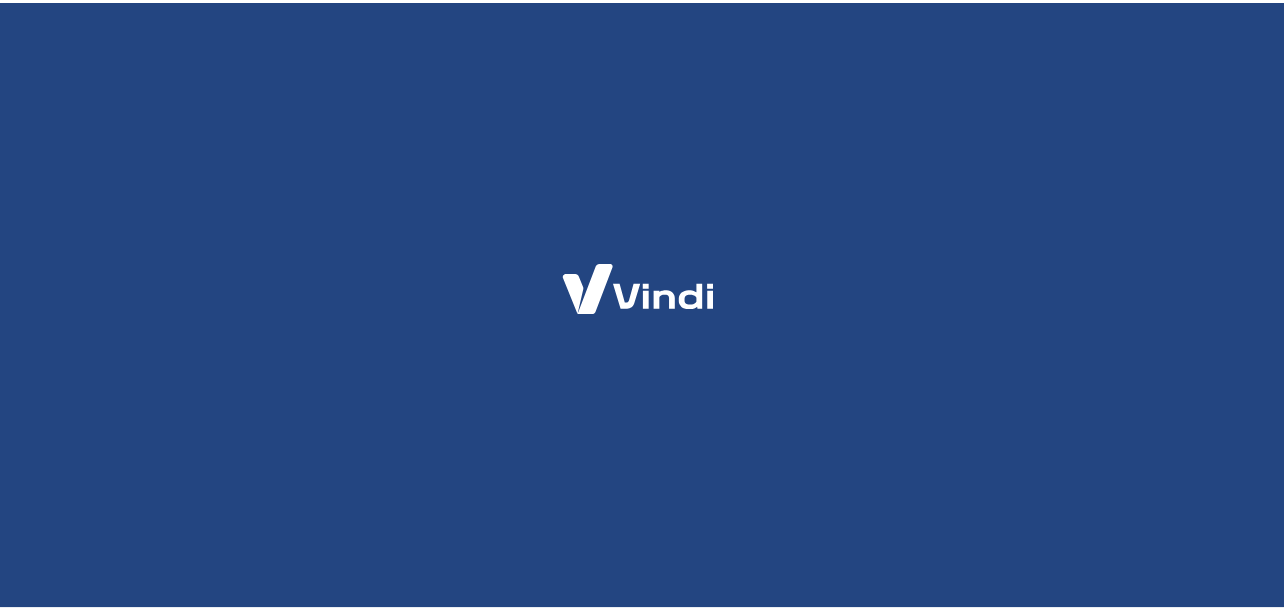 scroll, scrollTop: 0, scrollLeft: 0, axis: both 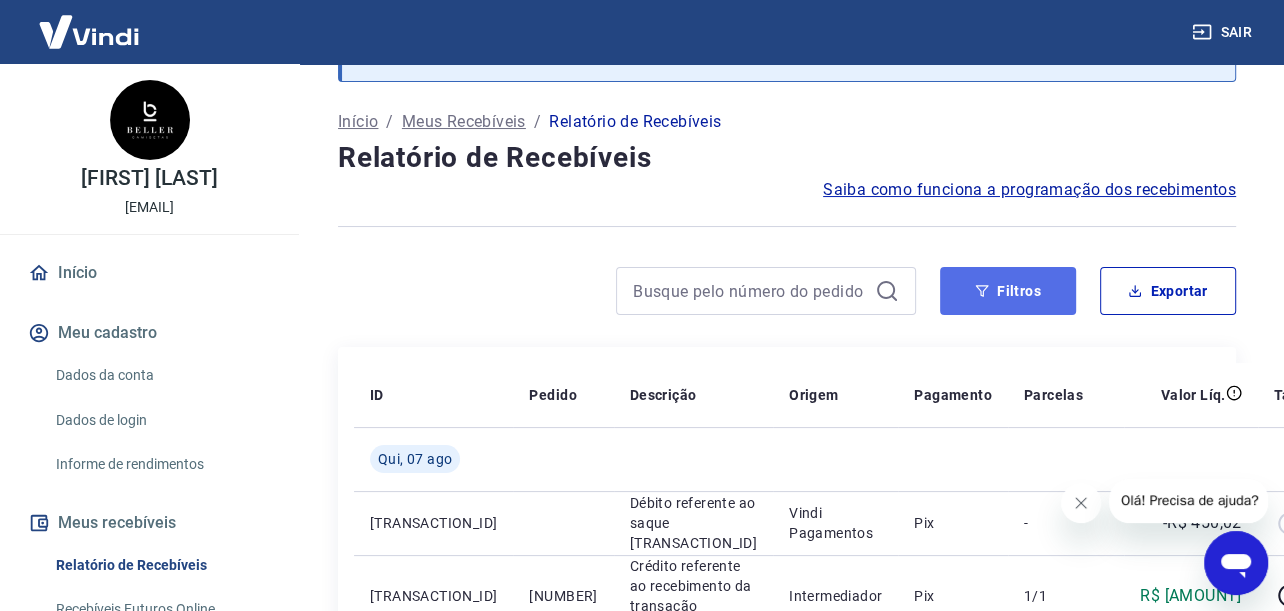 click on "Filtros" at bounding box center (1008, 291) 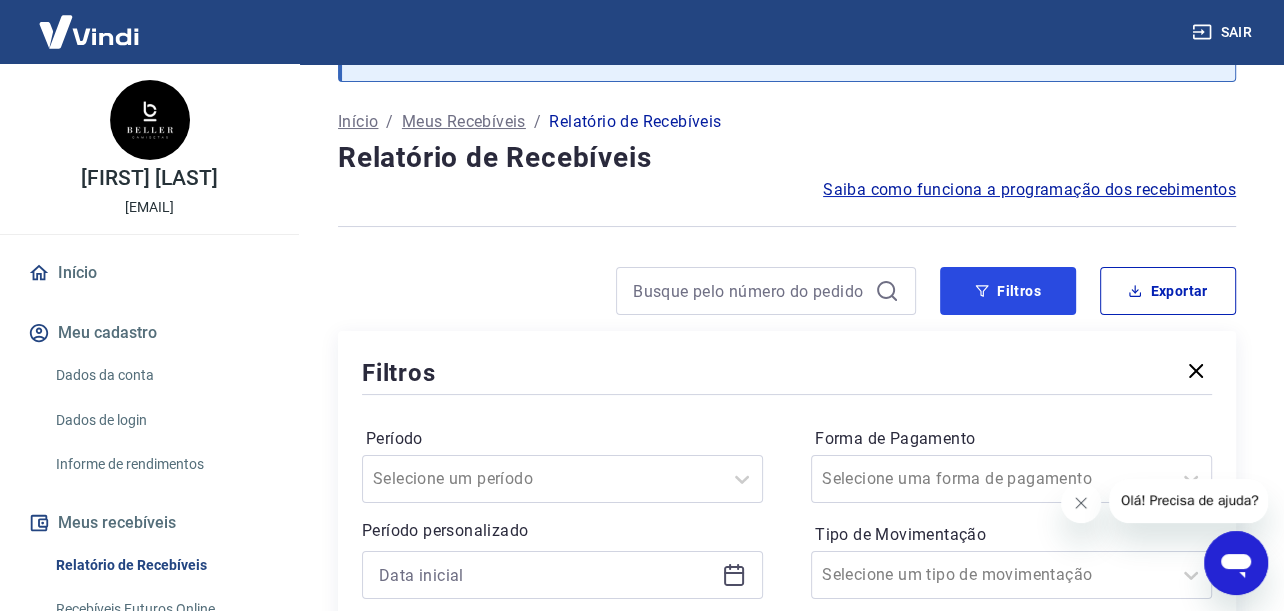 type 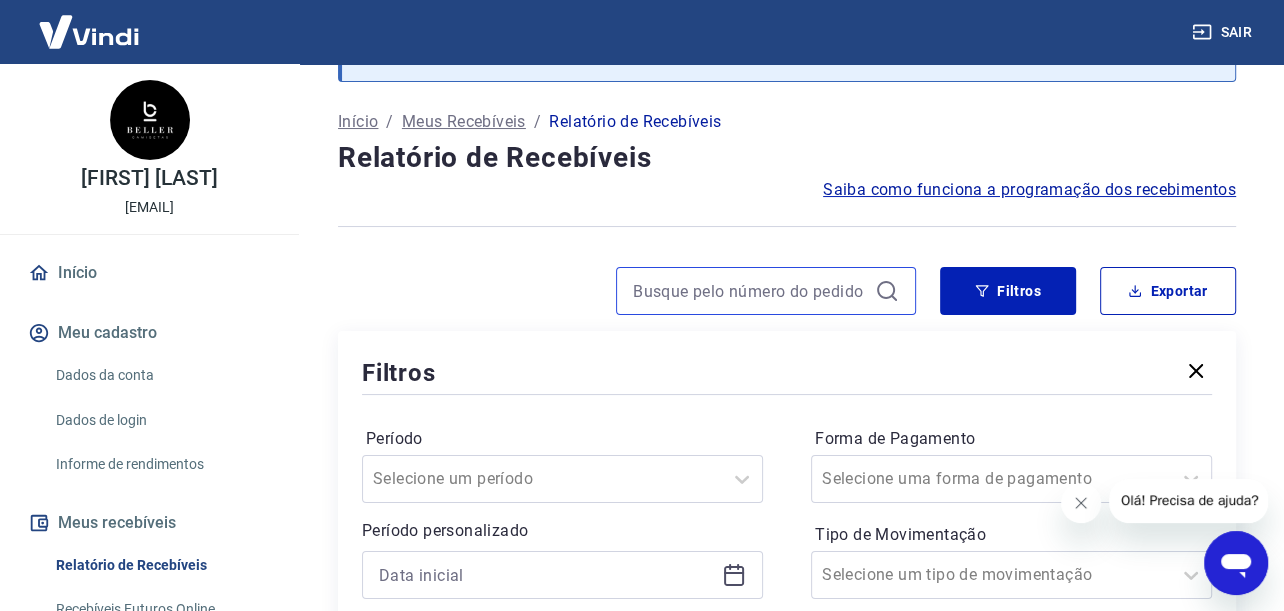 click at bounding box center [750, 291] 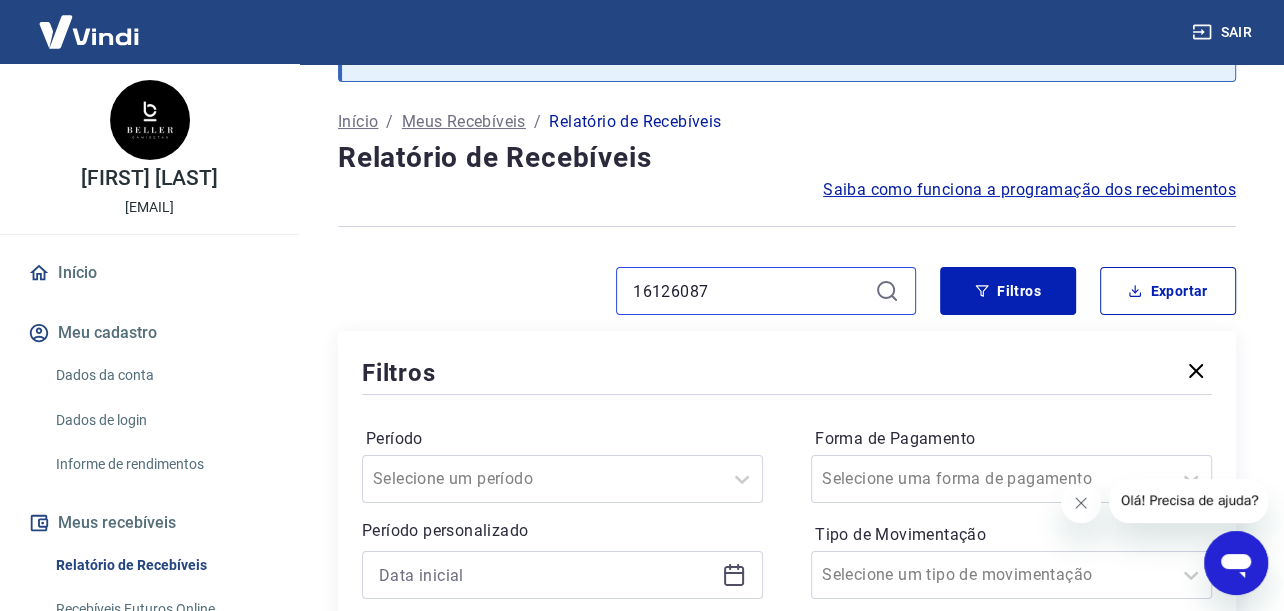 type on "16126087" 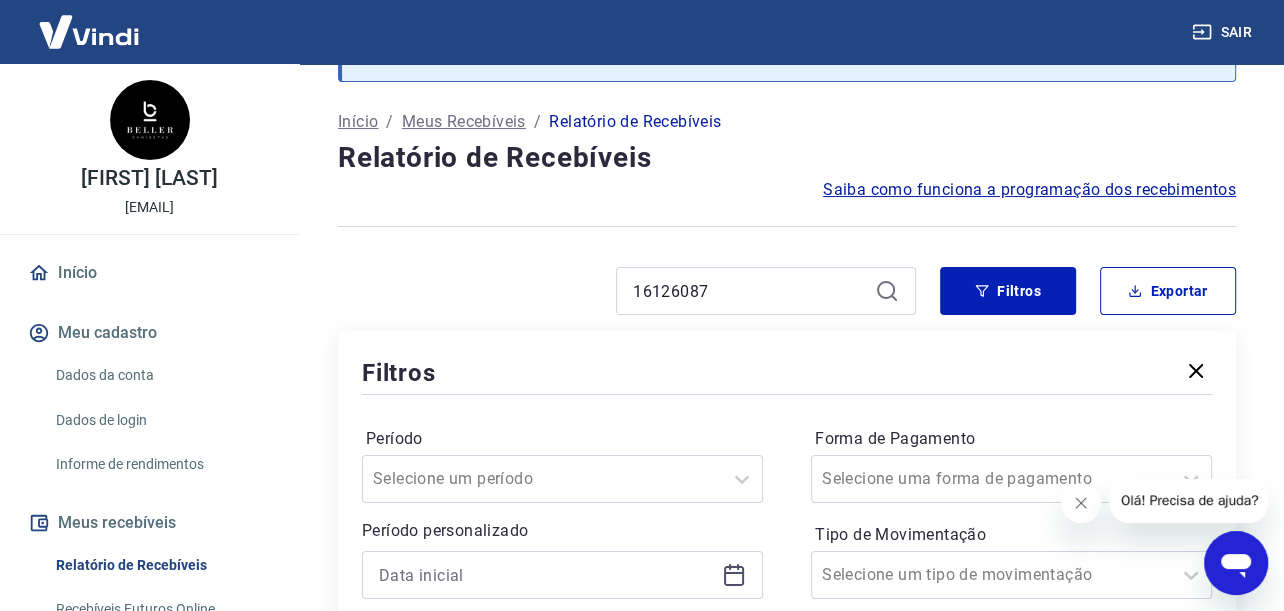 click 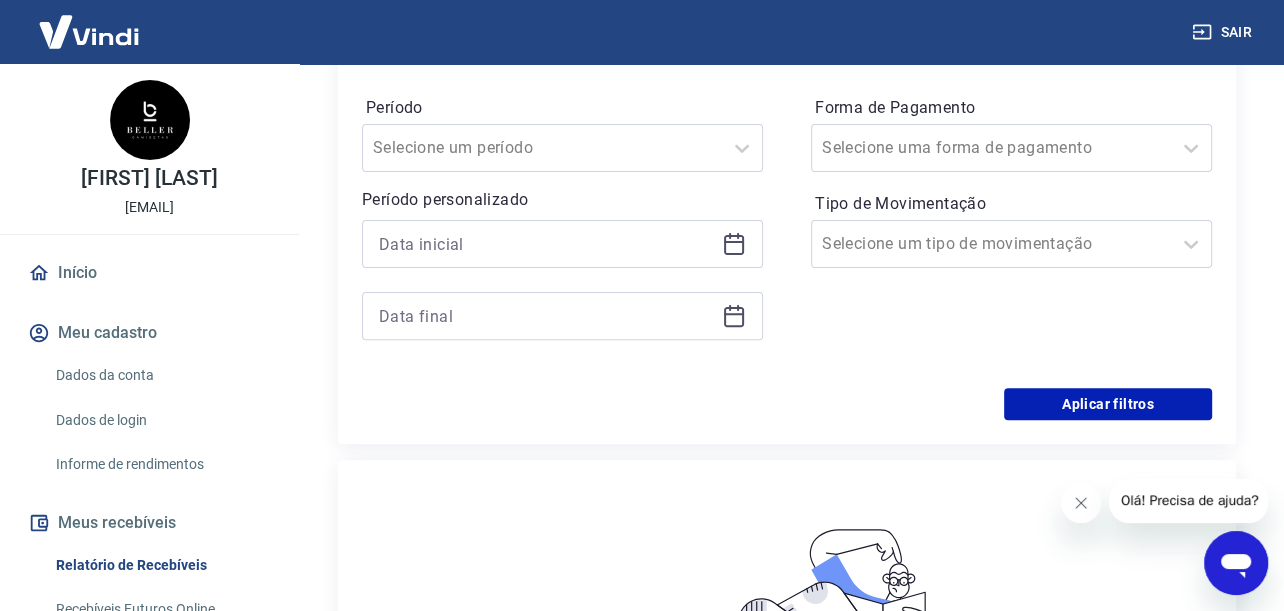 scroll, scrollTop: 400, scrollLeft: 0, axis: vertical 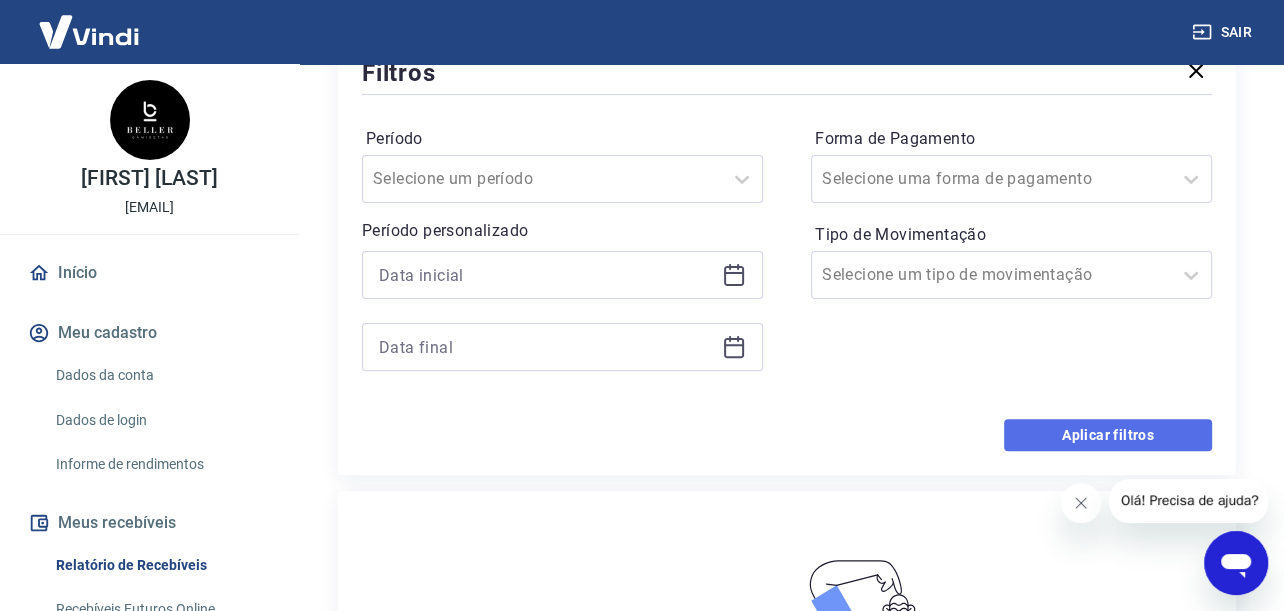 click on "Aplicar filtros" at bounding box center (1108, 435) 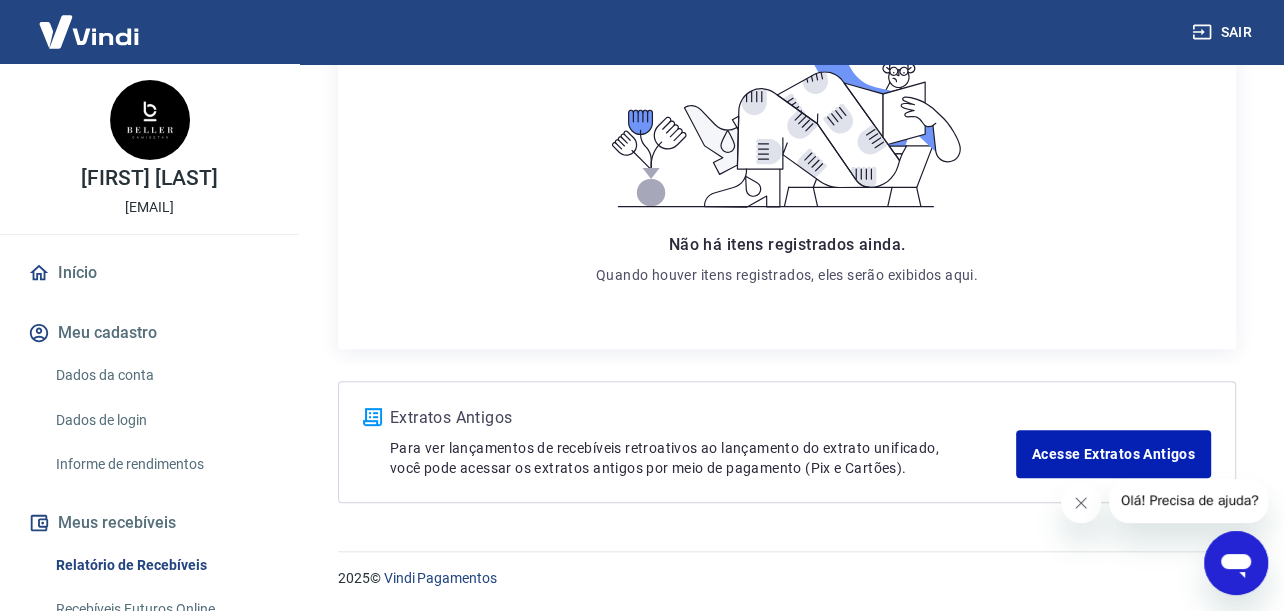 scroll, scrollTop: 0, scrollLeft: 0, axis: both 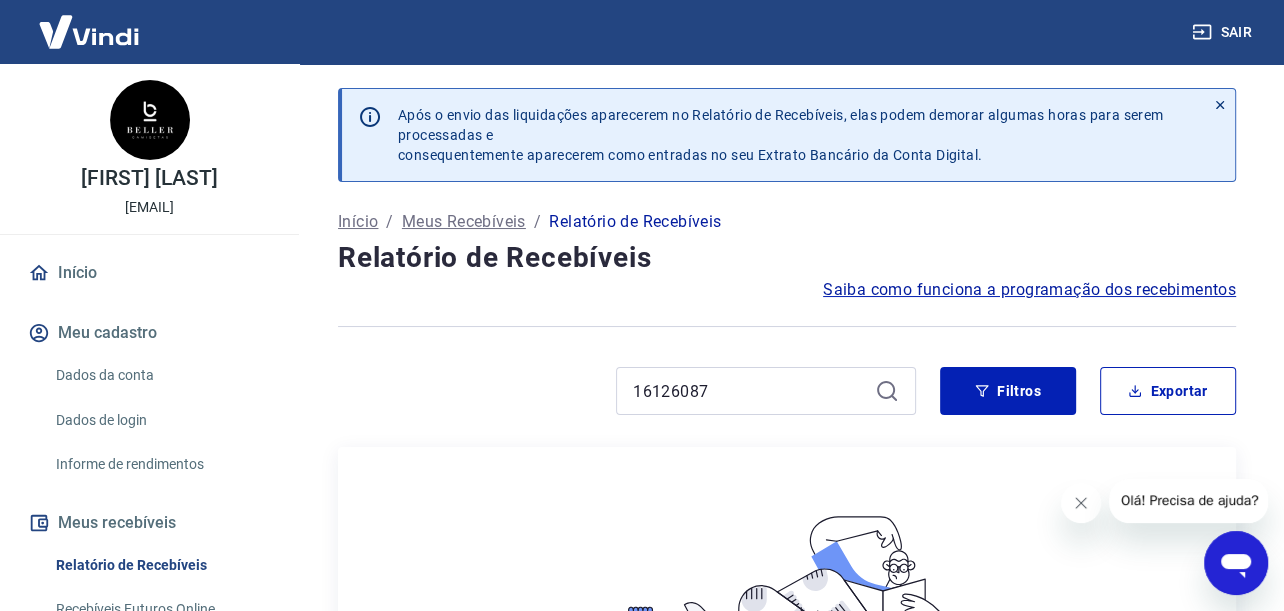 click on "Após o envio das liquidações aparecerem no Relatório de Recebíveis, elas podem demorar algumas horas para serem processadas e   consequentemente aparecerem como entradas no seu Extrato Bancário da Conta Digital. Início / Meus Recebíveis / Relatório de Recebíveis Relatório de Recebíveis Saiba como funciona a programação dos recebimentos Saiba como funciona a programação dos recebimentos 16126087 Filtros Exportar Não há itens registrados ainda. Quando houver itens registrados, eles serão exibidos aqui.   Extratos Antigos Para ver lançamentos de recebíveis retroativos ao lançamento do extrato unificado,   você pode acessar os extratos antigos por meio de pagamento (Pix e Cartões). Acesse Extratos Antigos" at bounding box center (787, 544) 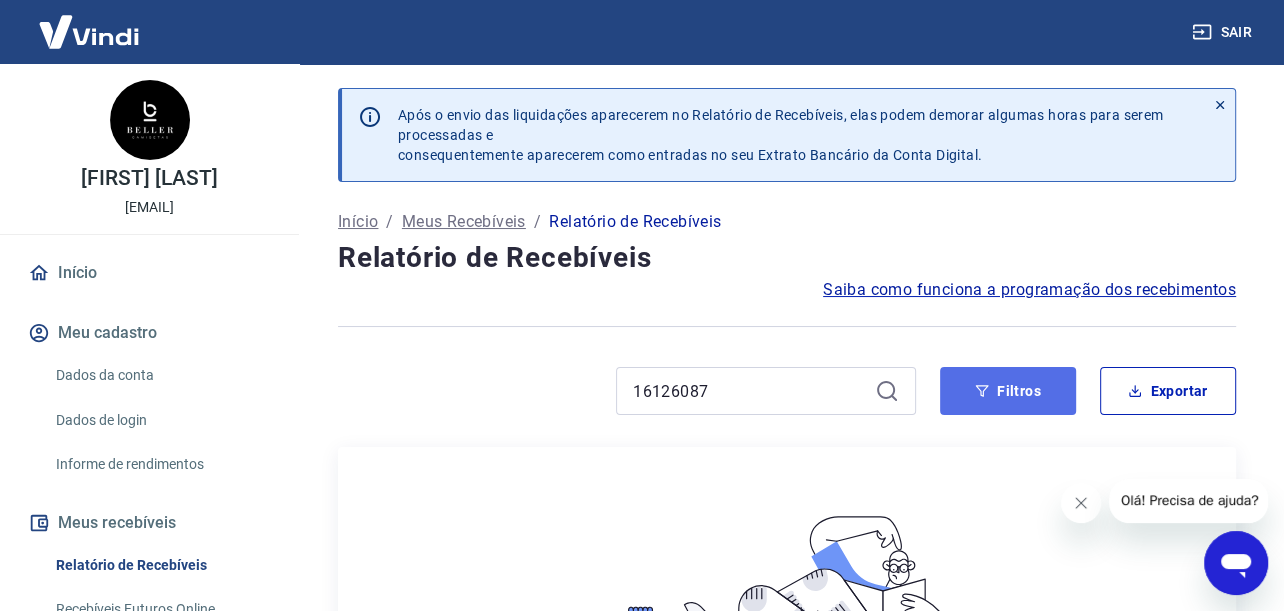 click on "Filtros" at bounding box center (1008, 391) 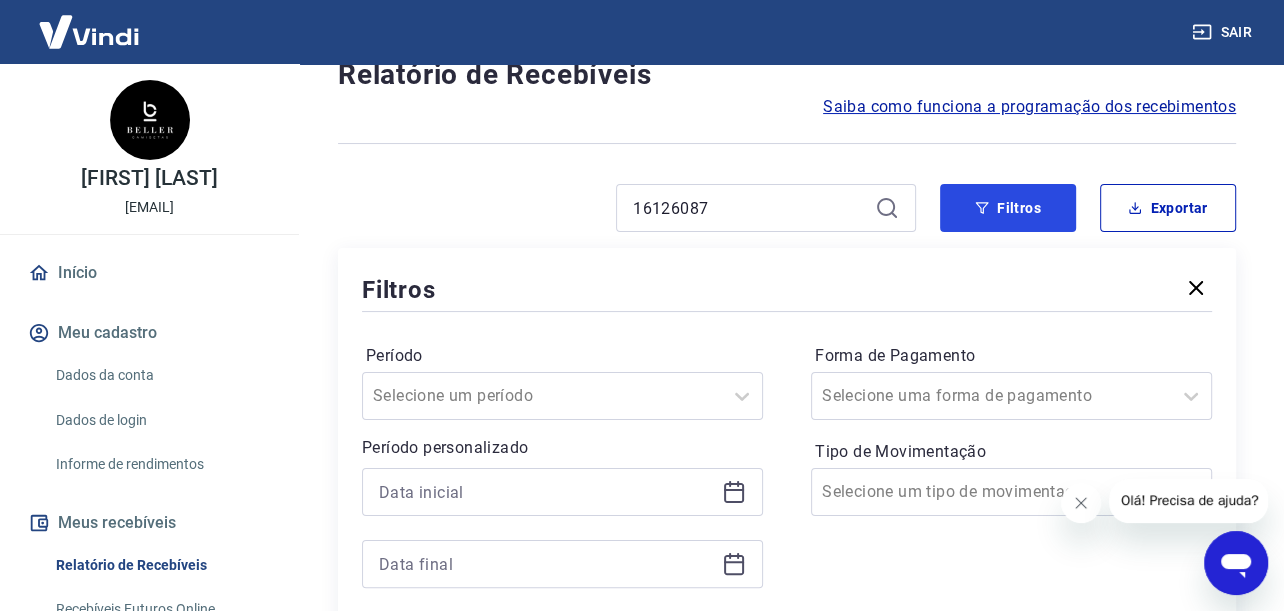 scroll, scrollTop: 300, scrollLeft: 0, axis: vertical 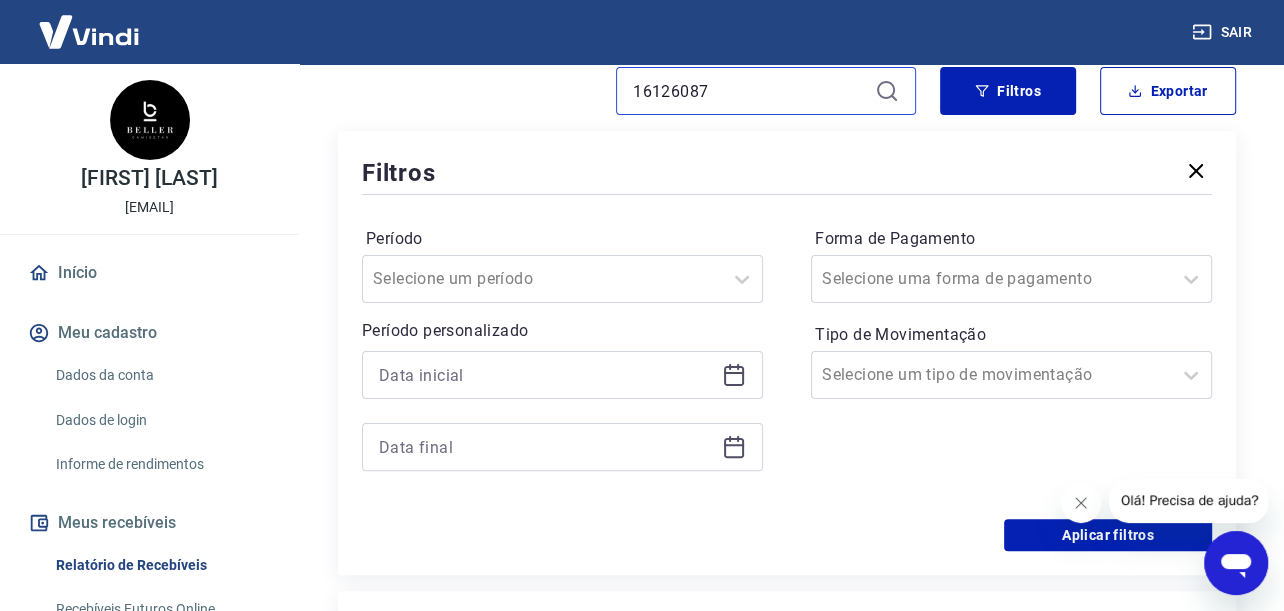 drag, startPoint x: 750, startPoint y: 91, endPoint x: 323, endPoint y: 82, distance: 427.09485 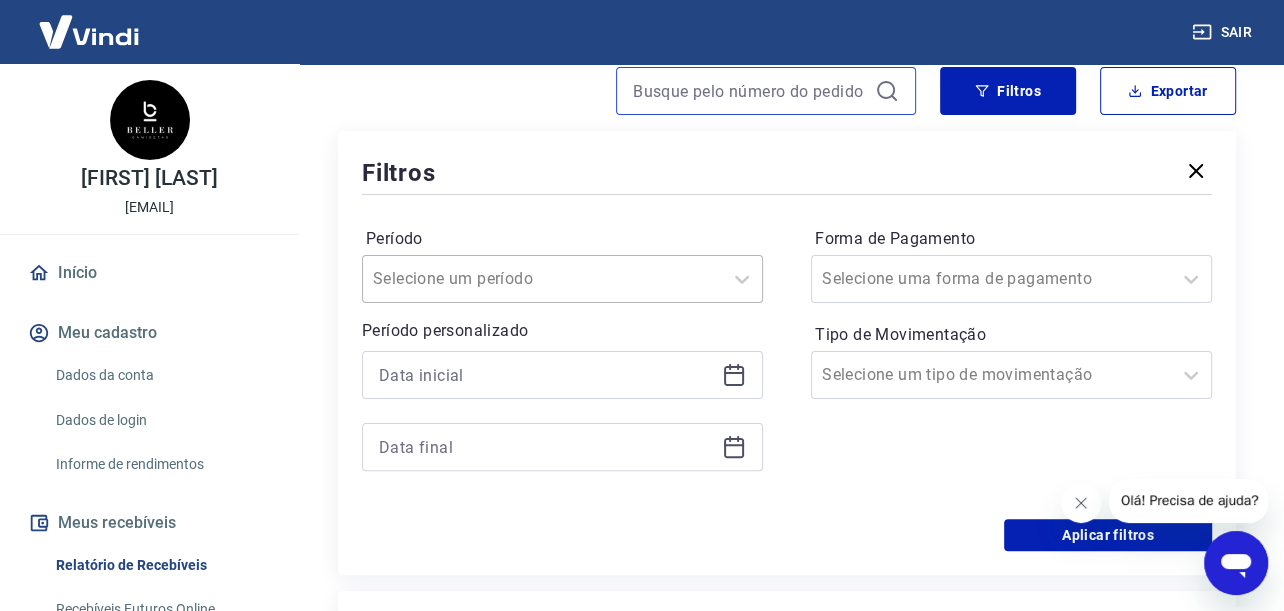 type 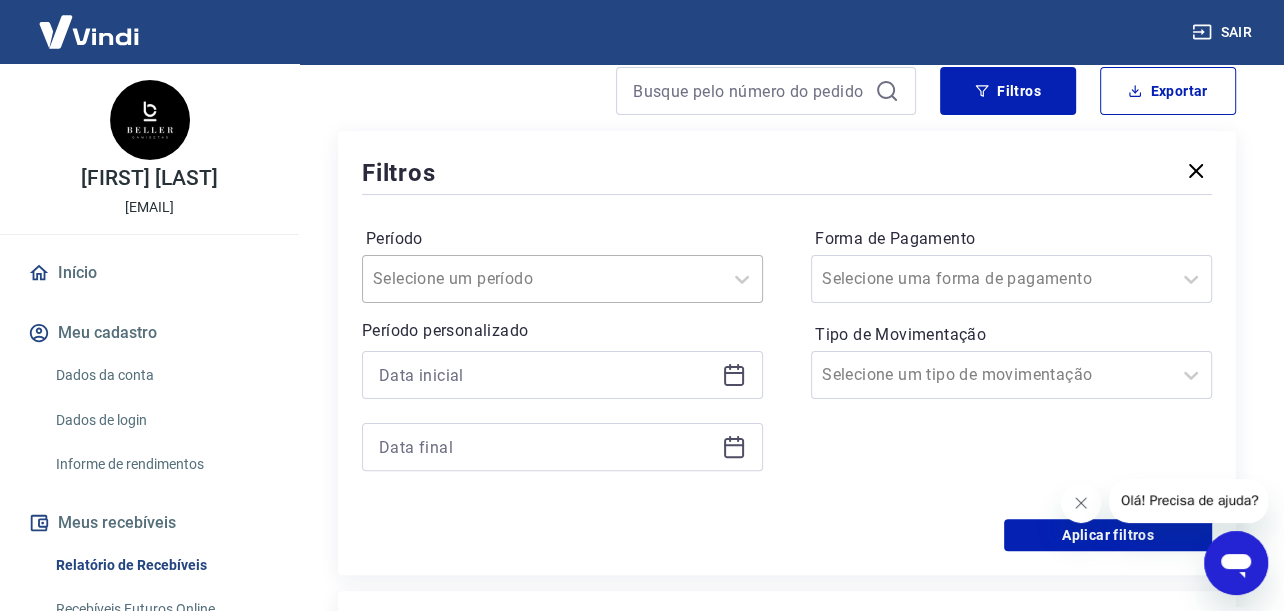 click on "Período" at bounding box center (474, 279) 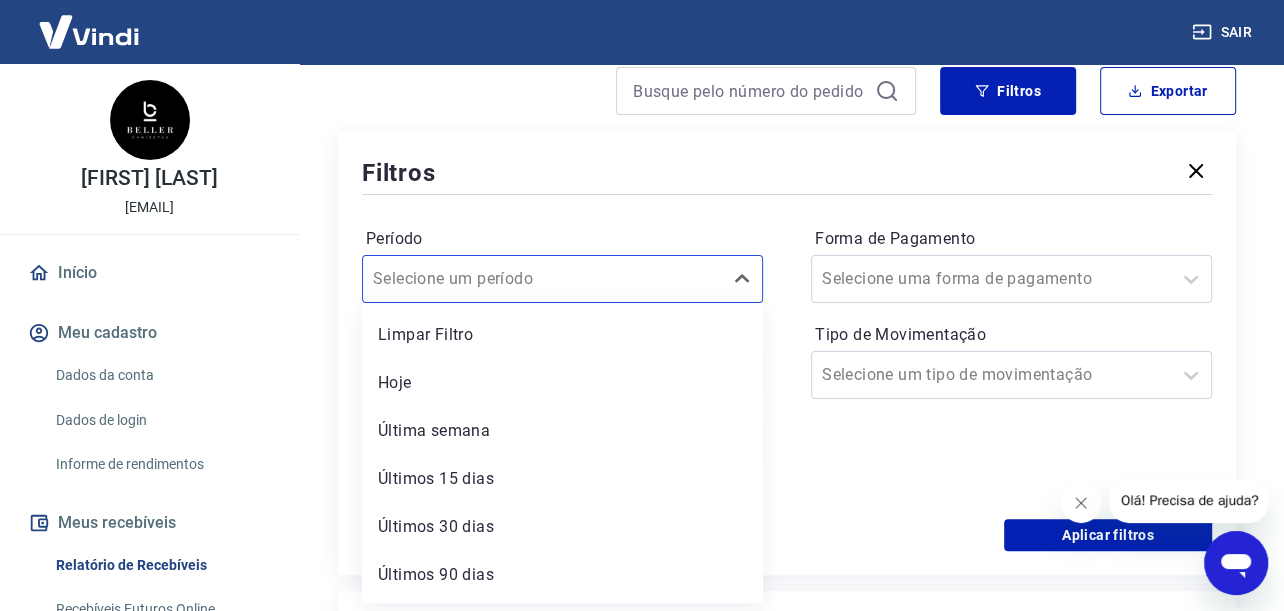 click on "Filtros" at bounding box center [787, 172] 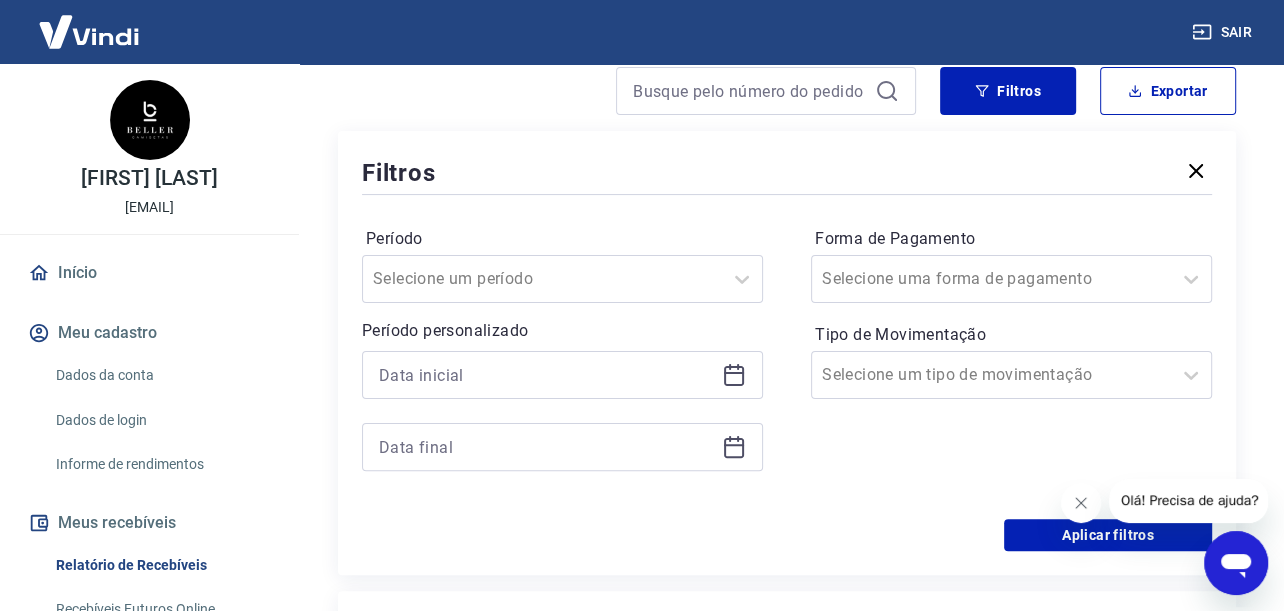 click at bounding box center [562, 375] 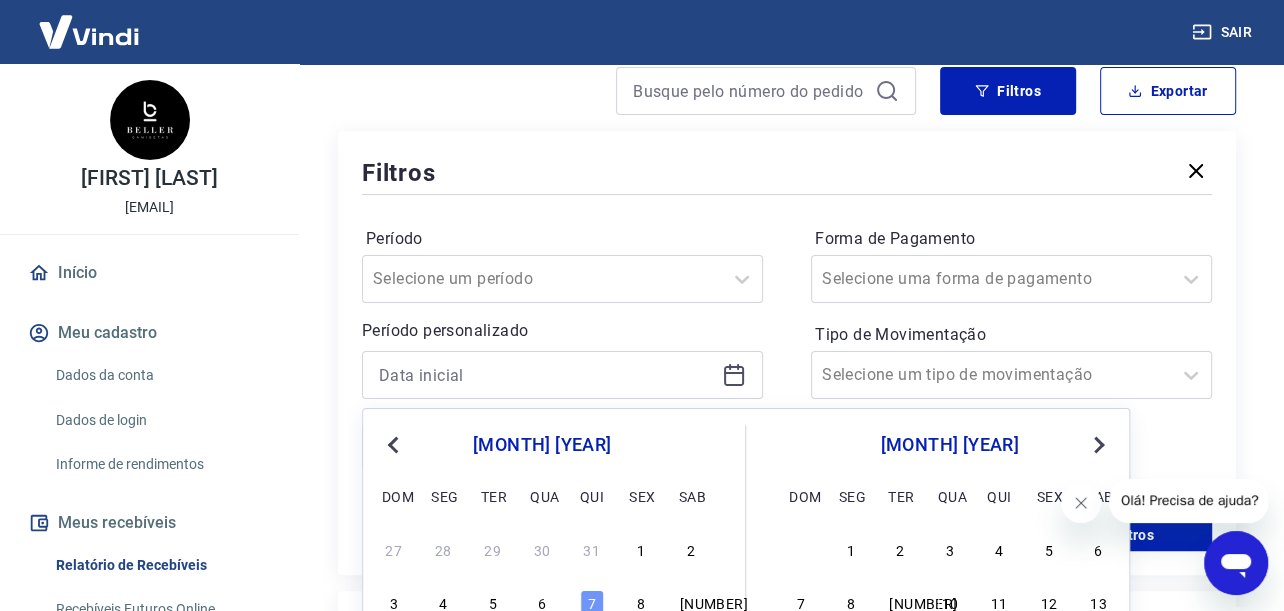 click on "Previous Month" at bounding box center (395, 443) 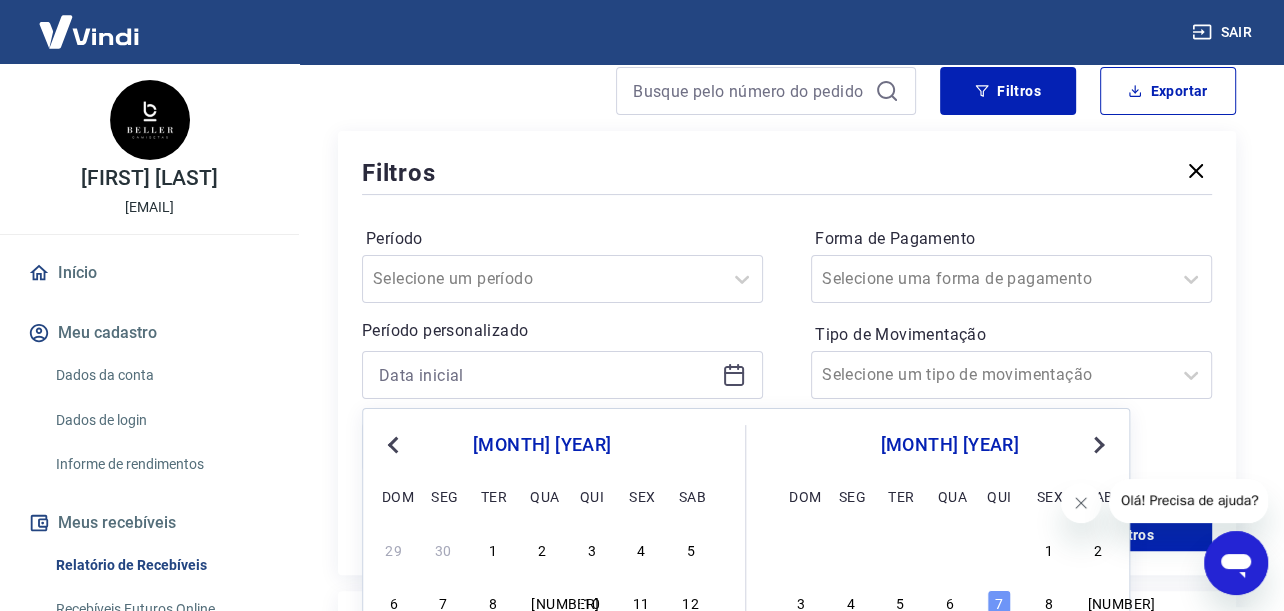 click on "Previous Month" at bounding box center [395, 443] 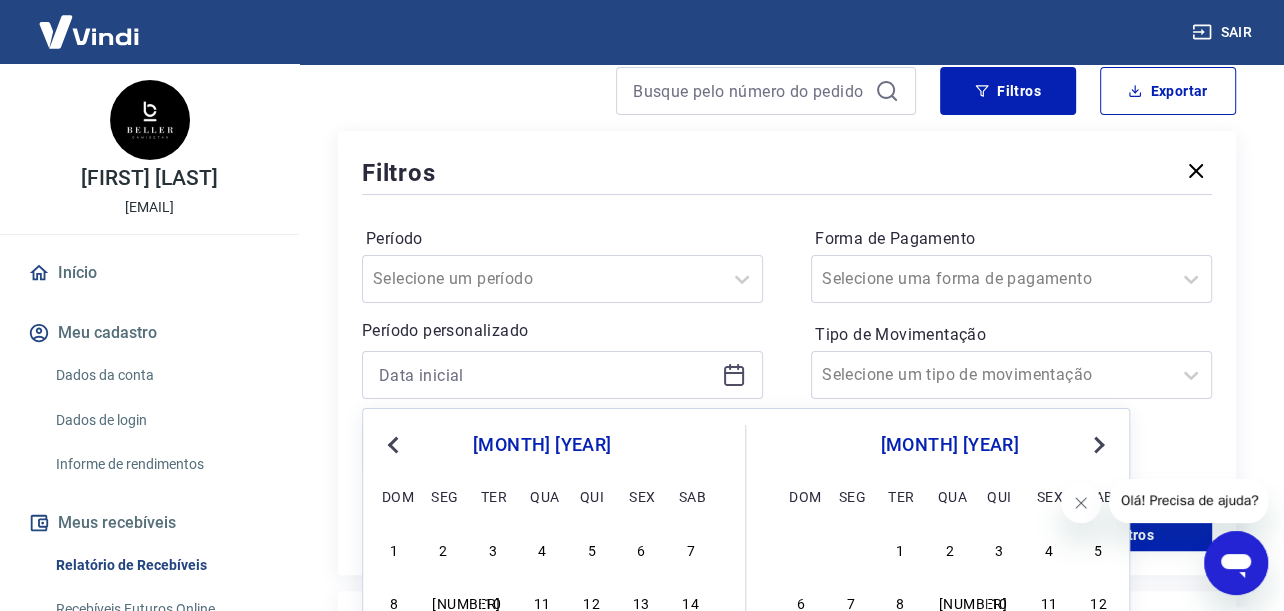 click on "Previous Month" at bounding box center [395, 443] 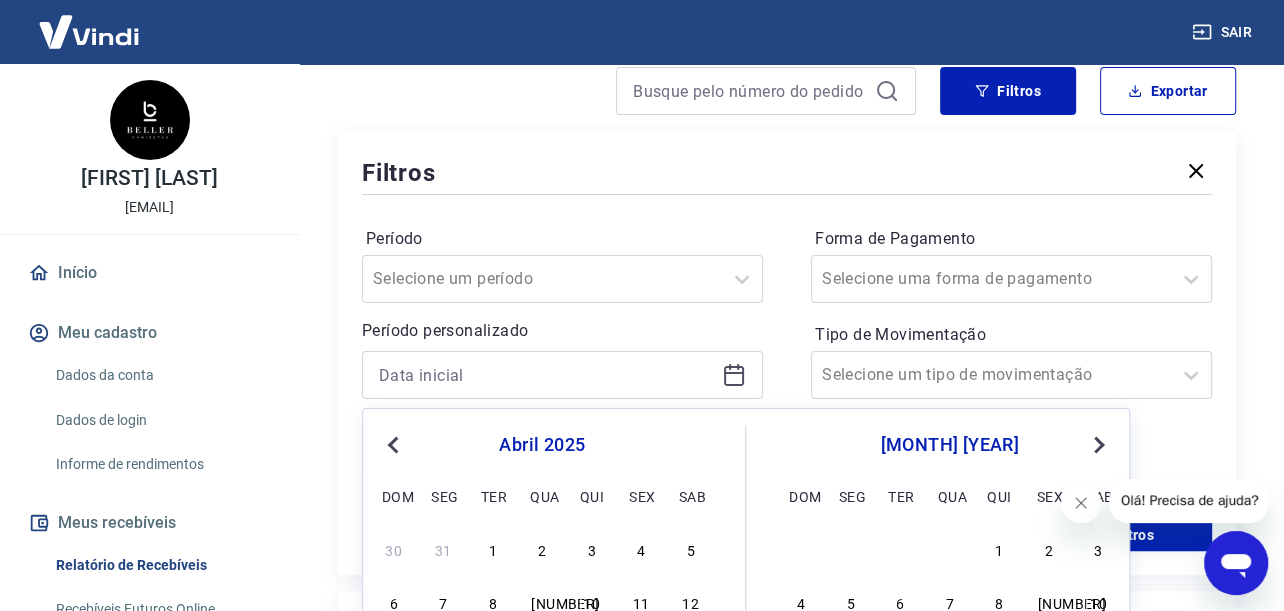 click on "Previous Month" at bounding box center [395, 443] 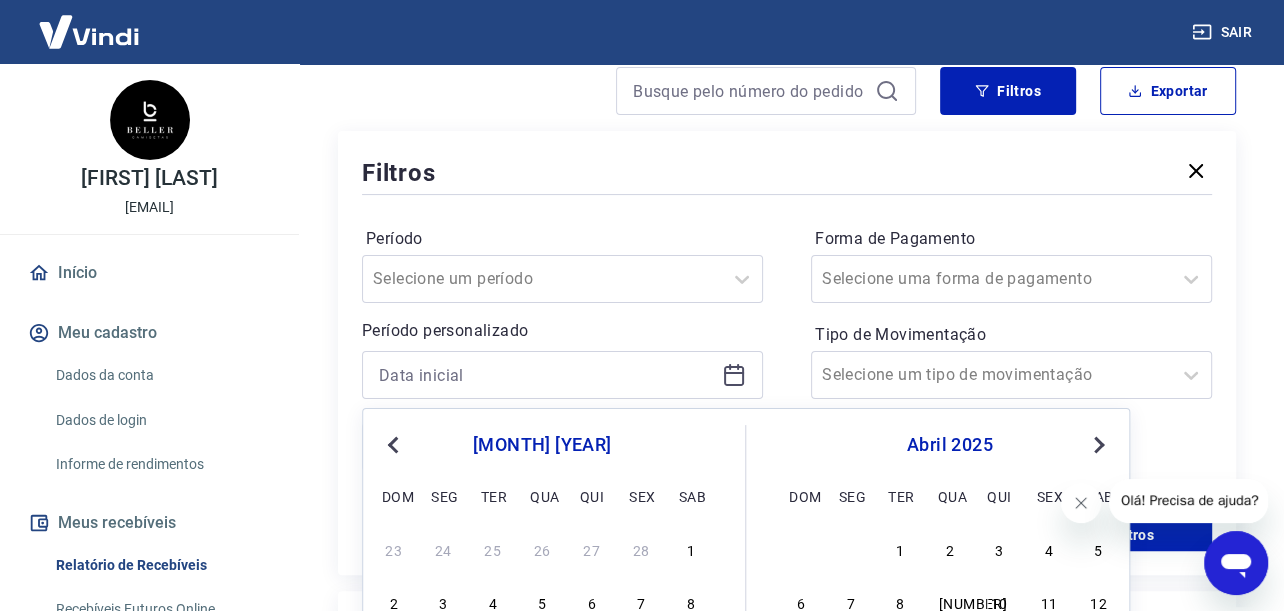 click on "Previous Month" at bounding box center (395, 443) 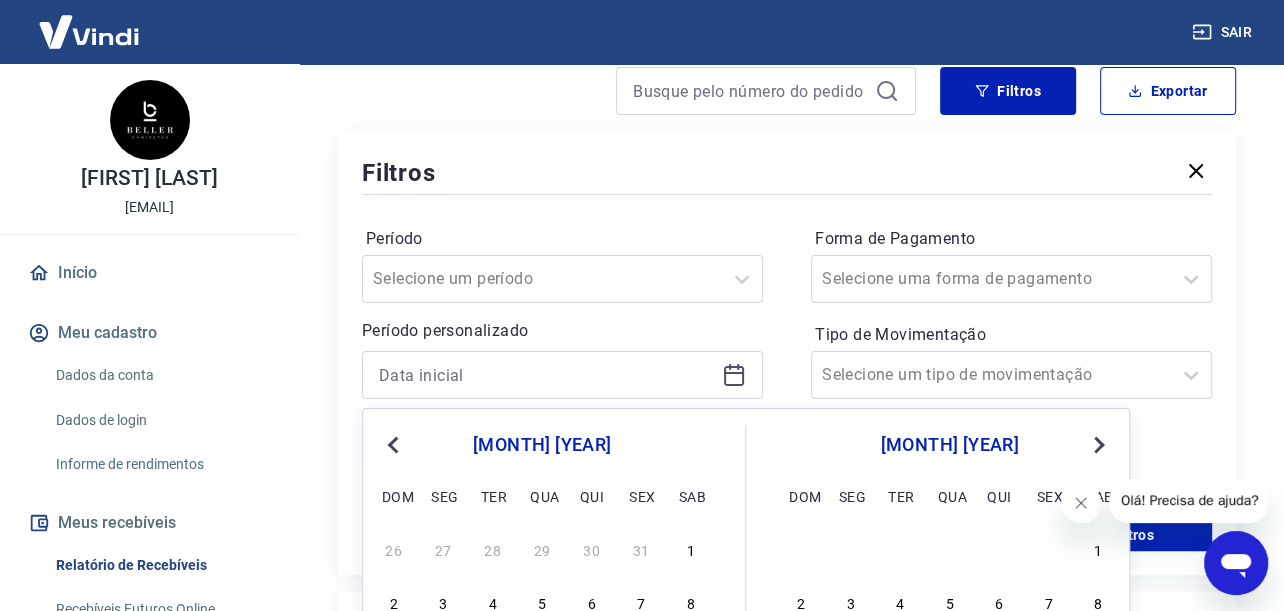 click on "Previous Month" at bounding box center (395, 443) 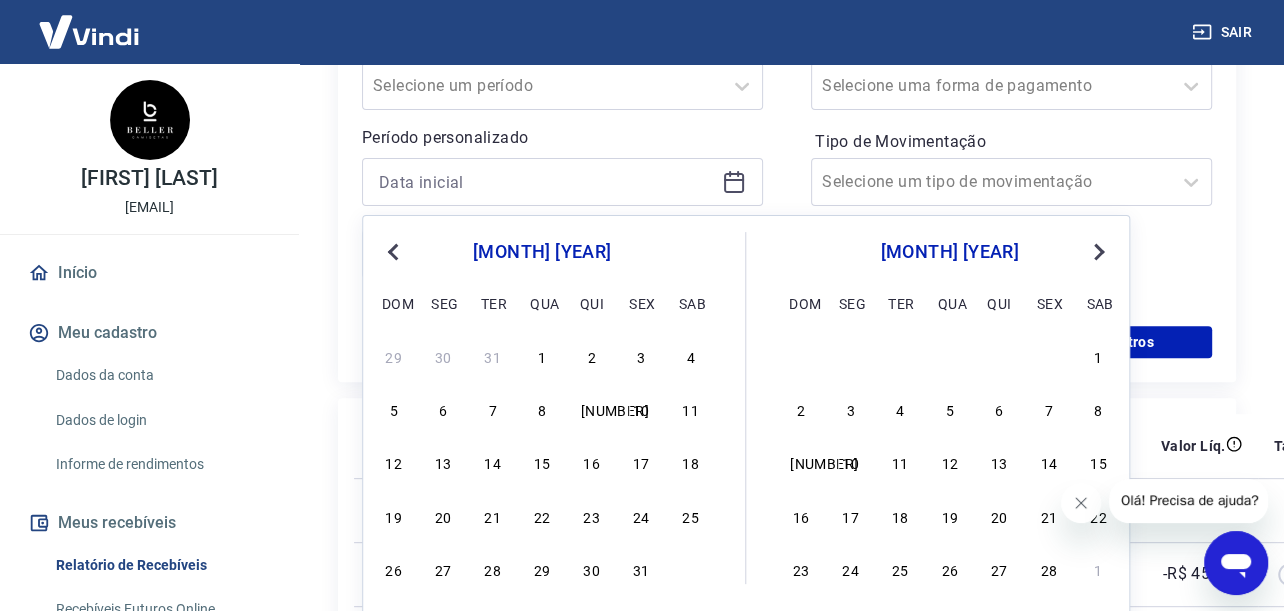scroll, scrollTop: 500, scrollLeft: 0, axis: vertical 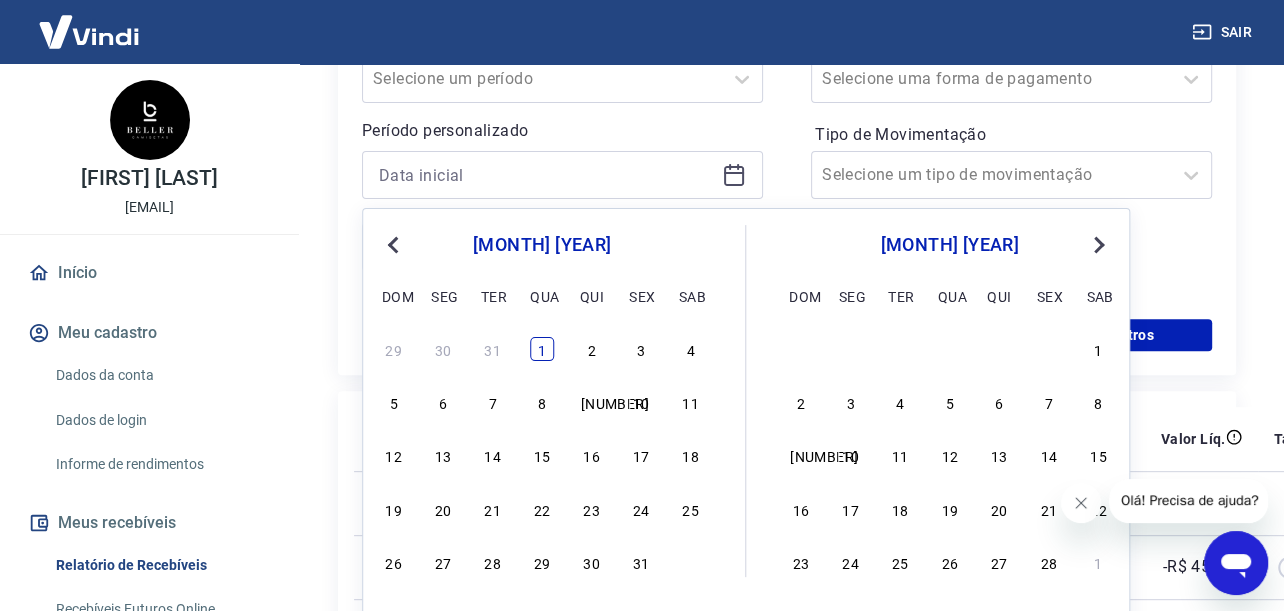click on "1" at bounding box center [542, 349] 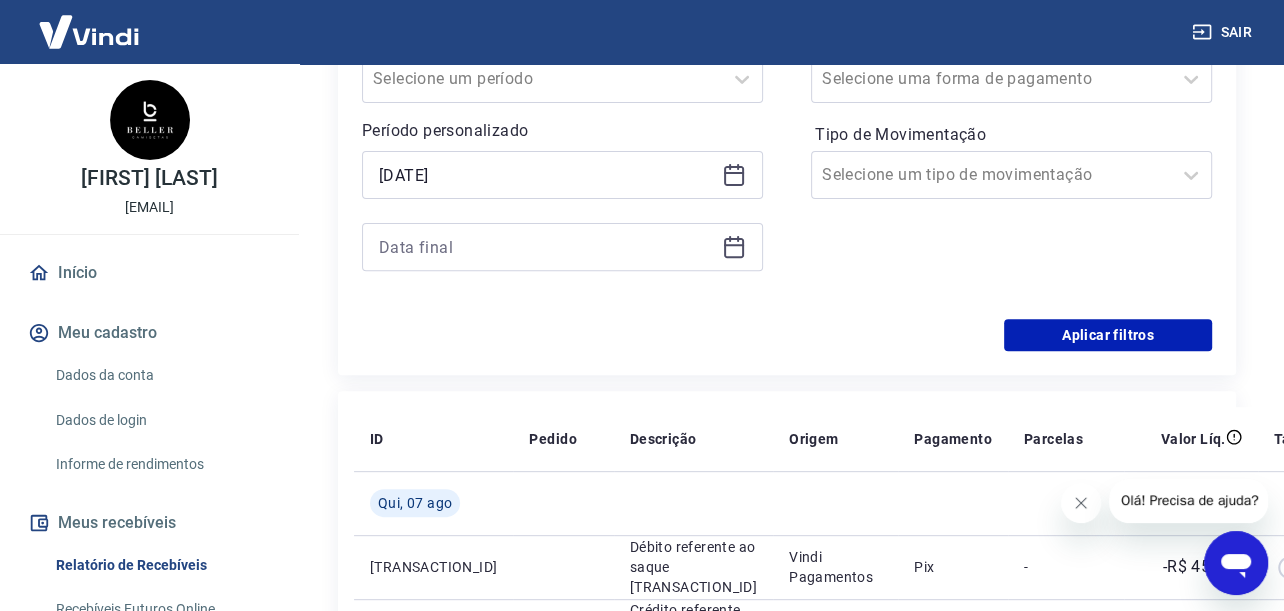 type on "01/01/2025" 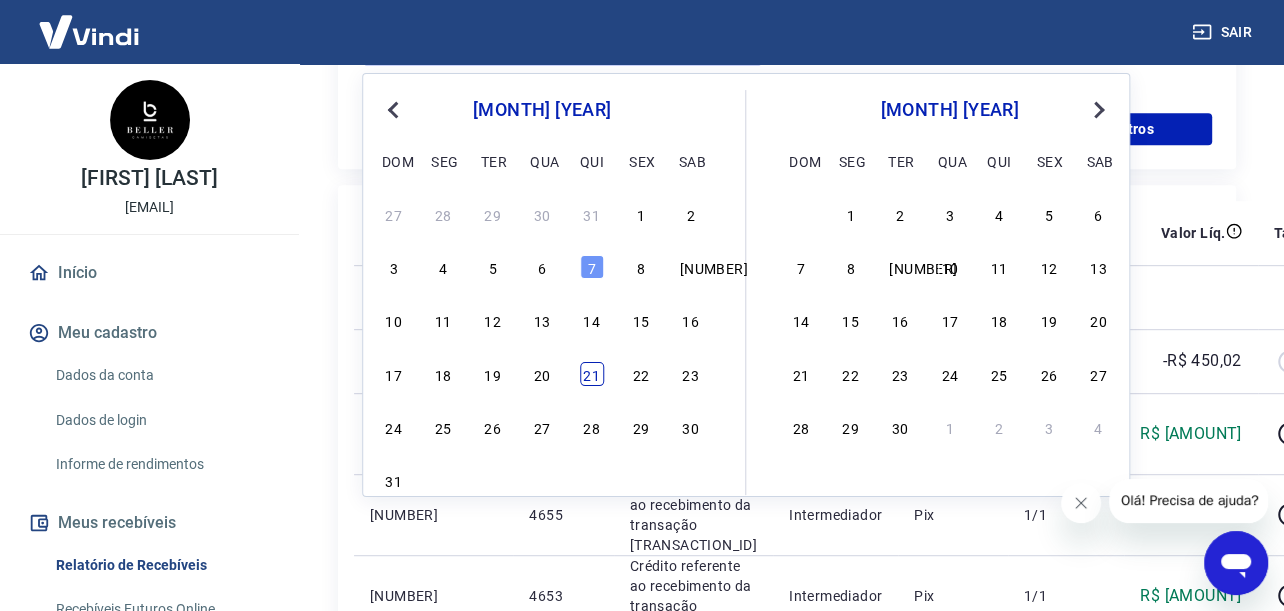 scroll, scrollTop: 800, scrollLeft: 0, axis: vertical 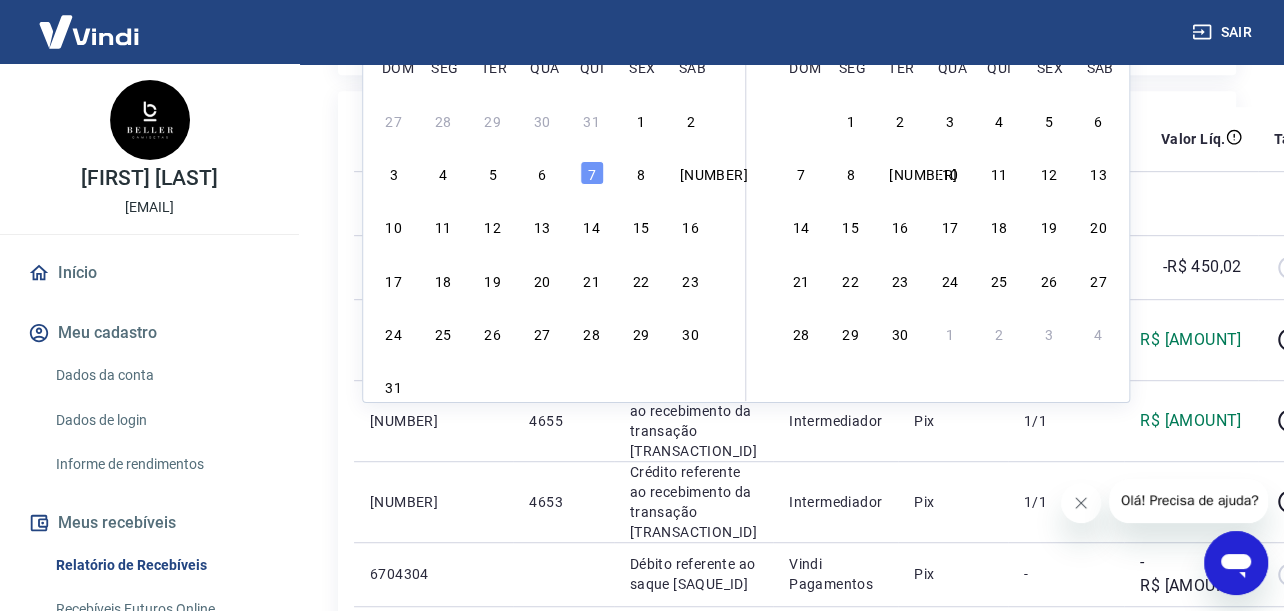 click on "31" at bounding box center (542, 386) 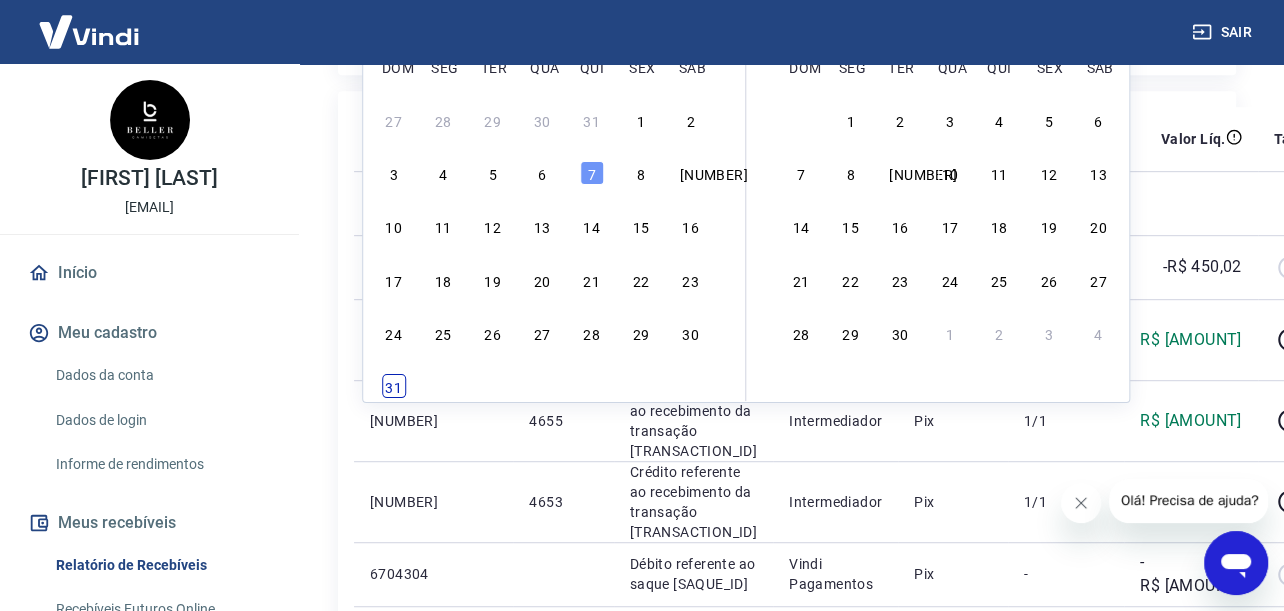 click on "31" at bounding box center (394, 386) 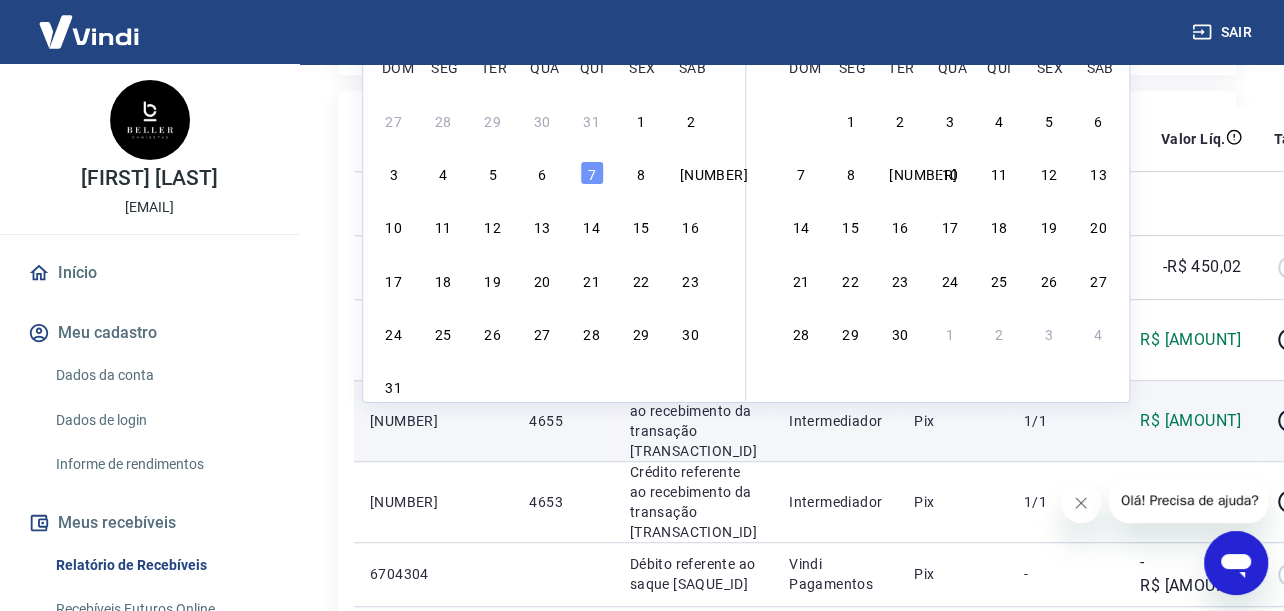 type on "31/08/2025" 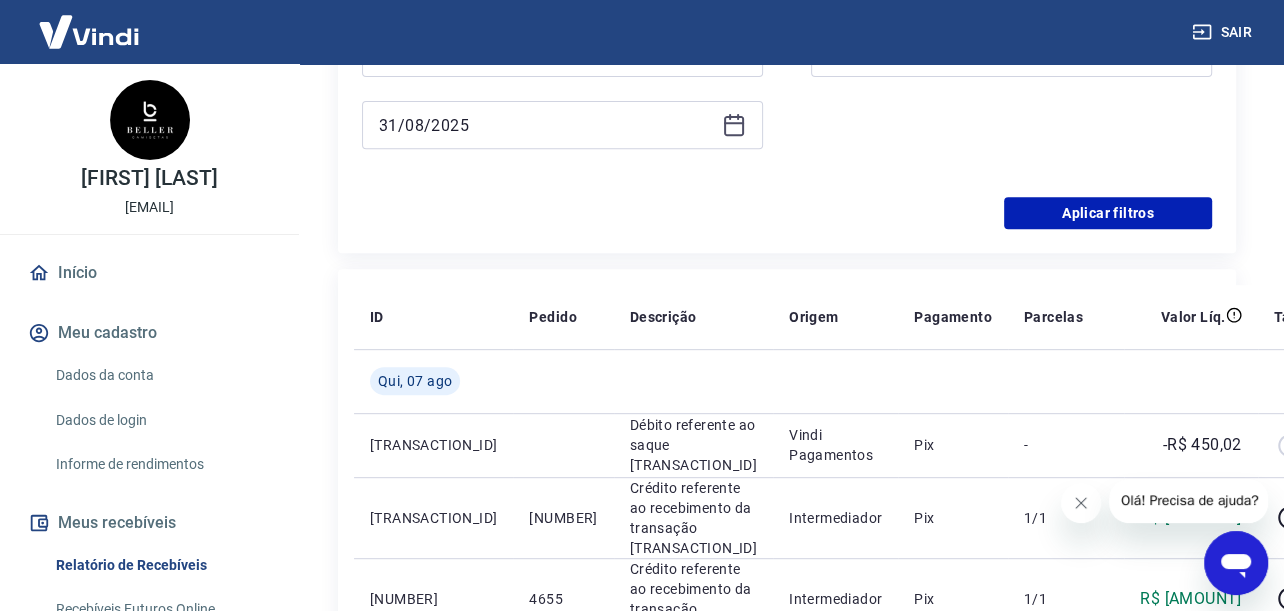 scroll, scrollTop: 400, scrollLeft: 0, axis: vertical 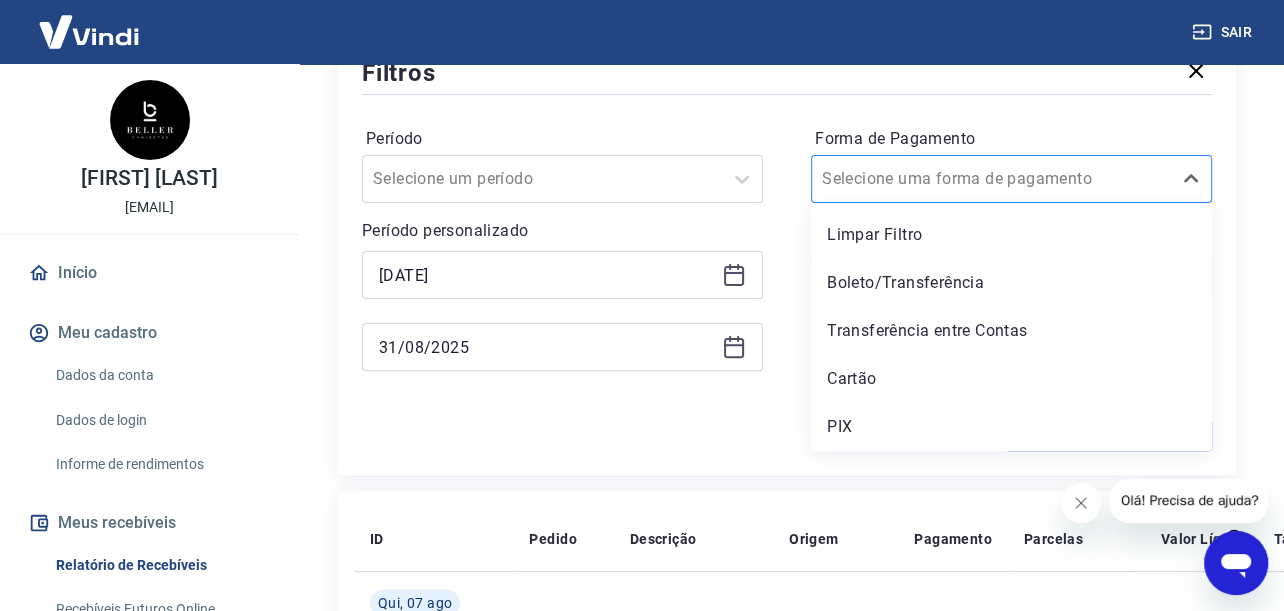 click on "Forma de Pagamento" at bounding box center [923, 179] 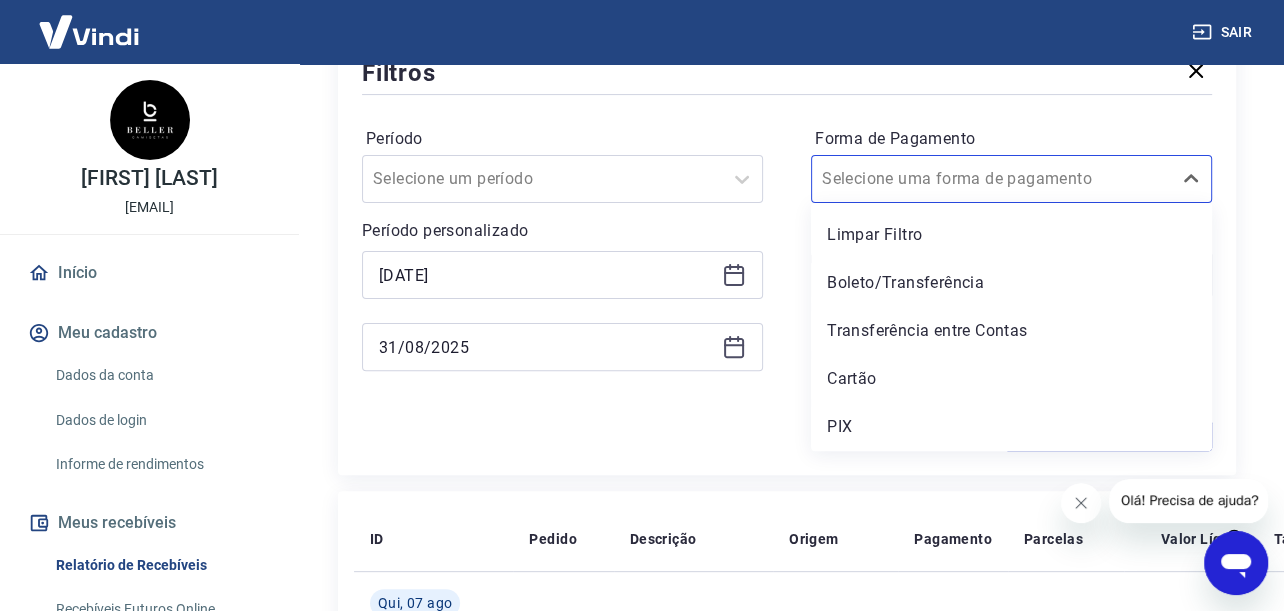 click on "Período Selecione um período Período personalizado Selected date: quarta-feira, 1 de janeiro de 2025 01/01/2025 Selected date: domingo, 31 de agosto de 2025 31/08/2025 Forma de Pagamento option Limpar Filtro focused, 1 of 5. 5 results available. Use Up and Down to choose options, press Enter to select the currently focused option, press Escape to exit the menu, press Tab to select the option and exit the menu. Selecione uma forma de pagamento Limpar Filtro Boleto/Transferência Transferência entre Contas Cartão PIX Tipo de Movimentação Selecione um tipo de movimentação" at bounding box center [787, 259] 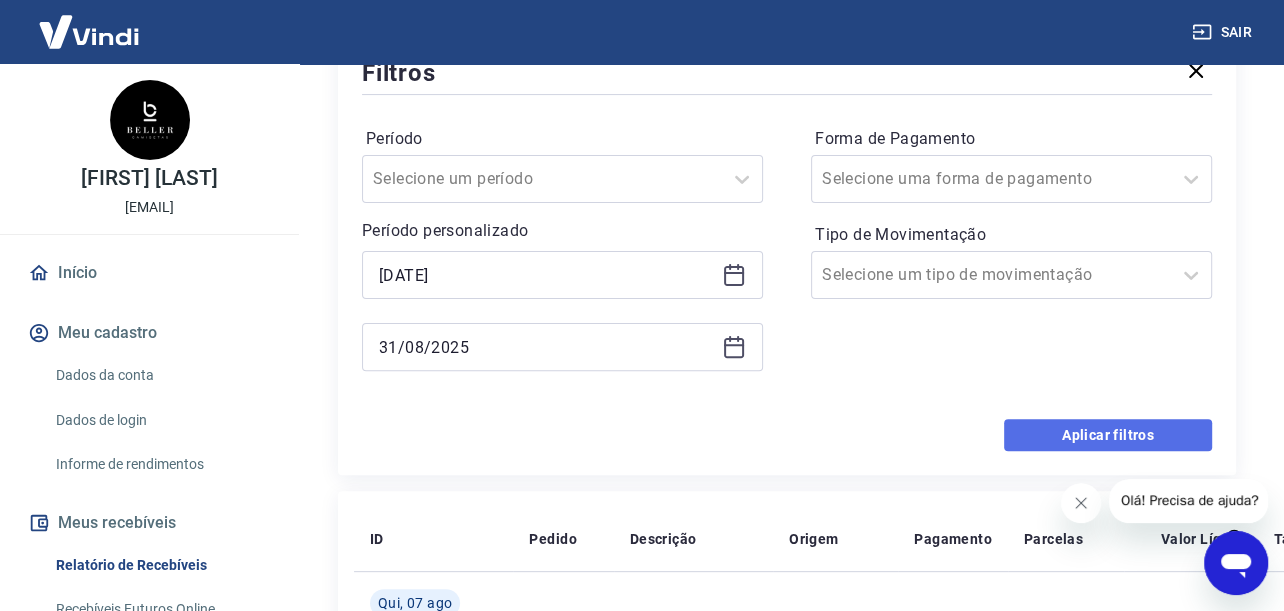 click on "Aplicar filtros" at bounding box center (1108, 435) 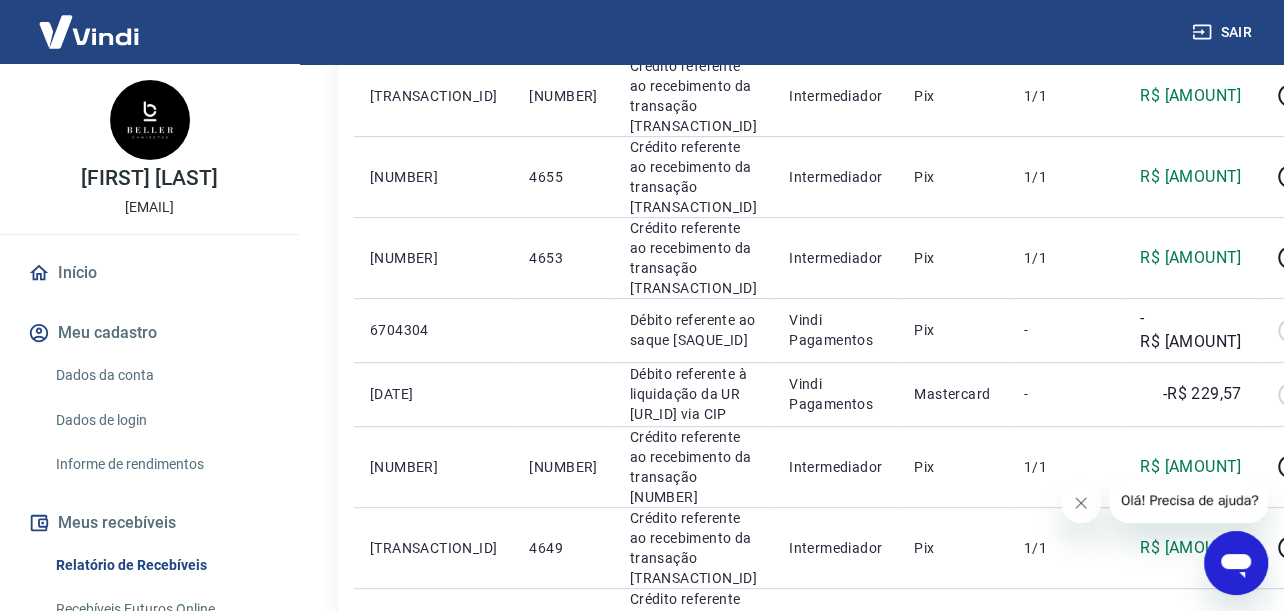 scroll, scrollTop: 0, scrollLeft: 0, axis: both 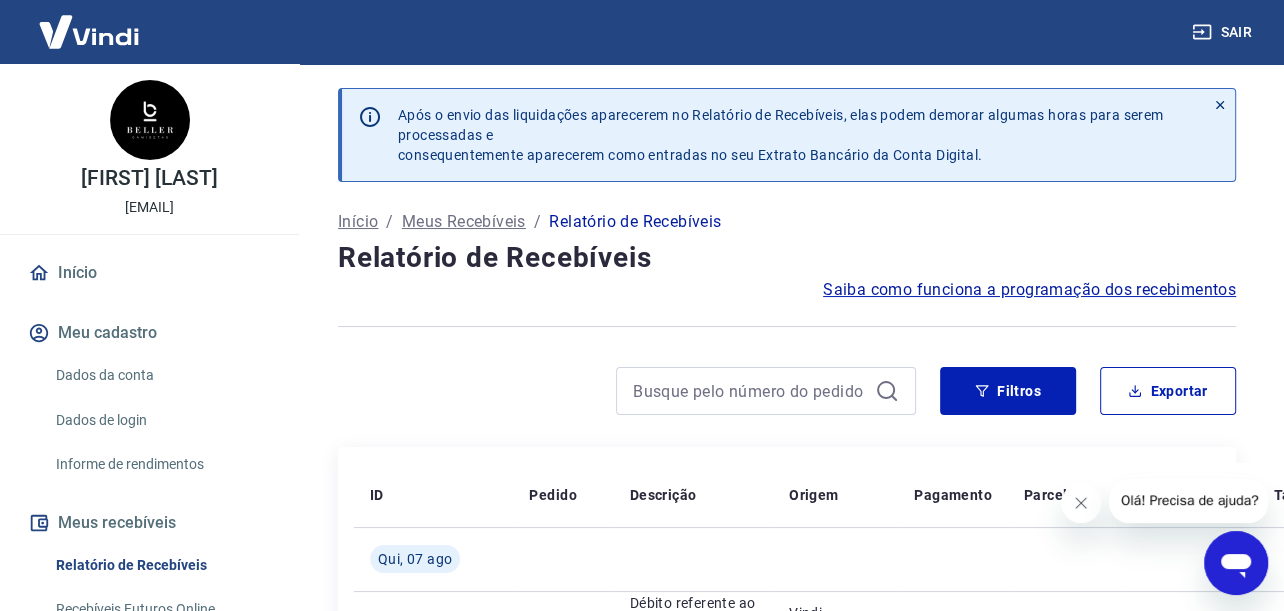 click 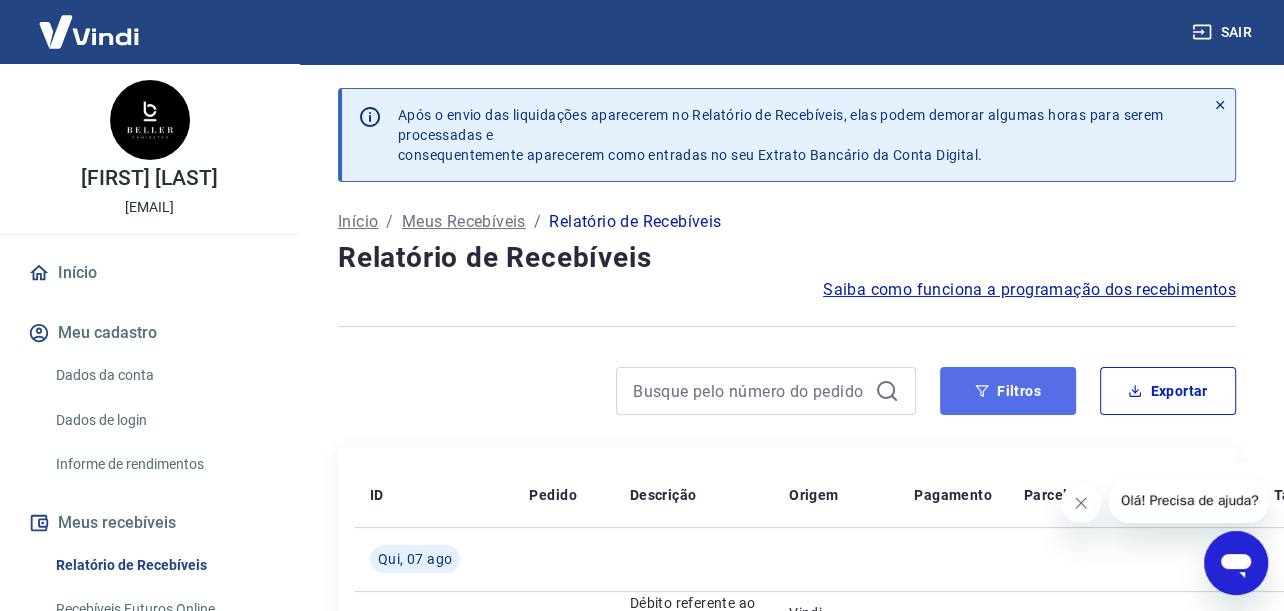 click on "Filtros" at bounding box center [1008, 391] 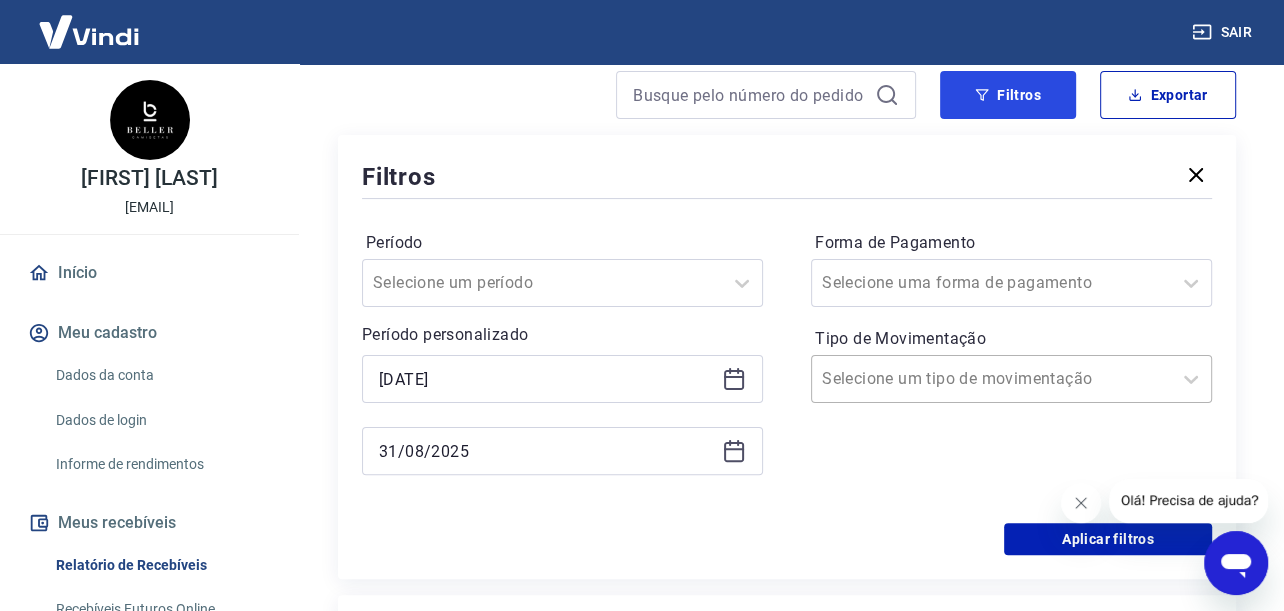 scroll, scrollTop: 300, scrollLeft: 0, axis: vertical 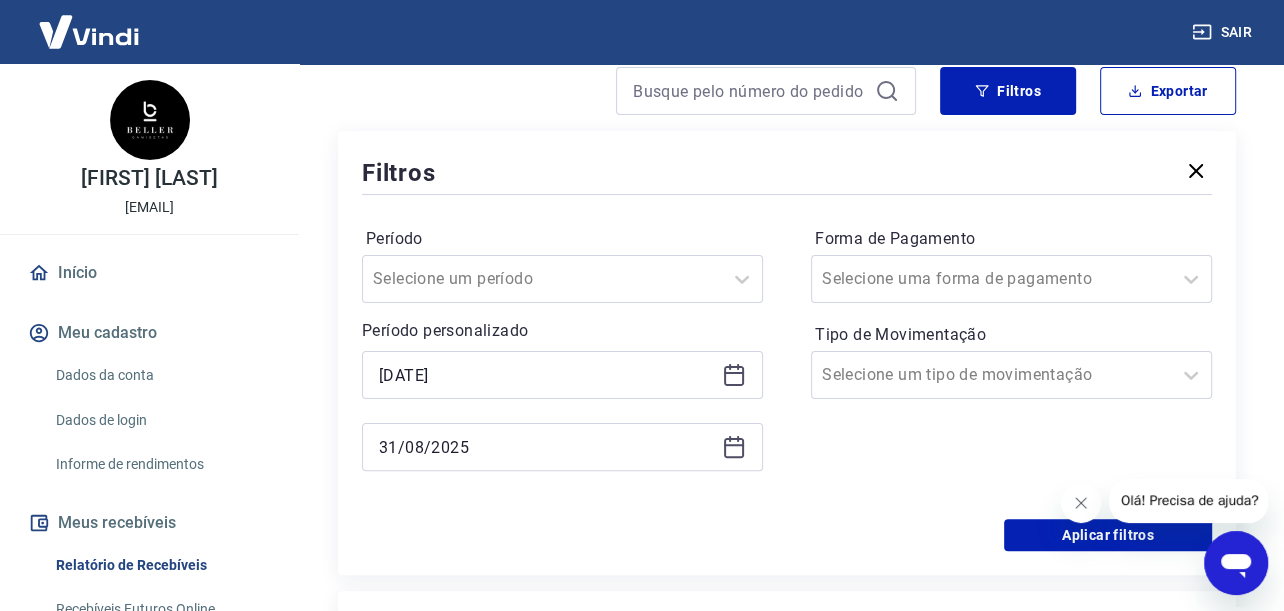 click 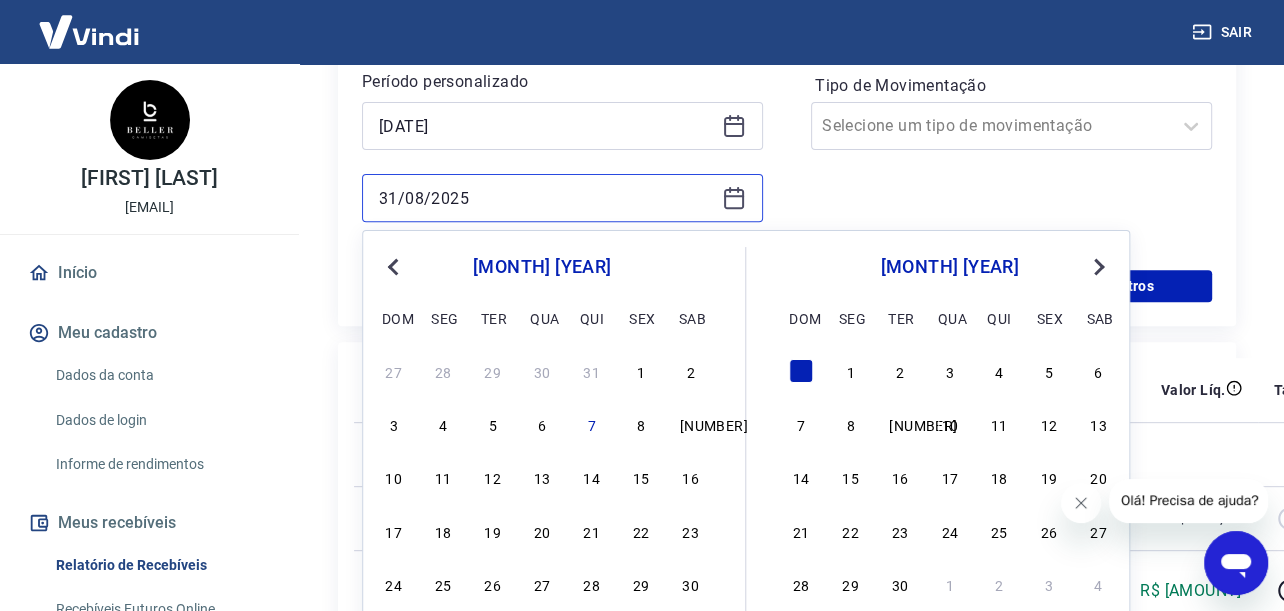 scroll, scrollTop: 600, scrollLeft: 0, axis: vertical 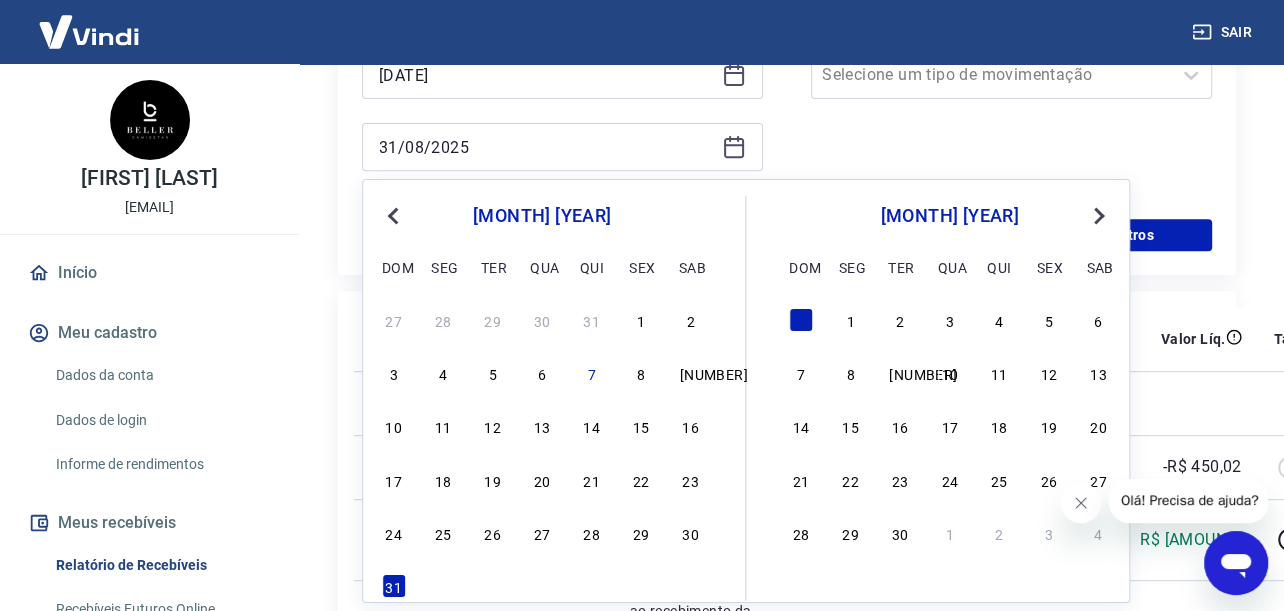 click on "Previous Month" at bounding box center [395, 214] 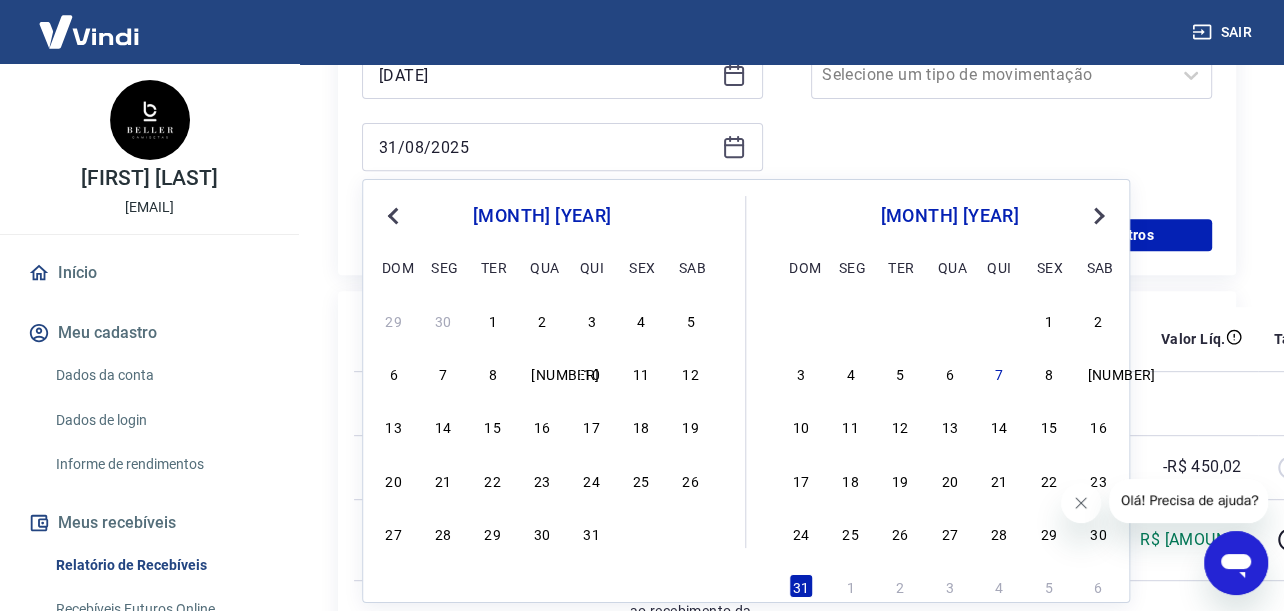 click on "Previous Month" at bounding box center [395, 214] 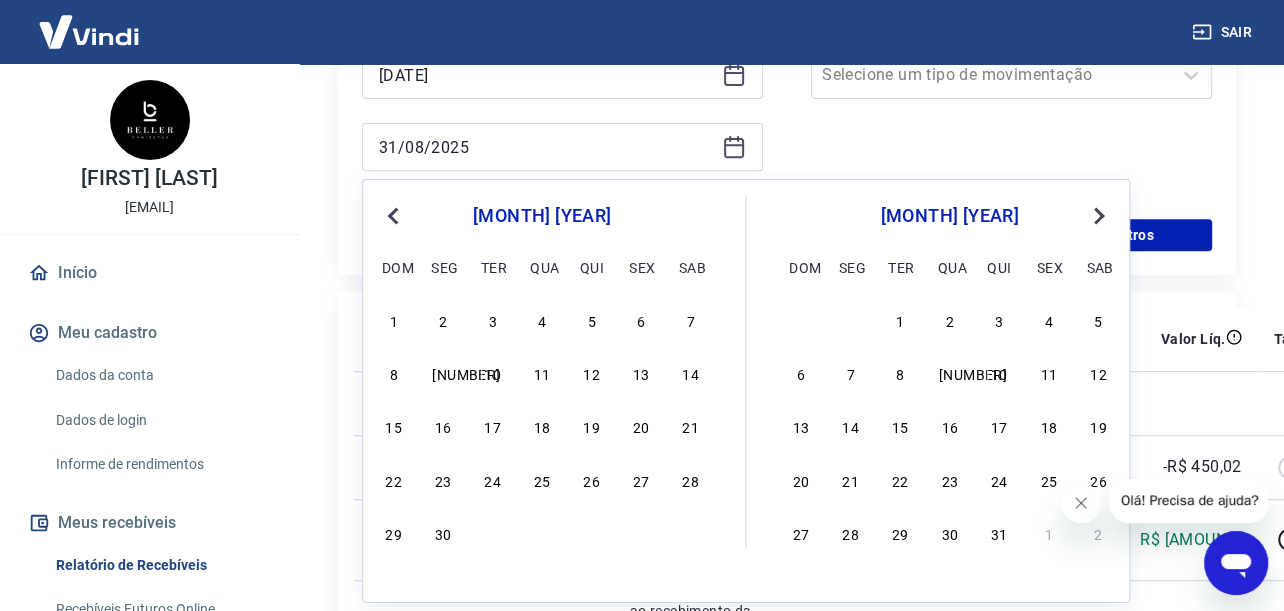 click on "Previous Month" at bounding box center (395, 214) 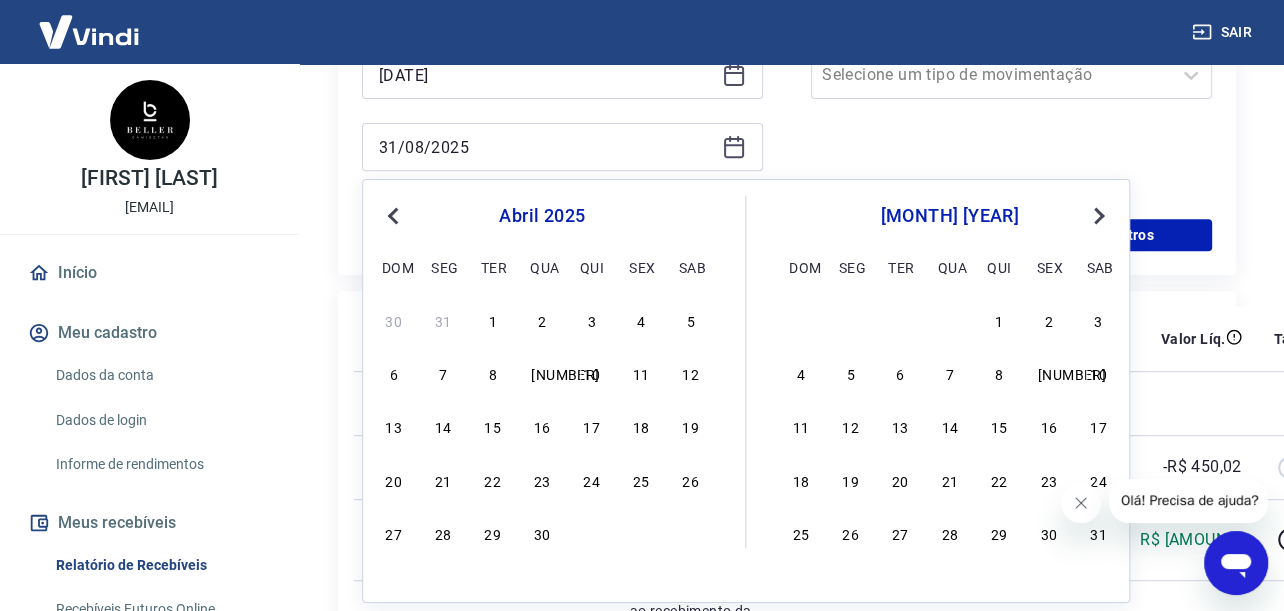 click on "Previous Month" at bounding box center [395, 214] 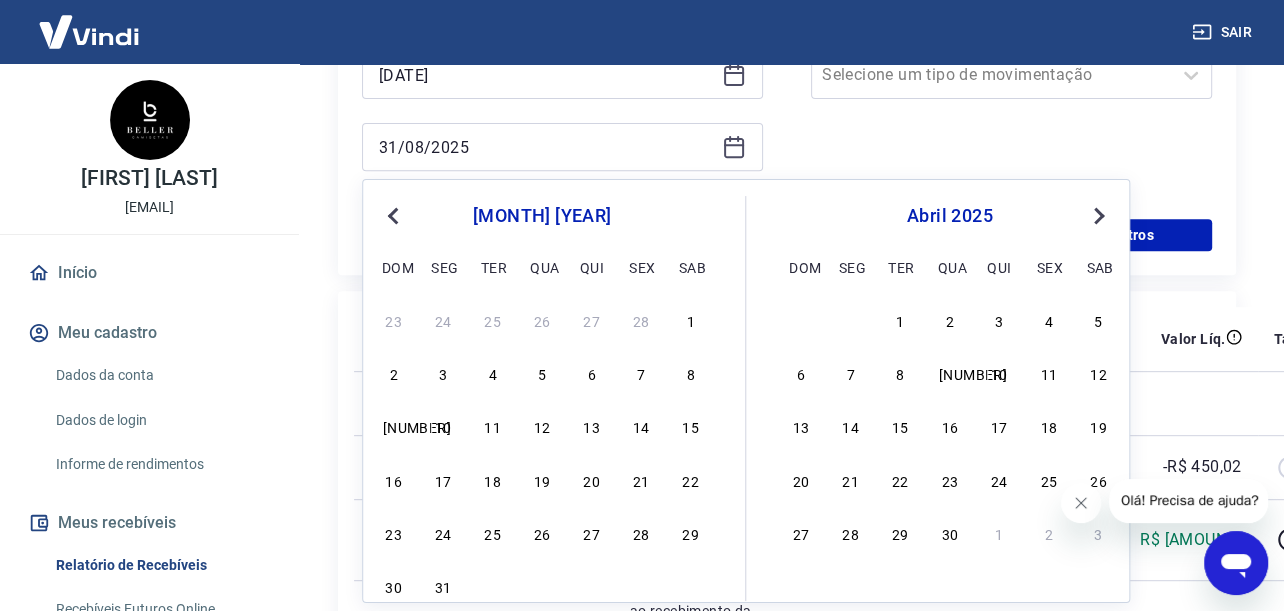 click on "Previous Month" at bounding box center (395, 214) 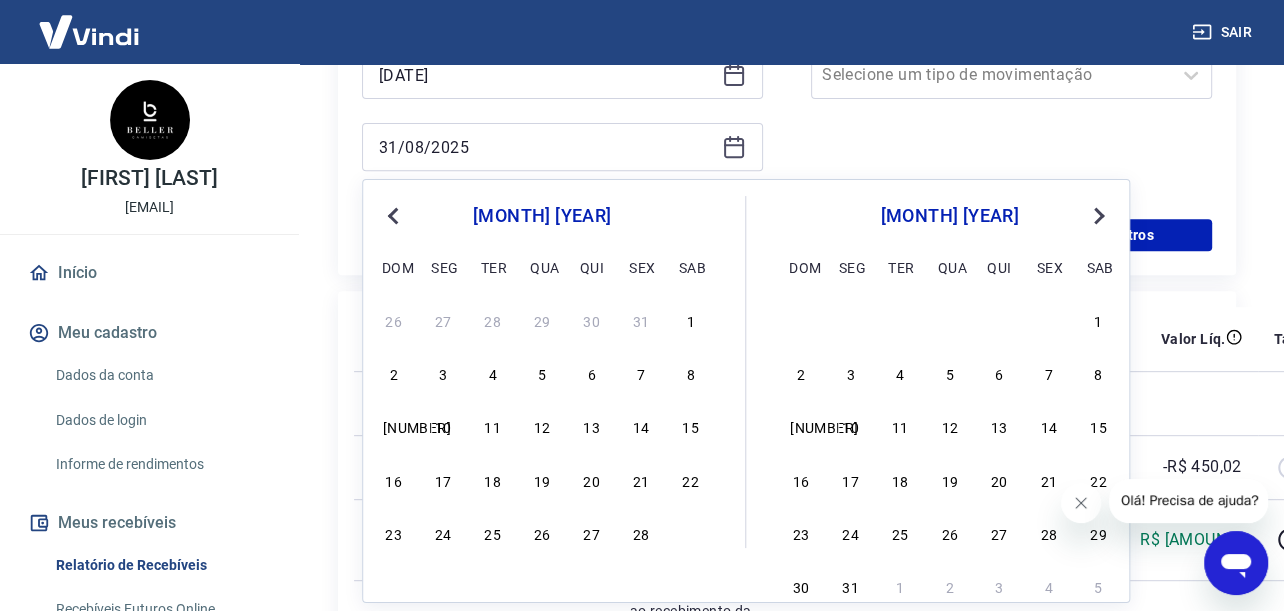 click on "Previous Month" at bounding box center (395, 214) 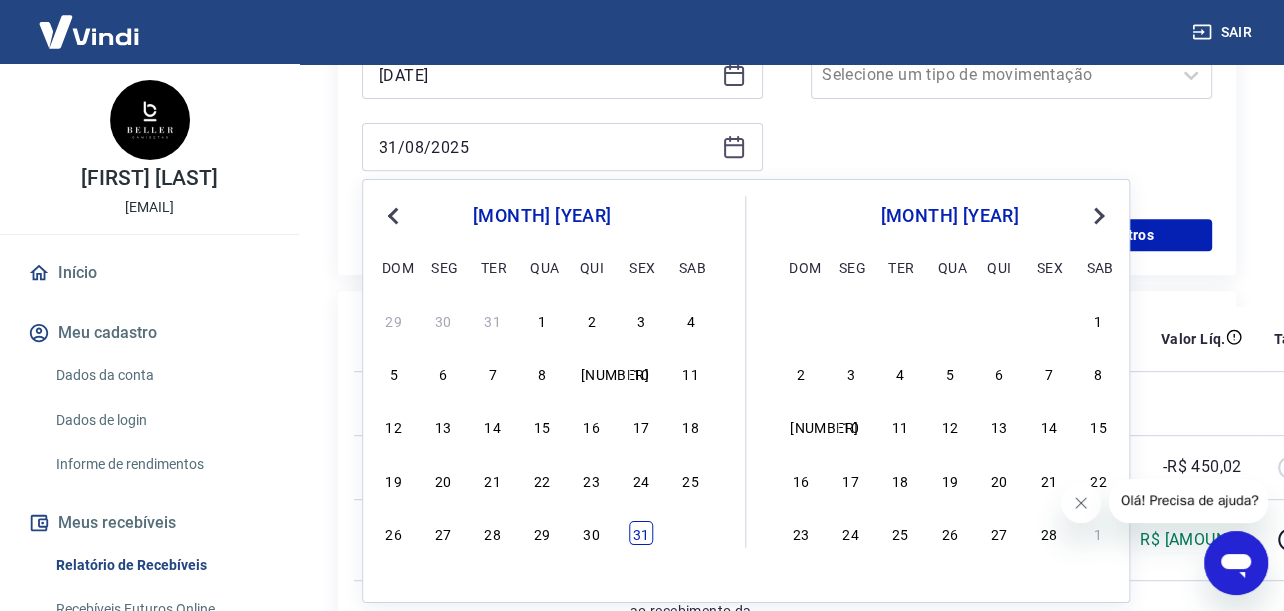 click on "janeiro 2025 Previous Month Next Month janeiro 2025 dom seg ter qua qui sex sab 29 30 31 1 2 3 4 5 6 7 8 9 10 11 12 13 14 15 16 17 18 19 20 21 22 23 24 25 26 27 28 29 30 31 fevereiro 2025 dom seg ter qua qui sex sab 1 2 3 4 5 6 7 8 9 10 11 12 13 14 15 16 17 18 19 20 21 22 23 24 25 26 27 28 1" at bounding box center [746, 391] 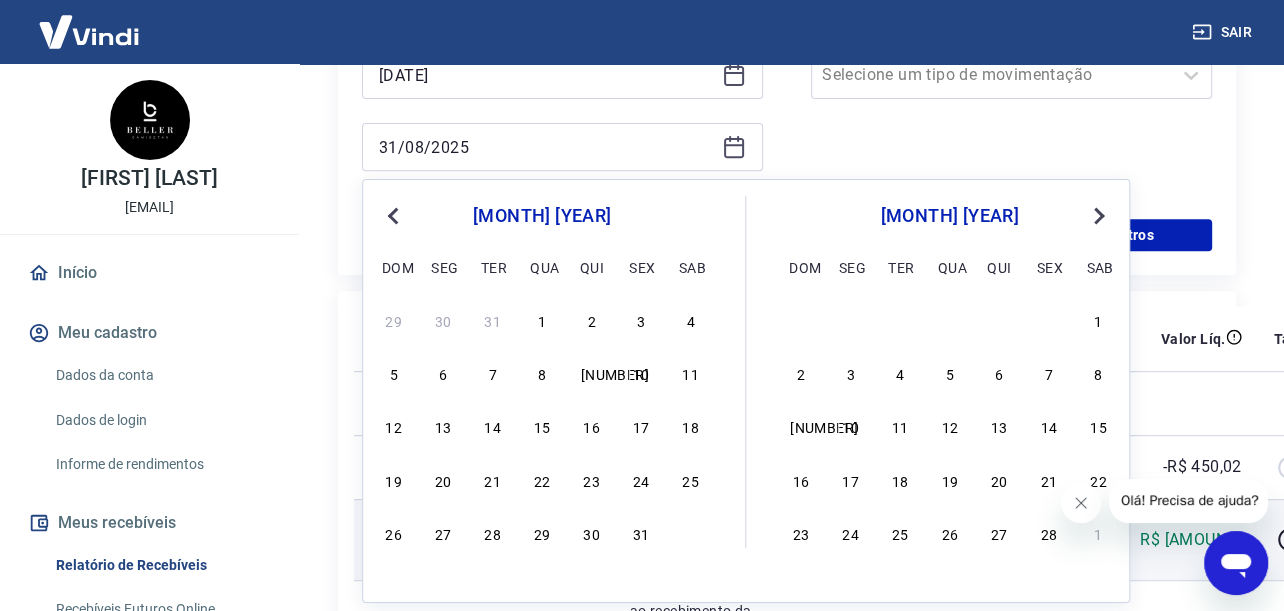 type on "31/01/2025" 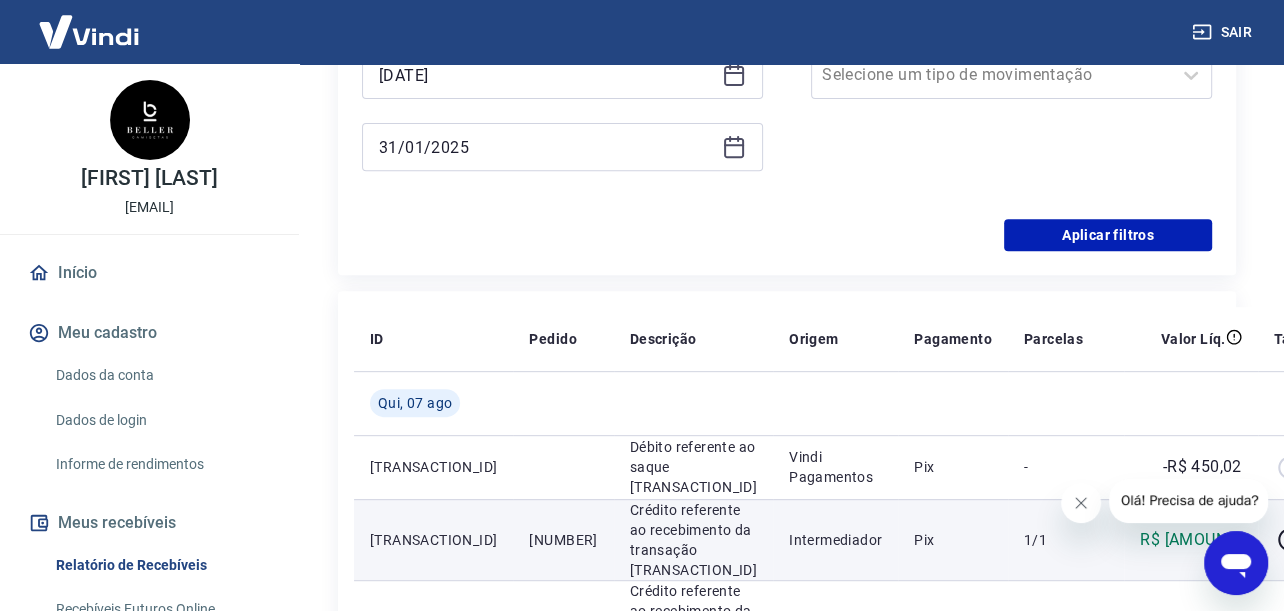 click on "Crédito referente ao recebimento da transação 221726779" at bounding box center [693, 540] 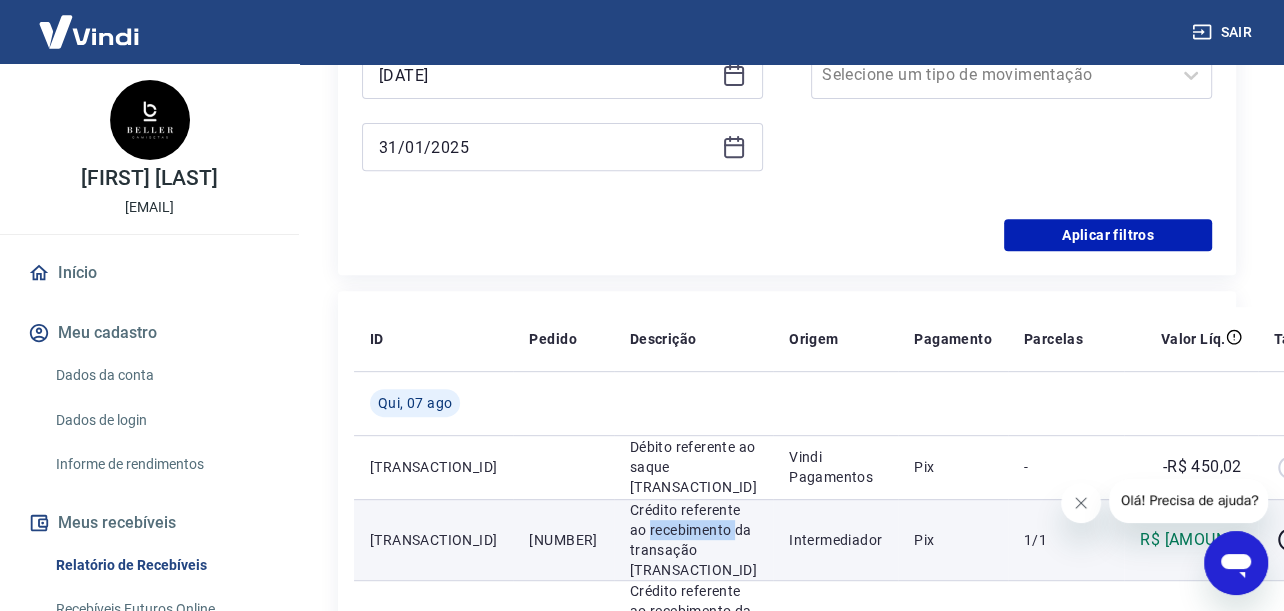 click on "Crédito referente ao recebimento da transação 221726779" at bounding box center (693, 540) 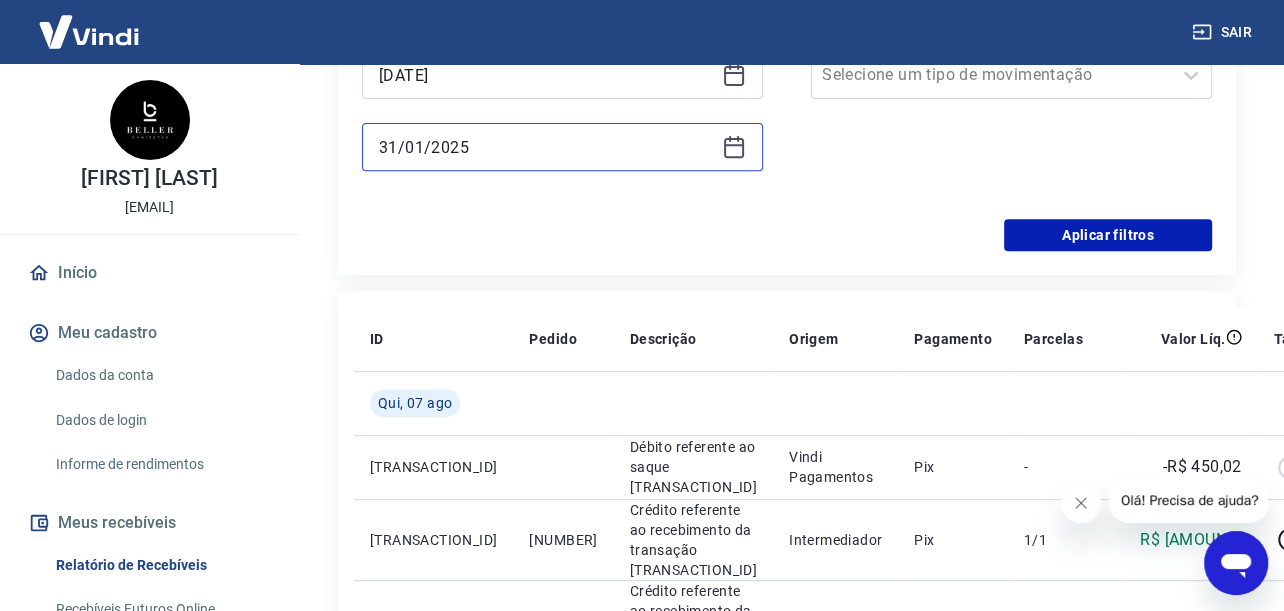 click on "31/01/2025" at bounding box center [546, 147] 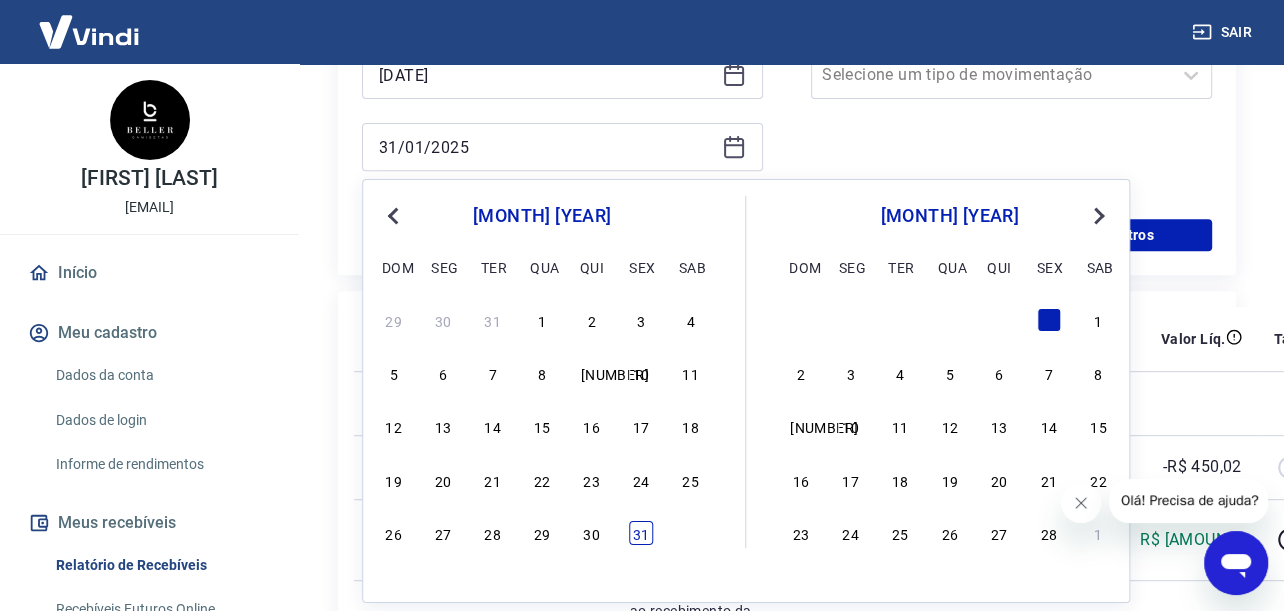 click on "31" at bounding box center [641, 533] 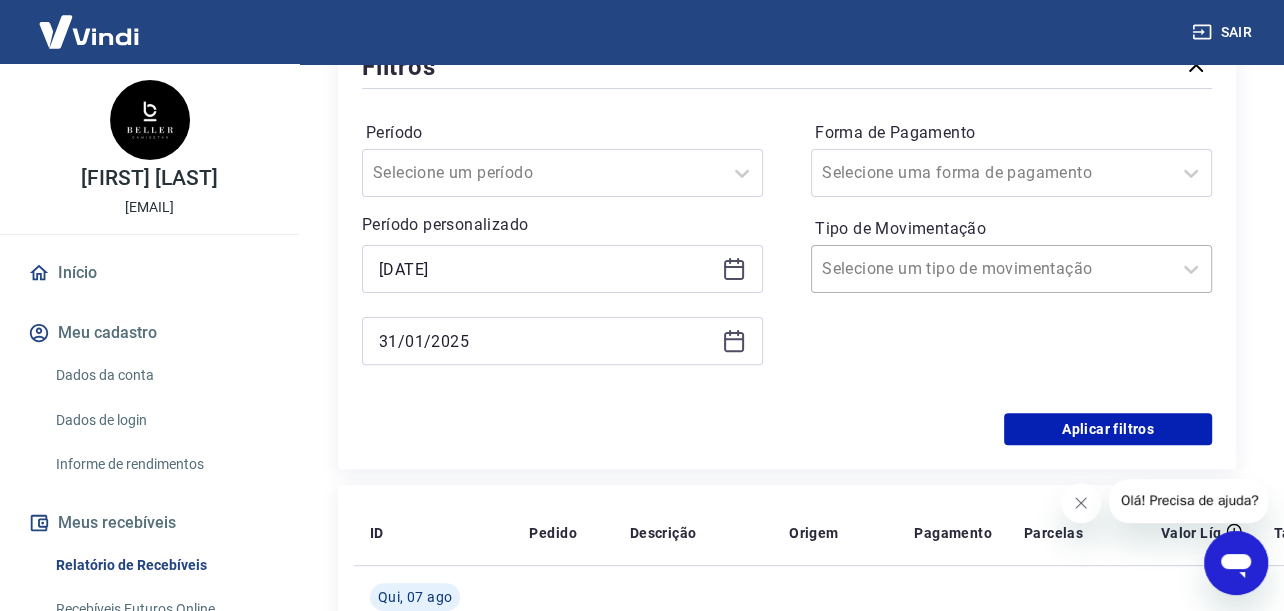 scroll, scrollTop: 400, scrollLeft: 0, axis: vertical 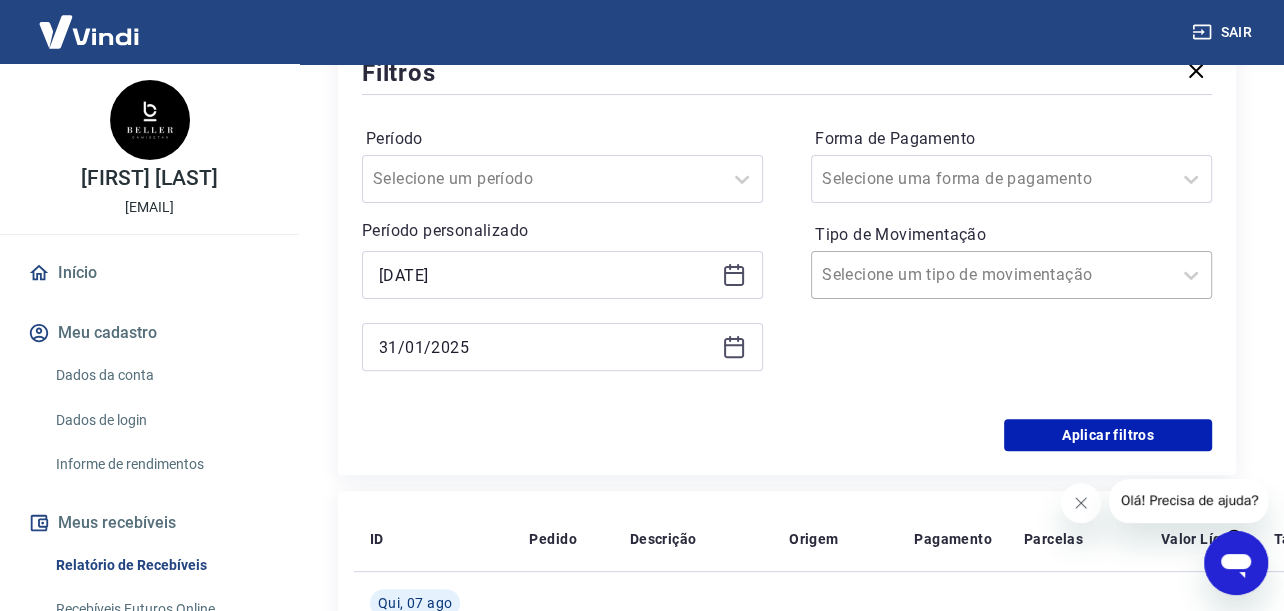 click on "Tipo de Movimentação" at bounding box center (923, 275) 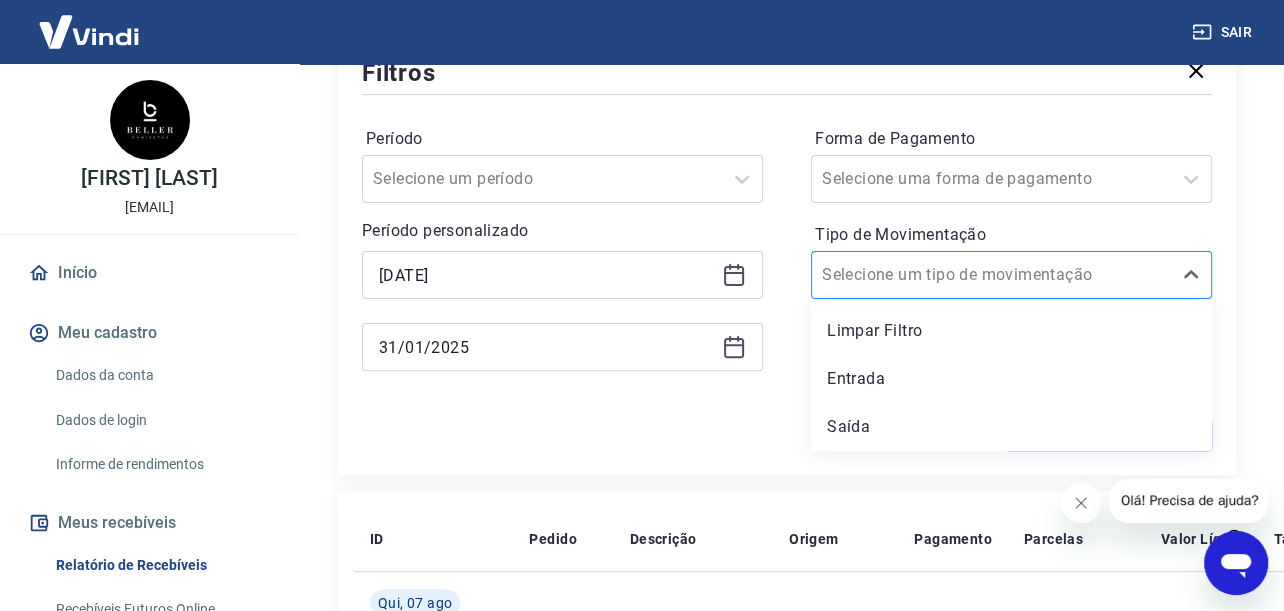 click on "Tipo de Movimentação" at bounding box center (923, 275) 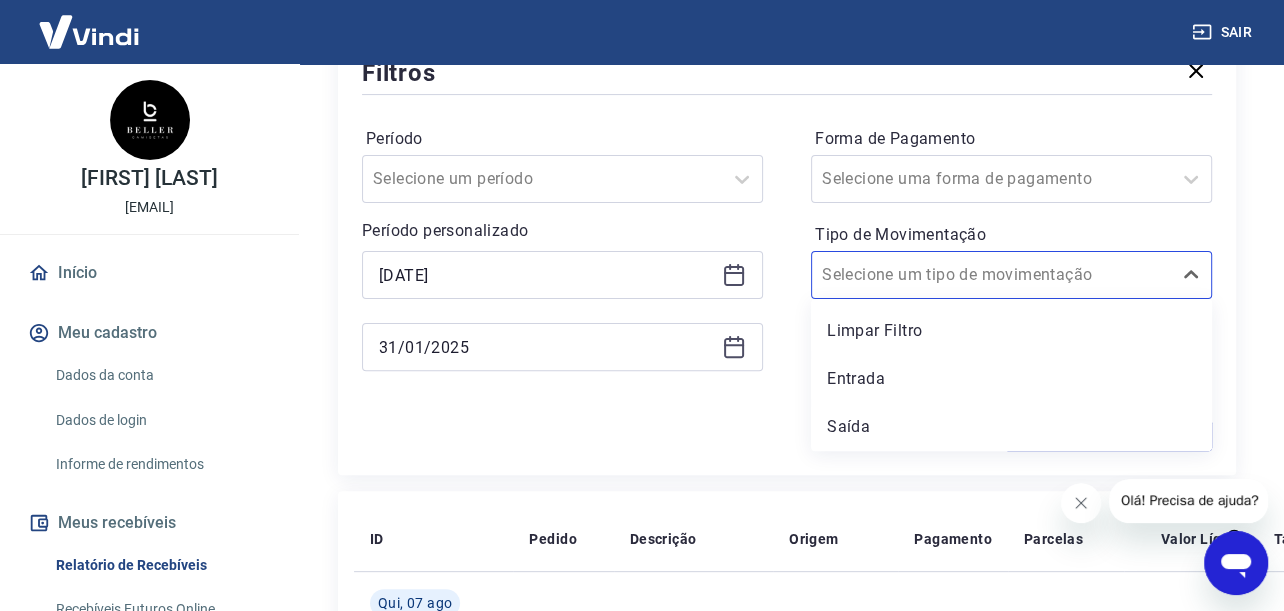 drag, startPoint x: 809, startPoint y: 225, endPoint x: 806, endPoint y: 235, distance: 10.440307 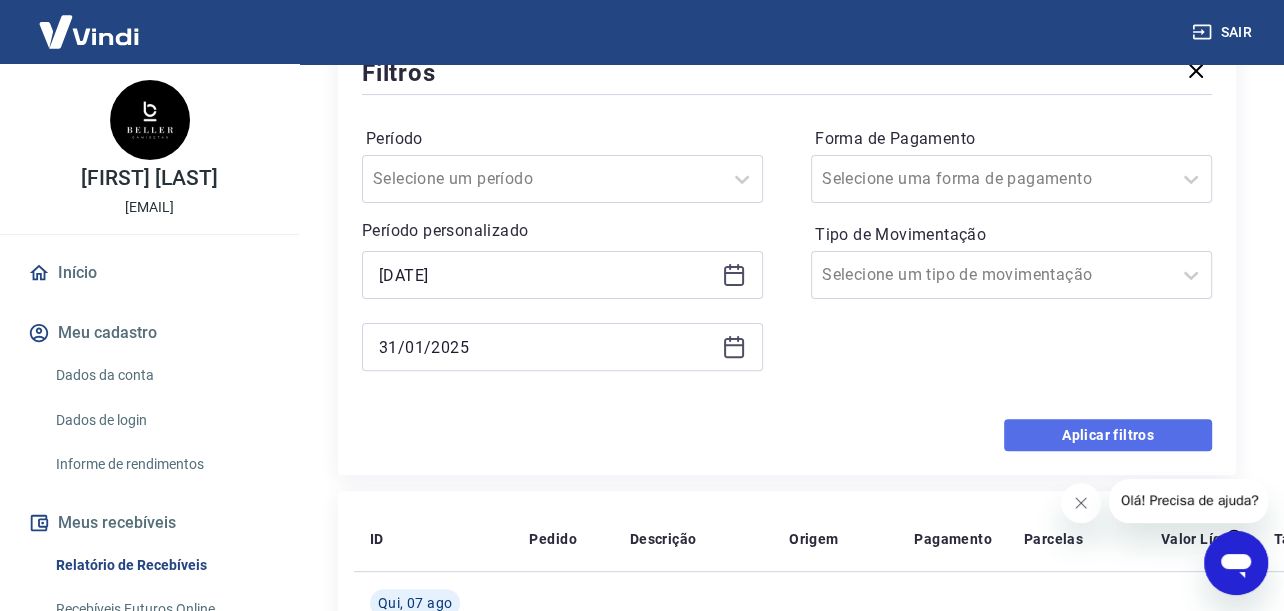 click on "Aplicar filtros" at bounding box center [1108, 435] 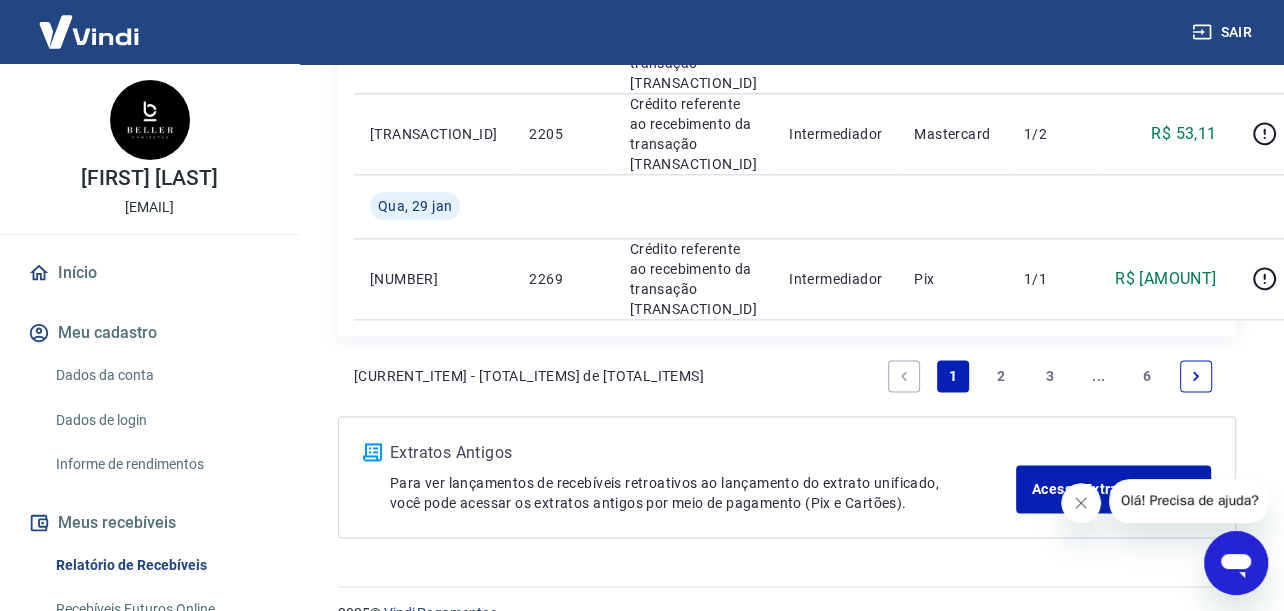scroll, scrollTop: 1964, scrollLeft: 0, axis: vertical 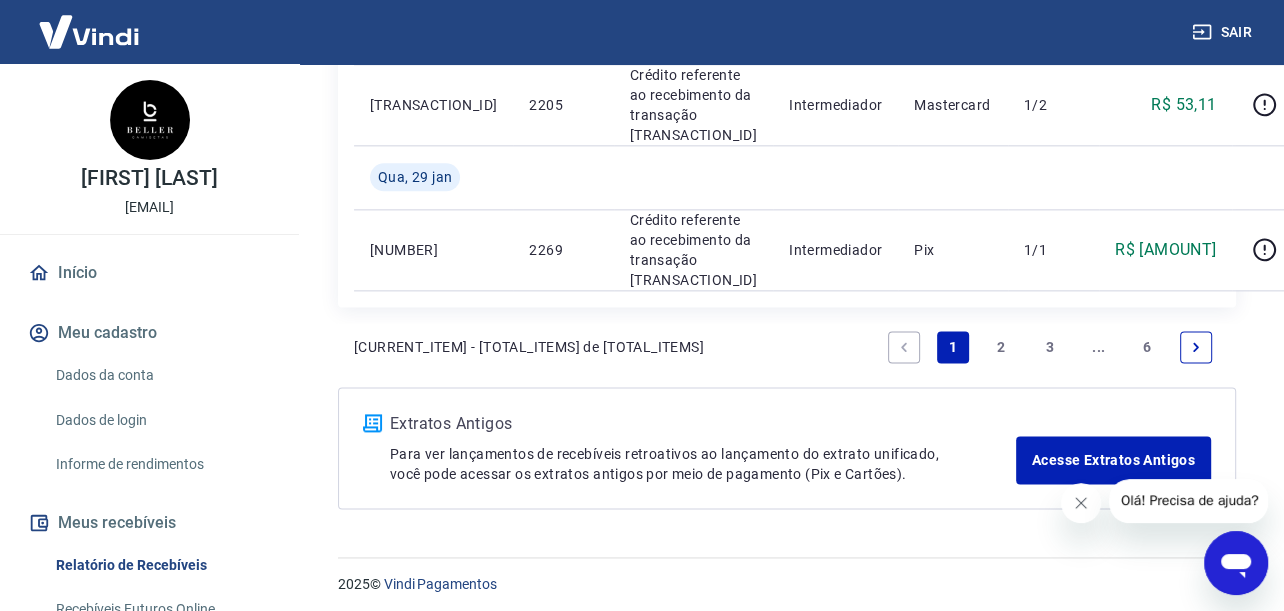 click on "6" at bounding box center (1147, 347) 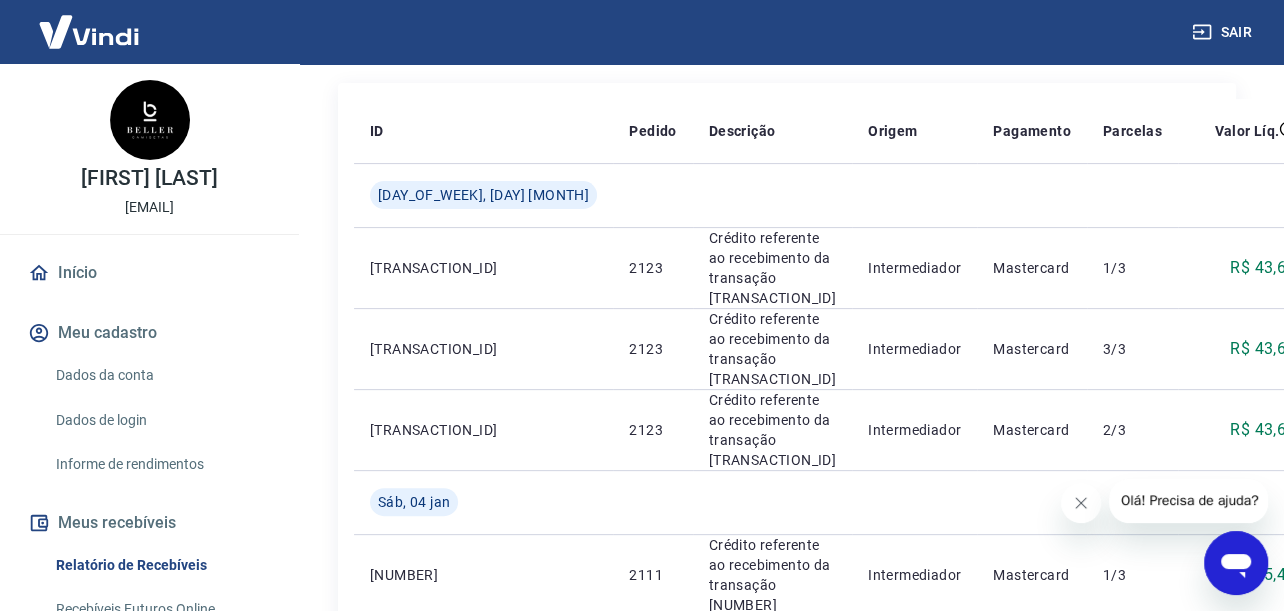 scroll, scrollTop: 0, scrollLeft: 0, axis: both 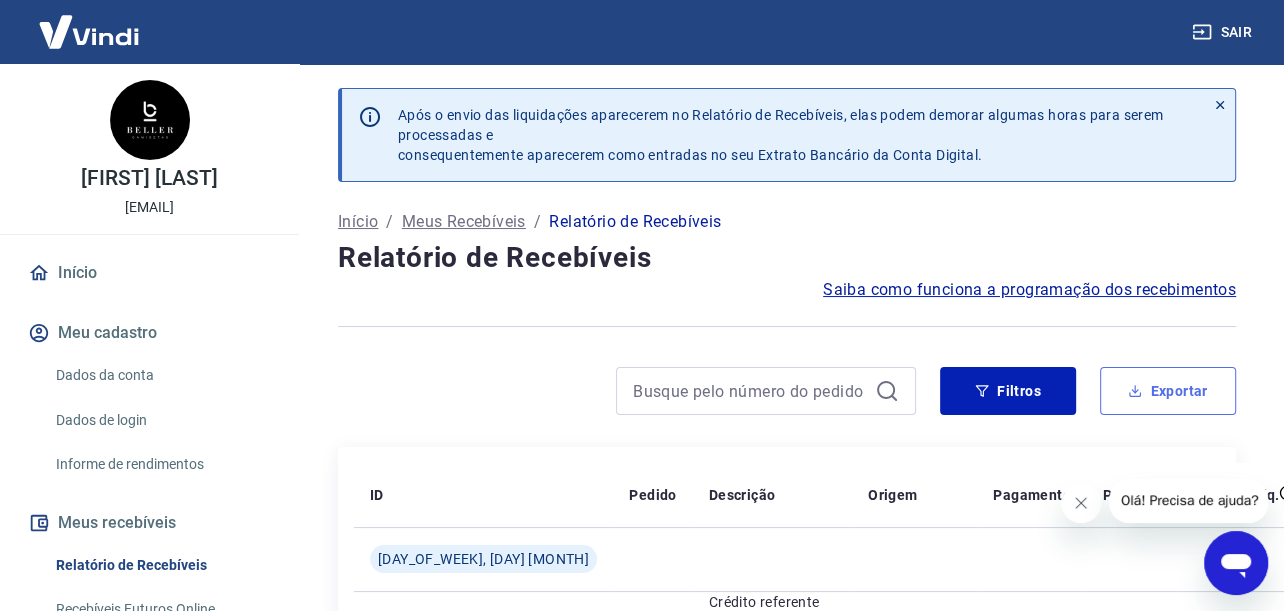 click on "Exportar" at bounding box center (1168, 391) 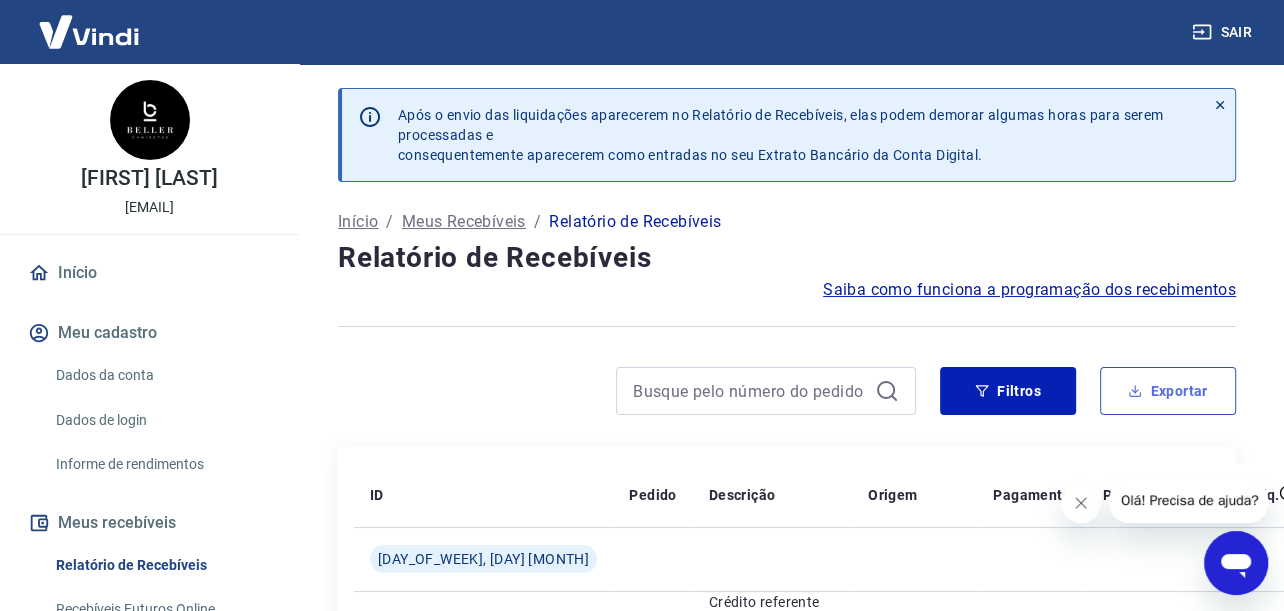 type on "01/01/2025" 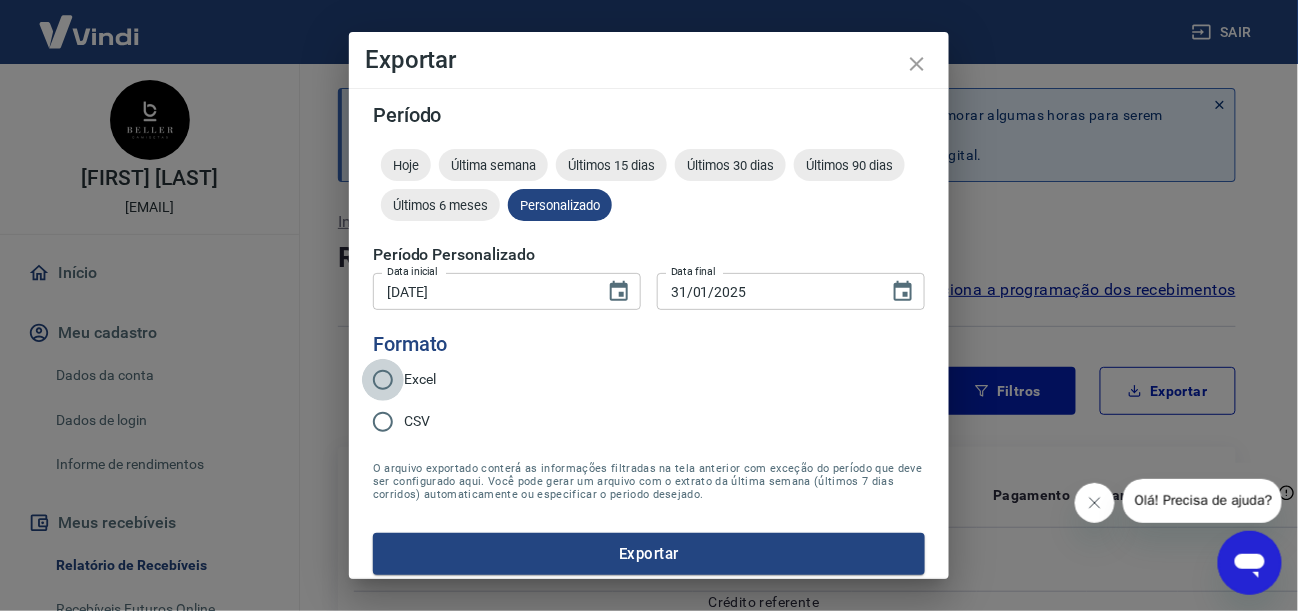 click on "Excel" at bounding box center [383, 380] 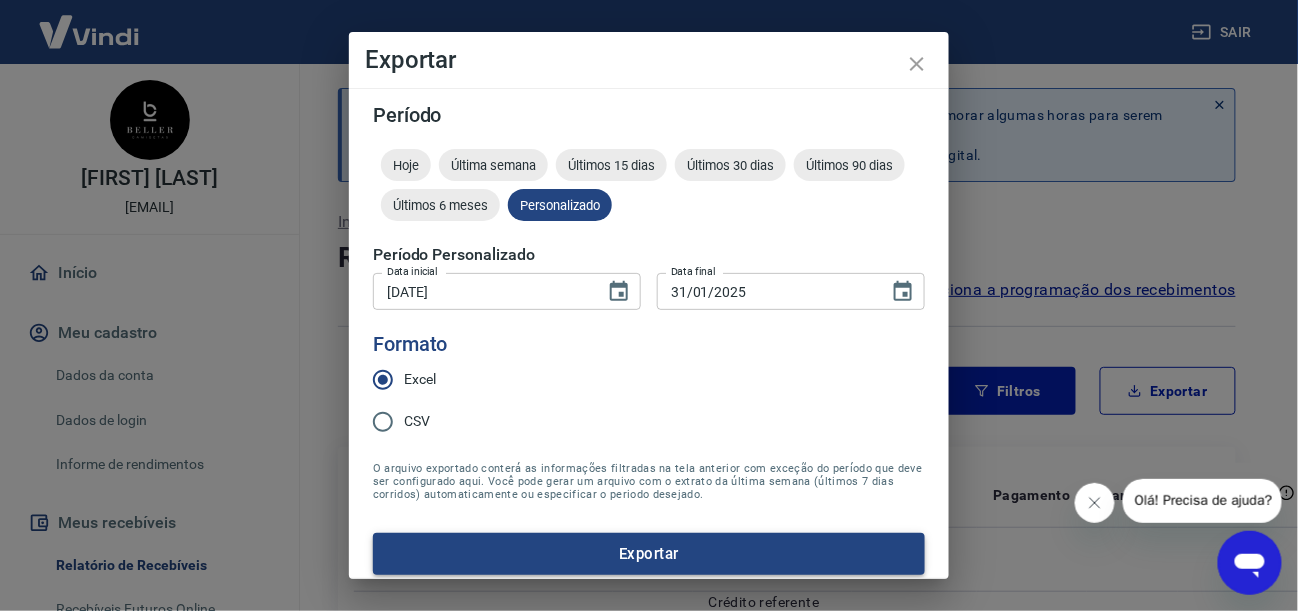click on "Exportar" at bounding box center (649, 554) 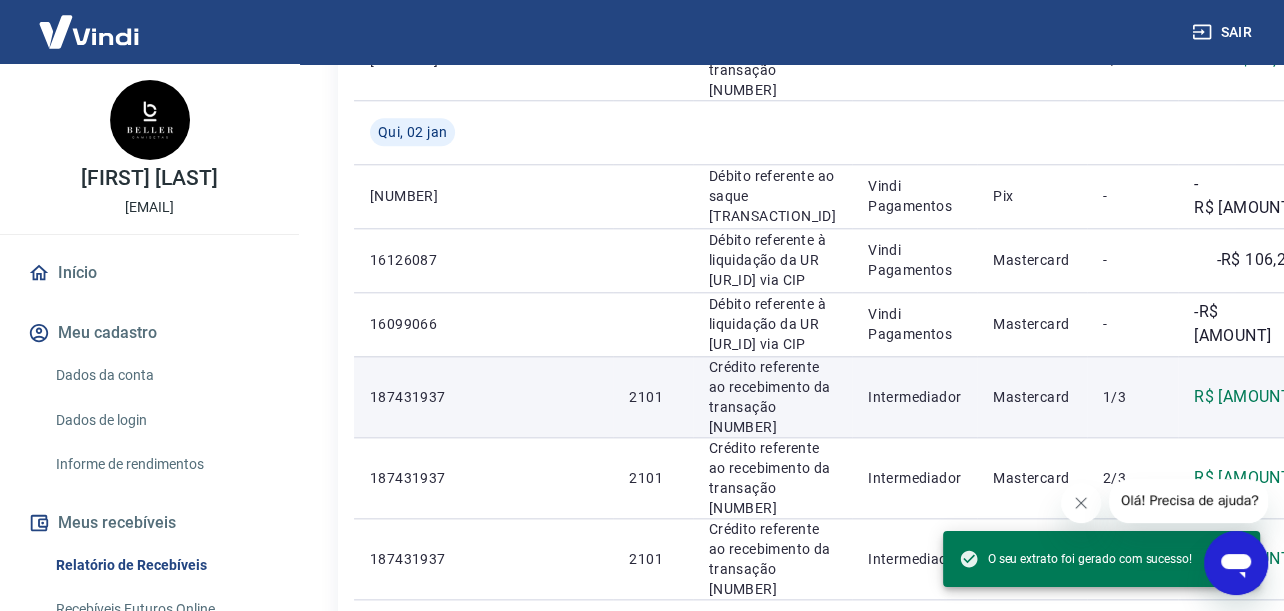 scroll, scrollTop: 1511, scrollLeft: 0, axis: vertical 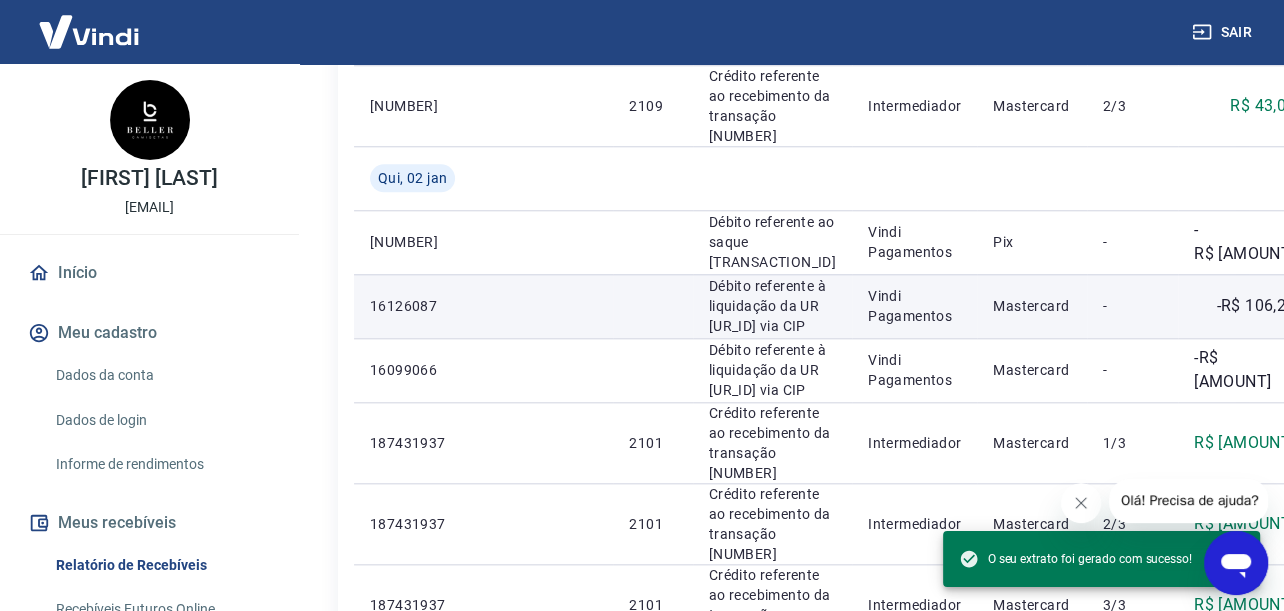click on "-R$ 106,25" at bounding box center [1255, 306] 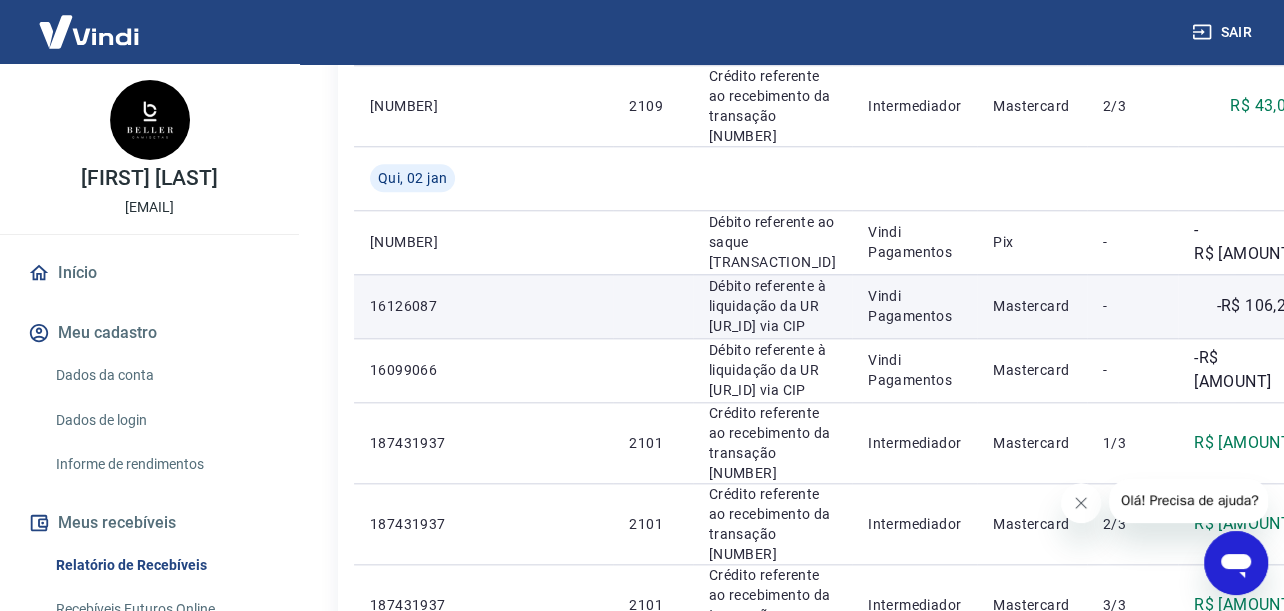 click on "Débito referente à liquidação da UR 12231111 via CIP" at bounding box center (772, 306) 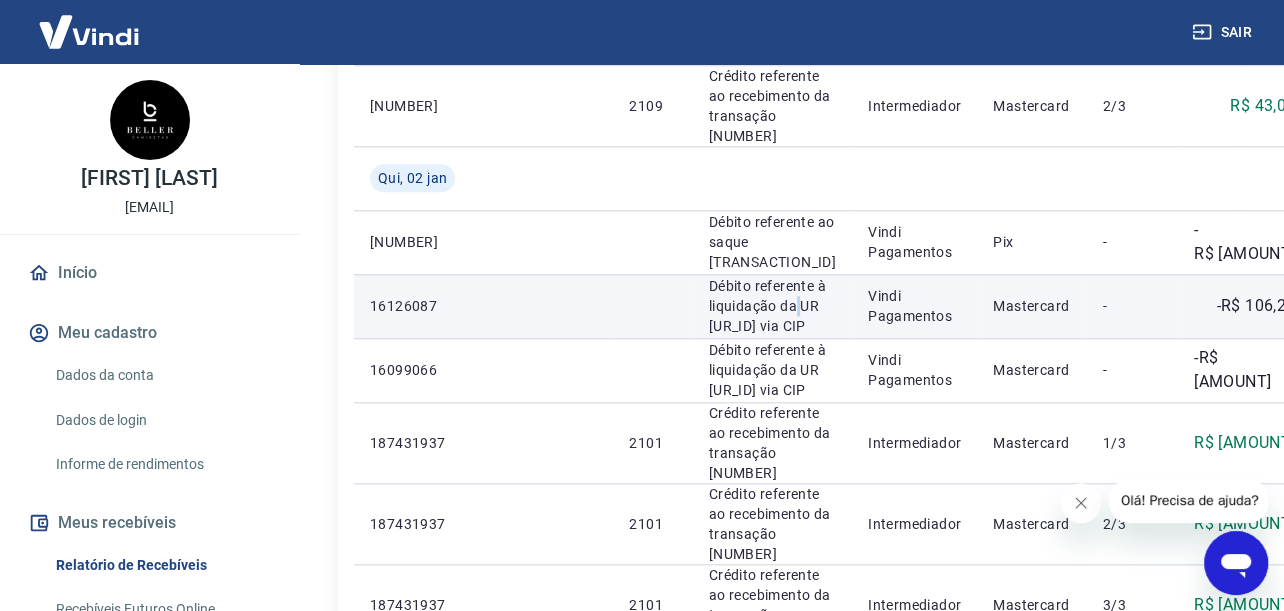 click on "Débito referente à liquidação da UR 12231111 via CIP" at bounding box center (772, 306) 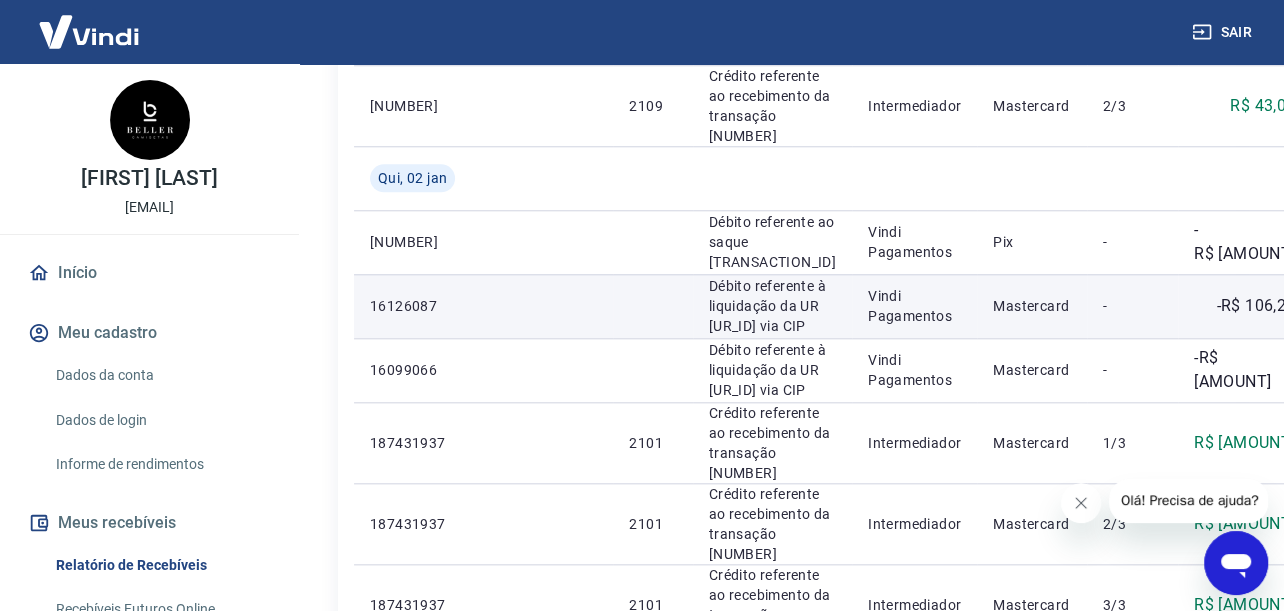 click on "16126087" at bounding box center (483, 306) 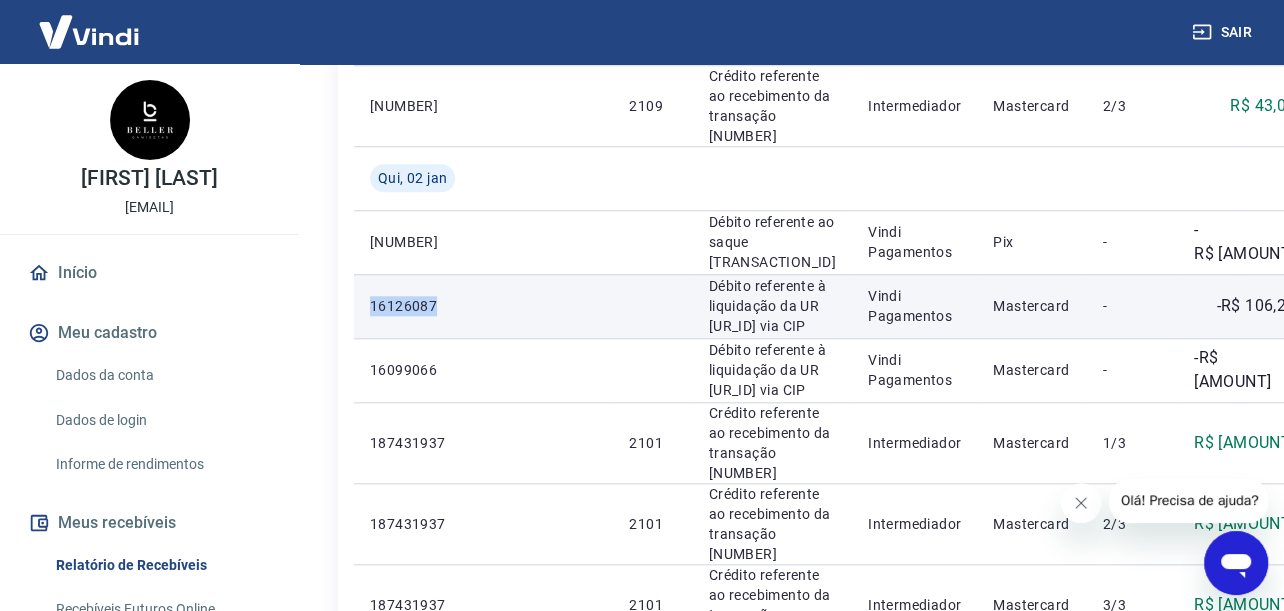 click on "16126087" at bounding box center [483, 306] 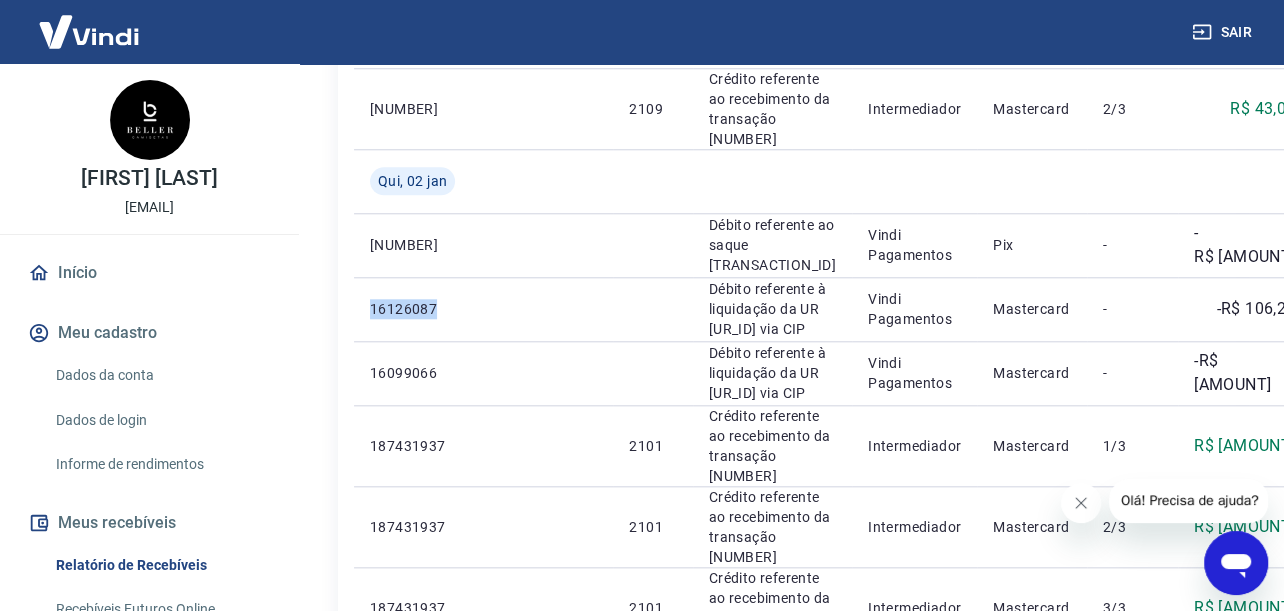 scroll, scrollTop: 1500, scrollLeft: 0, axis: vertical 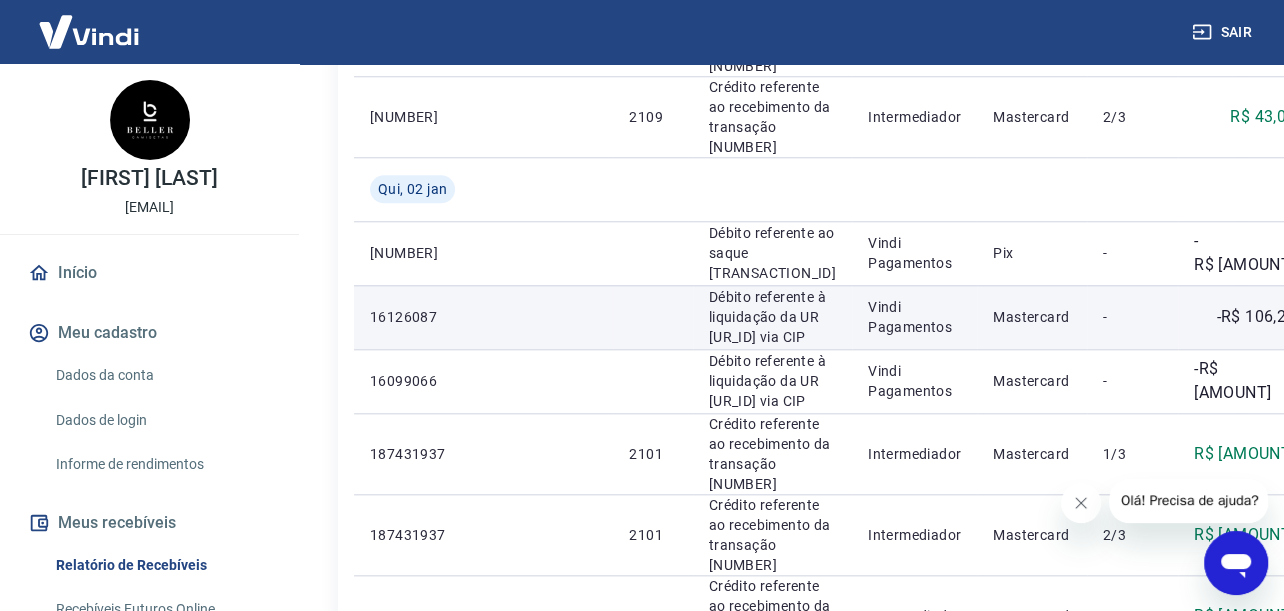 click on "Débito referente à liquidação da UR 12231111 via CIP" at bounding box center (772, 317) 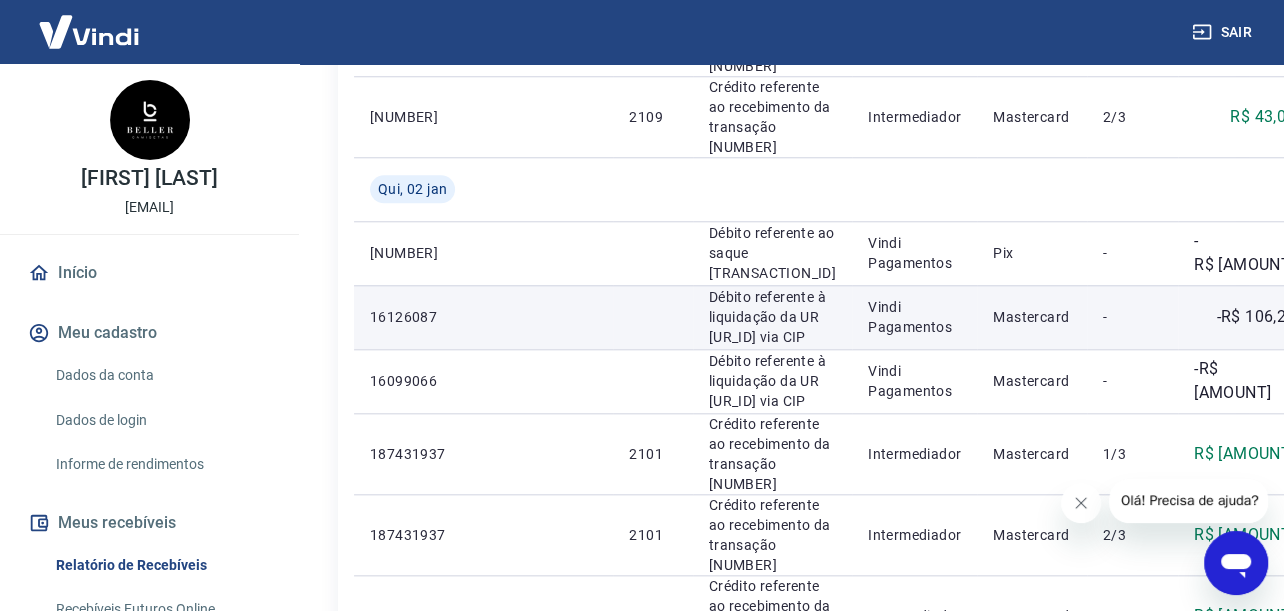 click at bounding box center (1351, 317) 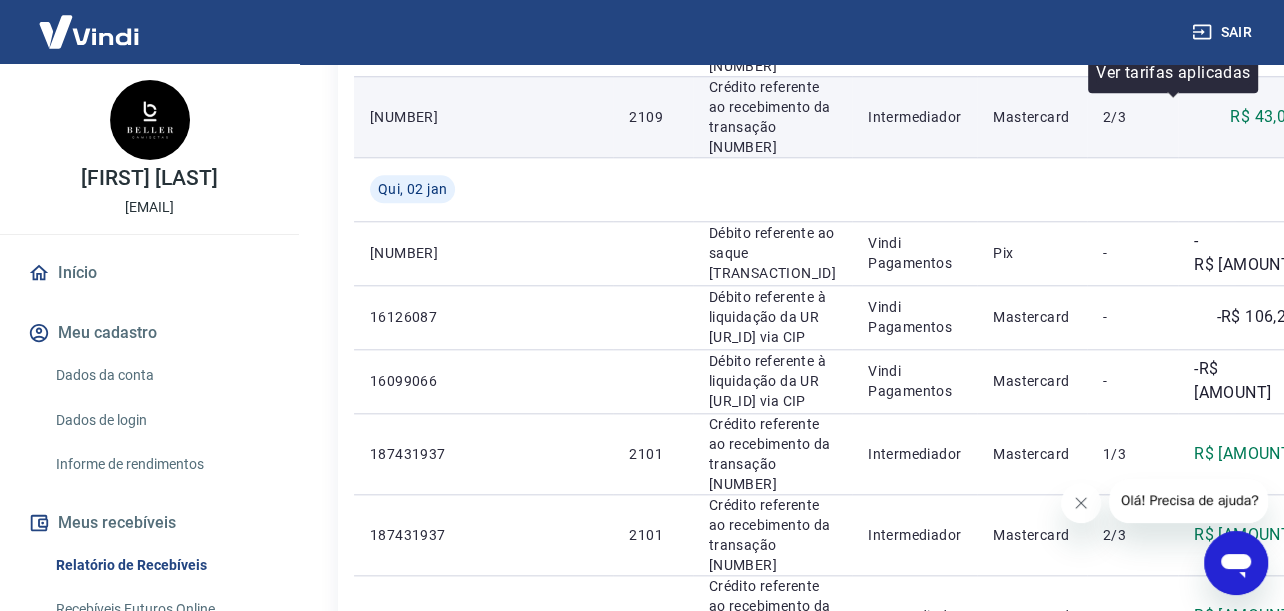 click 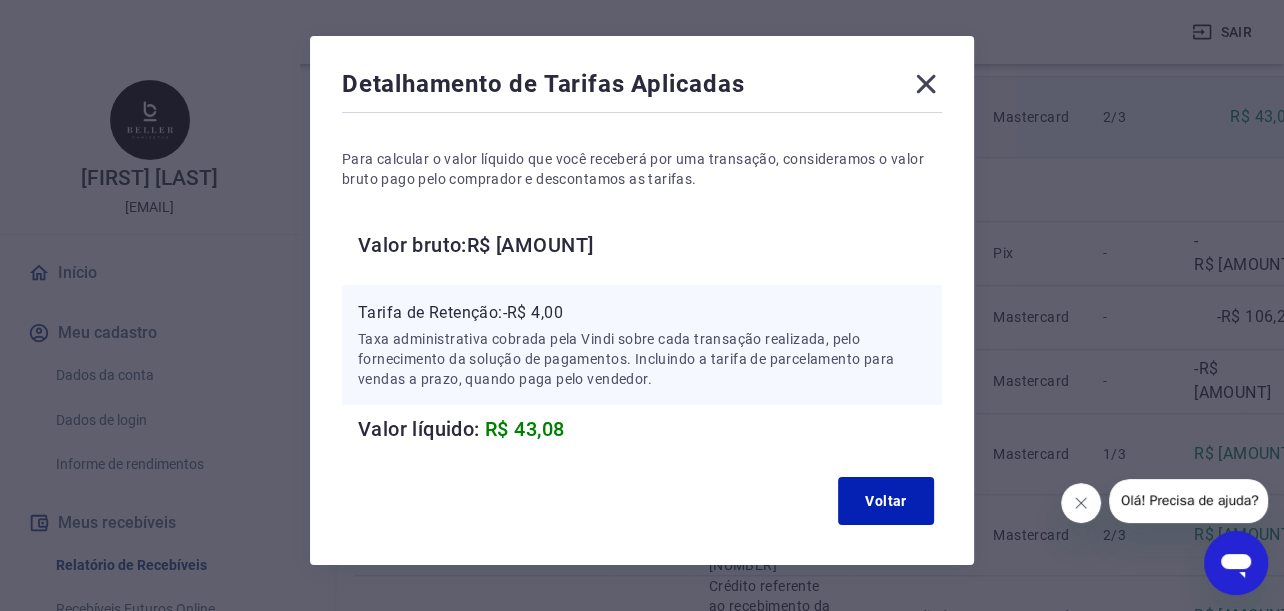 scroll, scrollTop: 109, scrollLeft: 0, axis: vertical 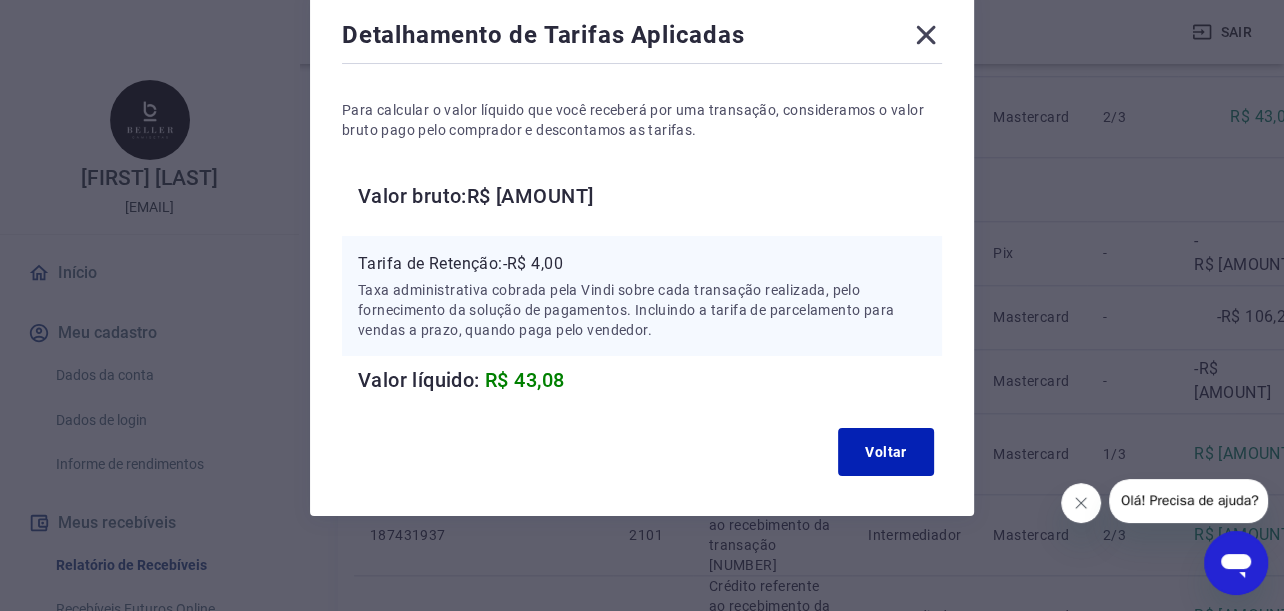 click 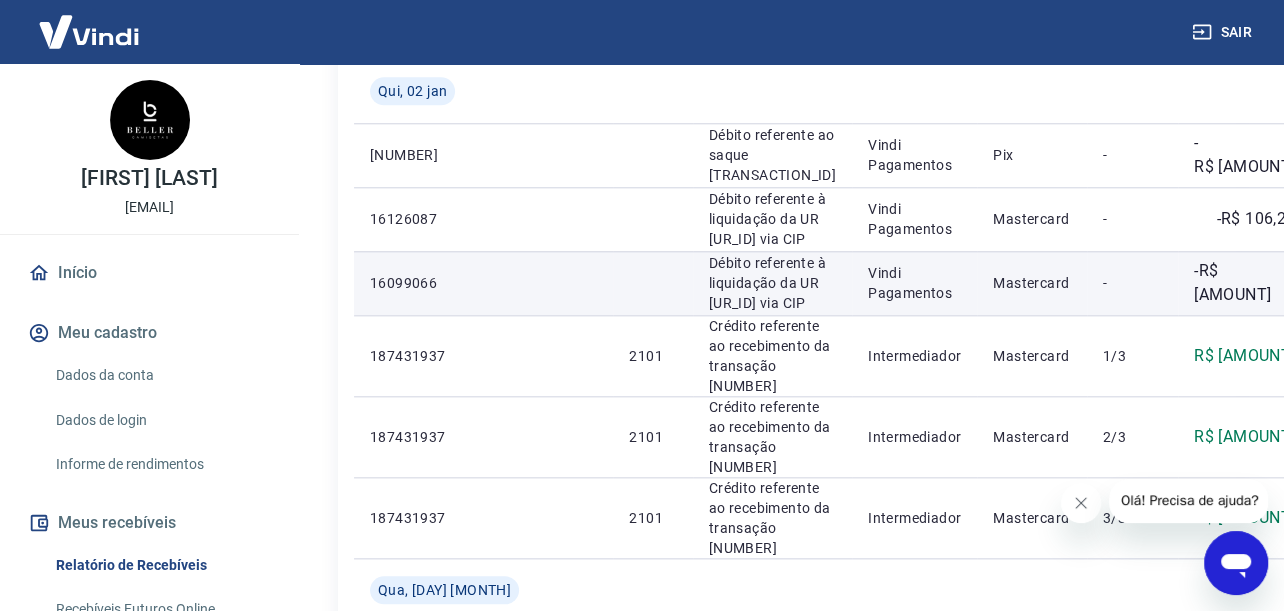scroll, scrollTop: 1600, scrollLeft: 0, axis: vertical 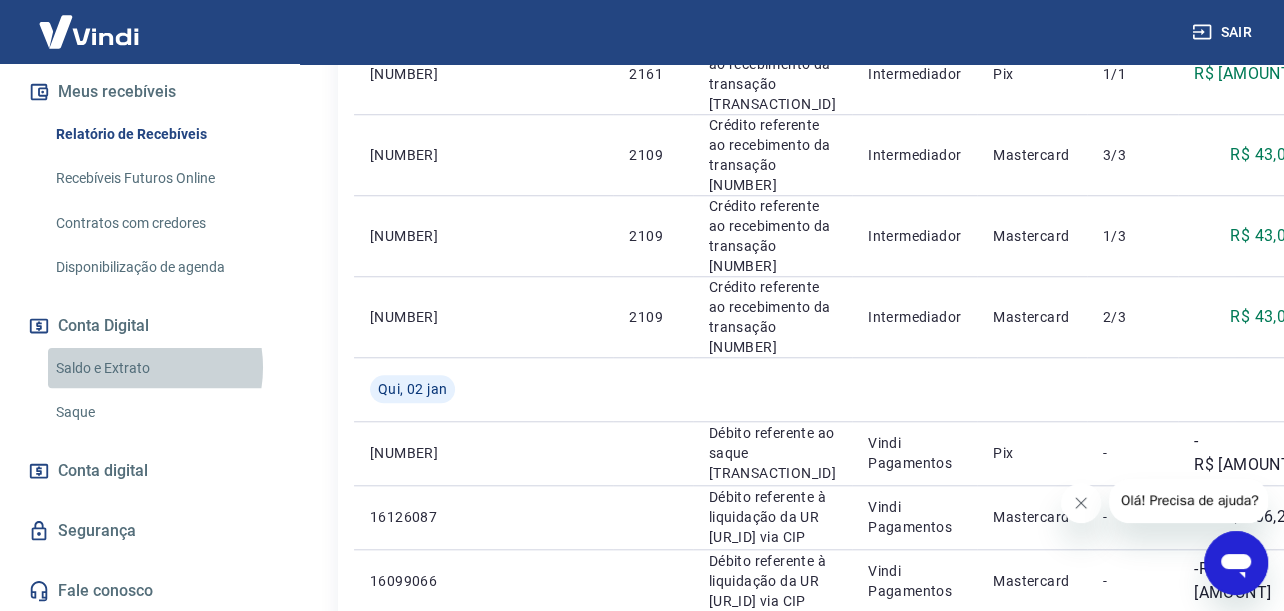 click on "Saldo e Extrato" at bounding box center [161, 368] 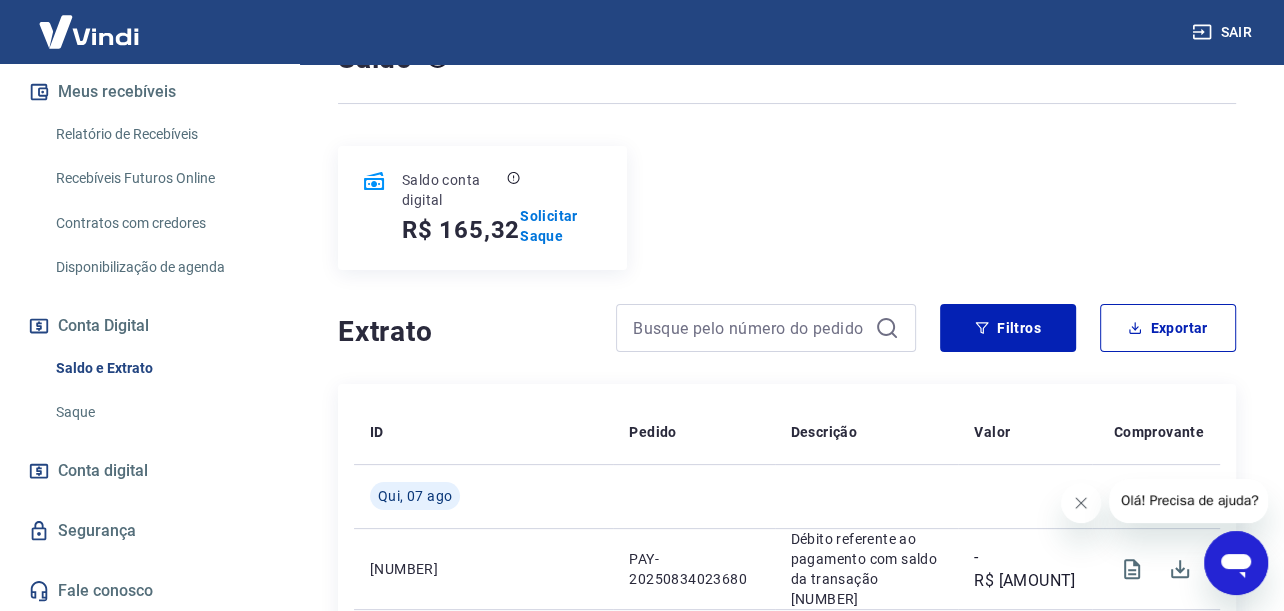 scroll, scrollTop: 200, scrollLeft: 0, axis: vertical 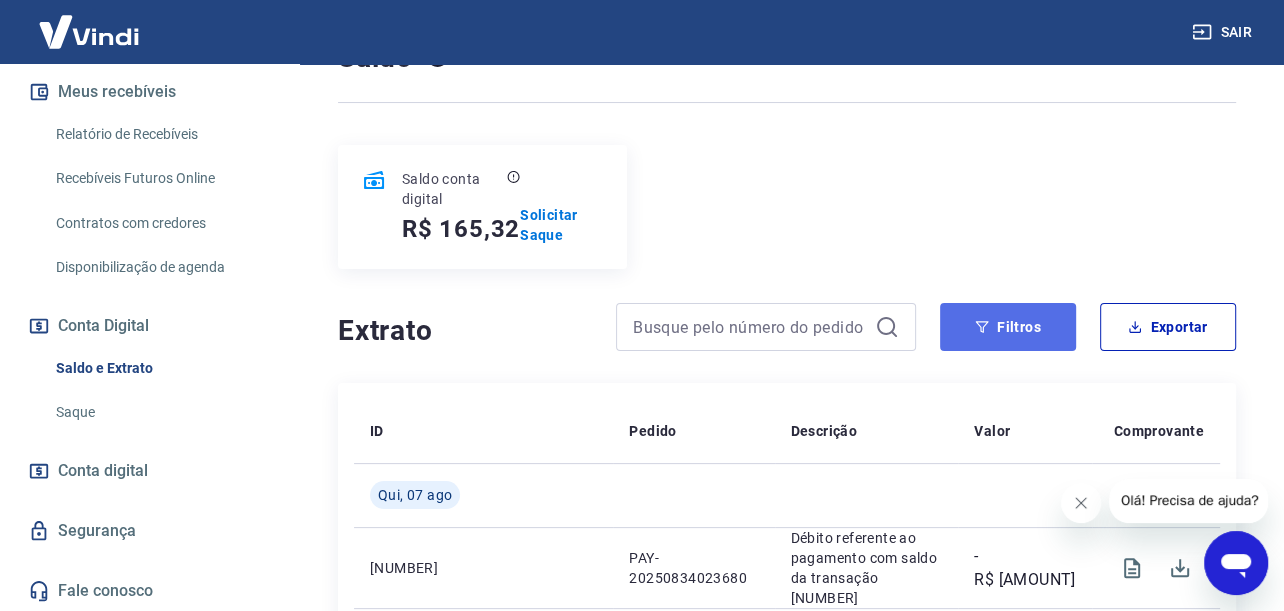 click on "Filtros" at bounding box center [1008, 327] 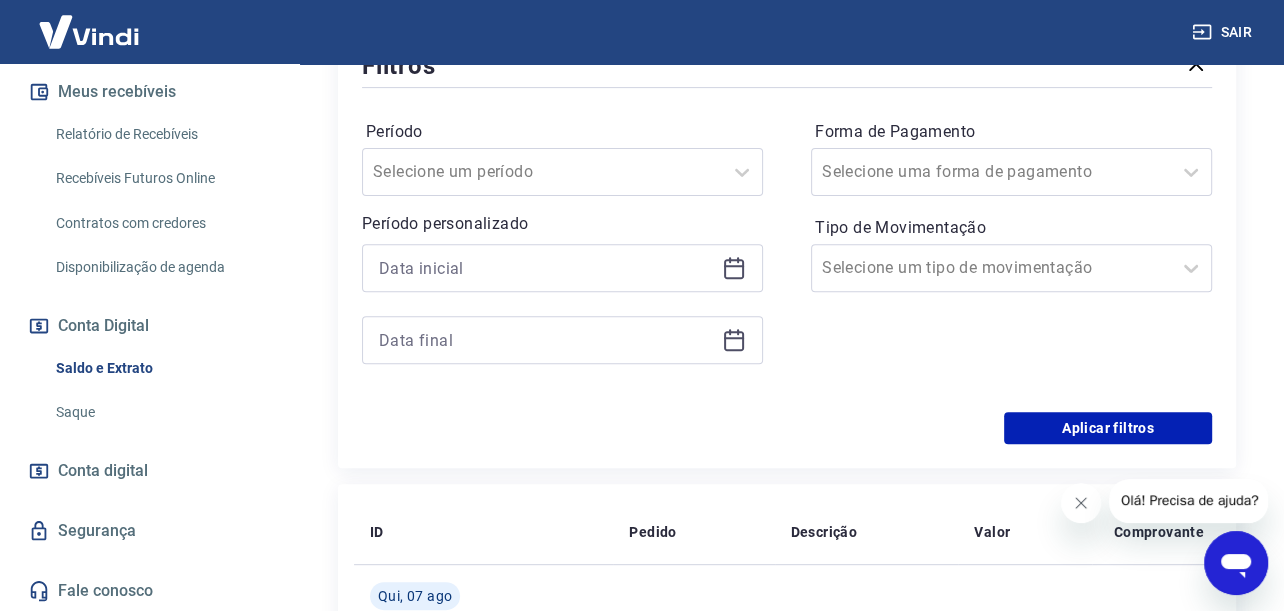 scroll, scrollTop: 600, scrollLeft: 0, axis: vertical 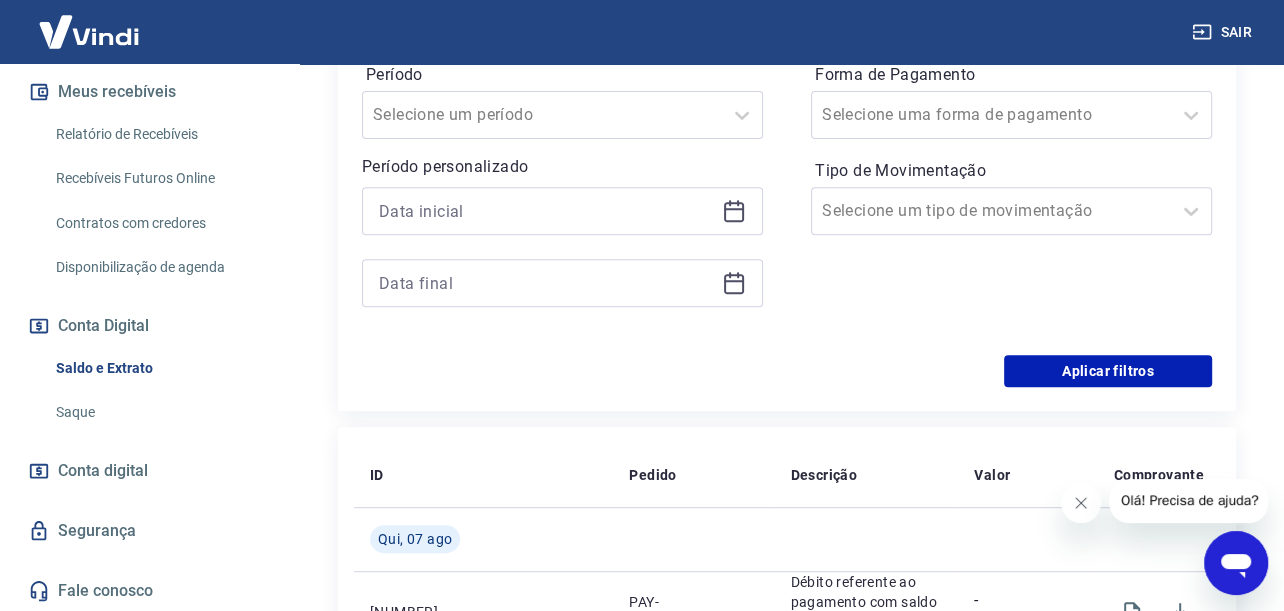 click 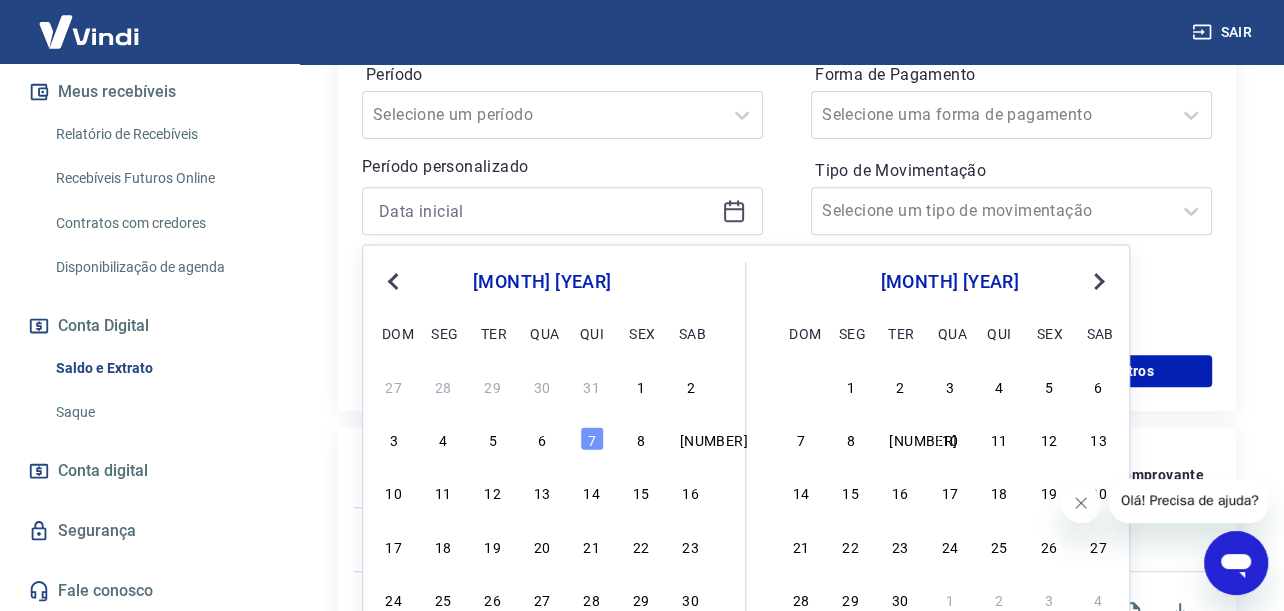 click on "Previous Month" at bounding box center [395, 280] 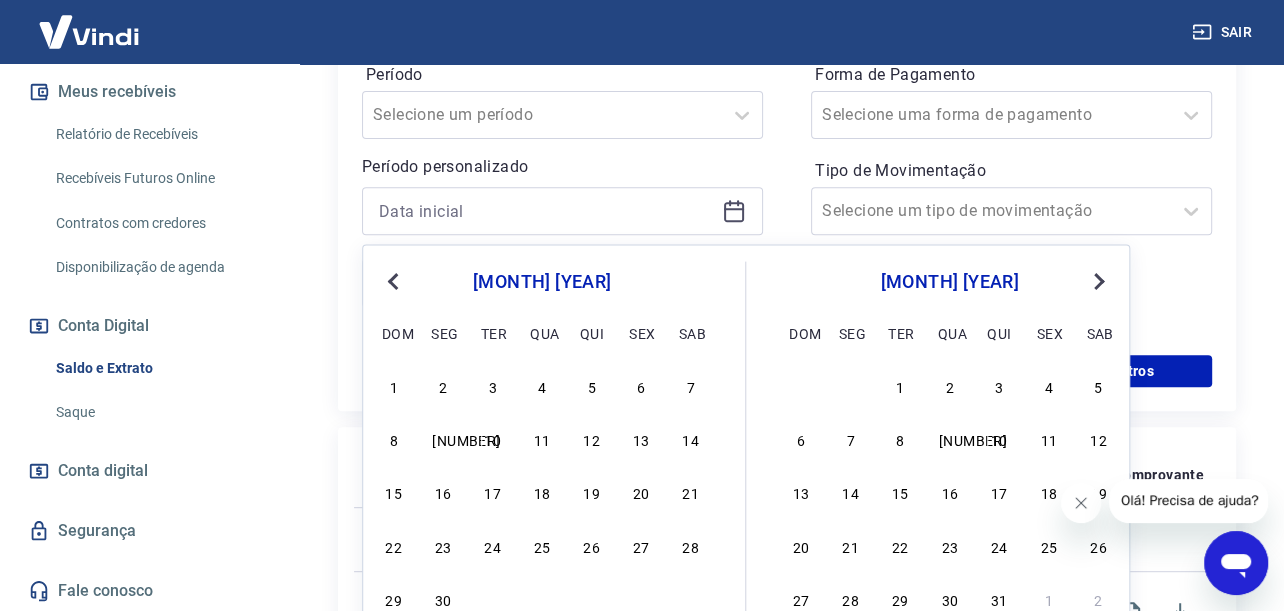 click on "Previous Month" at bounding box center [395, 280] 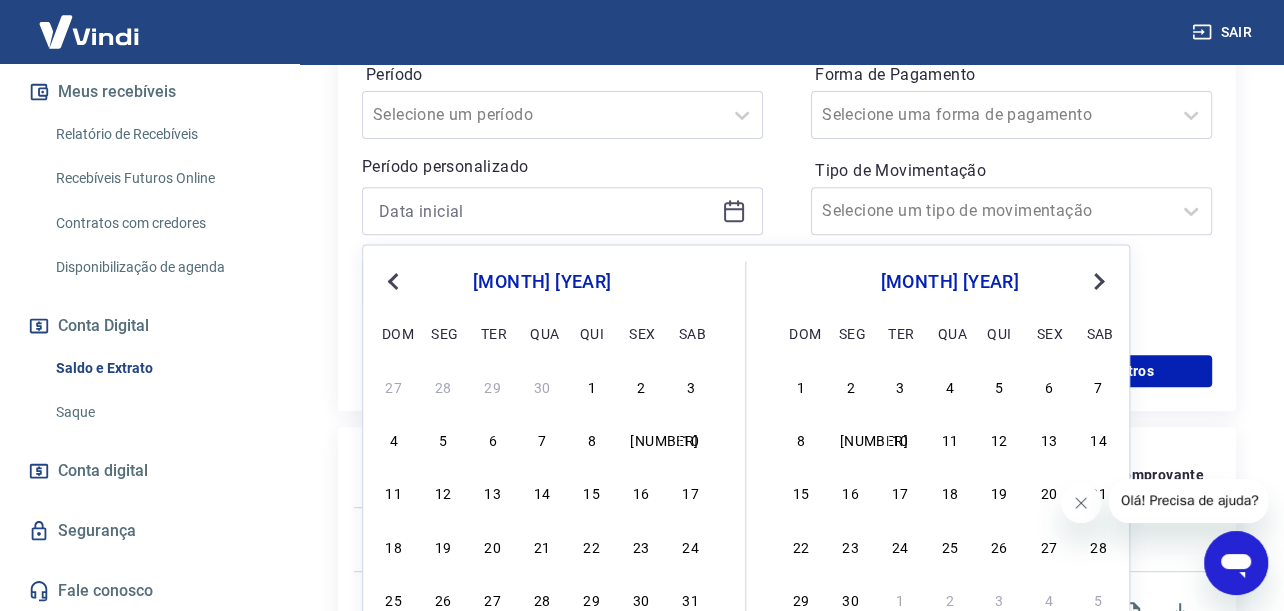 click on "Previous Month" at bounding box center (395, 280) 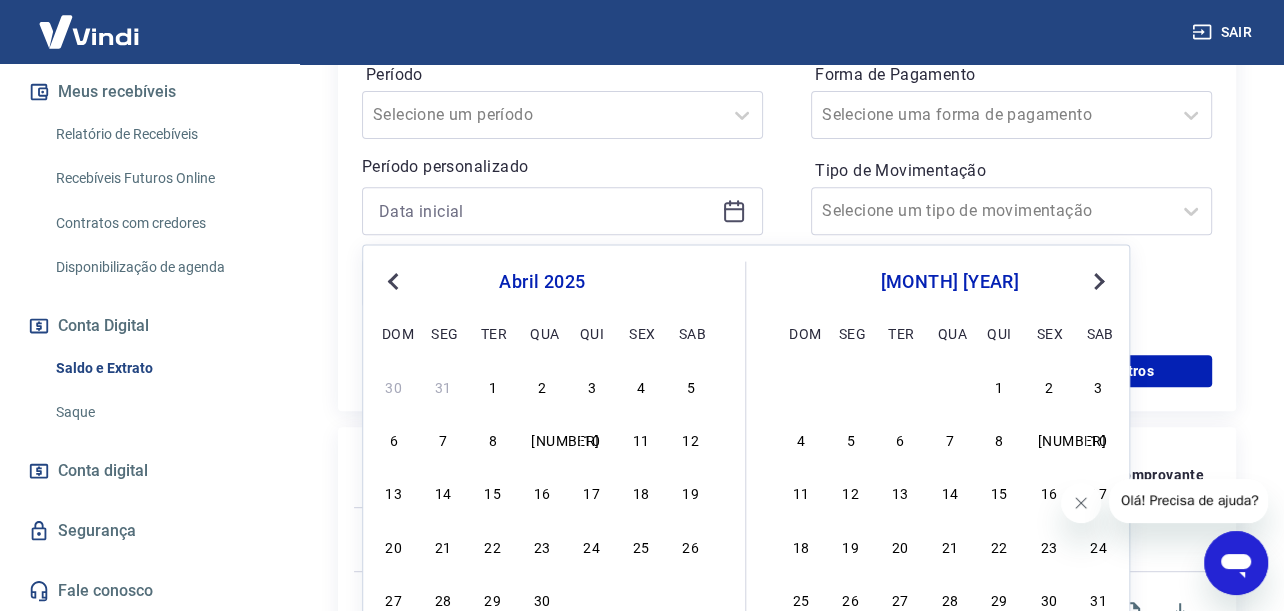 click on "Previous Month" at bounding box center (395, 280) 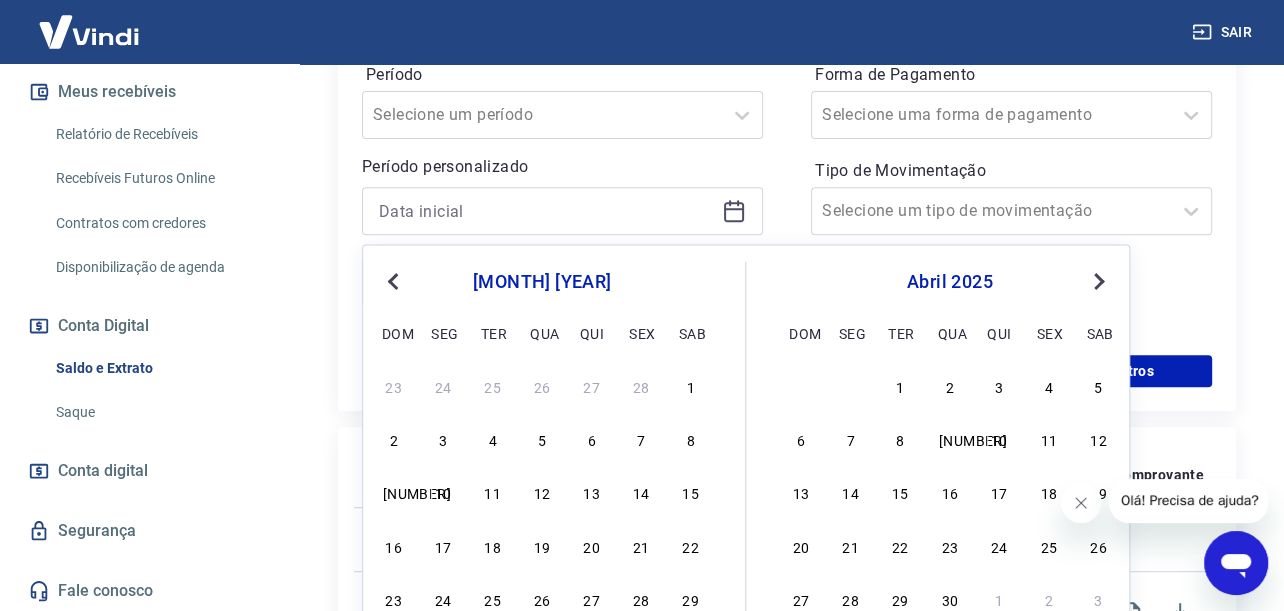 click on "Previous Month" at bounding box center [395, 280] 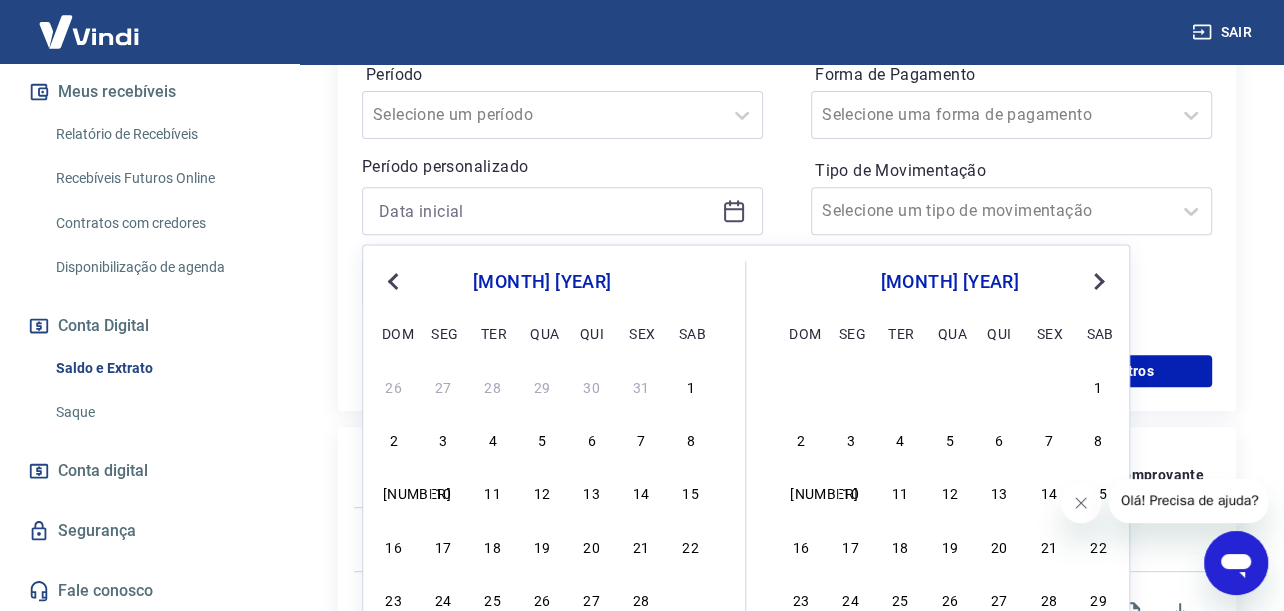 click on "Previous Month" at bounding box center (395, 280) 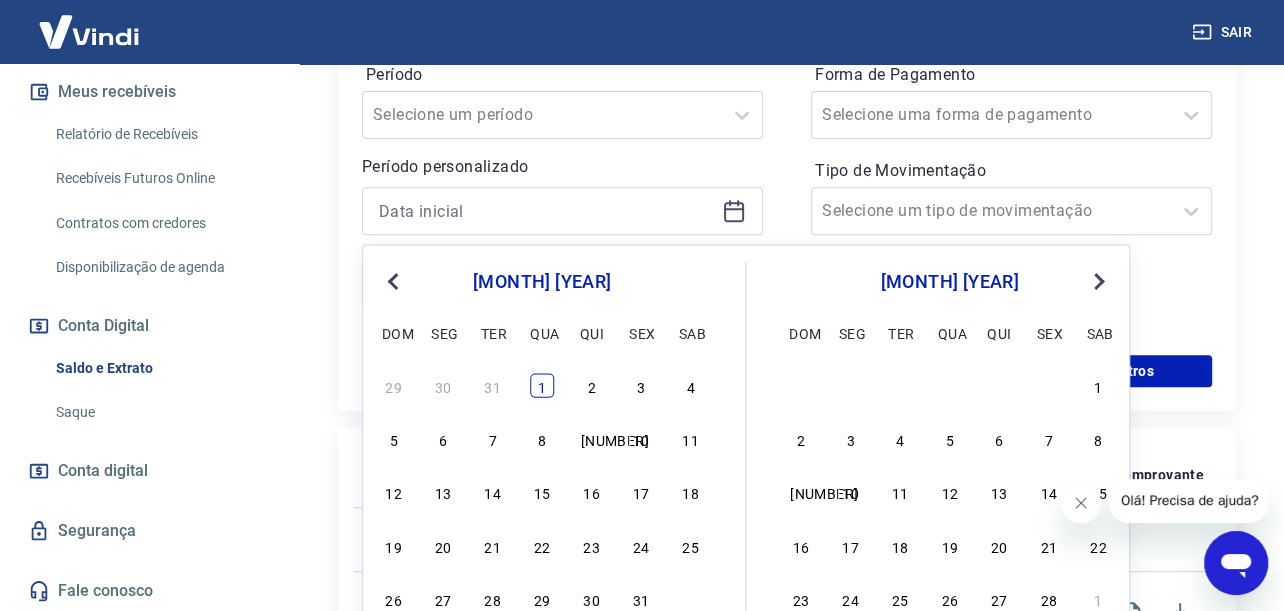 click on "1" at bounding box center [542, 385] 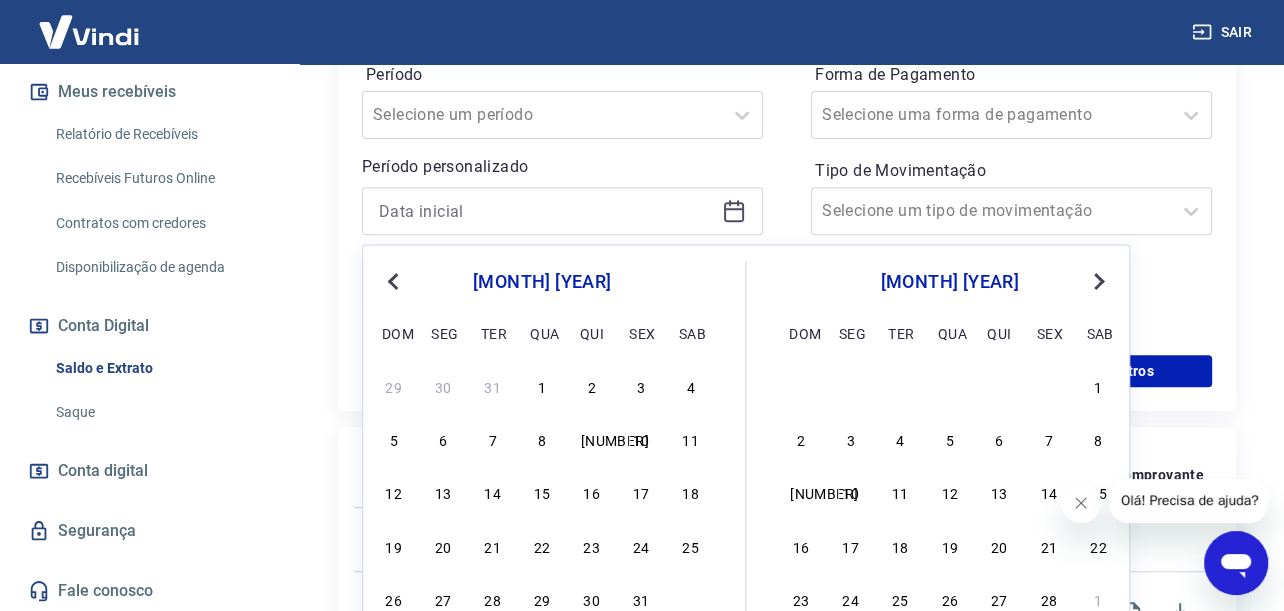 type on "01/01/2025" 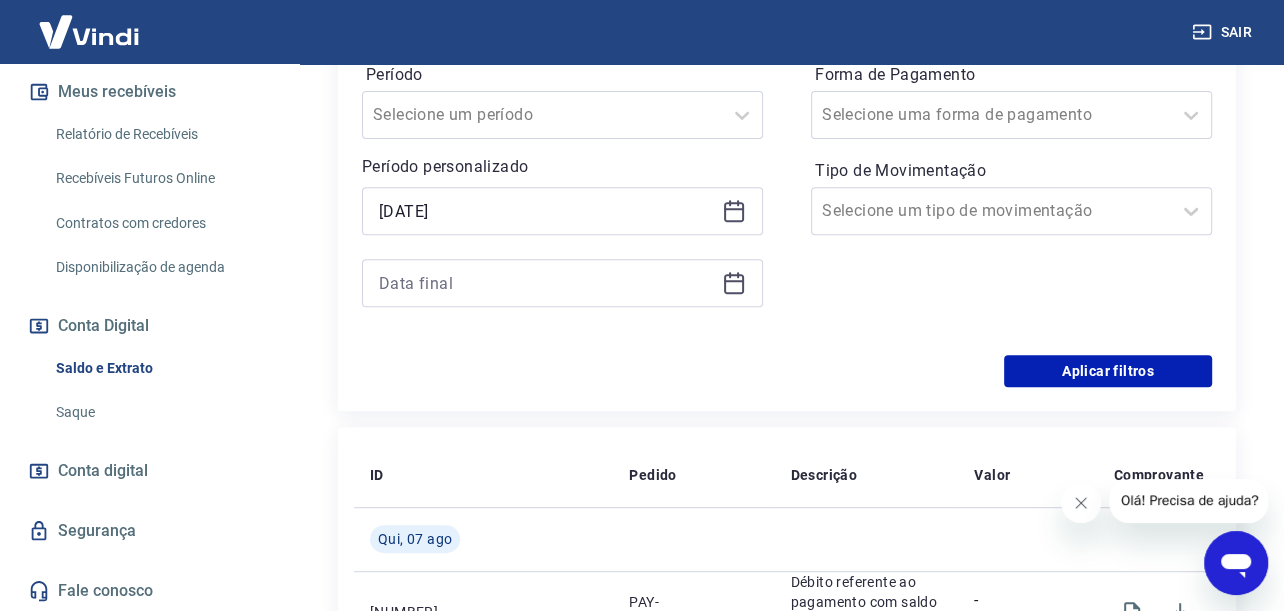 click 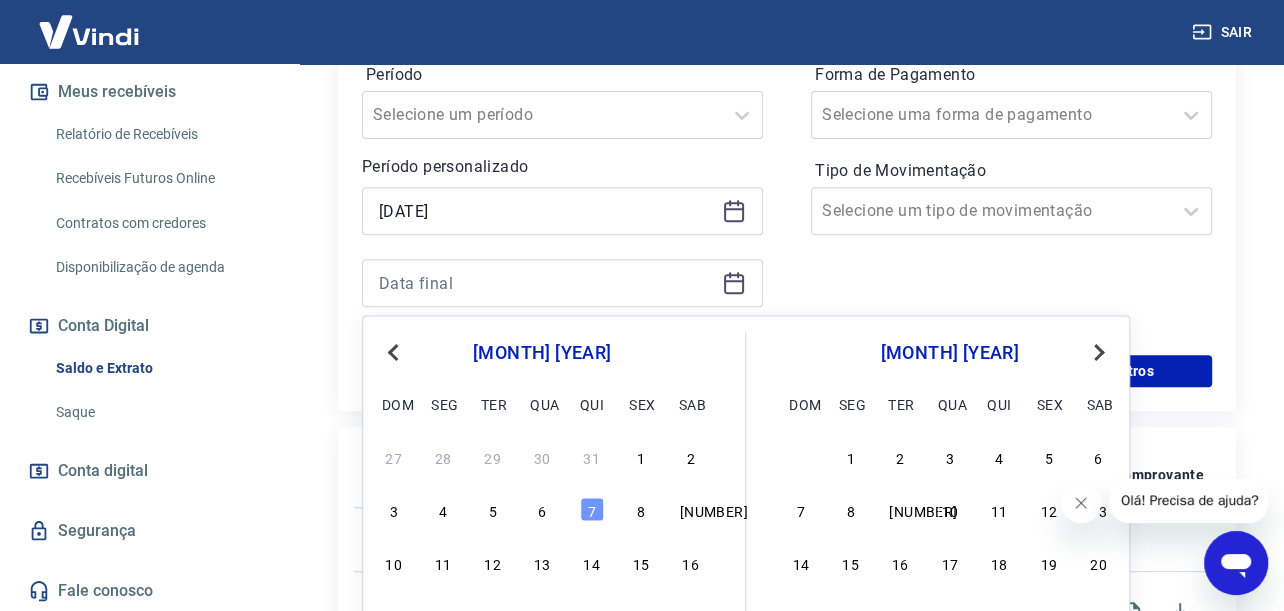 click on "Previous Month" at bounding box center [393, 352] 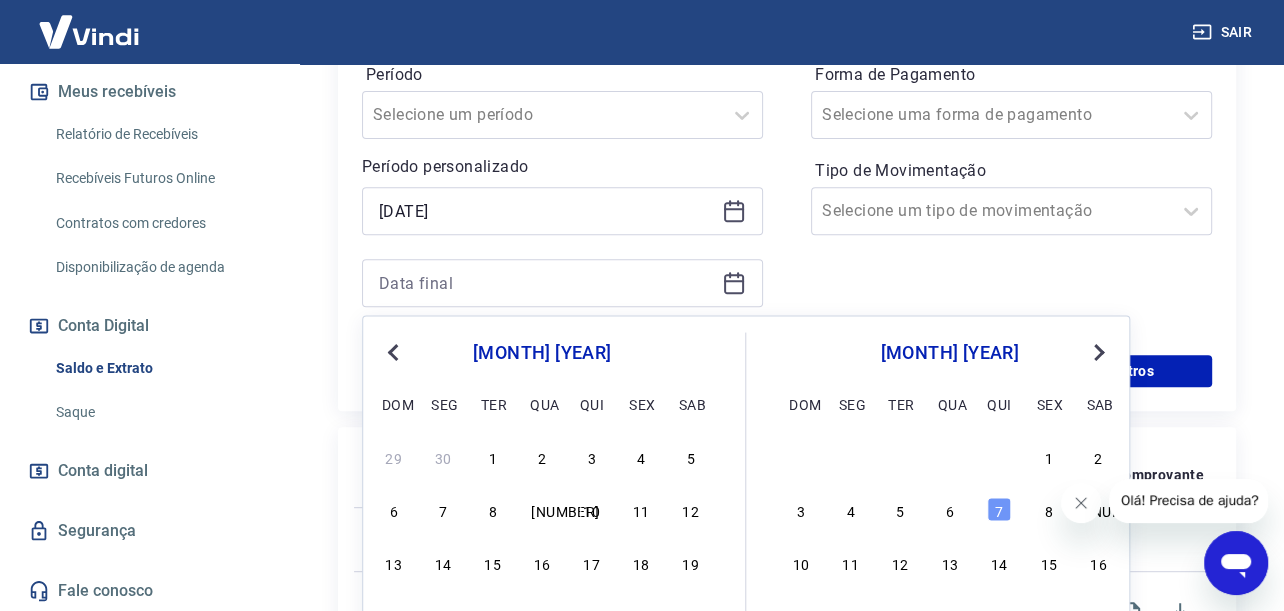 click on "Previous Month" at bounding box center [393, 352] 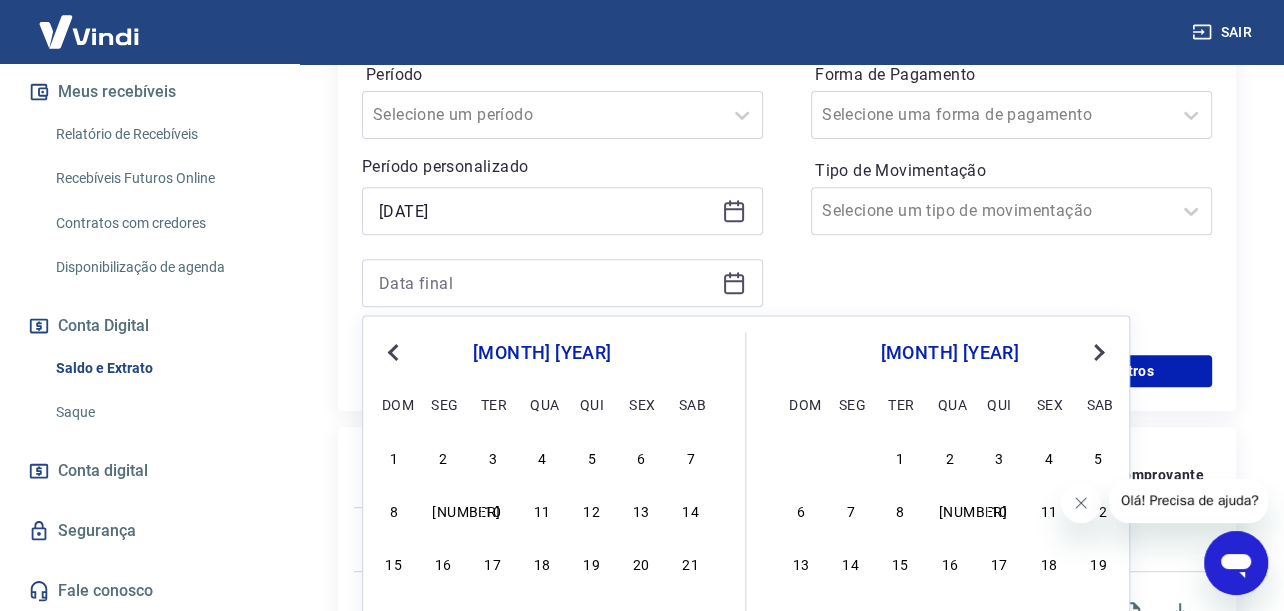 click on "Previous Month" at bounding box center (393, 352) 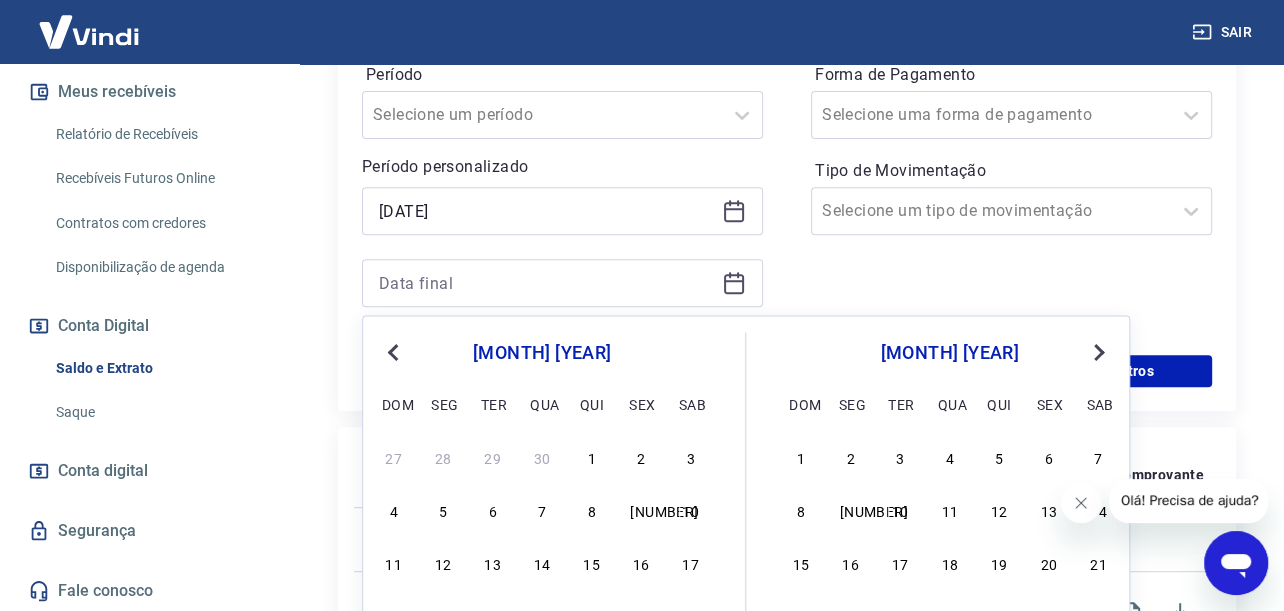 click on "Previous Month" at bounding box center [393, 352] 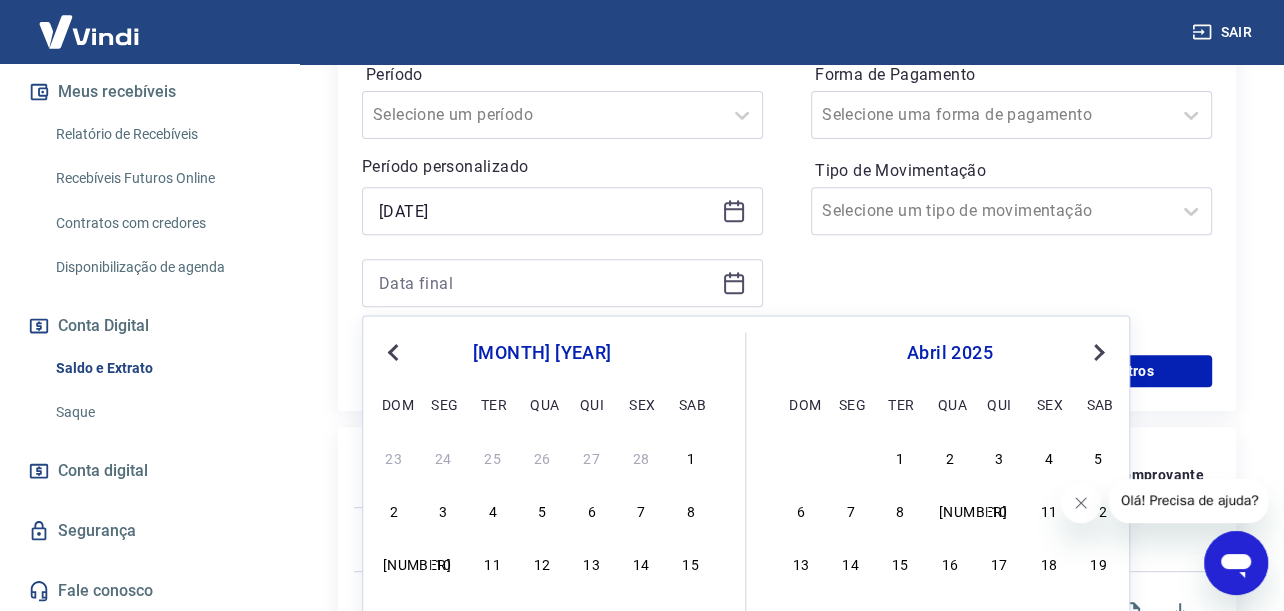 click on "Previous Month" at bounding box center [393, 352] 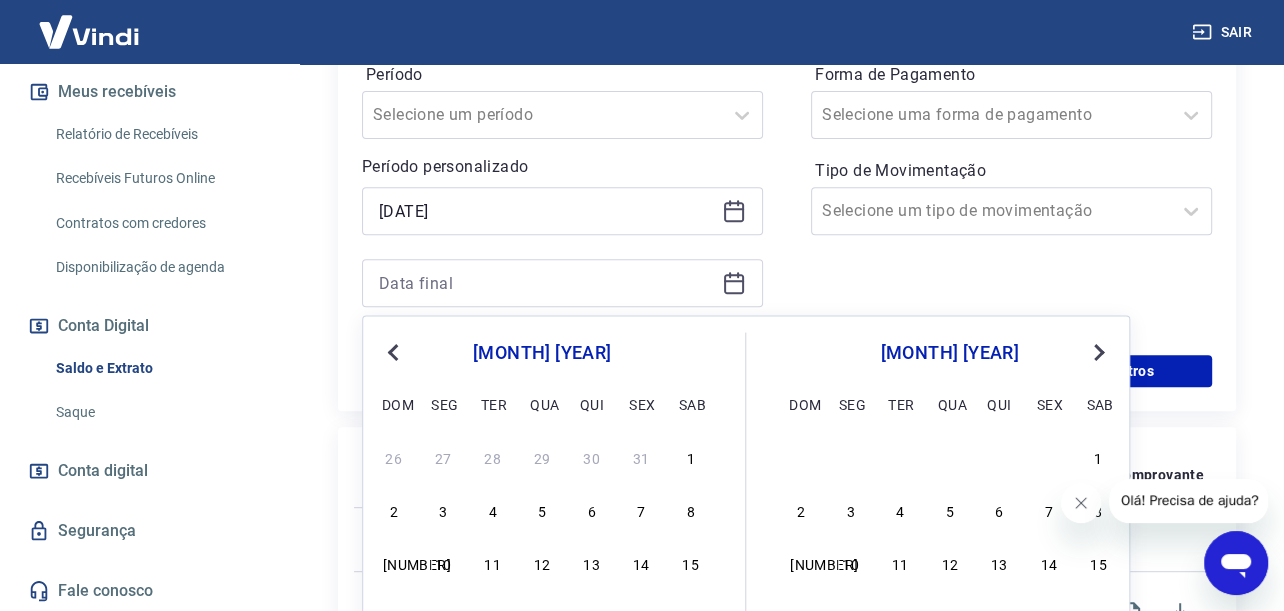 click on "Previous Month" at bounding box center (393, 352) 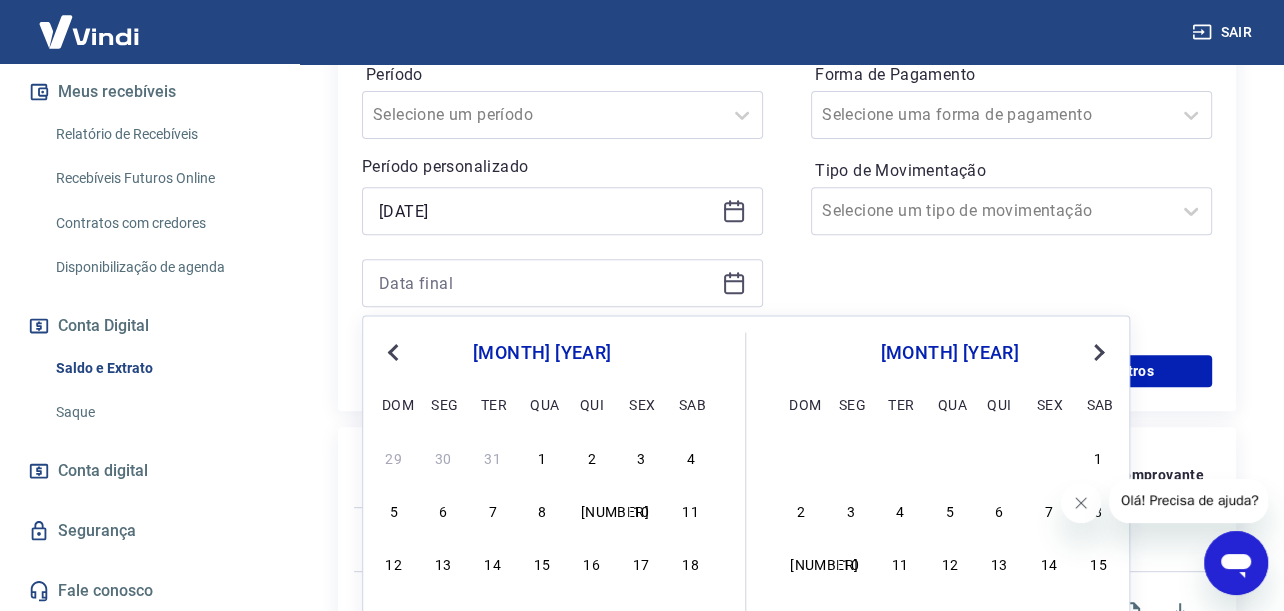 scroll, scrollTop: 900, scrollLeft: 0, axis: vertical 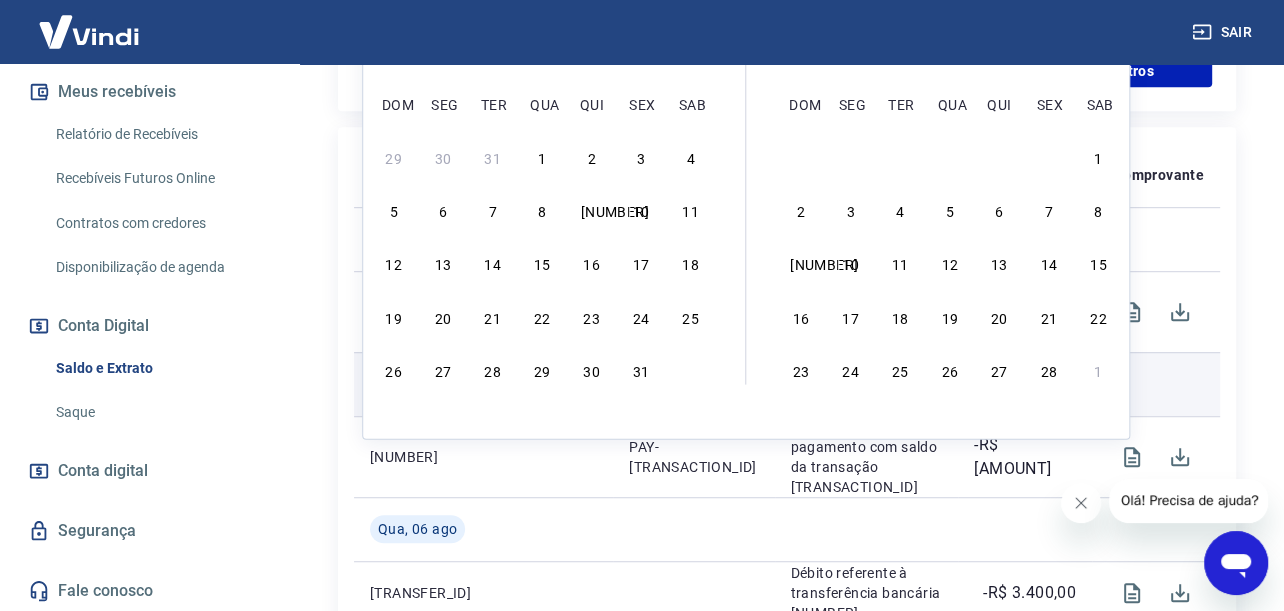 click on "31" at bounding box center (641, 369) 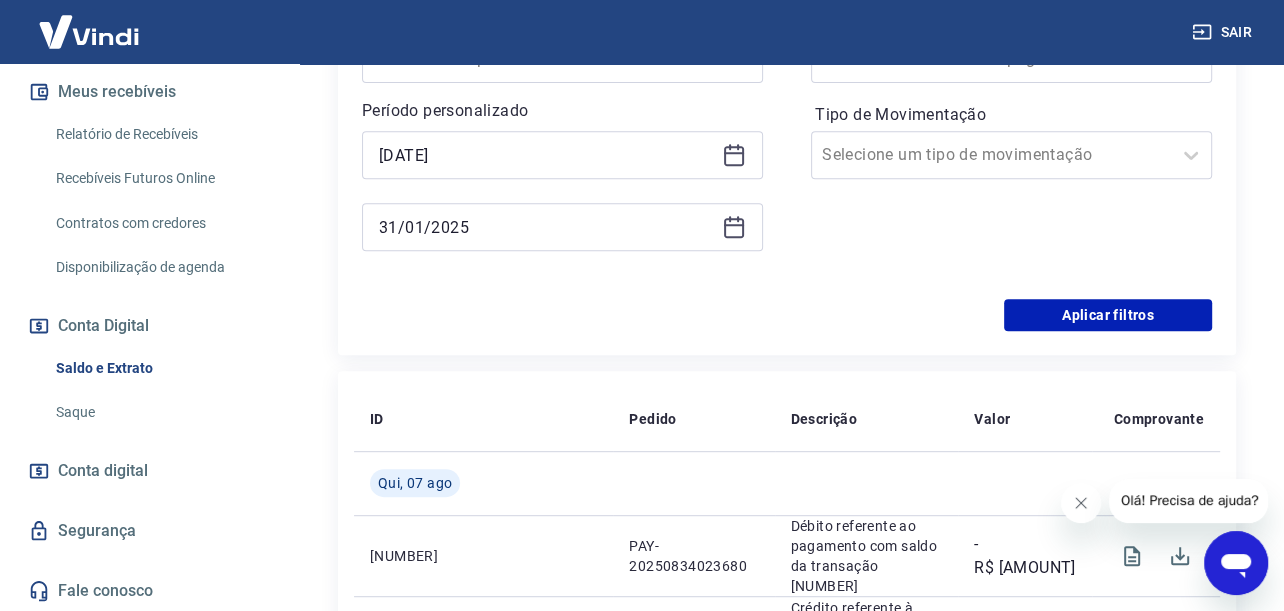scroll, scrollTop: 600, scrollLeft: 0, axis: vertical 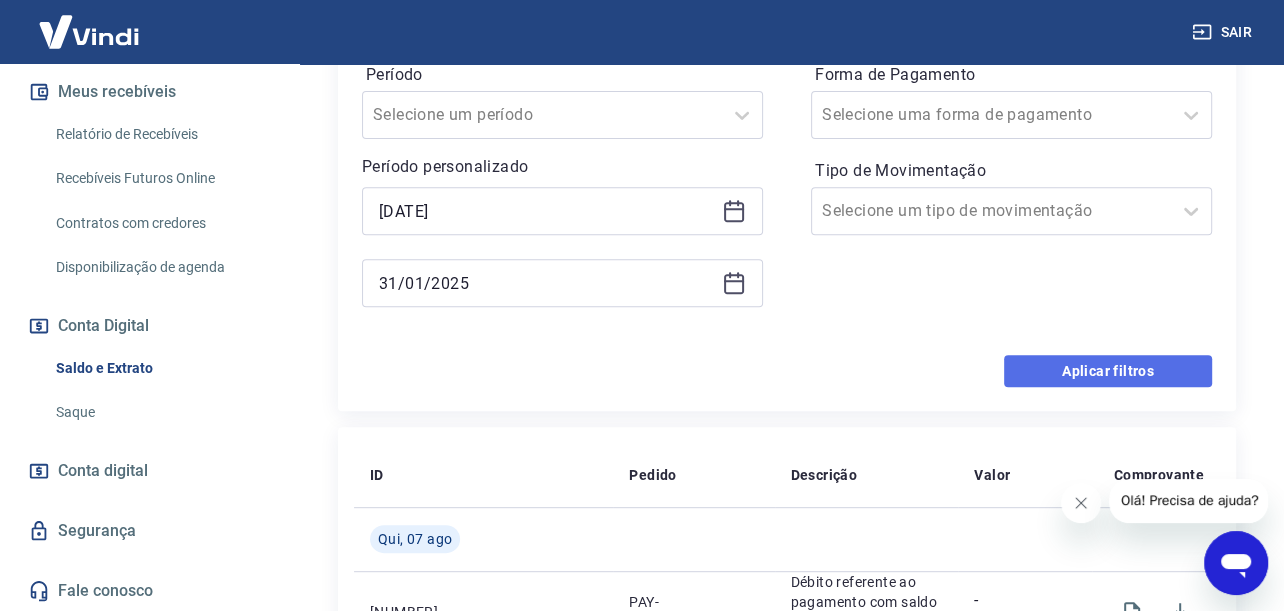 click on "Aplicar filtros" at bounding box center [1108, 371] 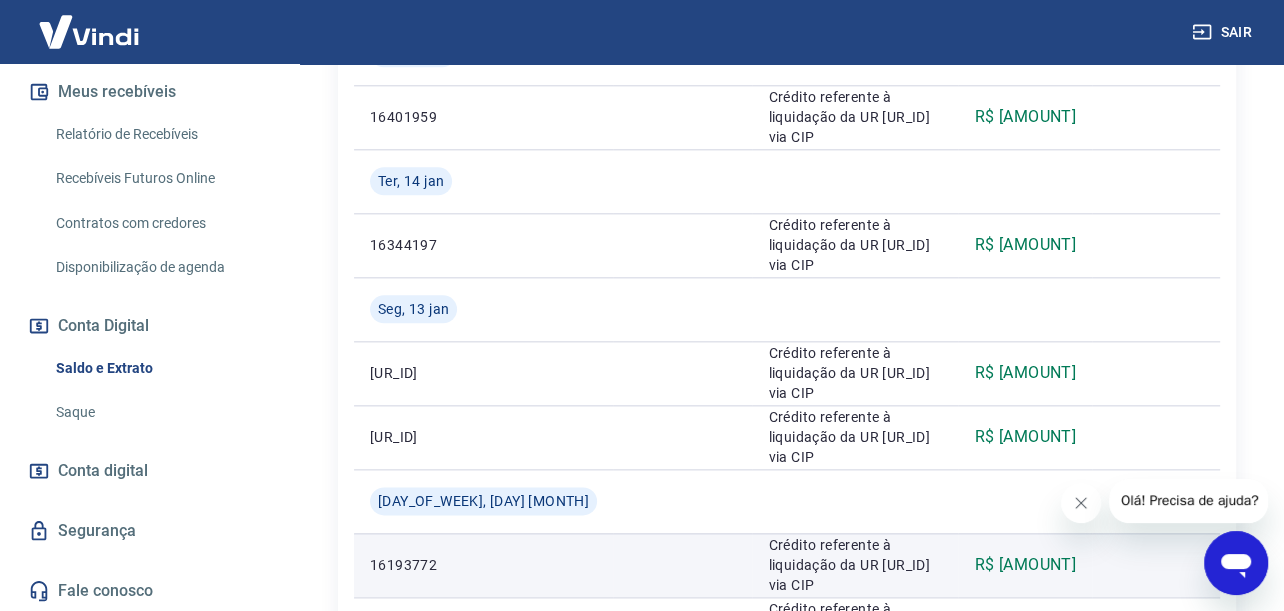 scroll, scrollTop: 2289, scrollLeft: 0, axis: vertical 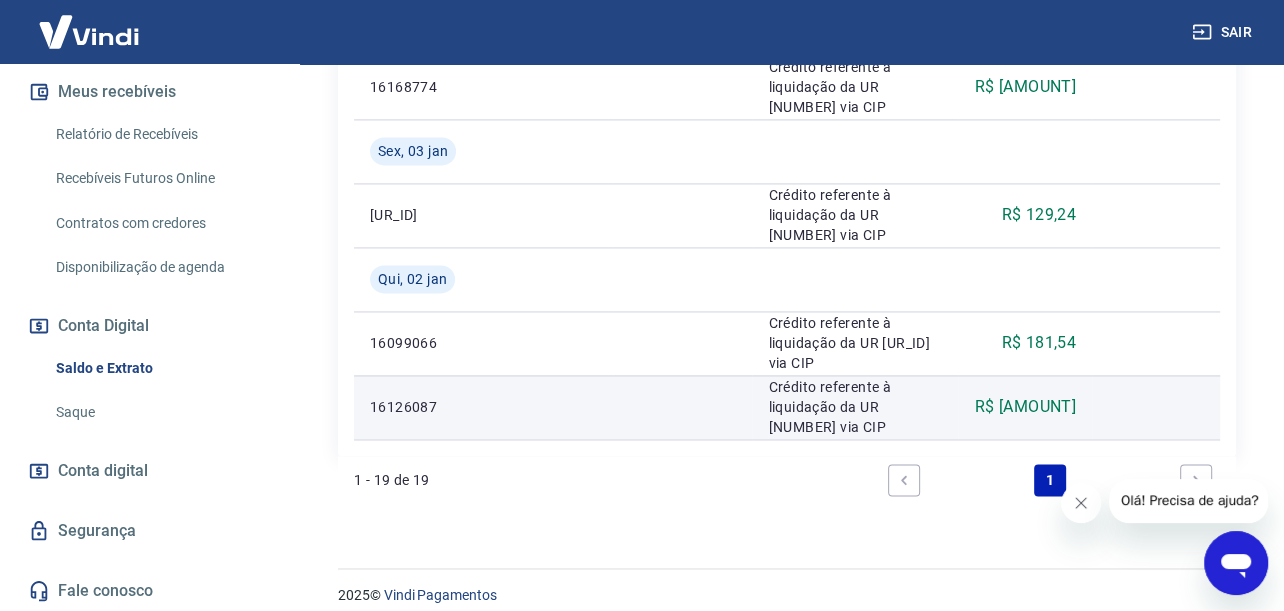 click on "R$ 106,25" at bounding box center [1025, 407] 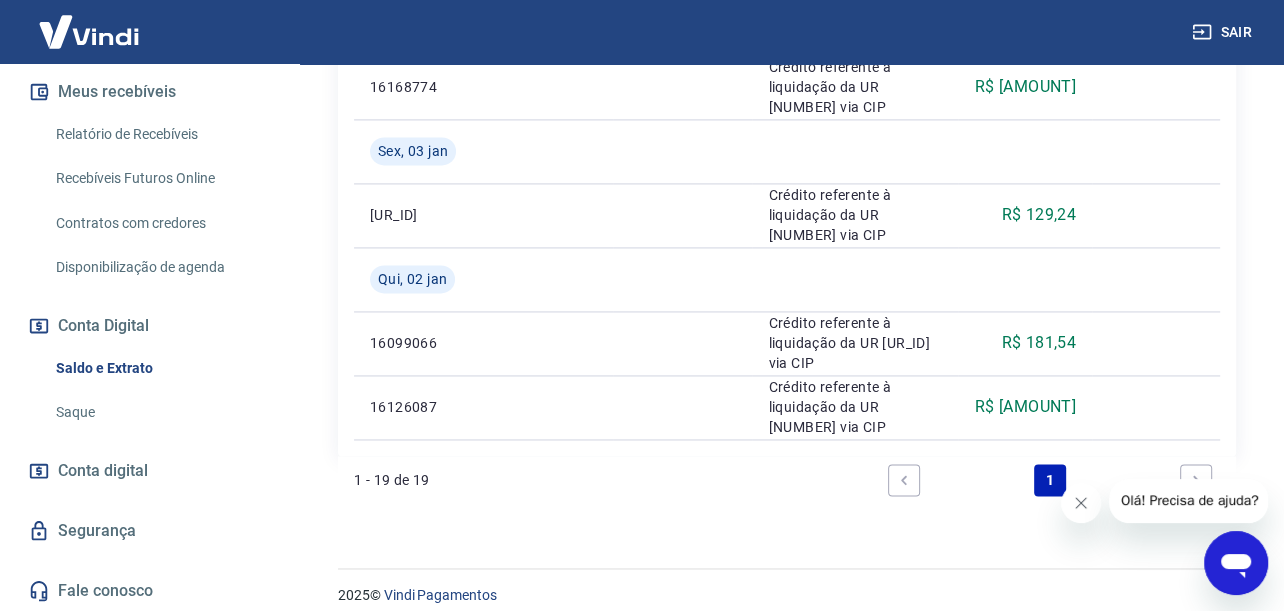 click at bounding box center (1196, 480) 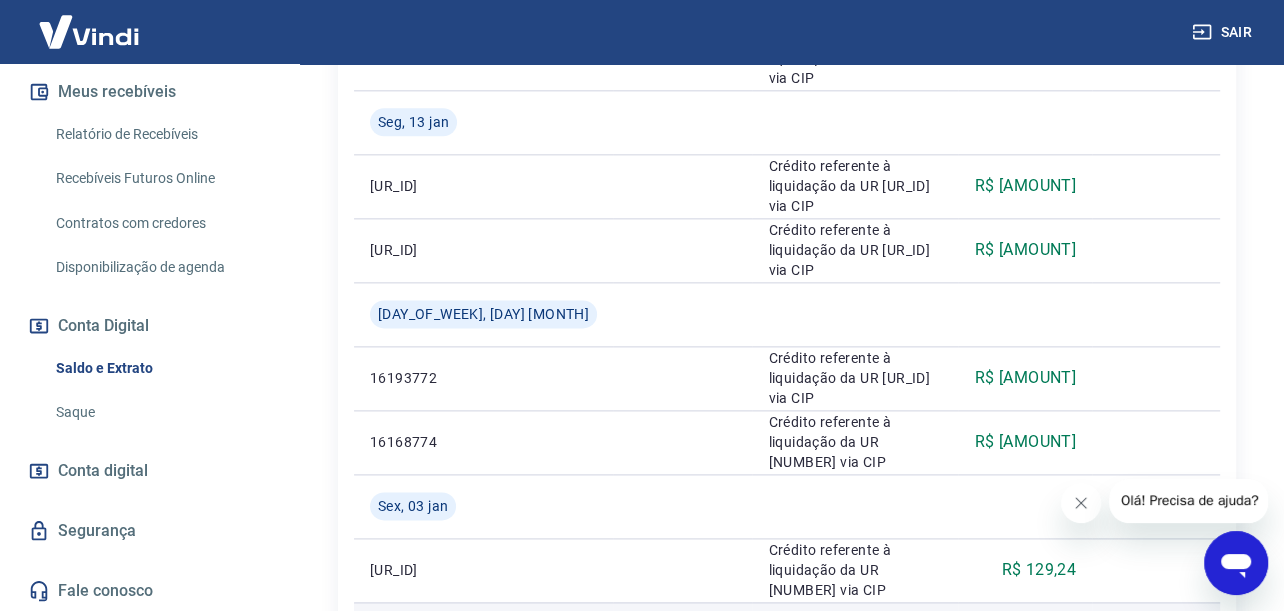 scroll, scrollTop: 1889, scrollLeft: 0, axis: vertical 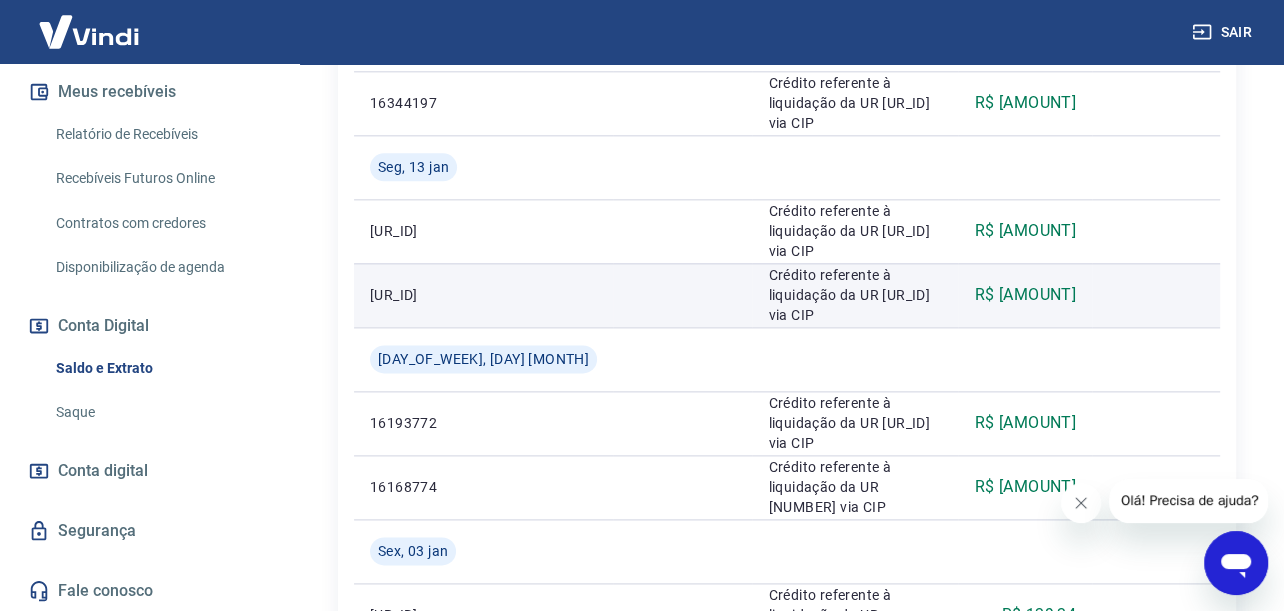 click on "Crédito referente à liquidação da UR 12376358 via CIP" at bounding box center (854, 295) 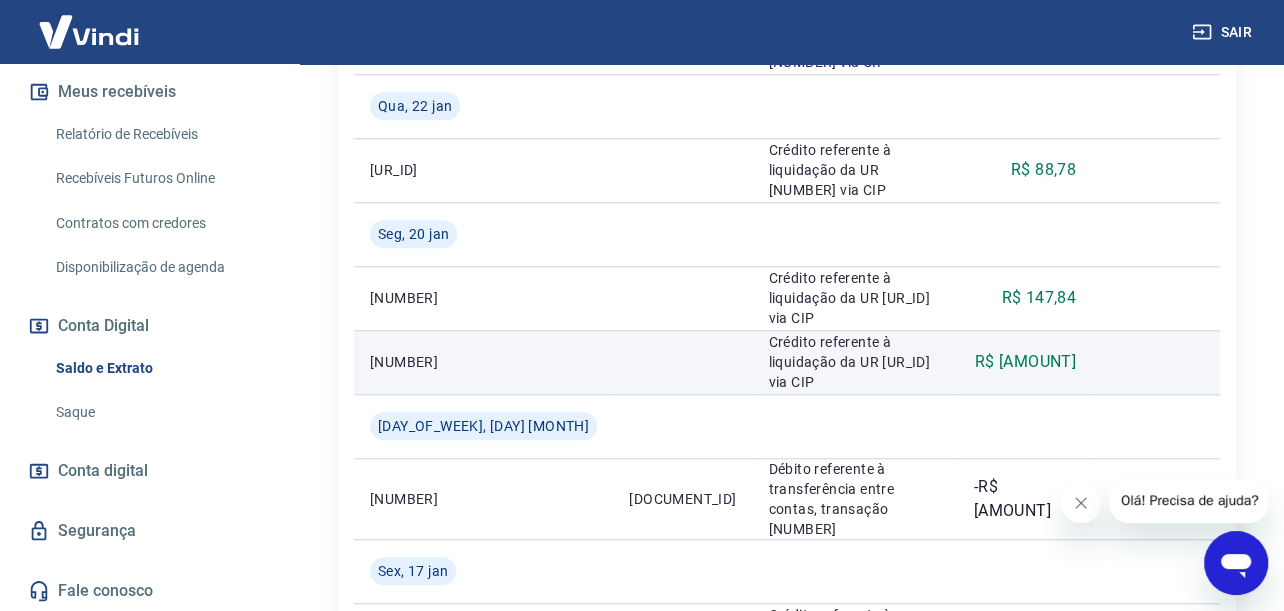 scroll, scrollTop: 1389, scrollLeft: 0, axis: vertical 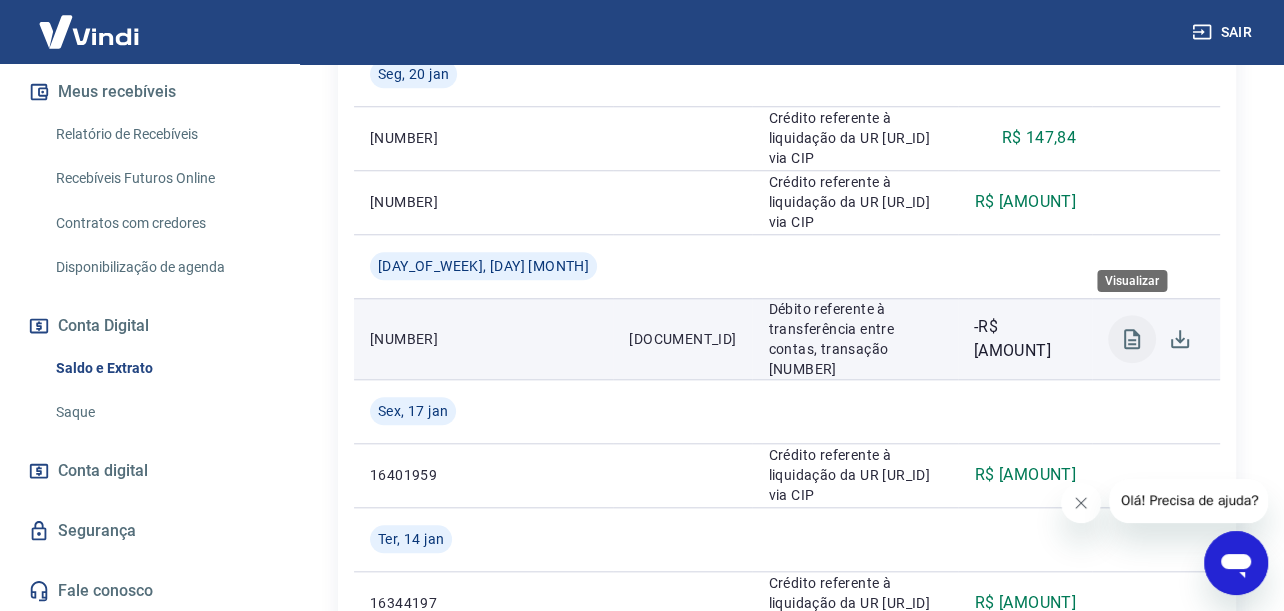 click 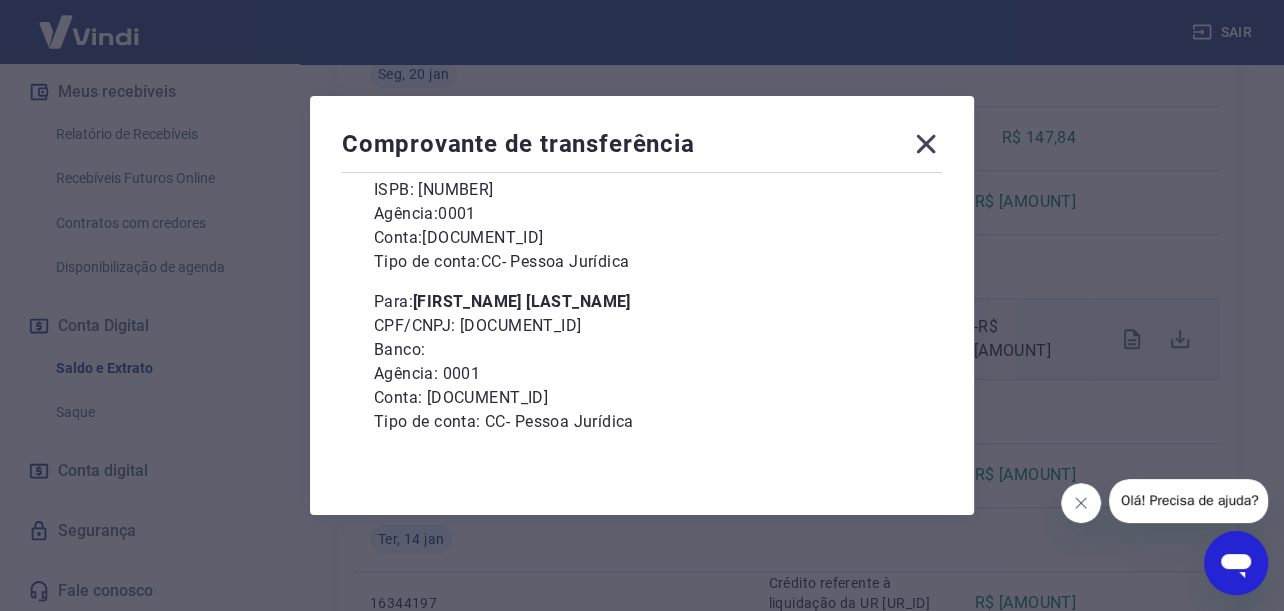 scroll, scrollTop: 268, scrollLeft: 0, axis: vertical 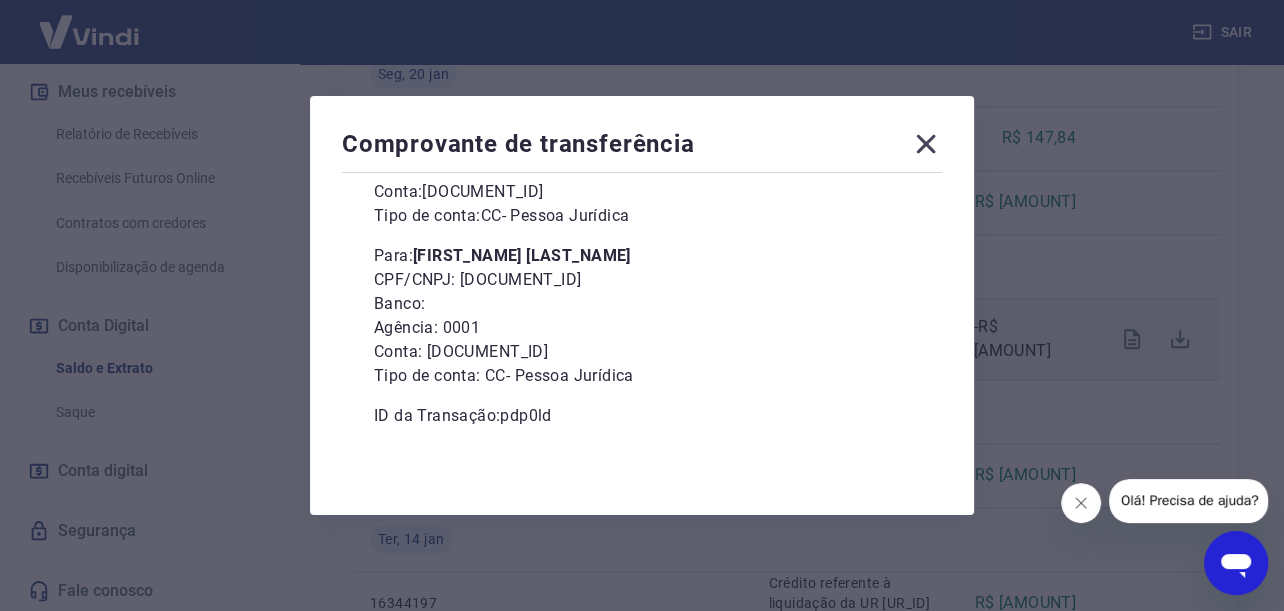 click 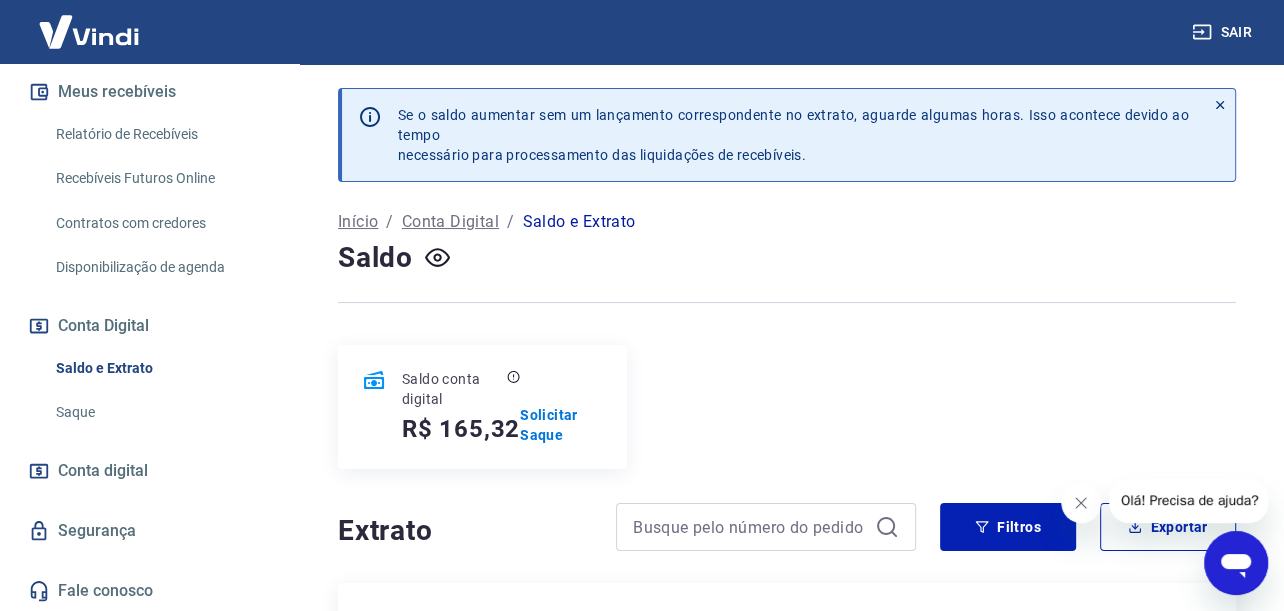 scroll, scrollTop: 0, scrollLeft: 0, axis: both 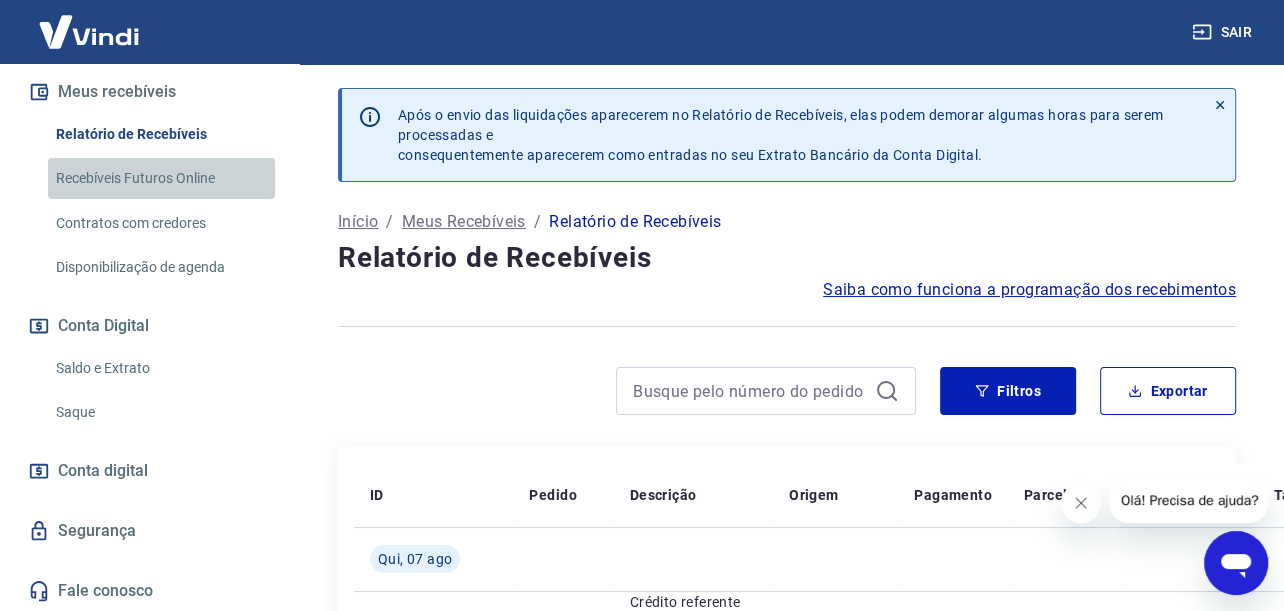 click on "Recebíveis Futuros Online" at bounding box center [161, 178] 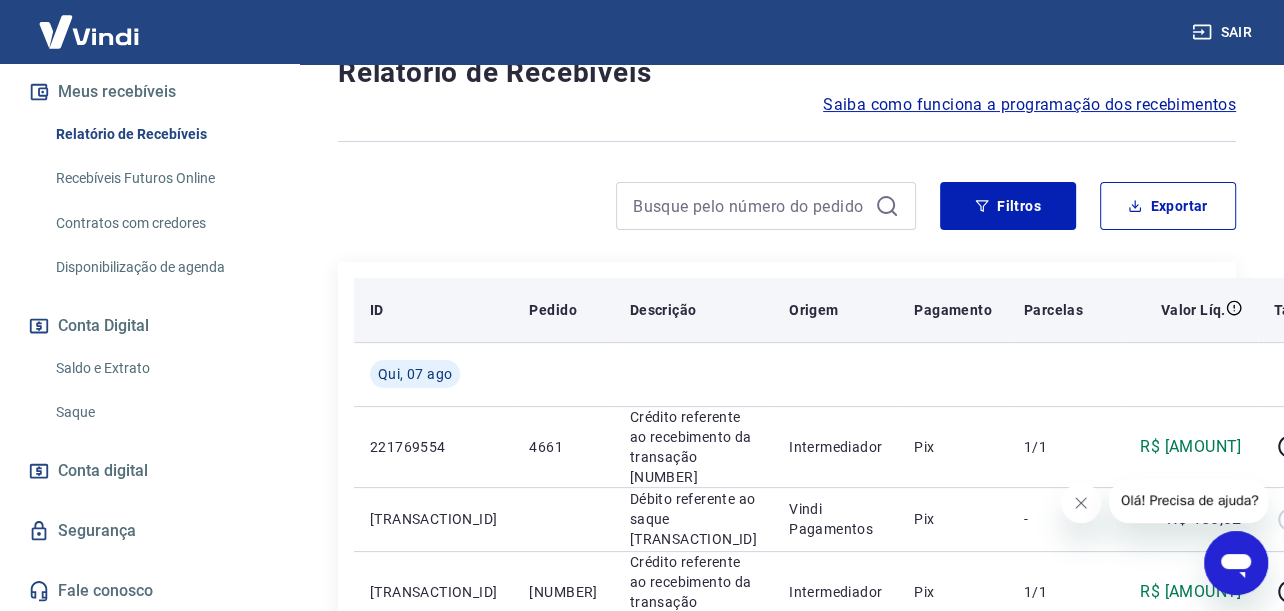 scroll, scrollTop: 200, scrollLeft: 0, axis: vertical 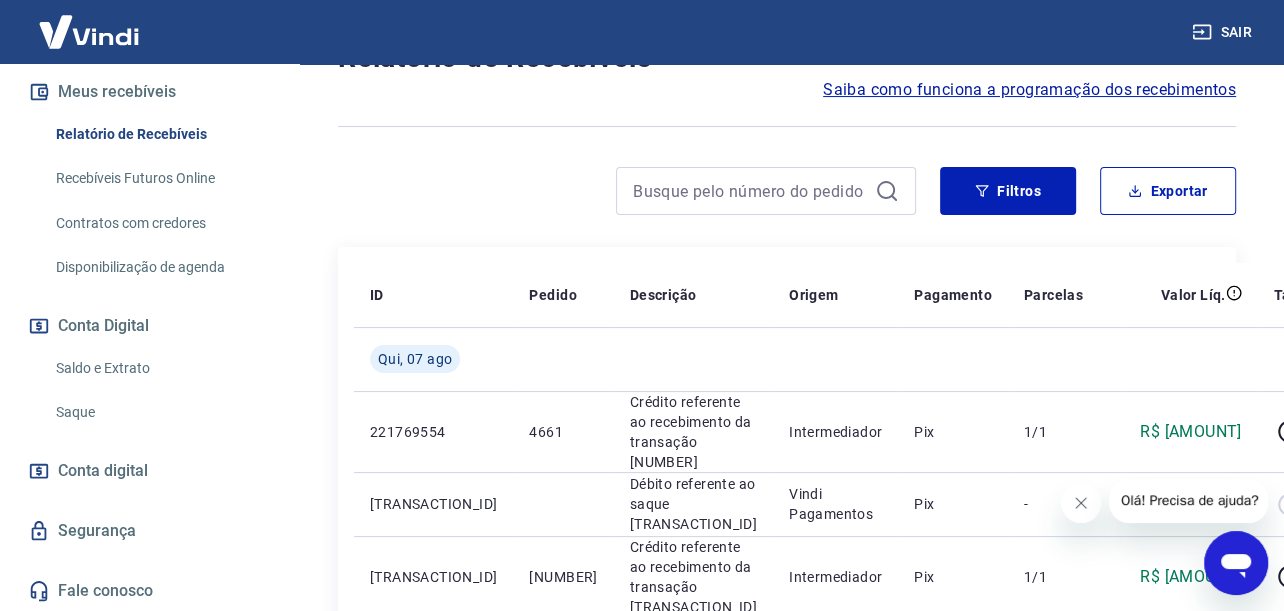 drag, startPoint x: 155, startPoint y: 133, endPoint x: 564, endPoint y: 158, distance: 409.76334 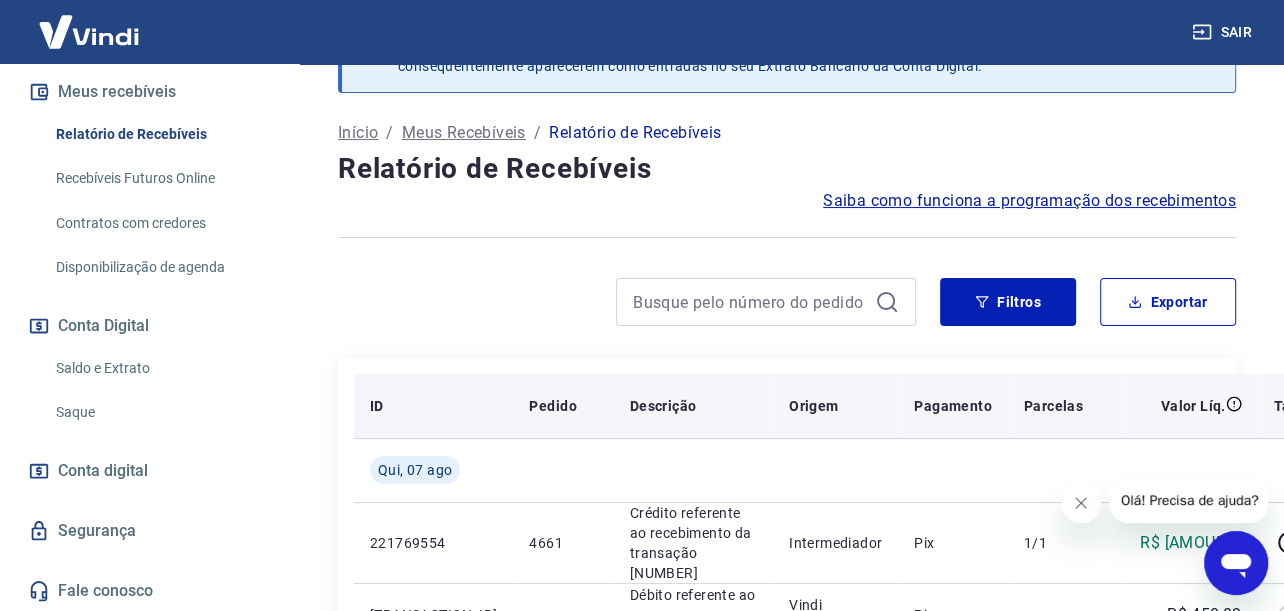 scroll, scrollTop: 200, scrollLeft: 0, axis: vertical 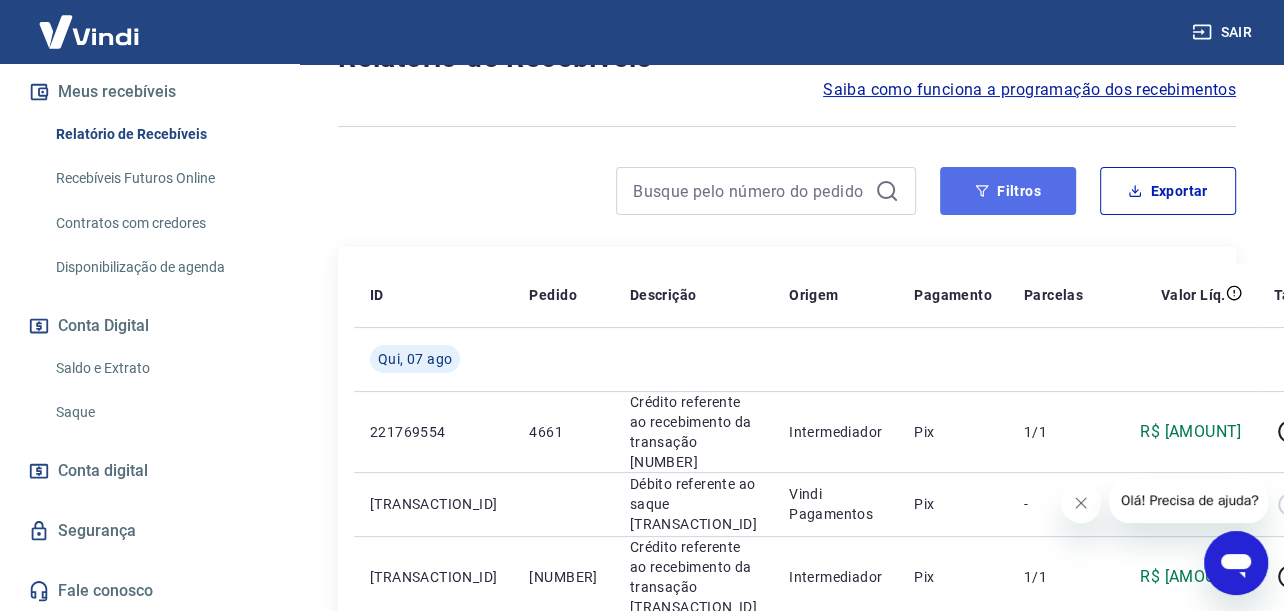 click on "Filtros" at bounding box center [1008, 191] 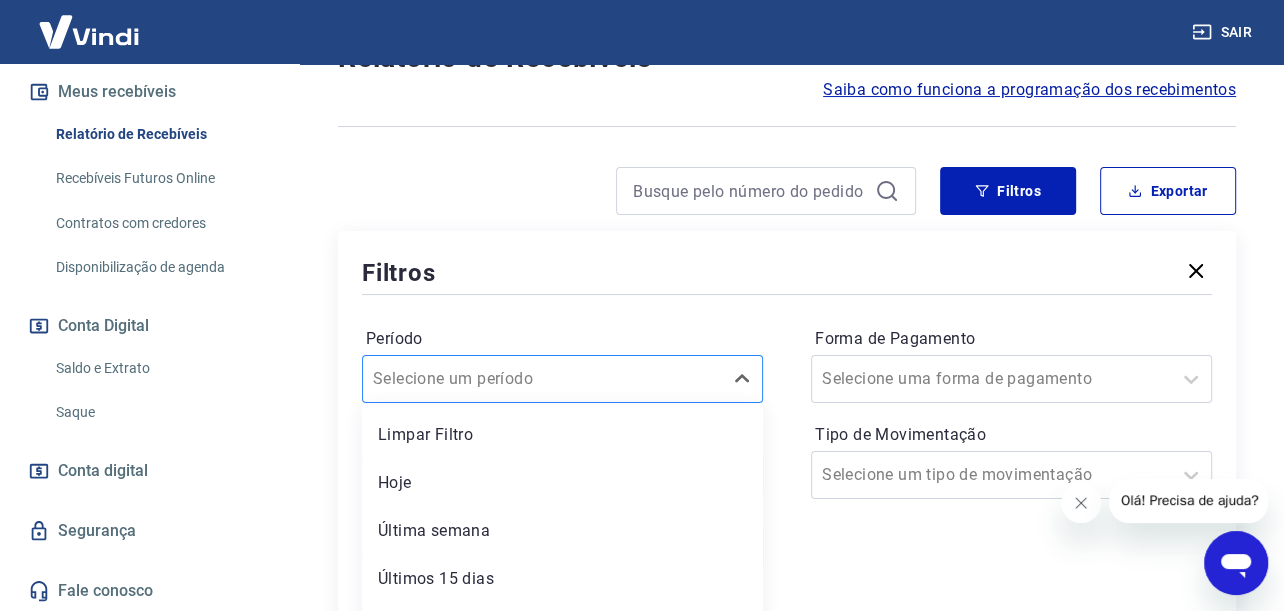scroll, scrollTop: 291, scrollLeft: 0, axis: vertical 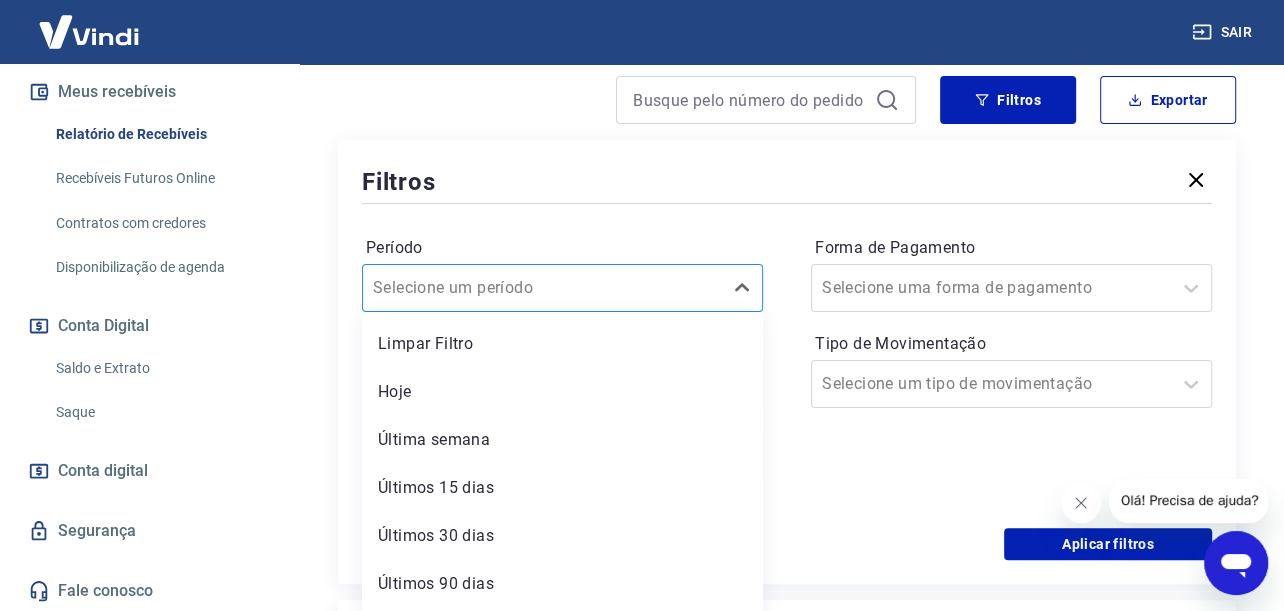 click on "option Hoje focused, 2 of 7. 7 results available. Use Up and Down to choose options, press Enter to select the currently focused option, press Escape to exit the menu, press Tab to select the option and exit the menu. Selecione um período Limpar Filtro Hoje Última semana Últimos 15 dias Últimos 30 dias Últimos 90 dias Últimos 6 meses" at bounding box center (562, 288) 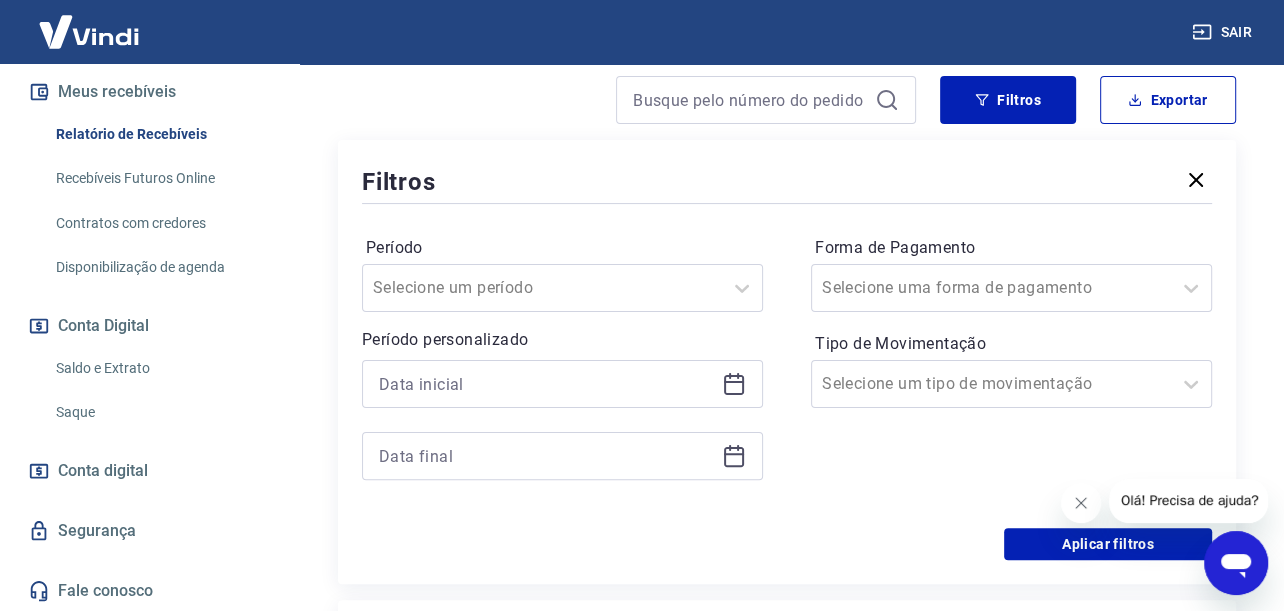 click on "Filtros" at bounding box center (787, 181) 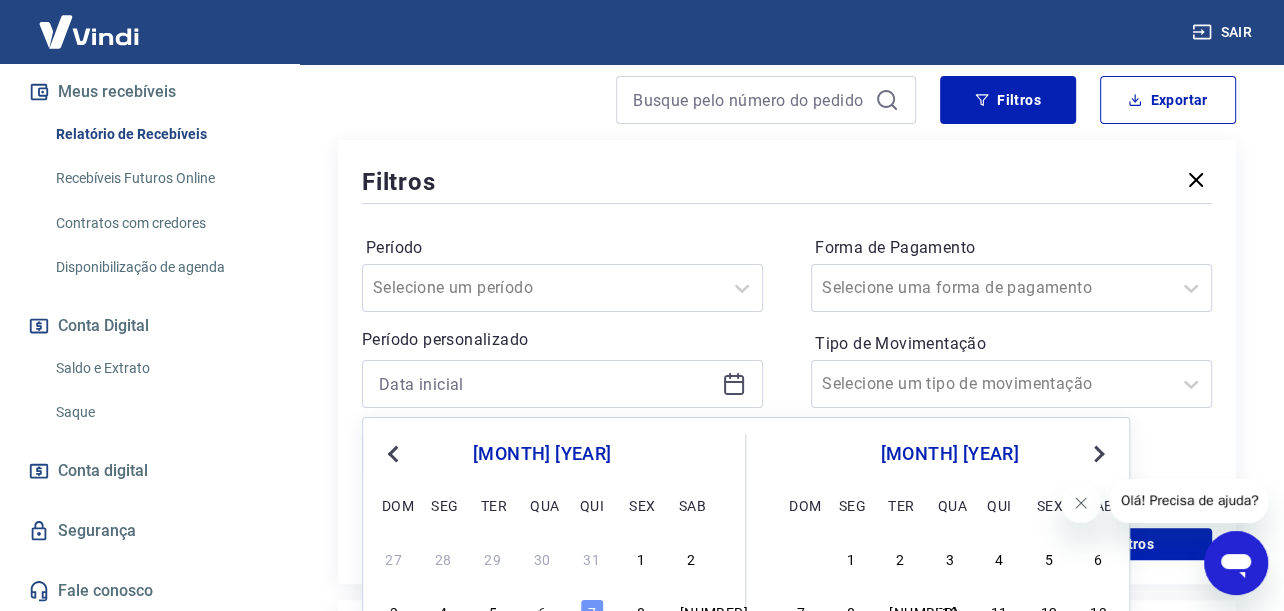 click on "Previous Month" at bounding box center (395, 452) 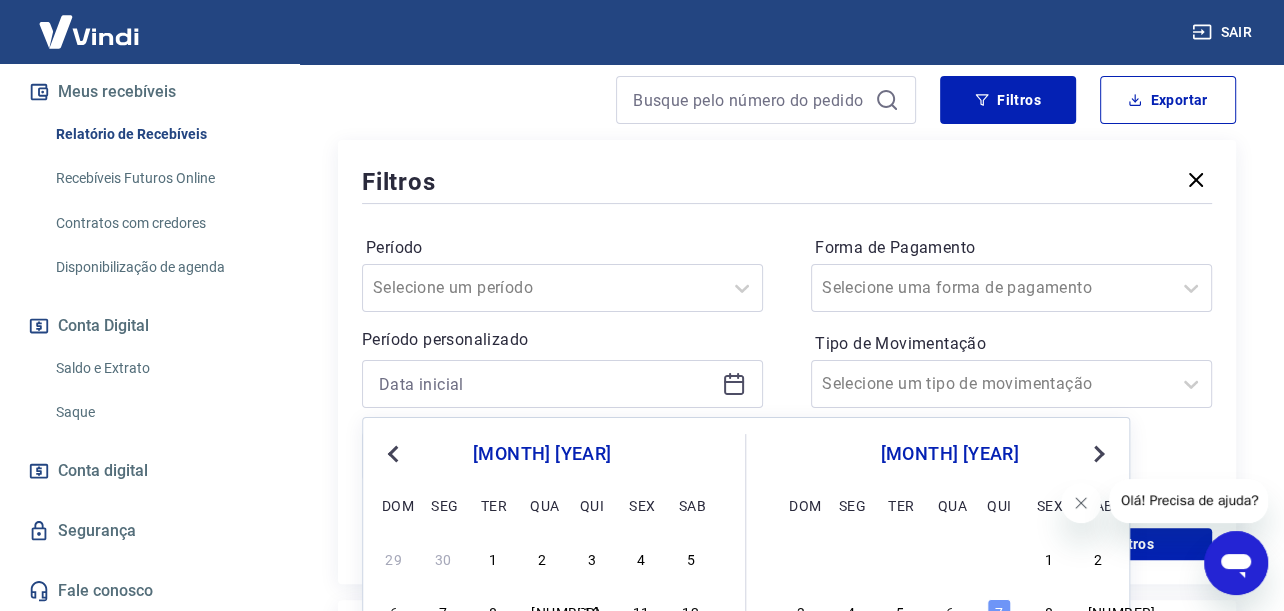 click on "Previous Month" at bounding box center [395, 452] 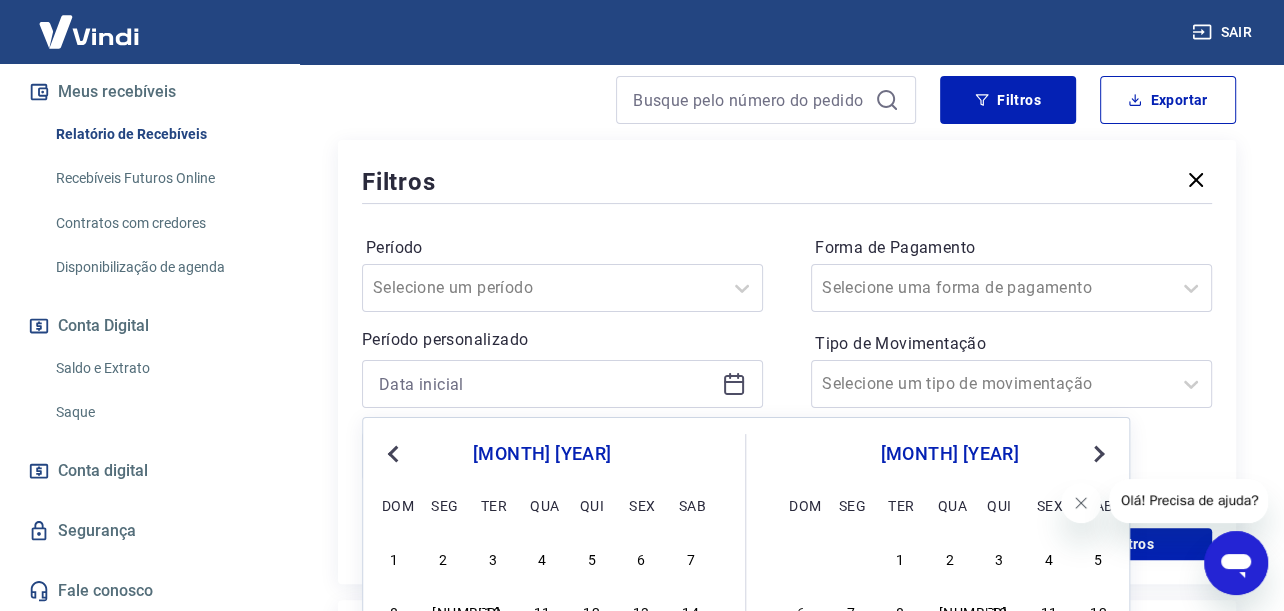 click on "Previous Month" at bounding box center [395, 452] 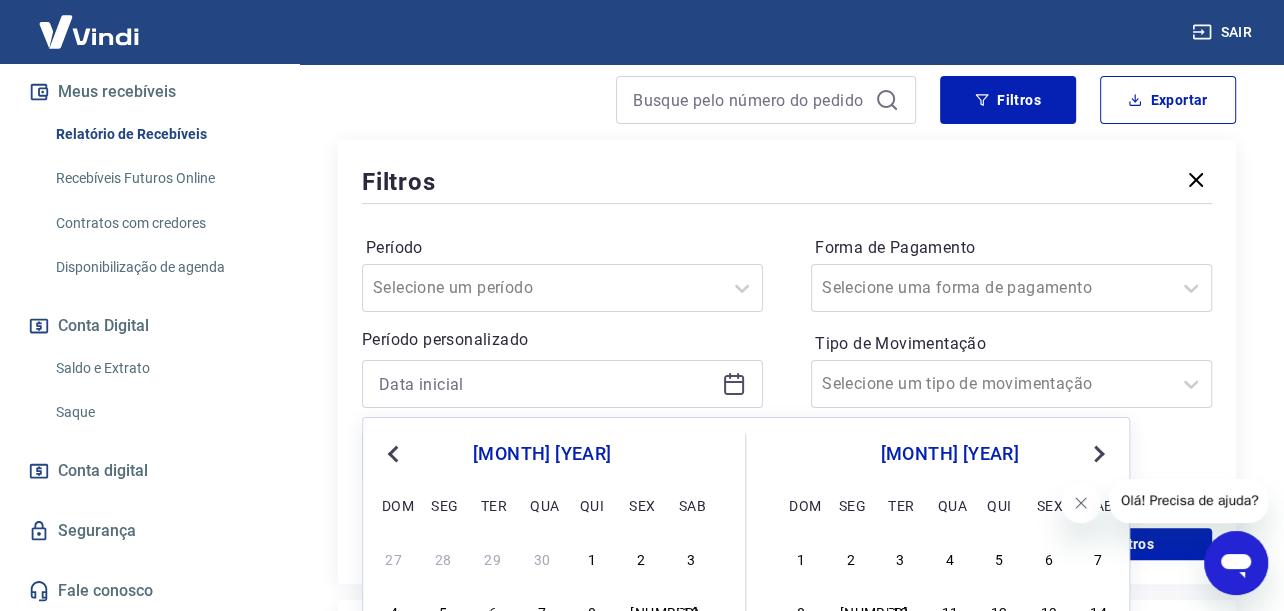 click on "Previous Month" at bounding box center [395, 452] 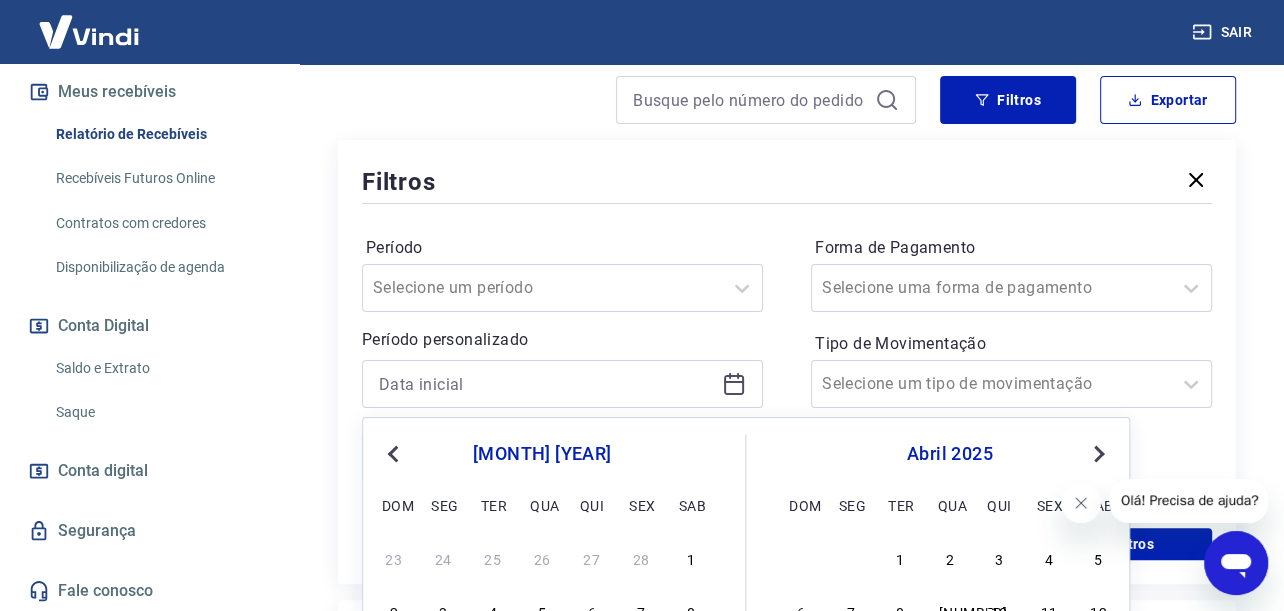 click on "Previous Month" at bounding box center (395, 452) 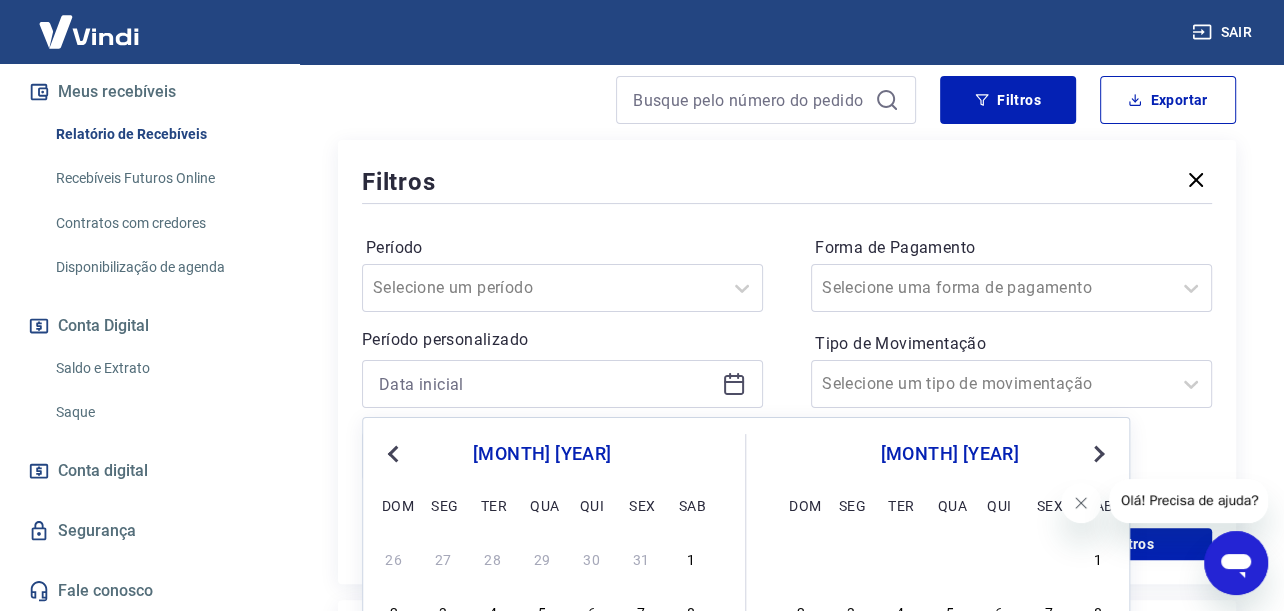 click on "Previous Month" at bounding box center (395, 452) 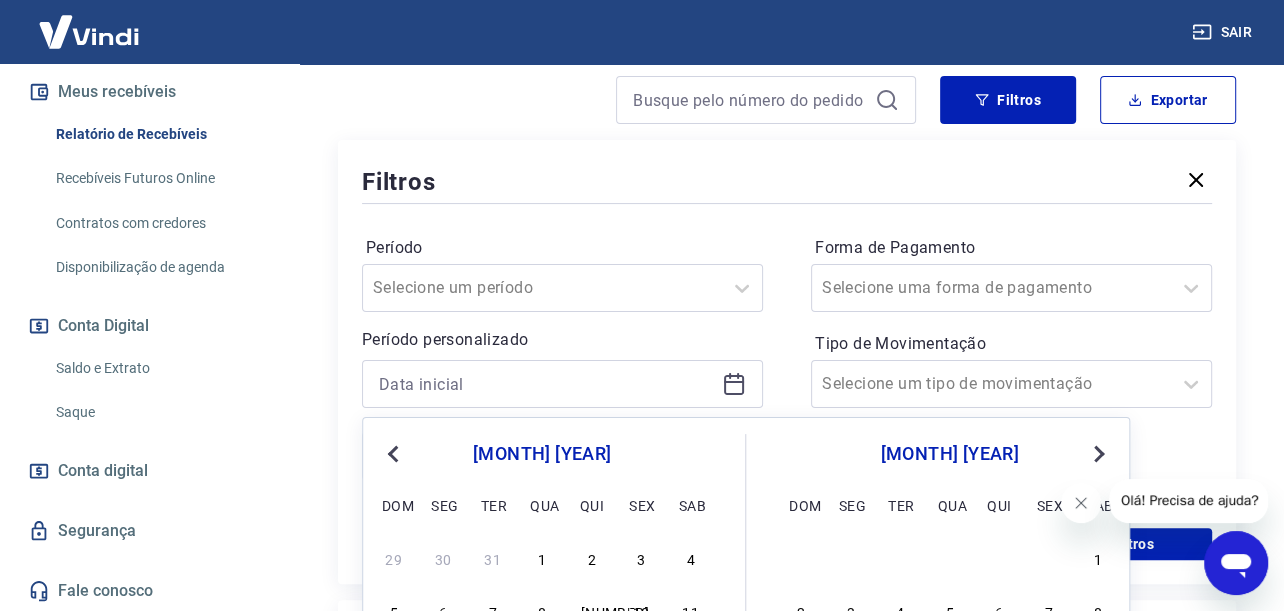 click on "29 30 31 1 2 3 4" at bounding box center (542, 557) 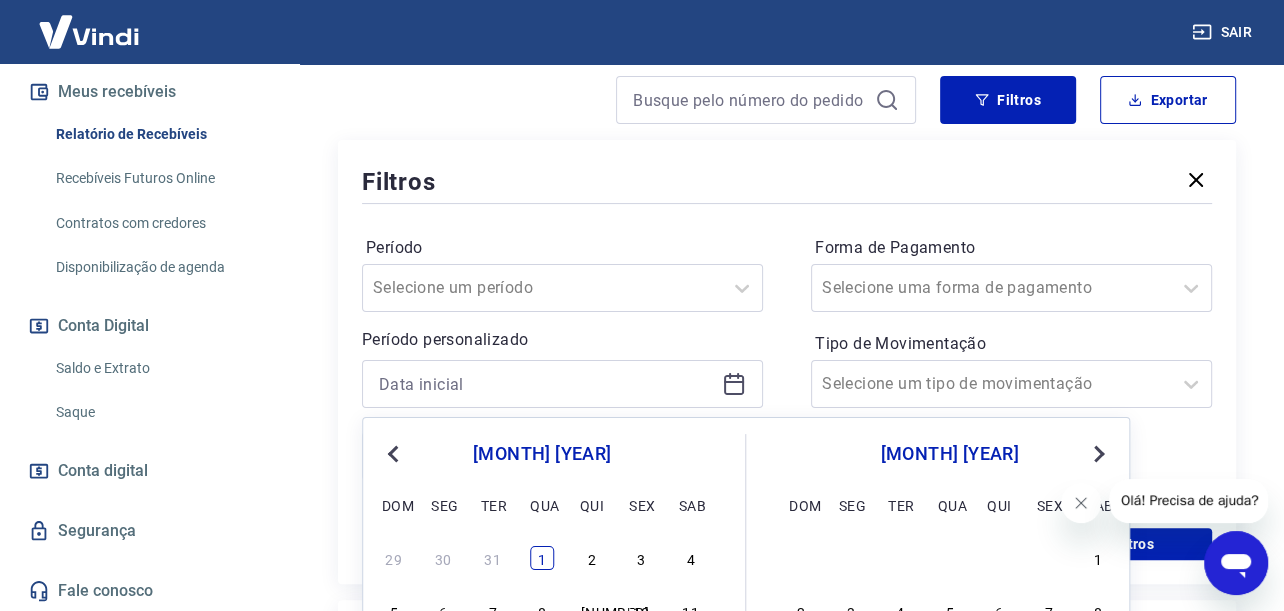 click on "1" at bounding box center (542, 558) 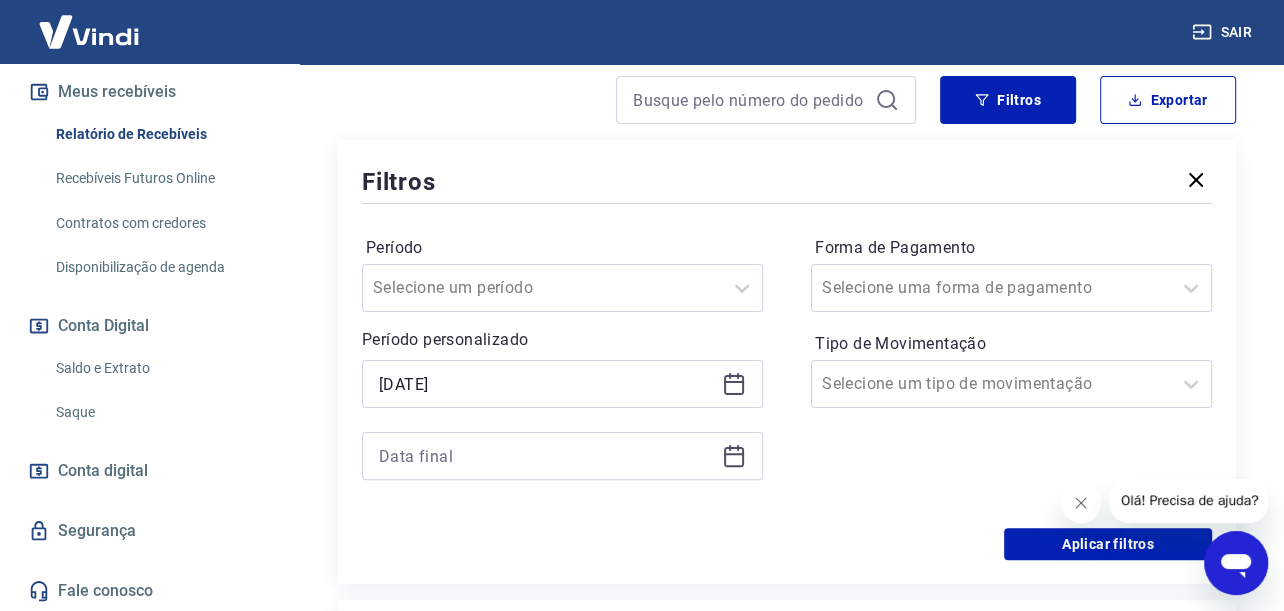 type on "01/01/2025" 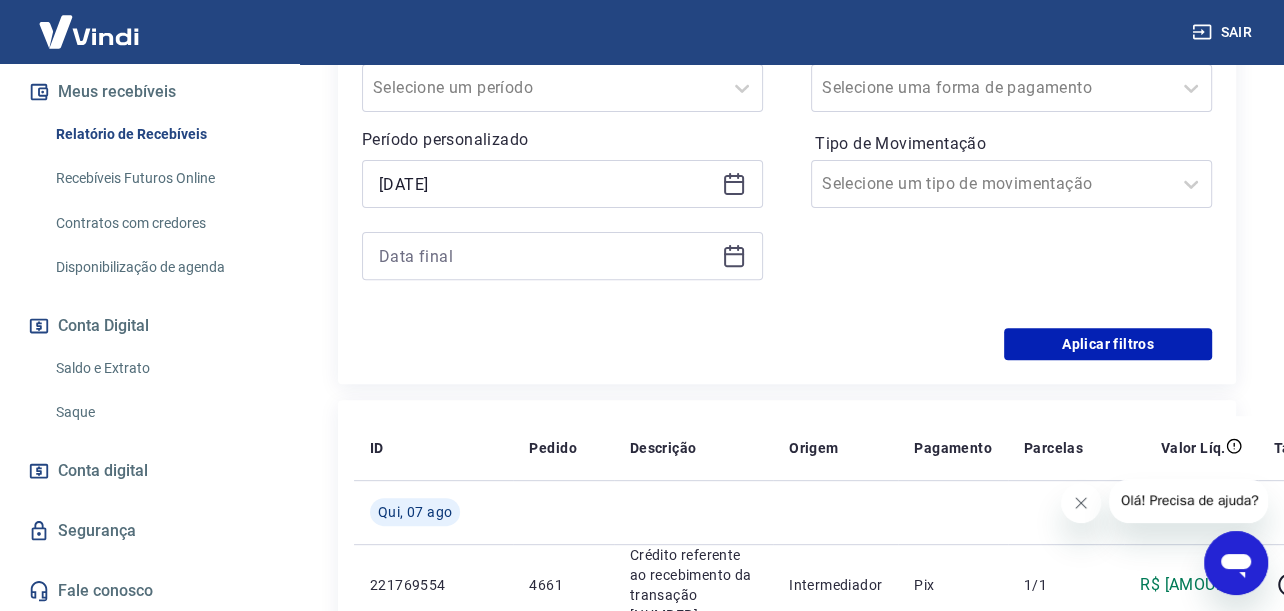 click 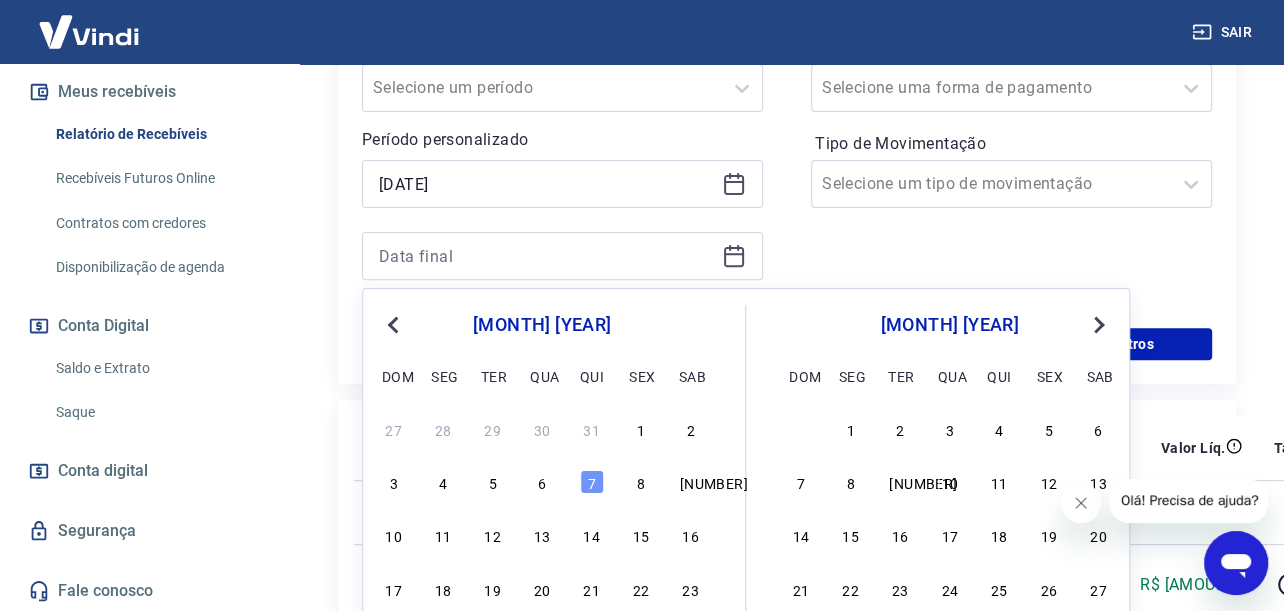 click on "Previous Month" at bounding box center [393, 325] 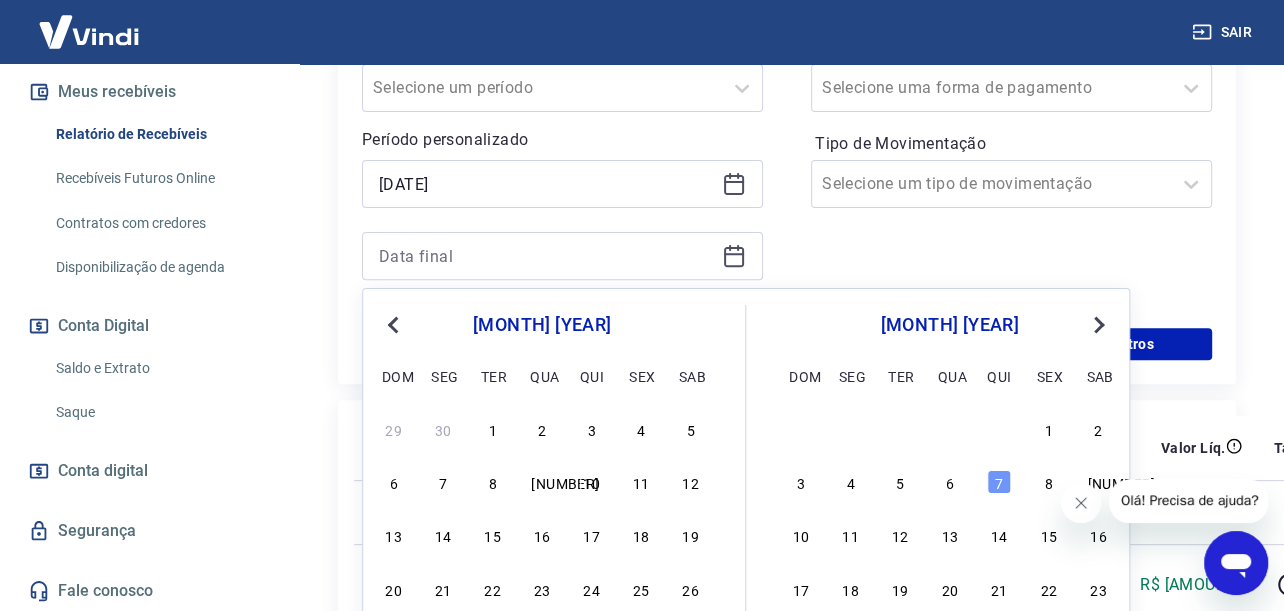 click on "Previous Month" at bounding box center [393, 325] 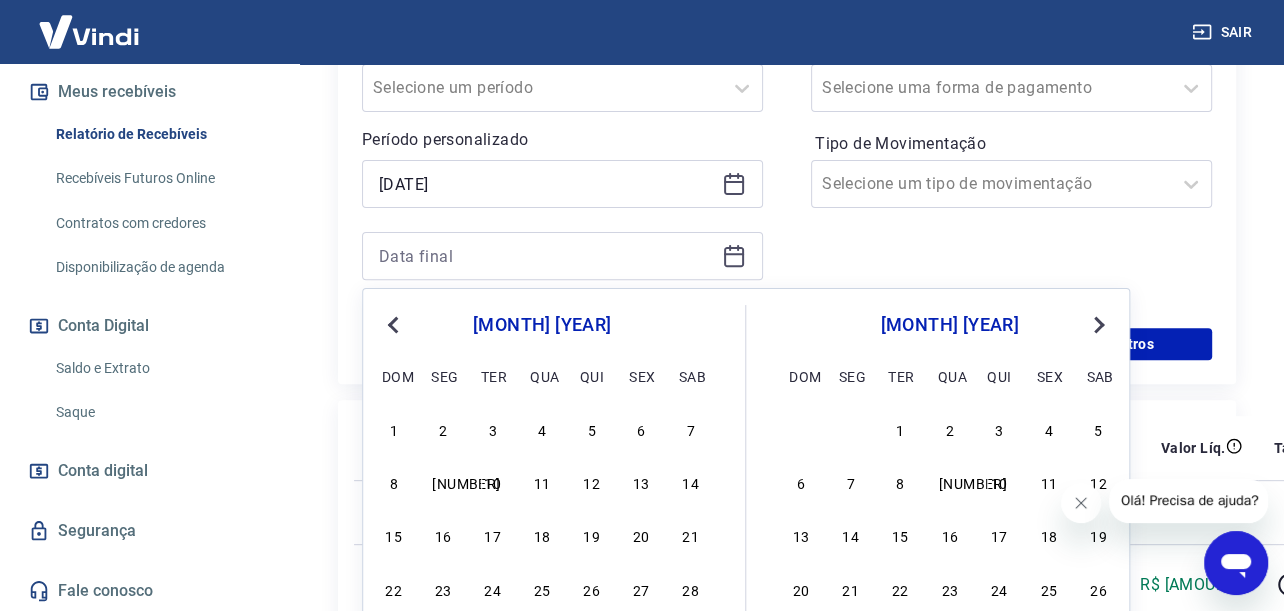click on "Previous Month" at bounding box center (393, 325) 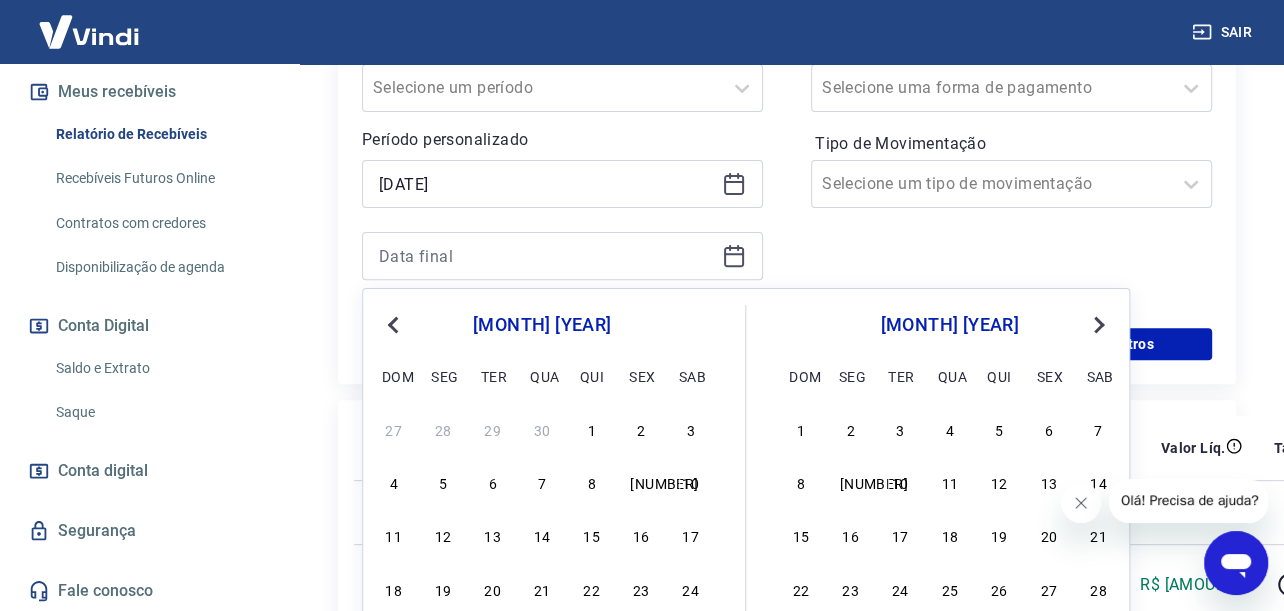 click on "Previous Month" at bounding box center [393, 325] 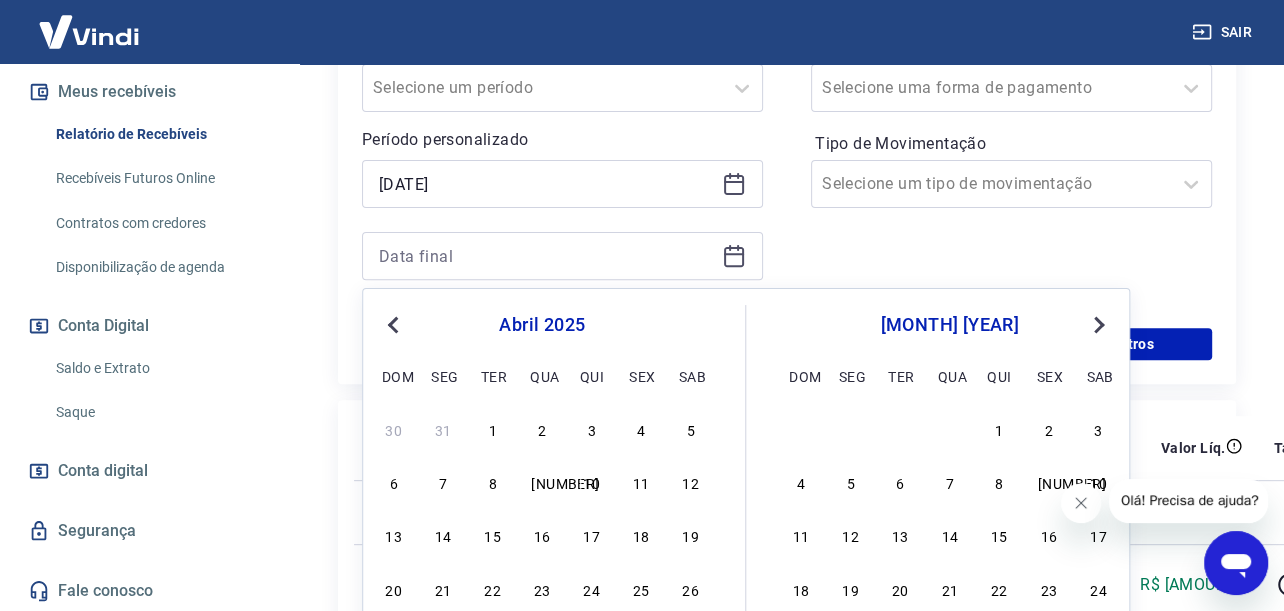 click on "Previous Month" at bounding box center [393, 325] 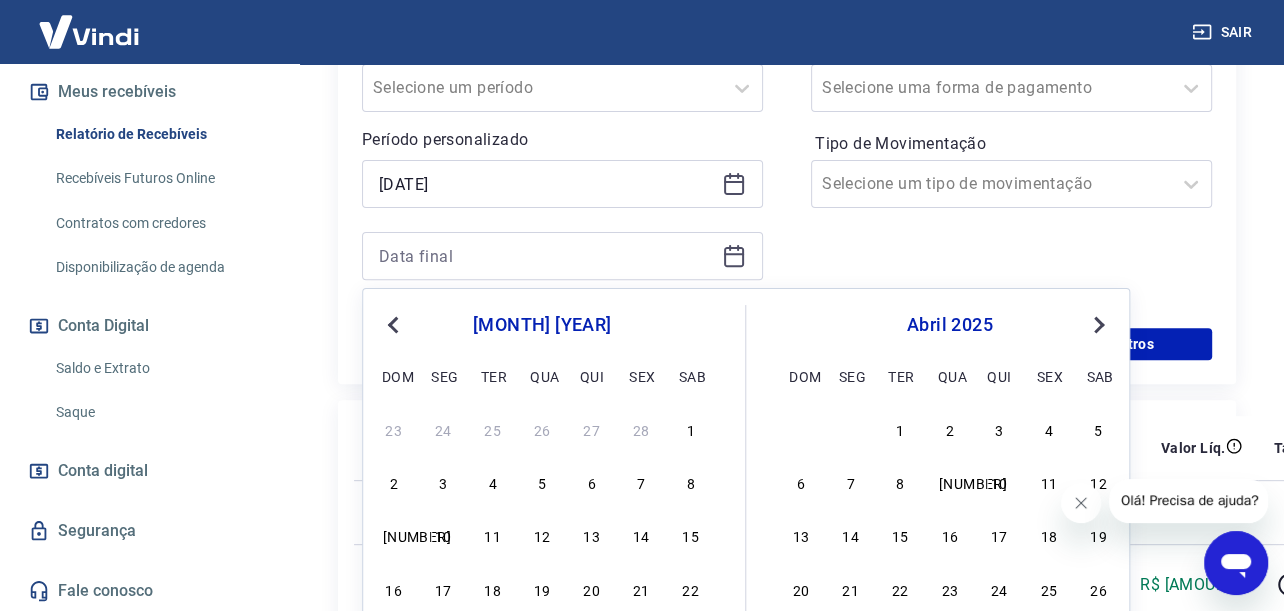 click on "Previous Month" at bounding box center [393, 325] 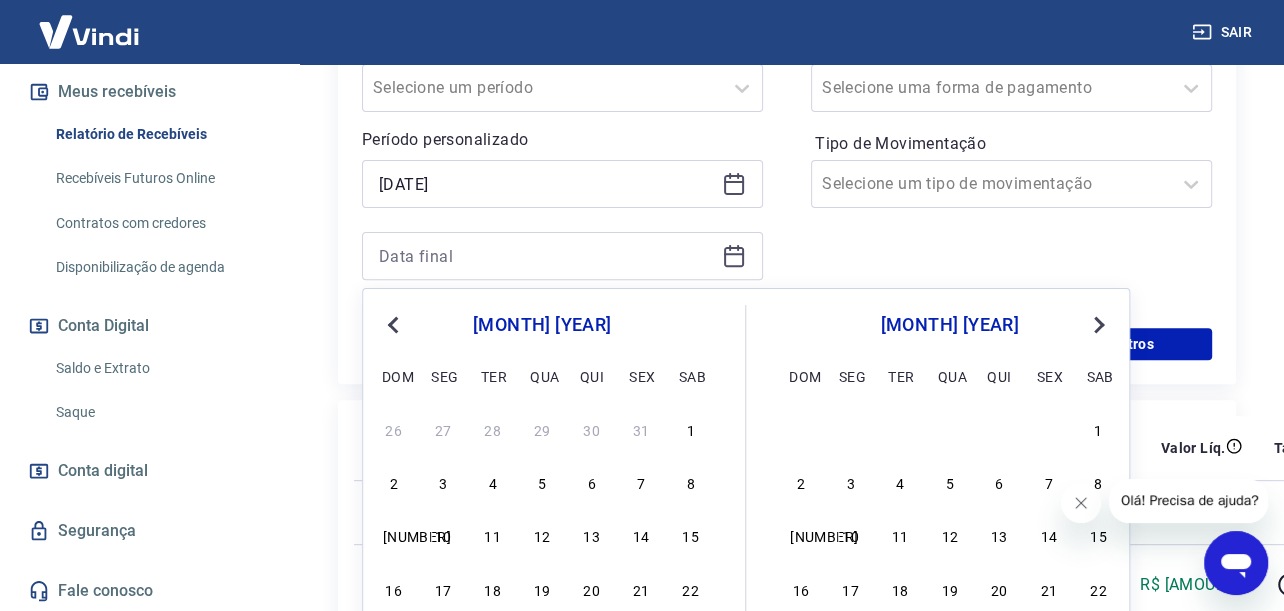 click on "Previous Month" at bounding box center (393, 325) 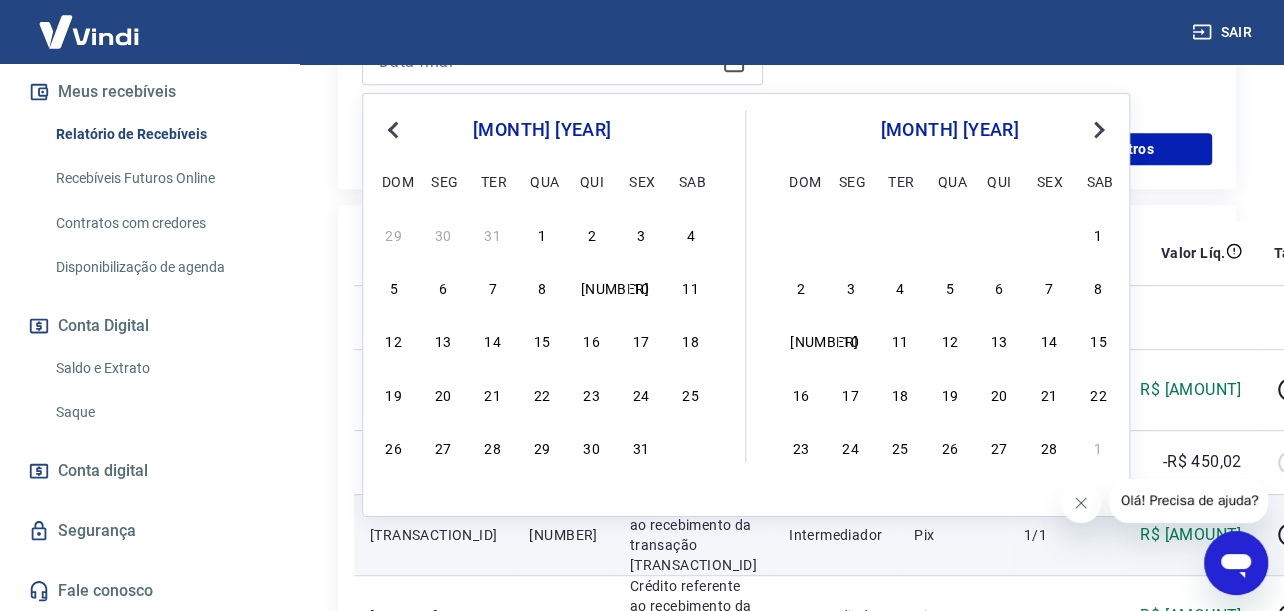 scroll, scrollTop: 691, scrollLeft: 0, axis: vertical 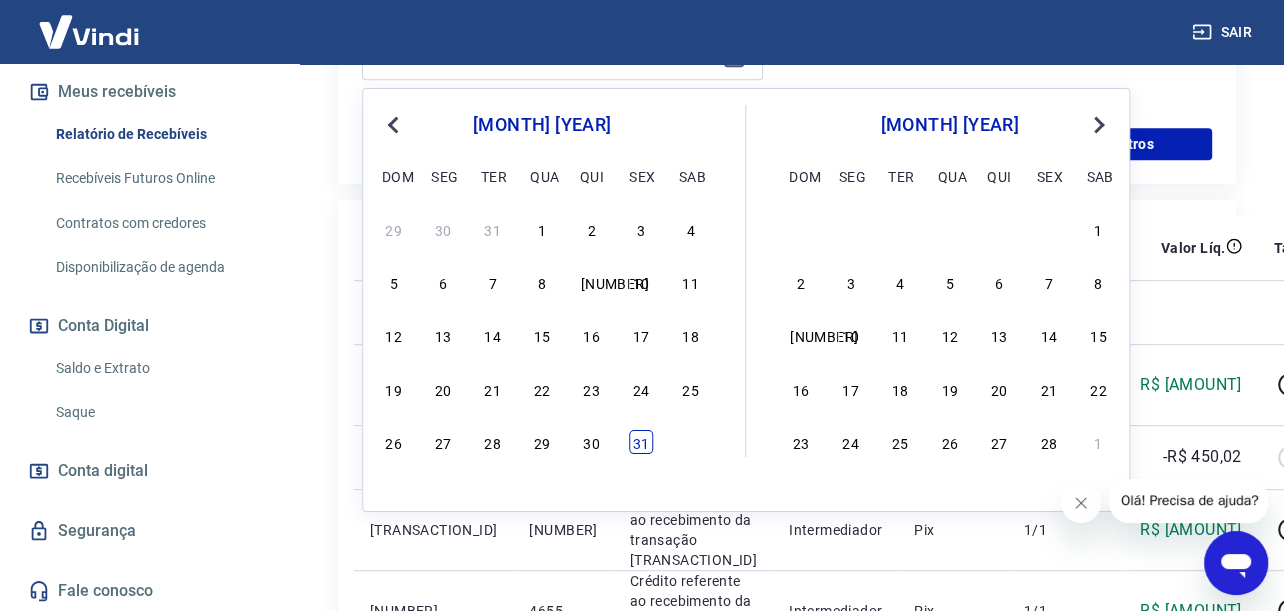 click on "31" at bounding box center [641, 442] 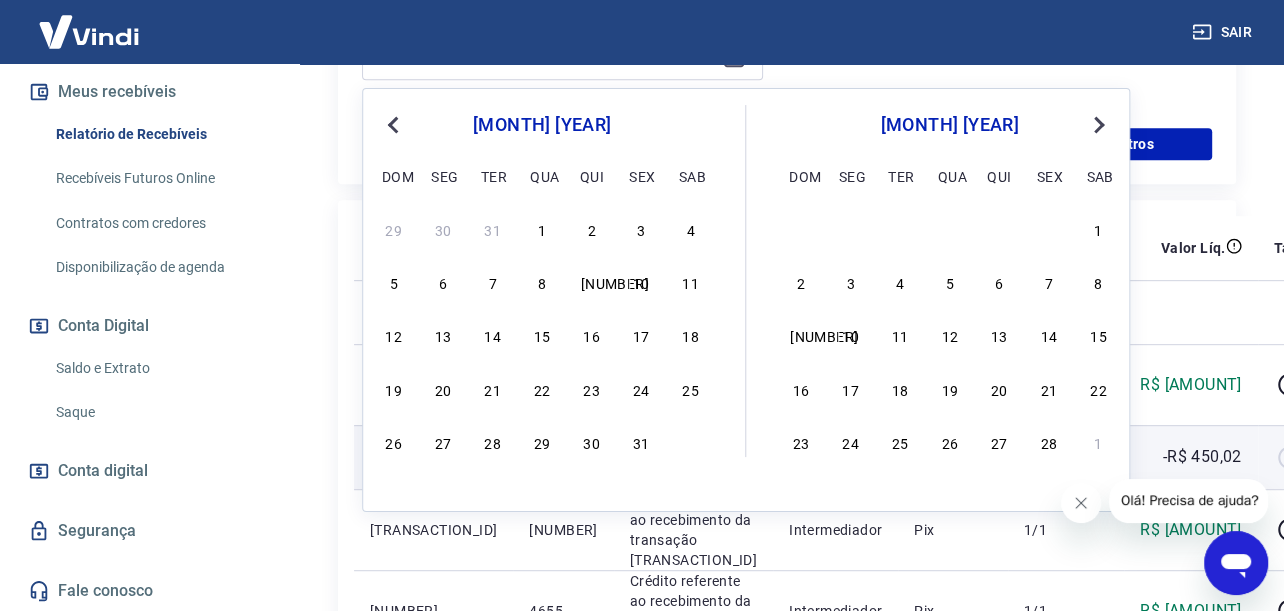 type on "31/01/2025" 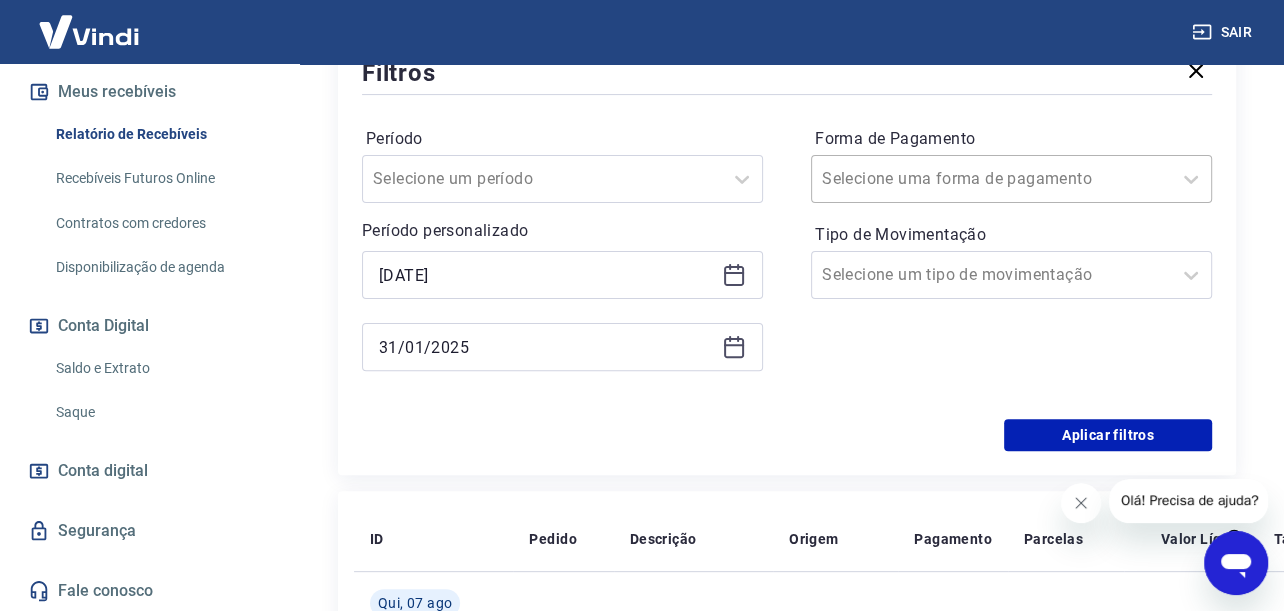 scroll, scrollTop: 391, scrollLeft: 0, axis: vertical 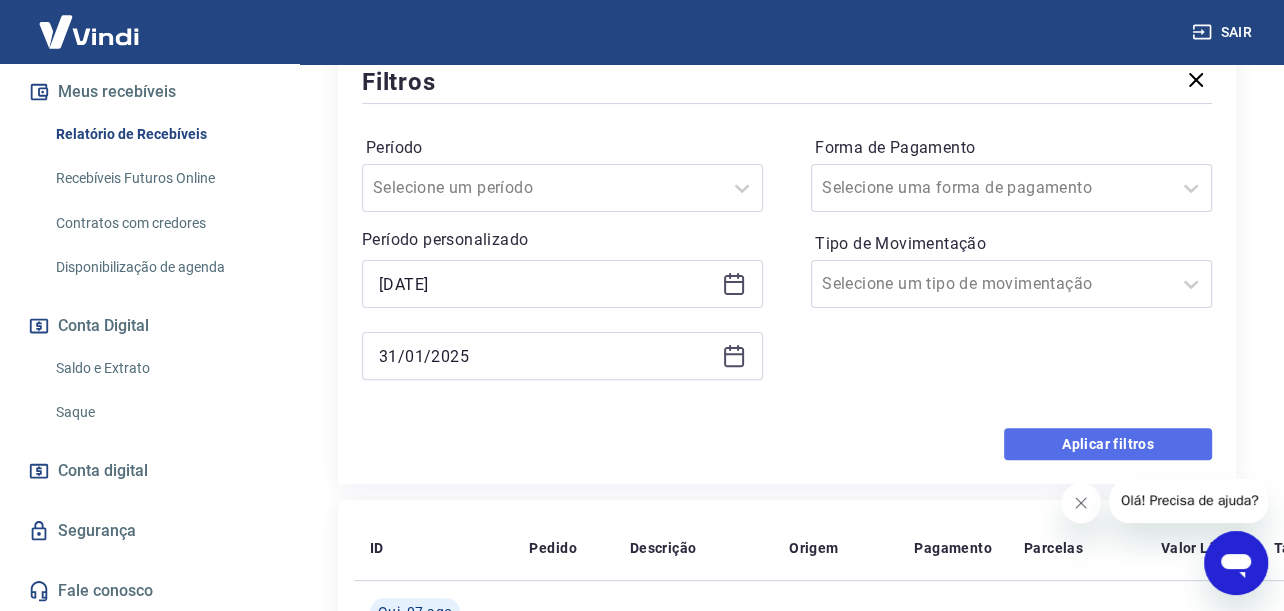click on "Aplicar filtros" at bounding box center (1108, 444) 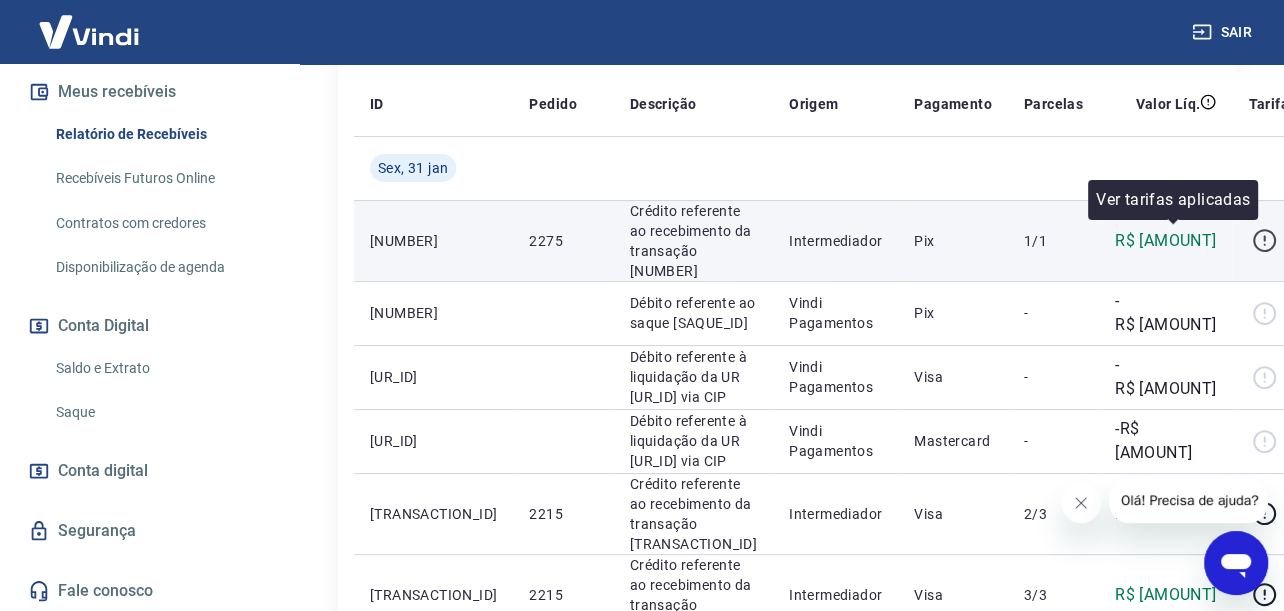 click 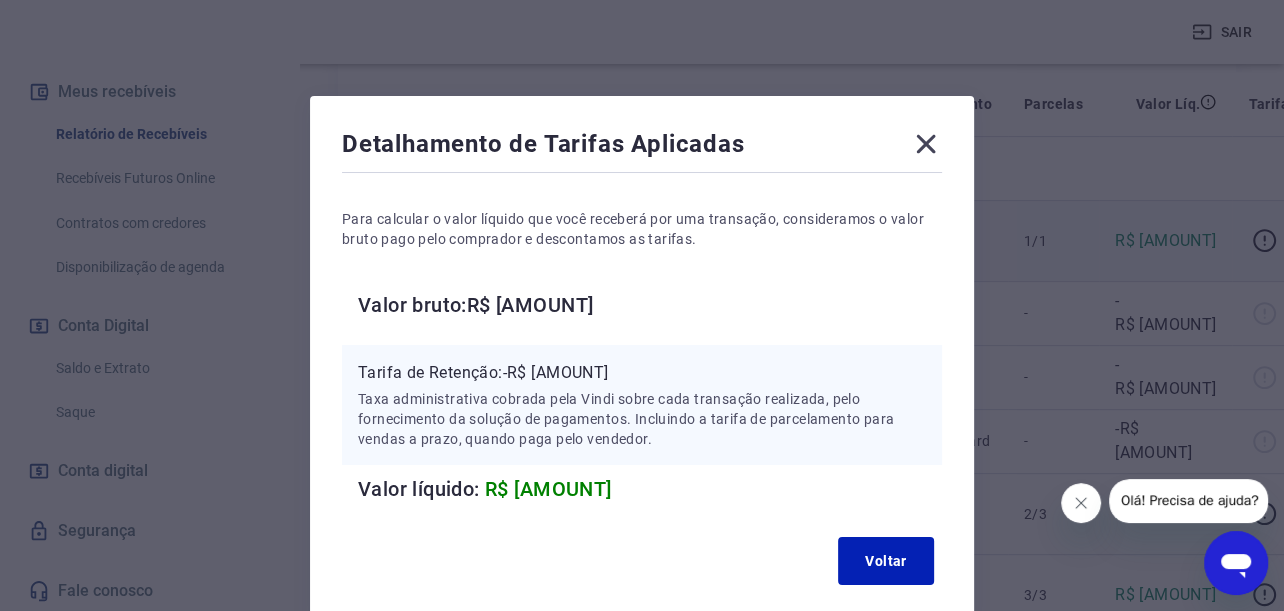 click 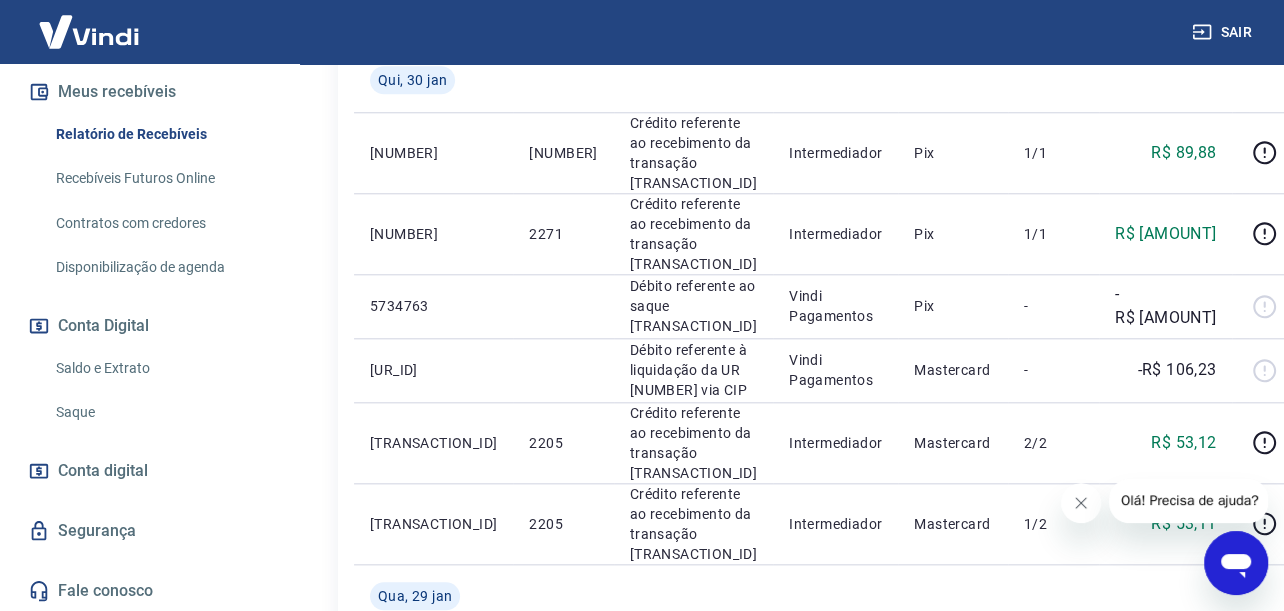 scroll, scrollTop: 1964, scrollLeft: 0, axis: vertical 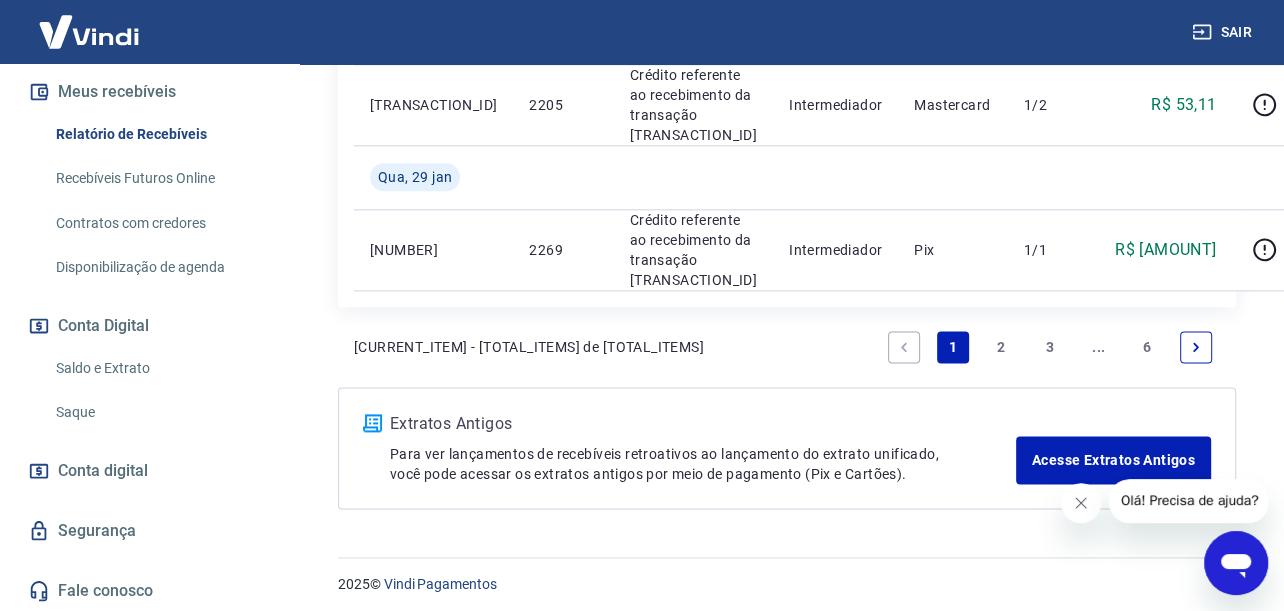 click on "6" at bounding box center [1147, 347] 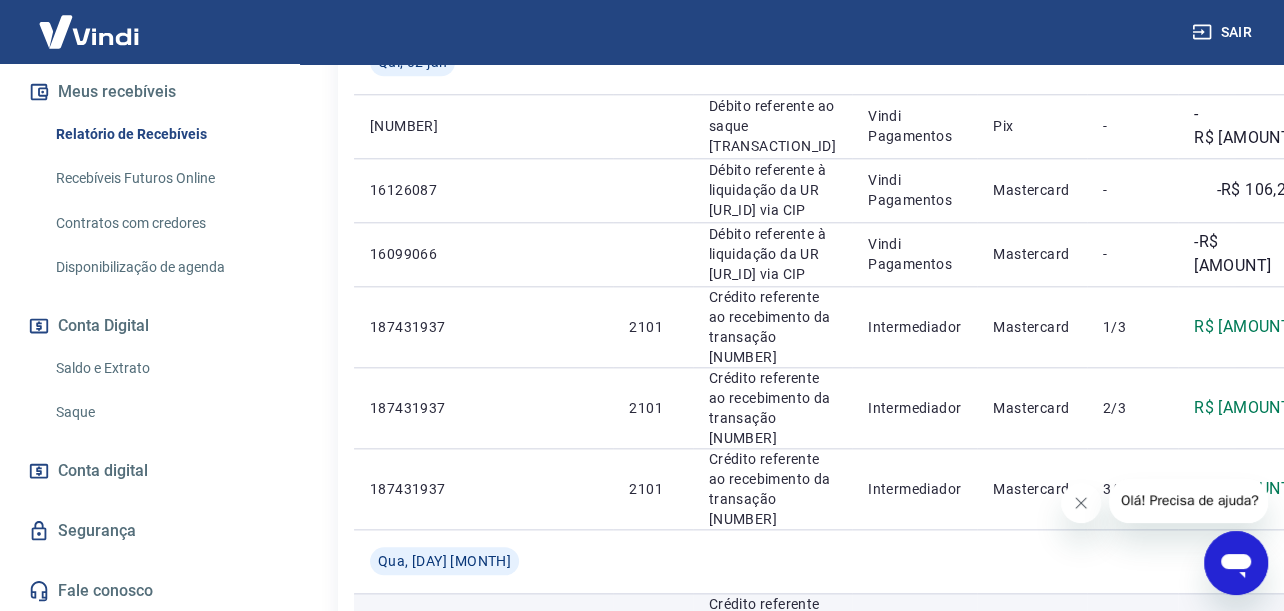 scroll, scrollTop: 1911, scrollLeft: 0, axis: vertical 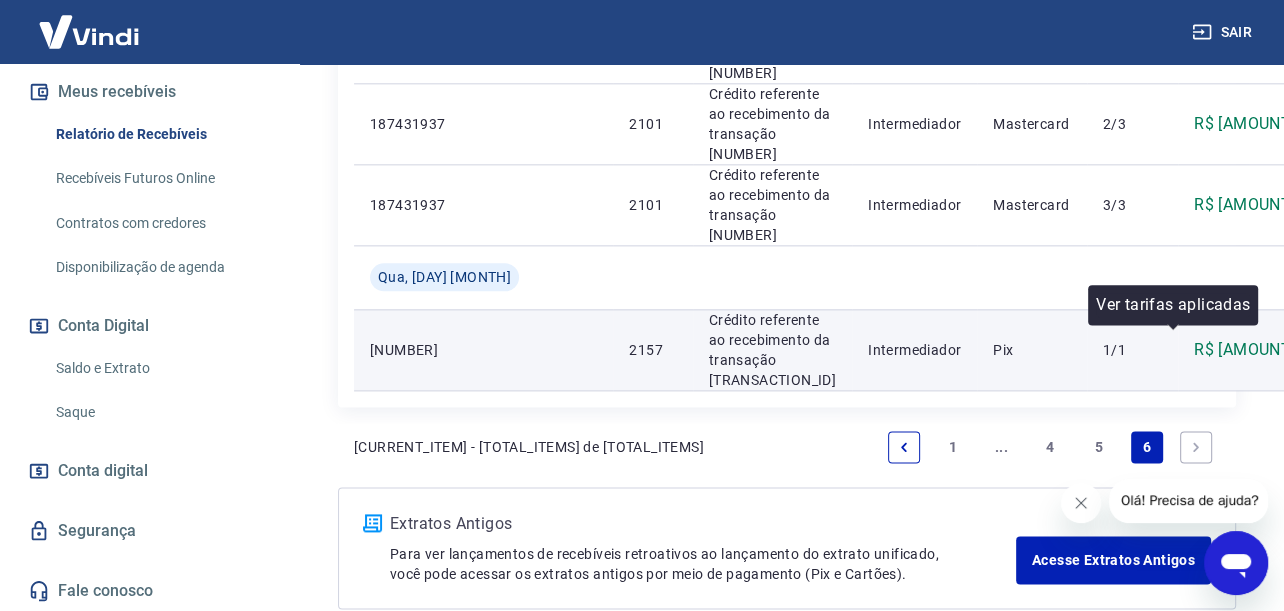 click 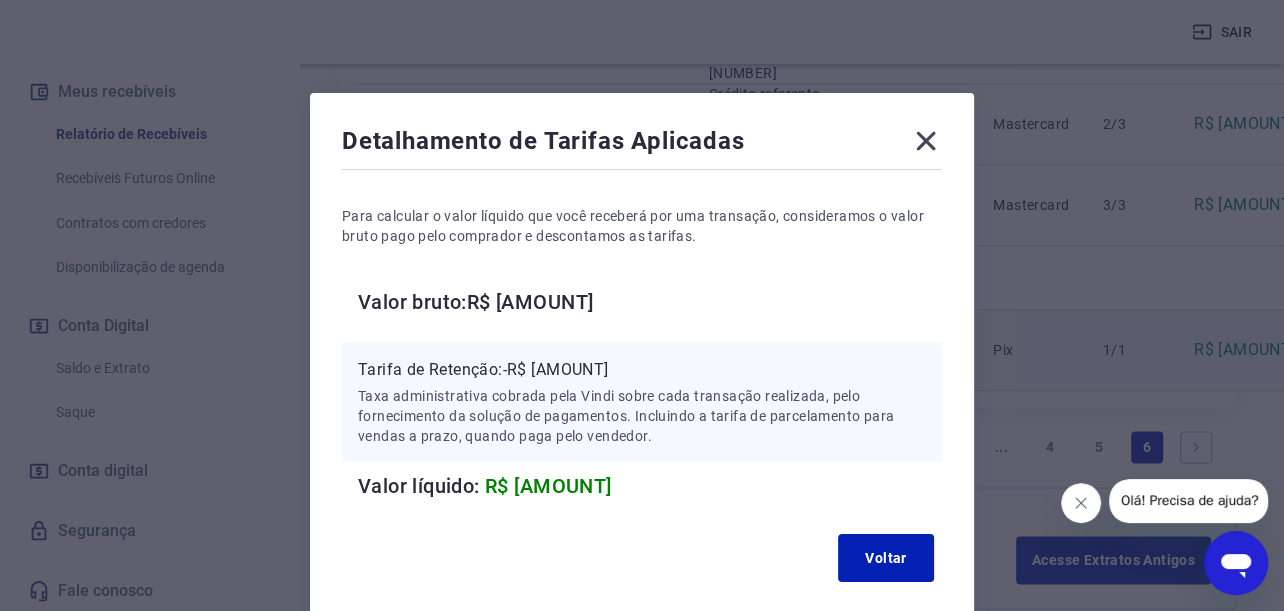 scroll, scrollTop: 0, scrollLeft: 0, axis: both 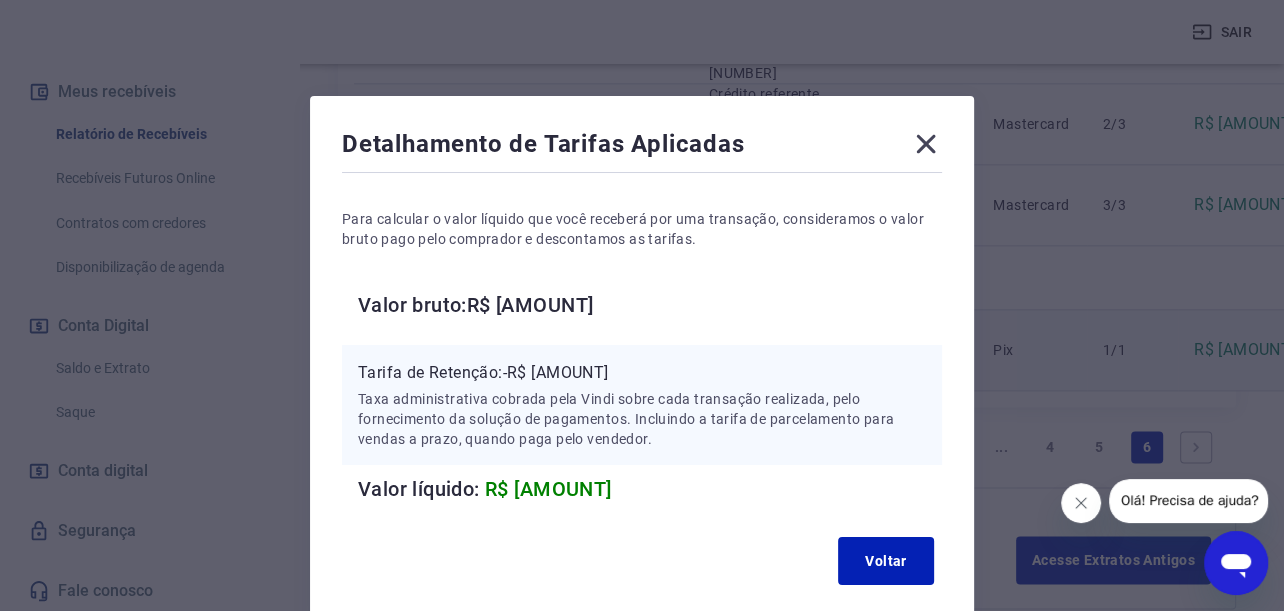 click 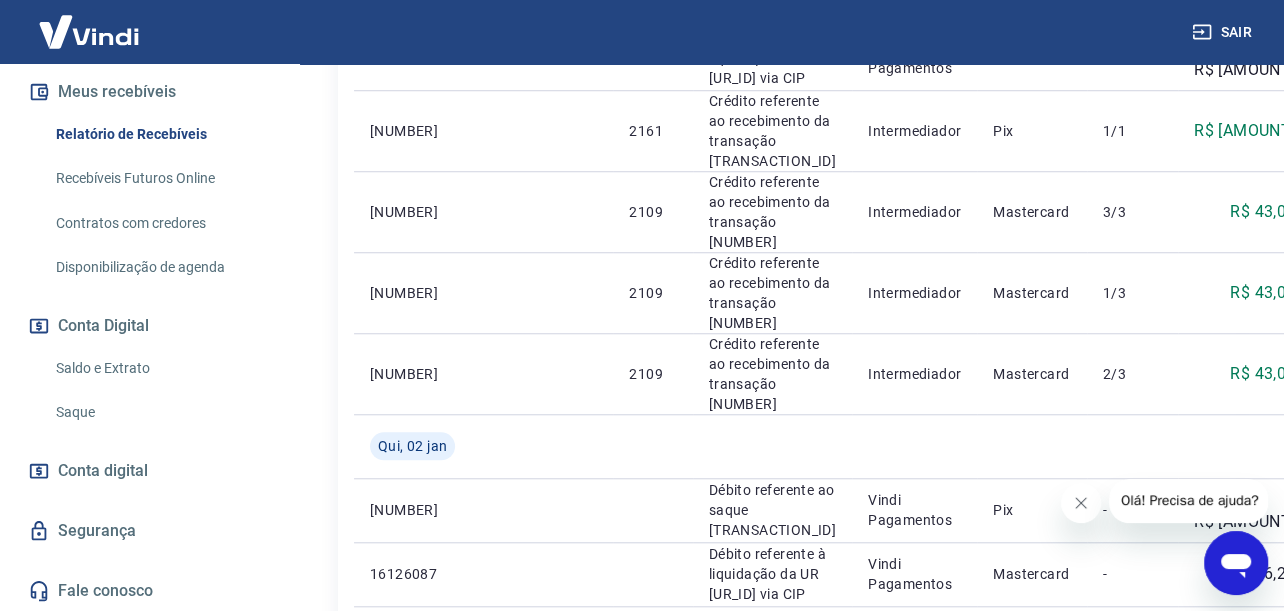 scroll, scrollTop: 2011, scrollLeft: 0, axis: vertical 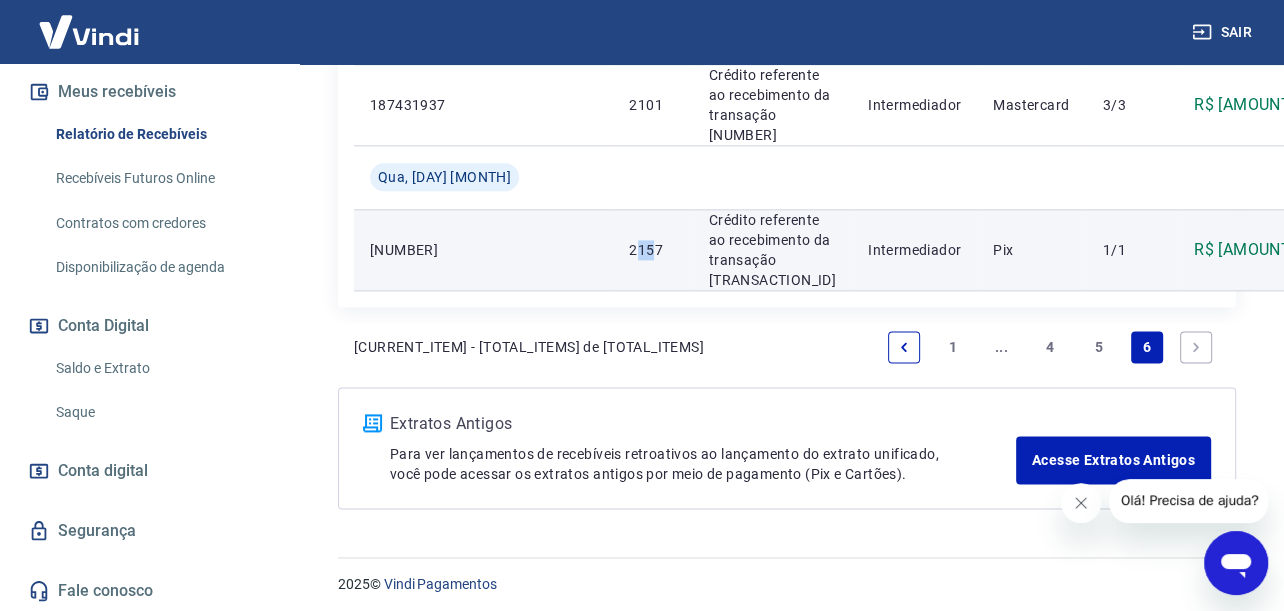 drag, startPoint x: 498, startPoint y: 240, endPoint x: 518, endPoint y: 246, distance: 20.880613 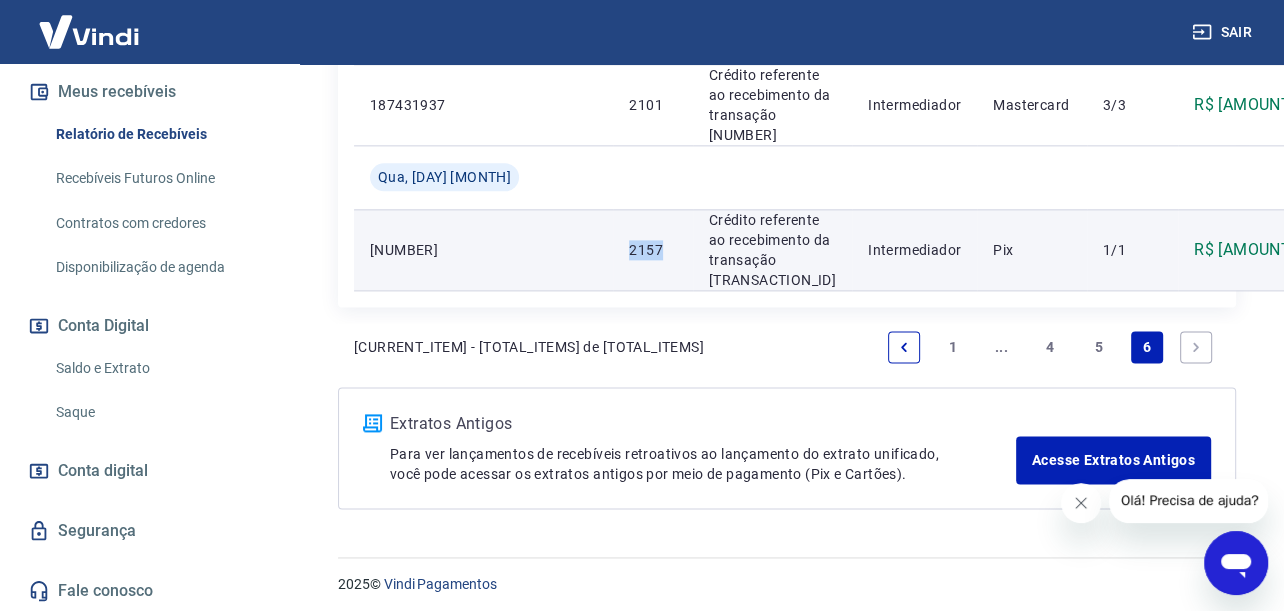 drag, startPoint x: 490, startPoint y: 246, endPoint x: 522, endPoint y: 246, distance: 32 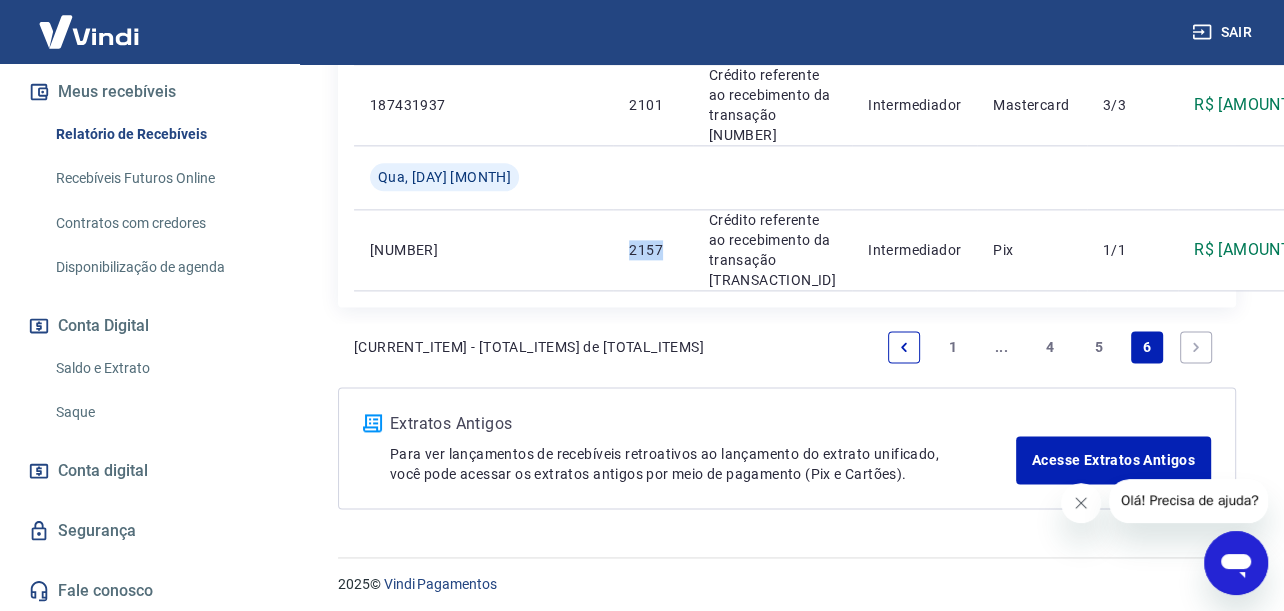 copy on "2157" 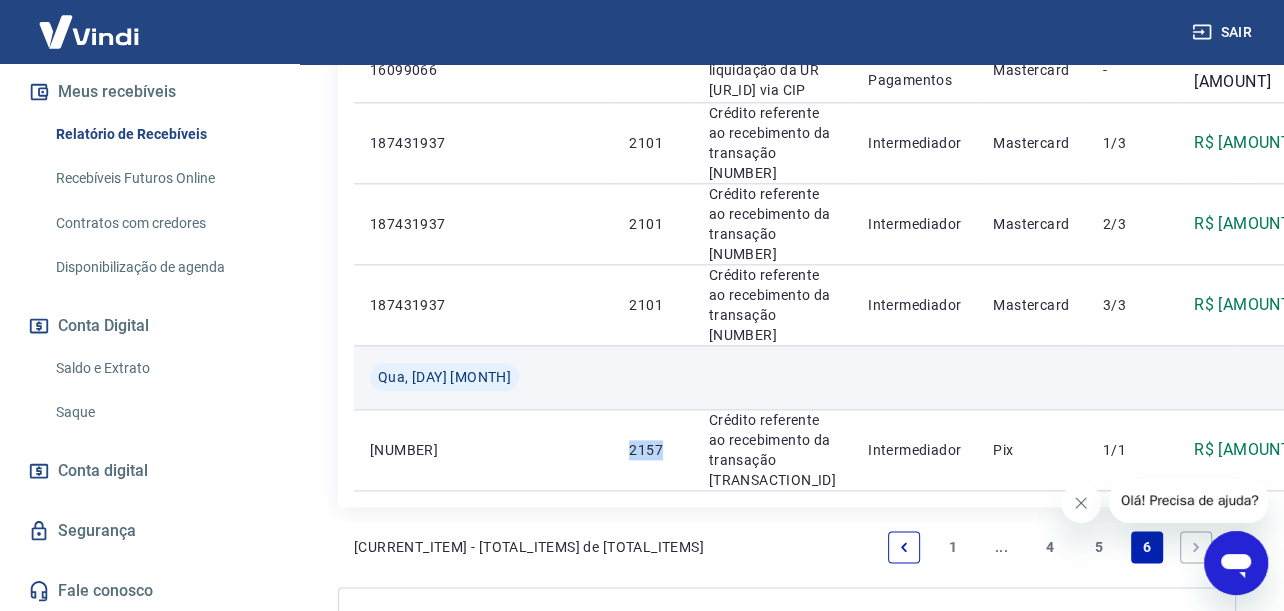 scroll, scrollTop: 1711, scrollLeft: 0, axis: vertical 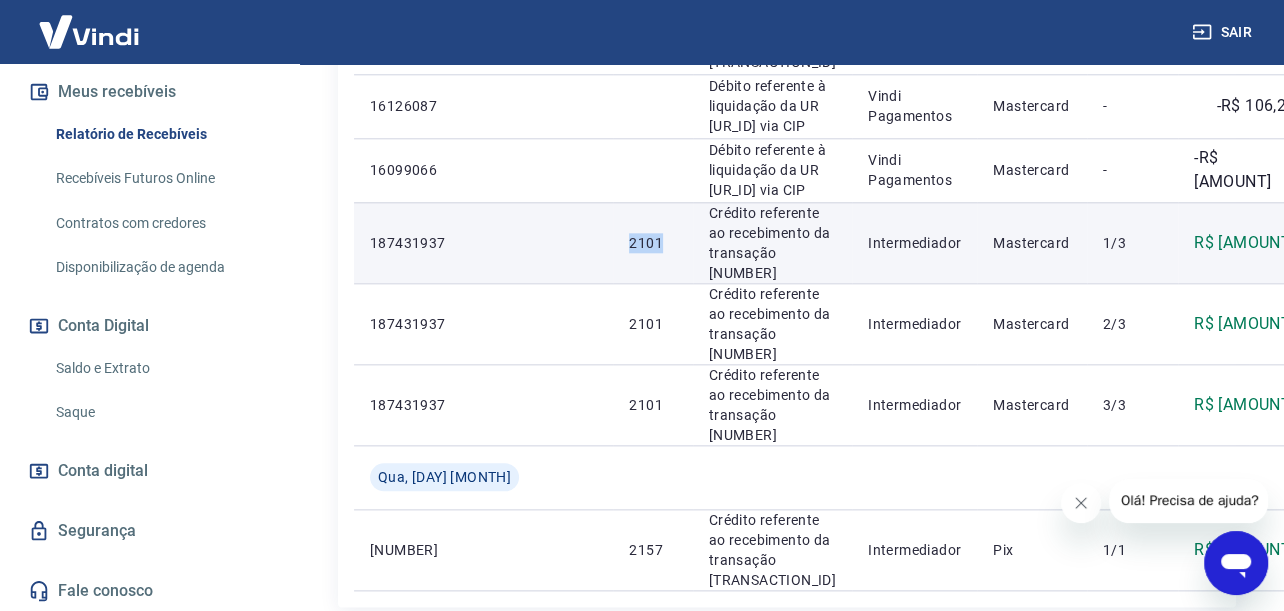 drag, startPoint x: 490, startPoint y: 238, endPoint x: 525, endPoint y: 243, distance: 35.35534 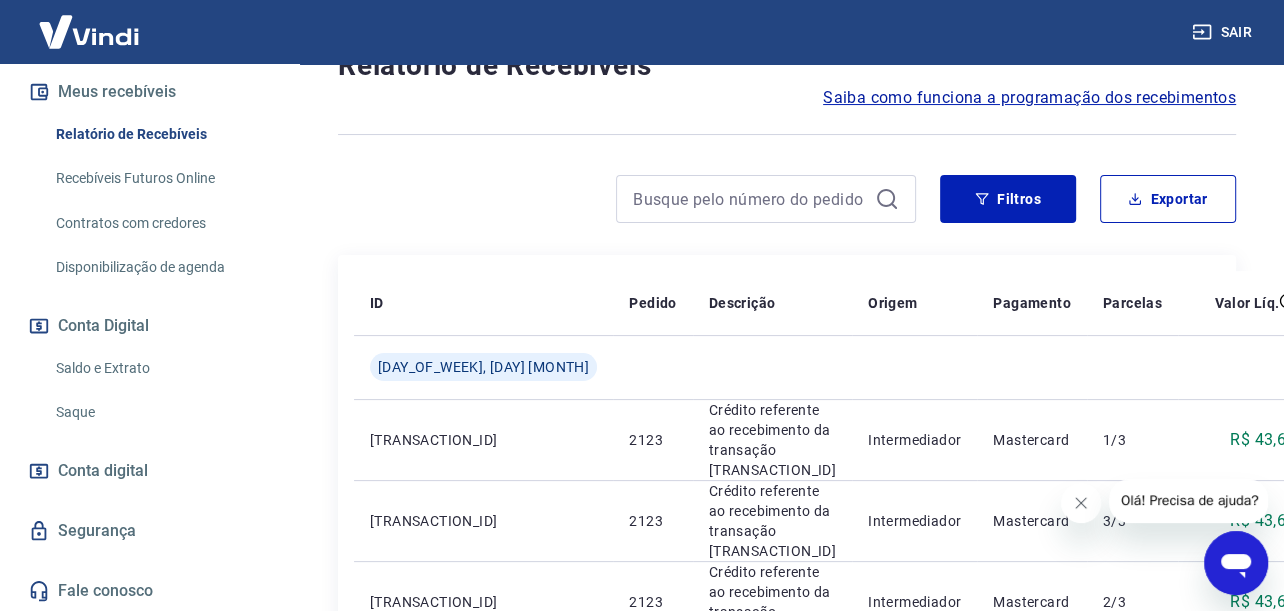 scroll, scrollTop: 211, scrollLeft: 0, axis: vertical 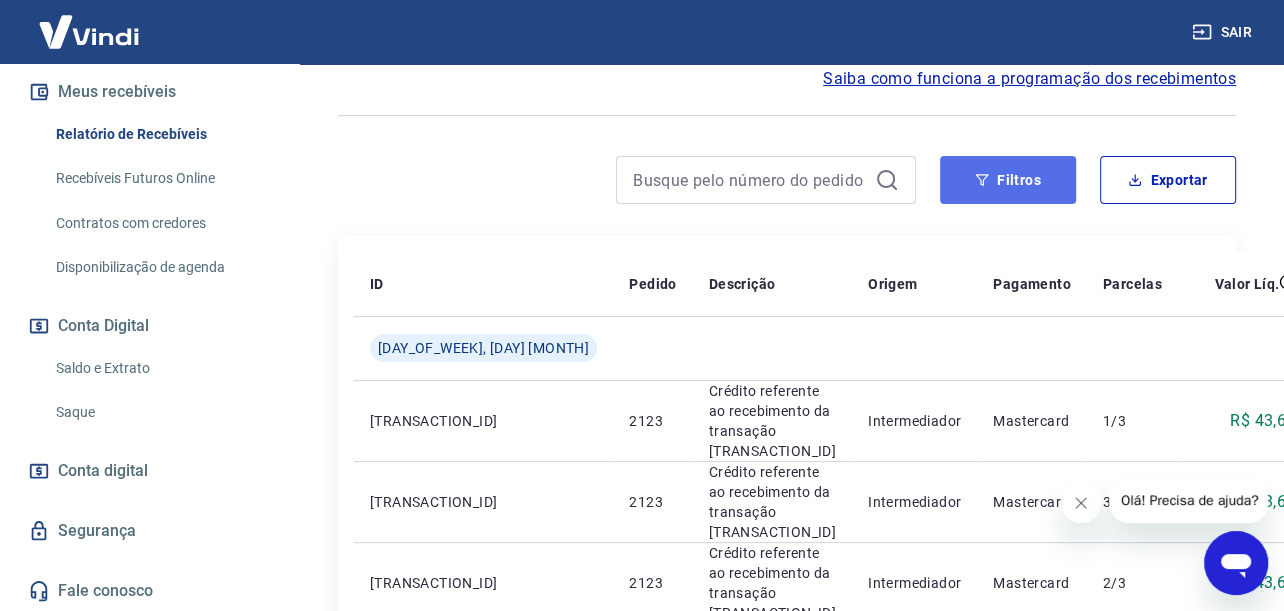 click on "Filtros" at bounding box center (1008, 180) 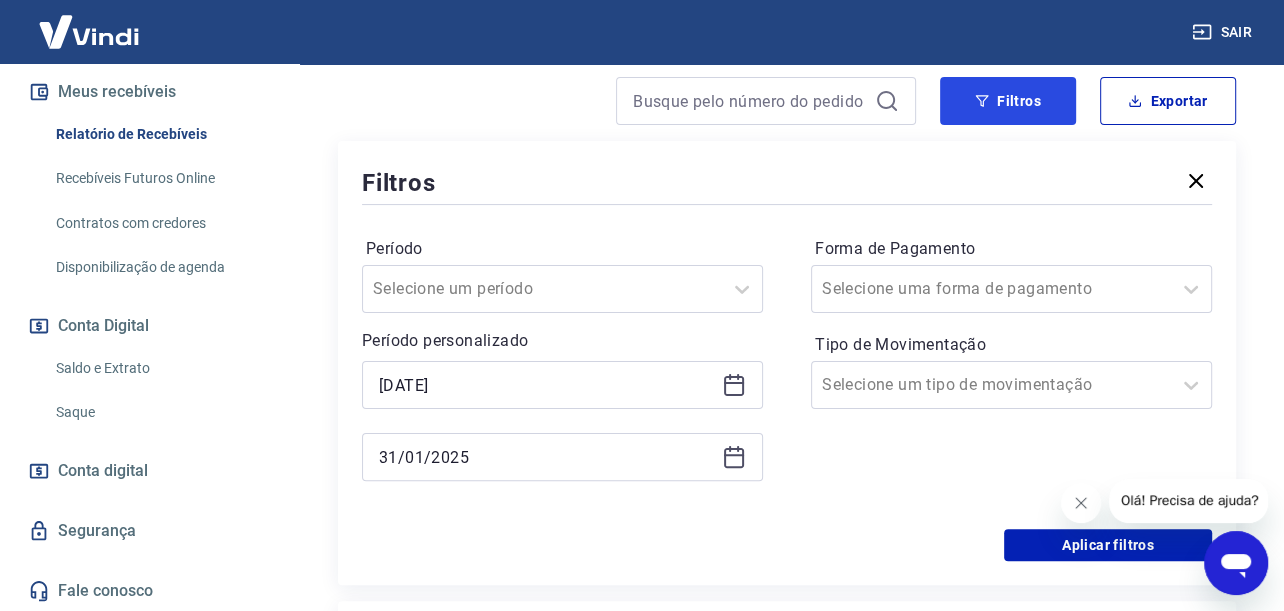 scroll, scrollTop: 411, scrollLeft: 0, axis: vertical 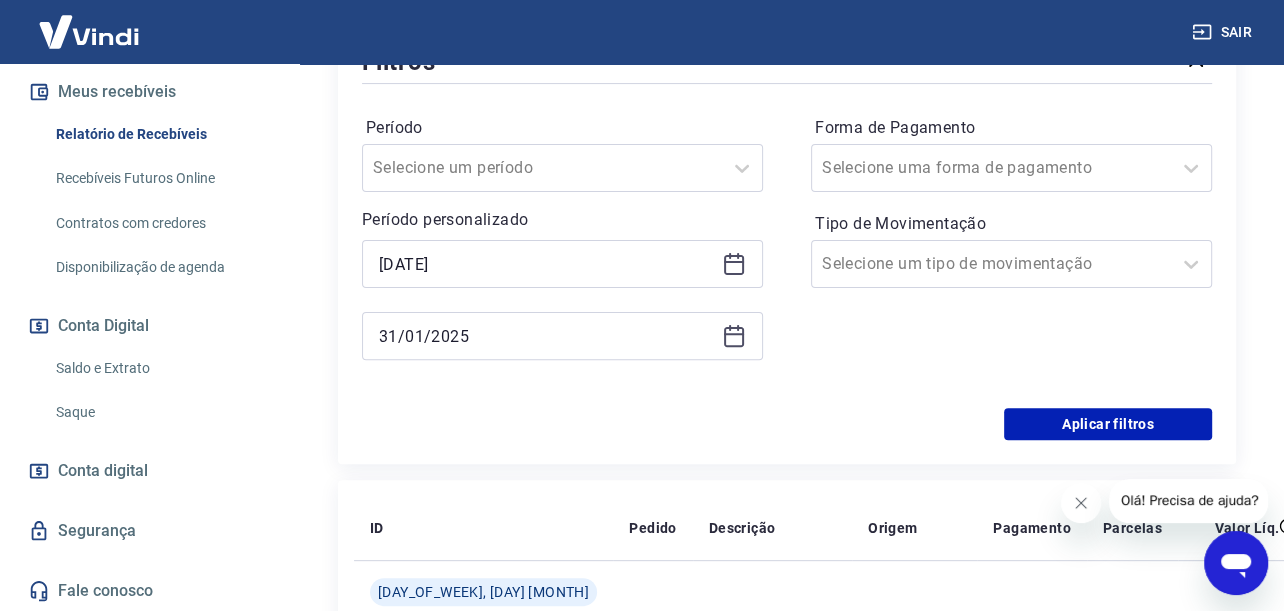 click 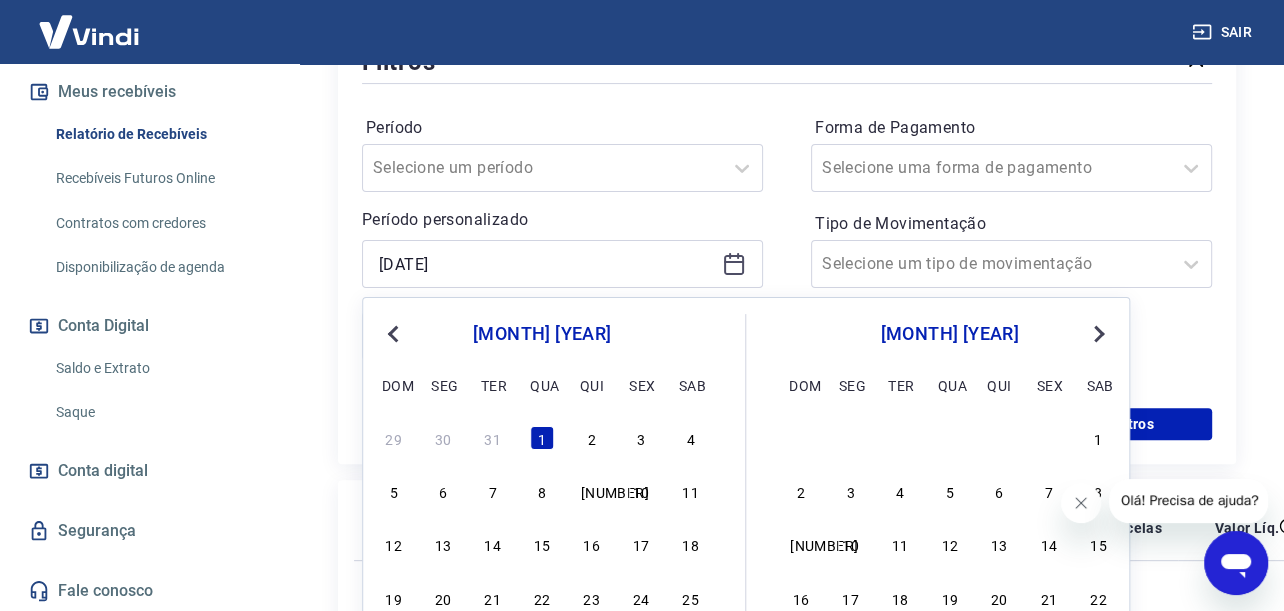 click on "Previous Month" at bounding box center (395, 332) 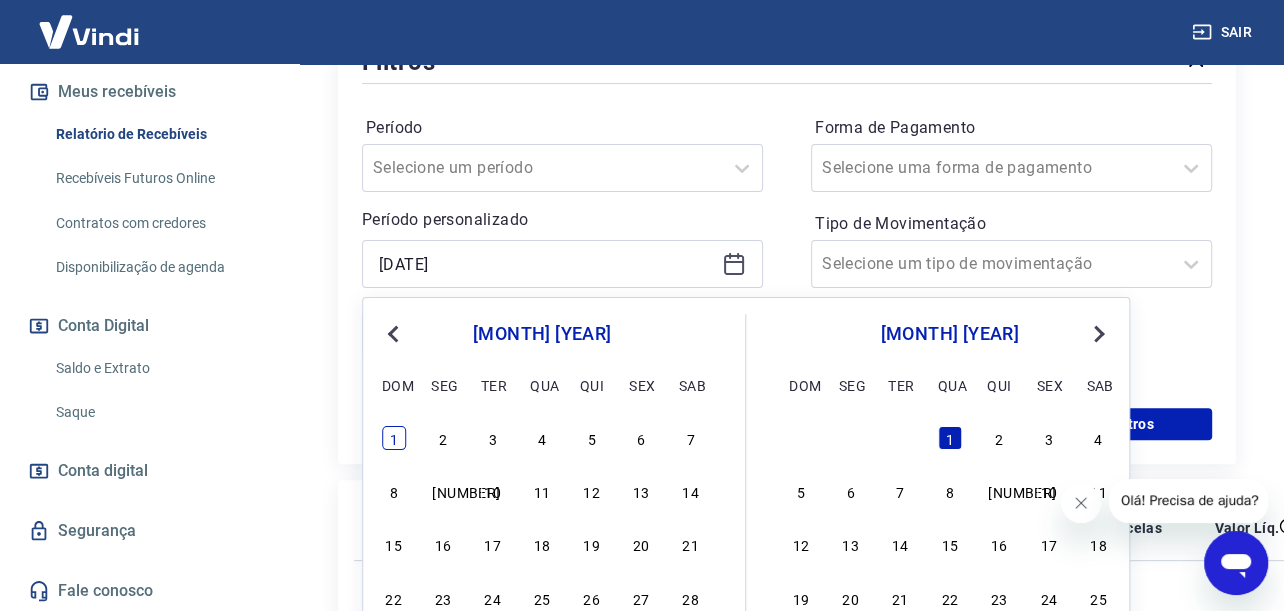 click on "1" at bounding box center (394, 438) 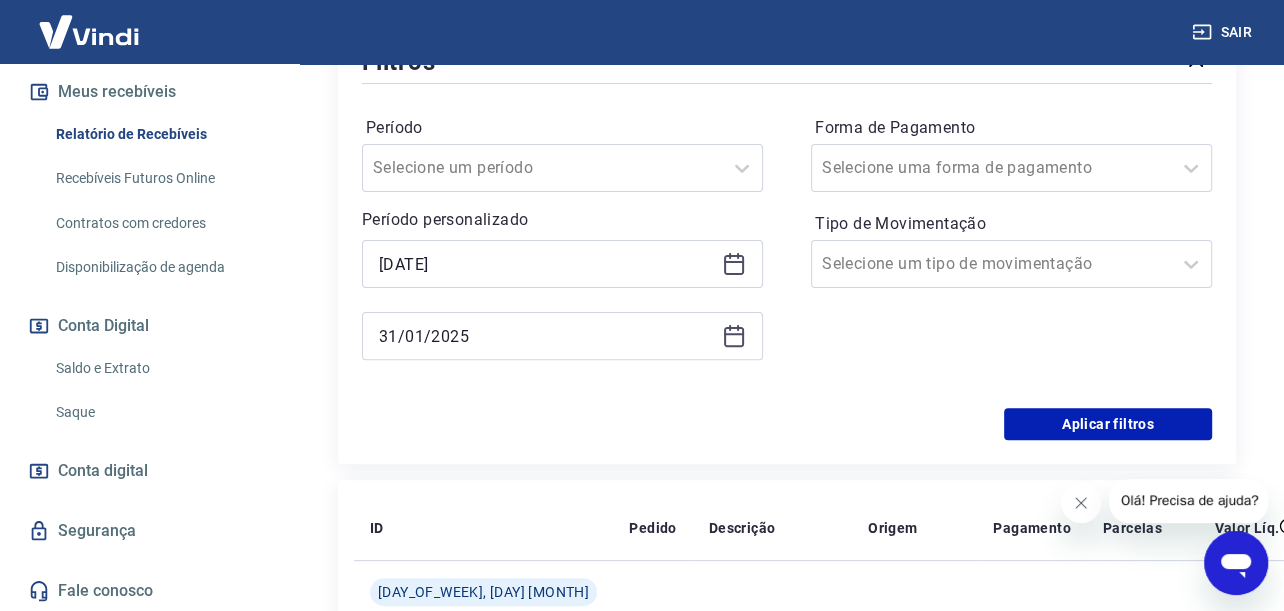 type on "01/12/2024" 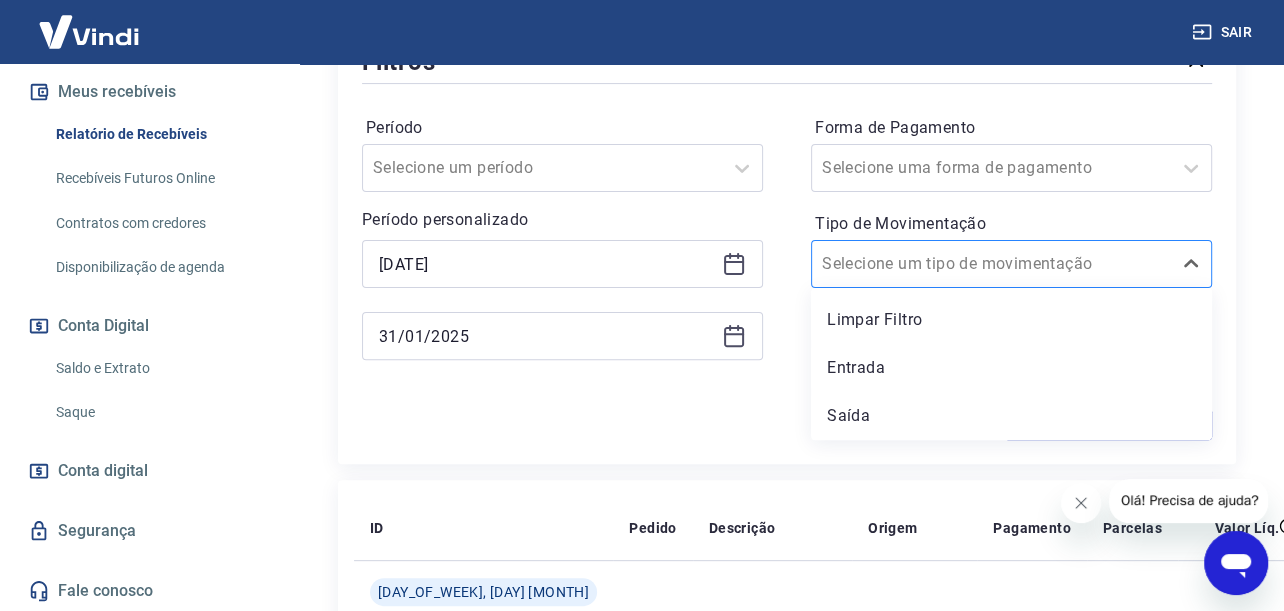 click on "Tipo de Movimentação" at bounding box center (923, 264) 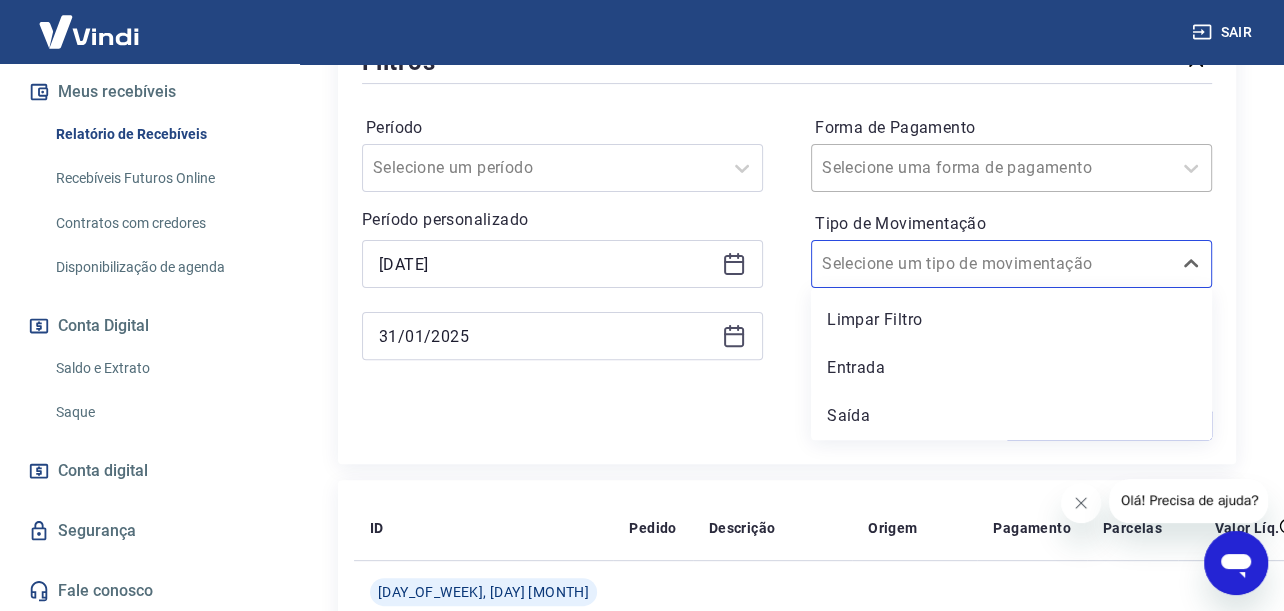 click on "Forma de Pagamento Selecione uma forma de pagamento Tipo de Movimentação option Limpar Filtro focused, 1 of 3. 3 results available. Use Up and Down to choose options, press Enter to select the currently focused option, press Escape to exit the menu, press Tab to select the option and exit the menu. Selecione um tipo de movimentação Limpar Filtro Entrada Saída" at bounding box center (1011, 248) 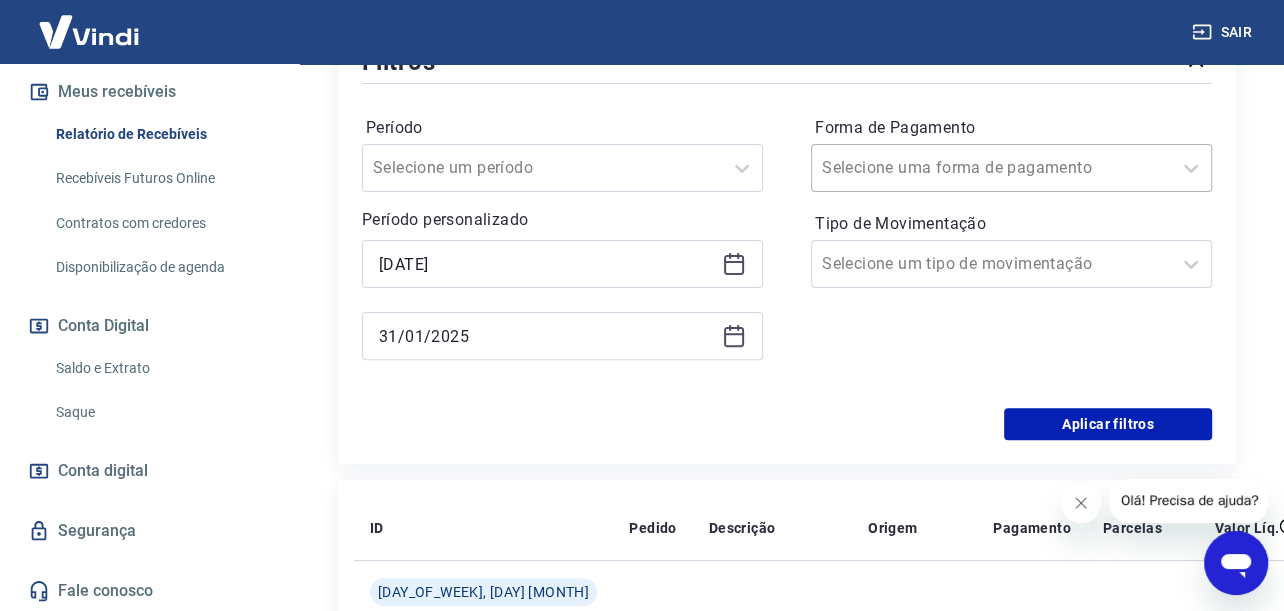 click on "Forma de Pagamento" at bounding box center [923, 168] 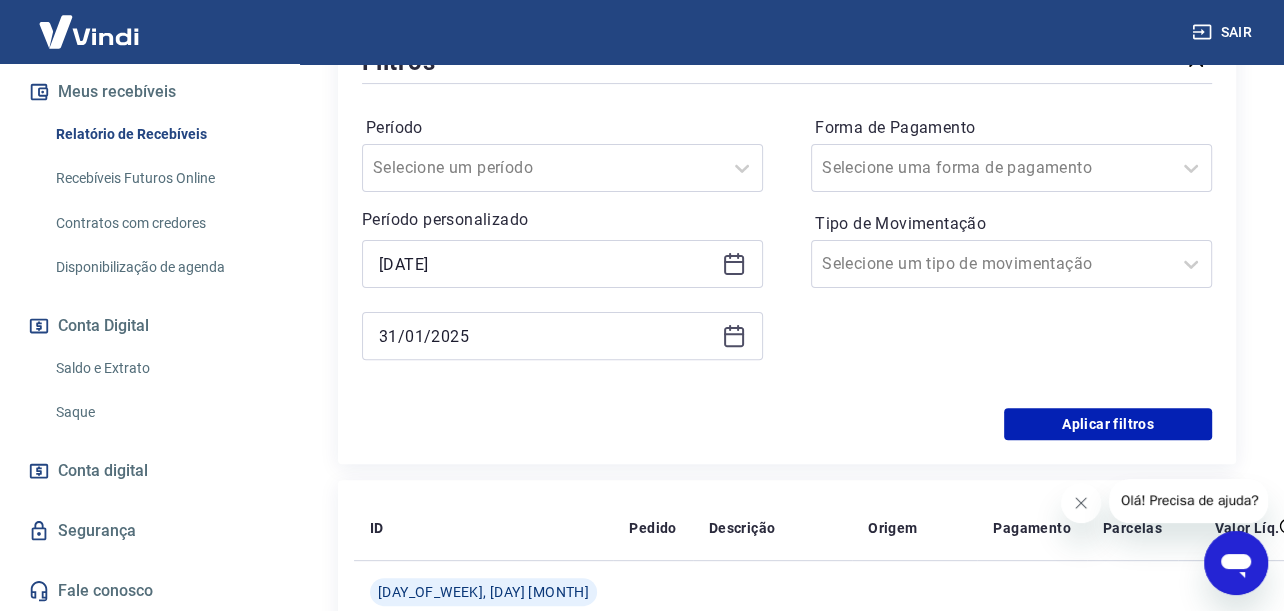 click on "Aplicar filtros" at bounding box center (787, 424) 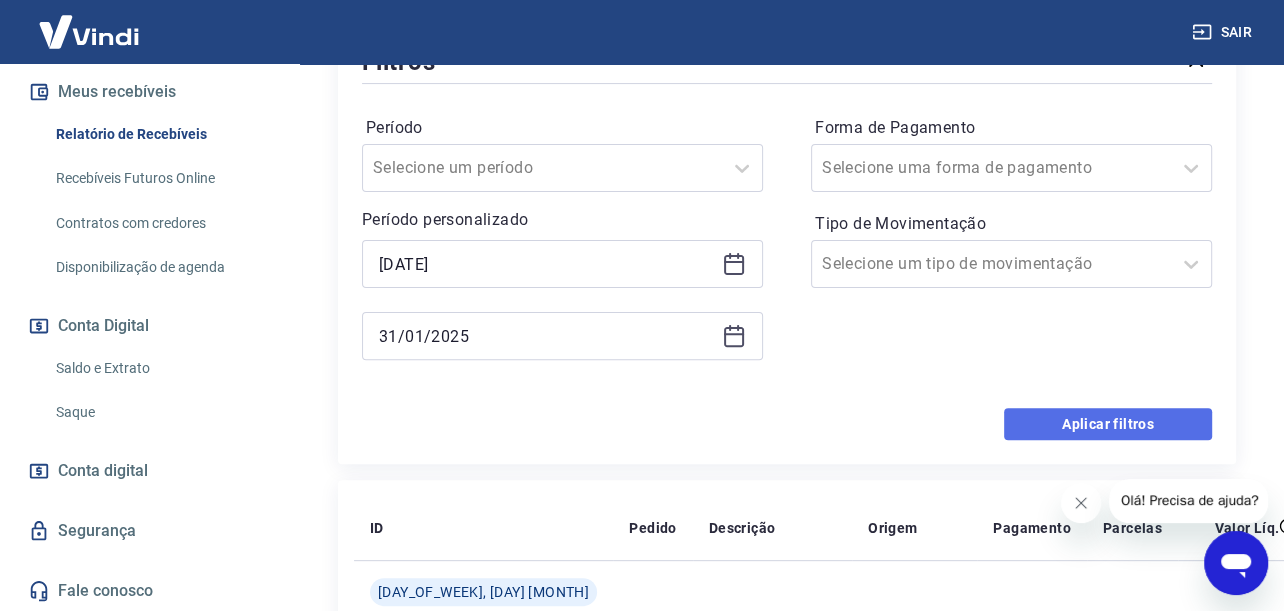 drag, startPoint x: 1154, startPoint y: 429, endPoint x: 12, endPoint y: 24, distance: 1211.6885 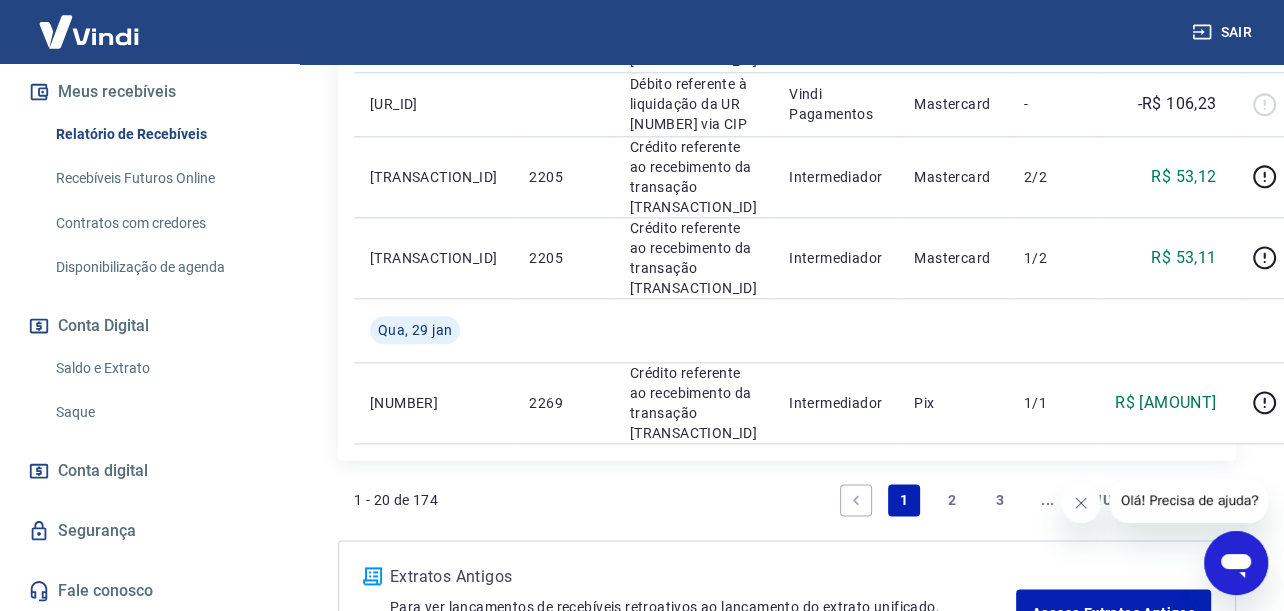 scroll, scrollTop: 1964, scrollLeft: 0, axis: vertical 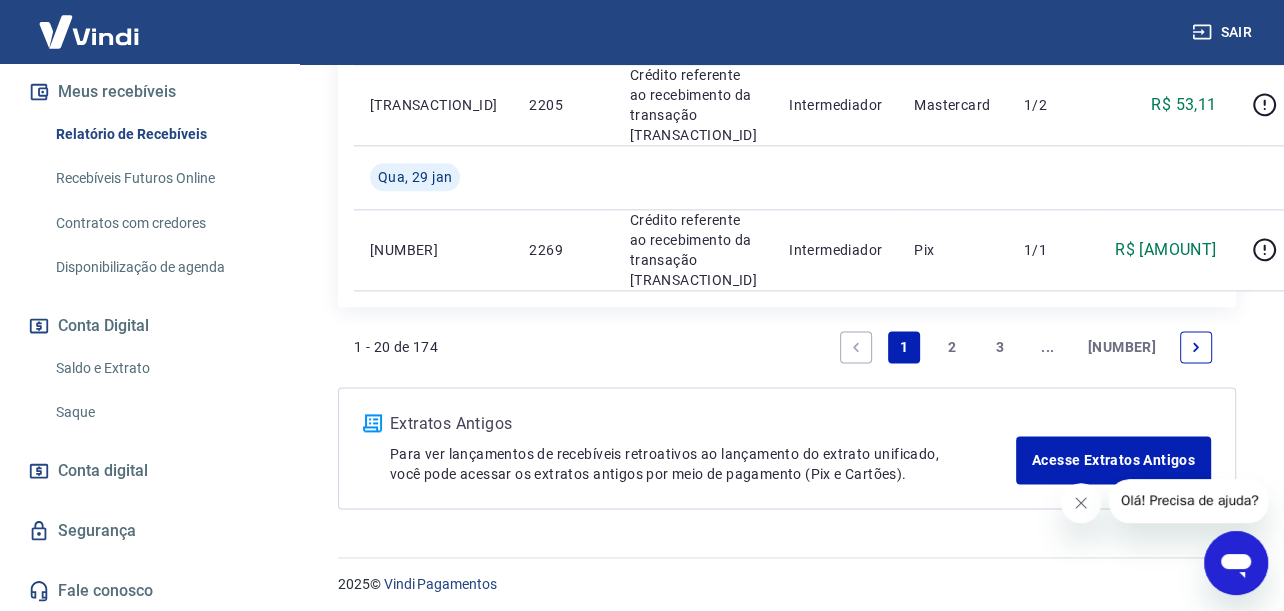 click on "9" at bounding box center (1122, 347) 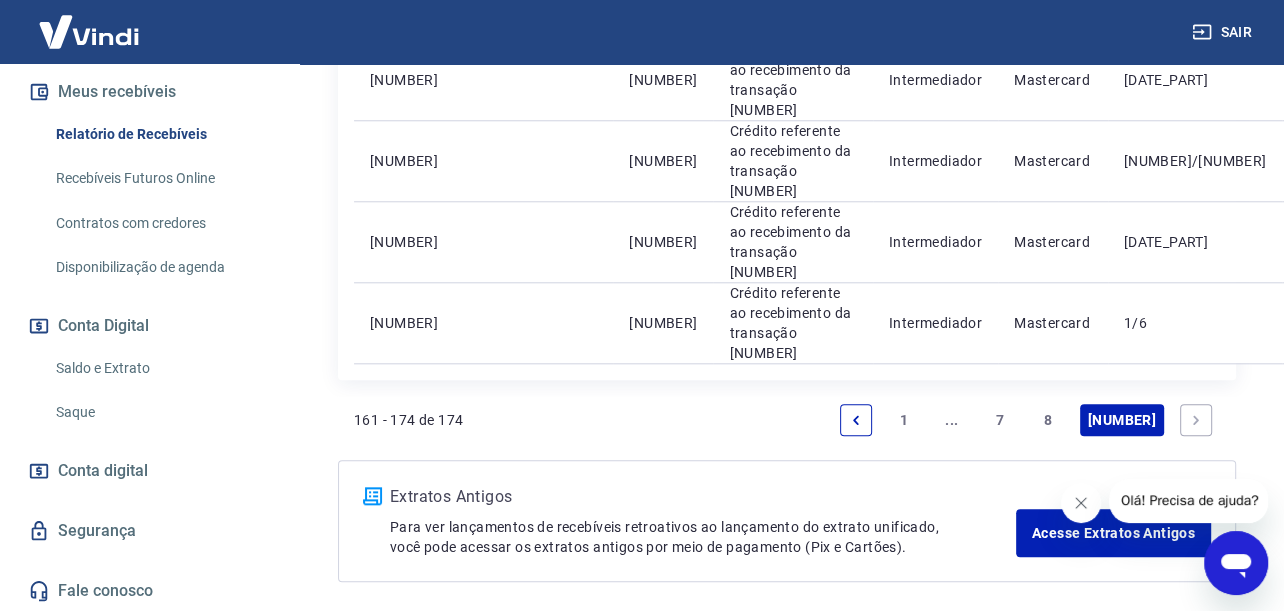 scroll, scrollTop: 1627, scrollLeft: 0, axis: vertical 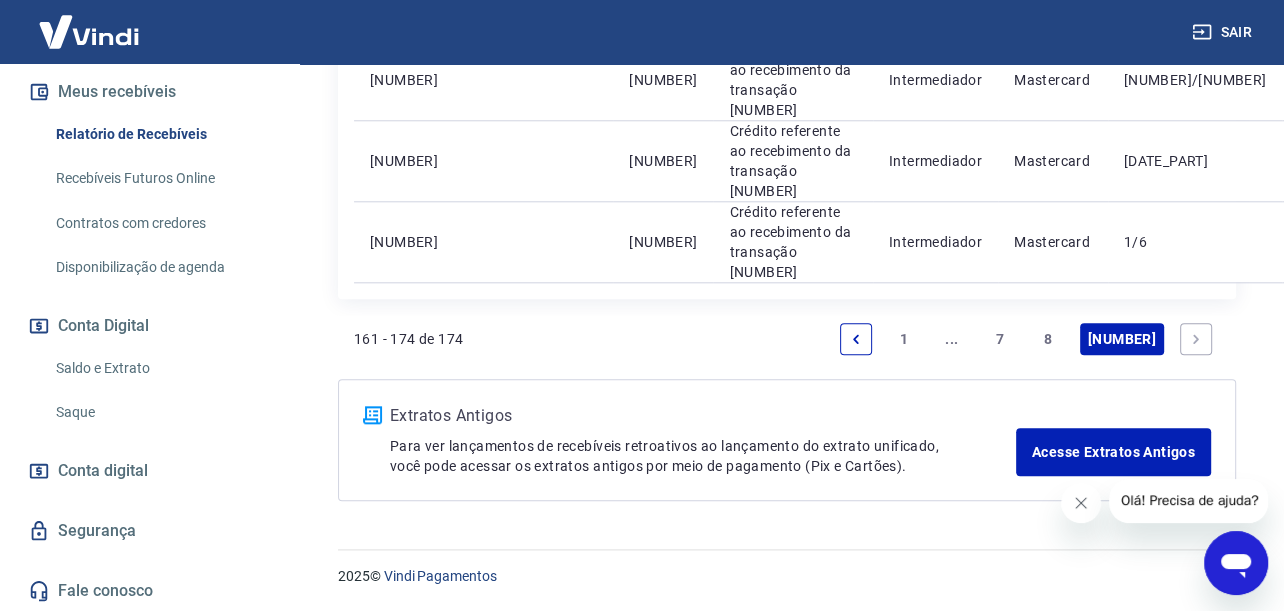 click on "8" at bounding box center [1048, 339] 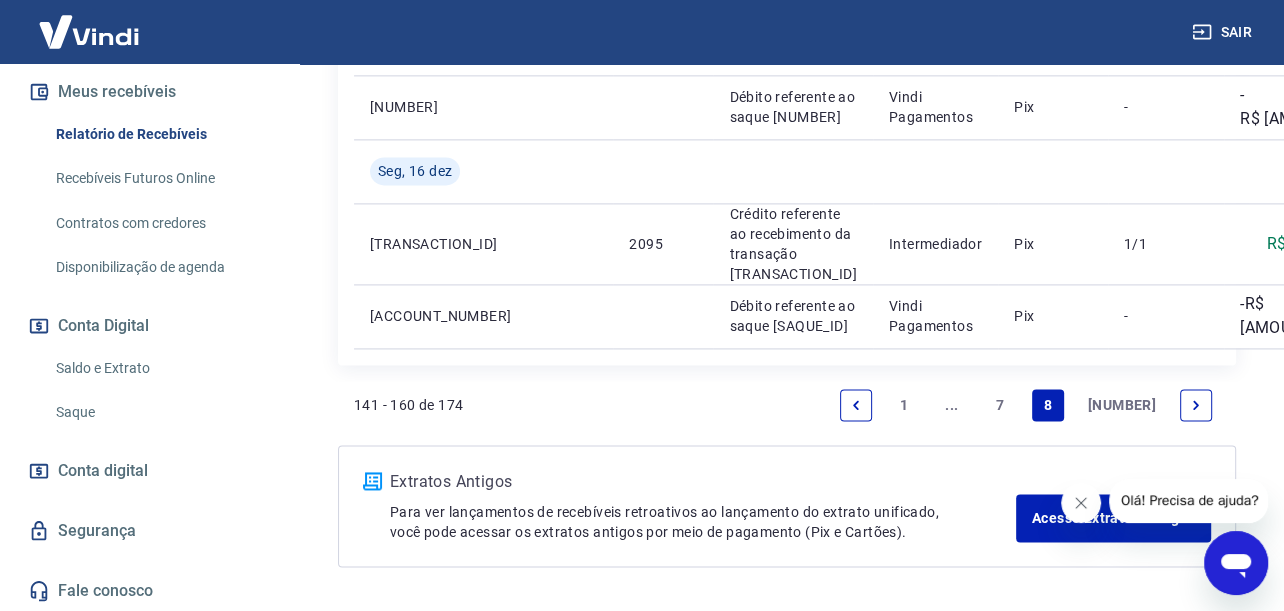 scroll, scrollTop: 2236, scrollLeft: 0, axis: vertical 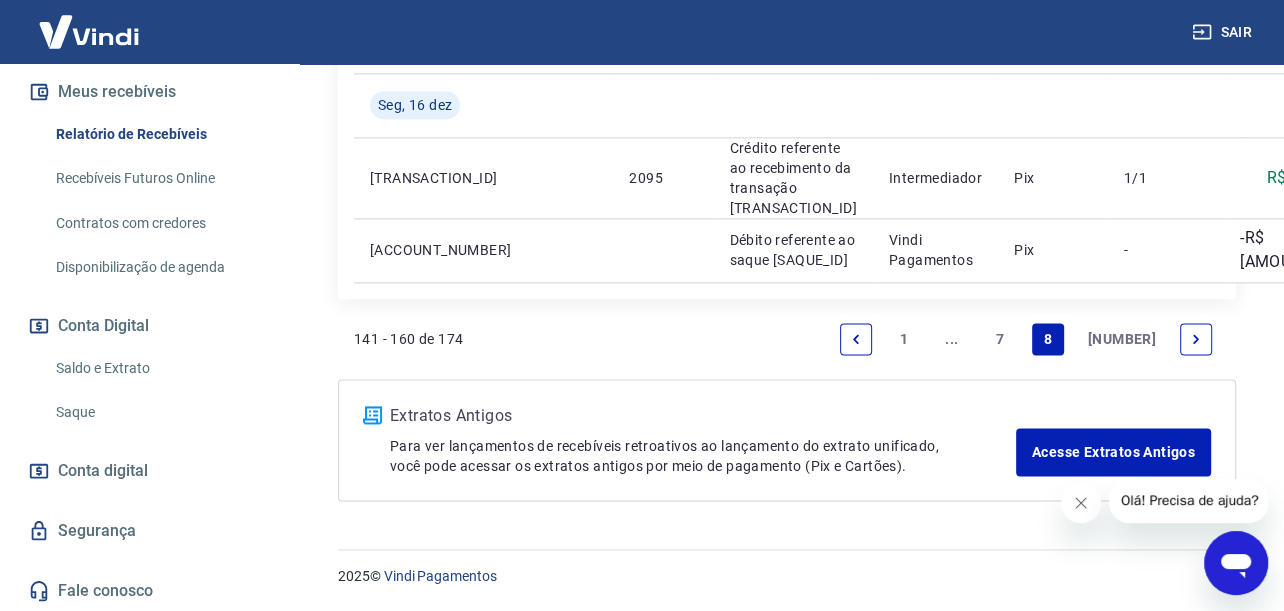 click on "7" at bounding box center [1000, 339] 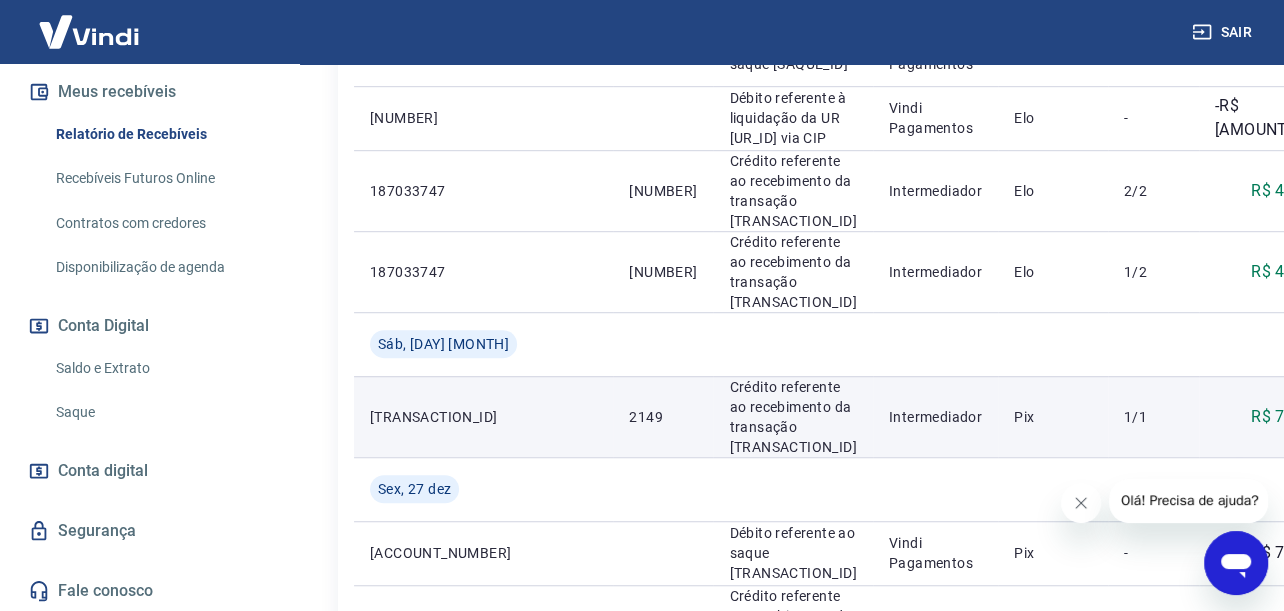scroll, scrollTop: 956, scrollLeft: 0, axis: vertical 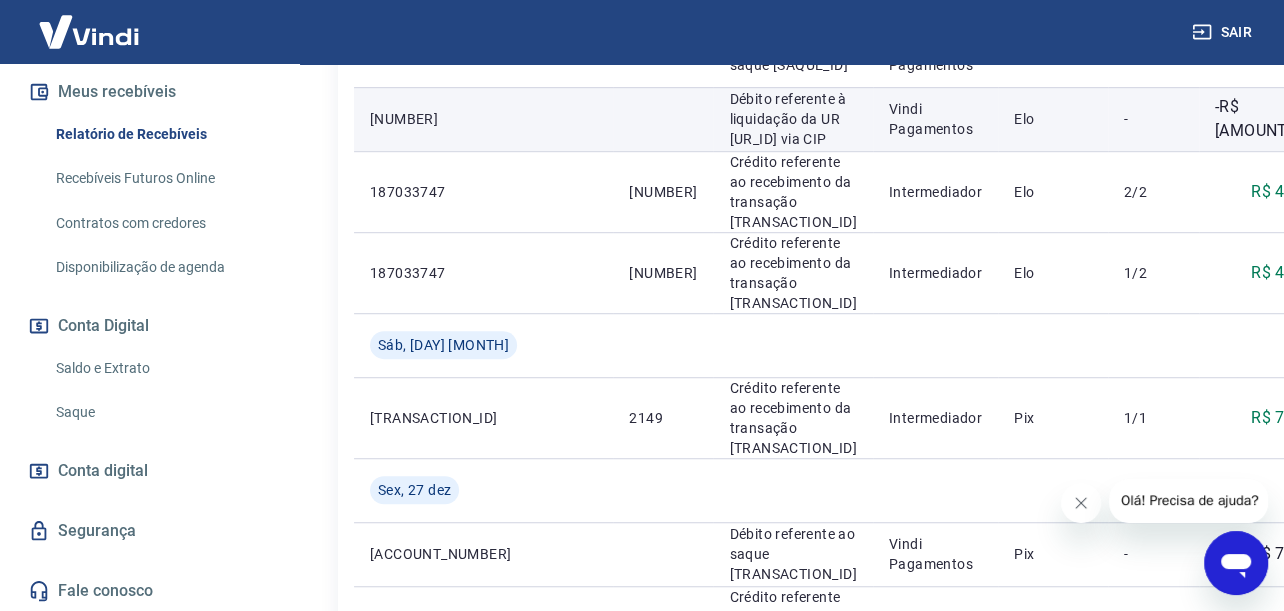 click at bounding box center (1372, 119) 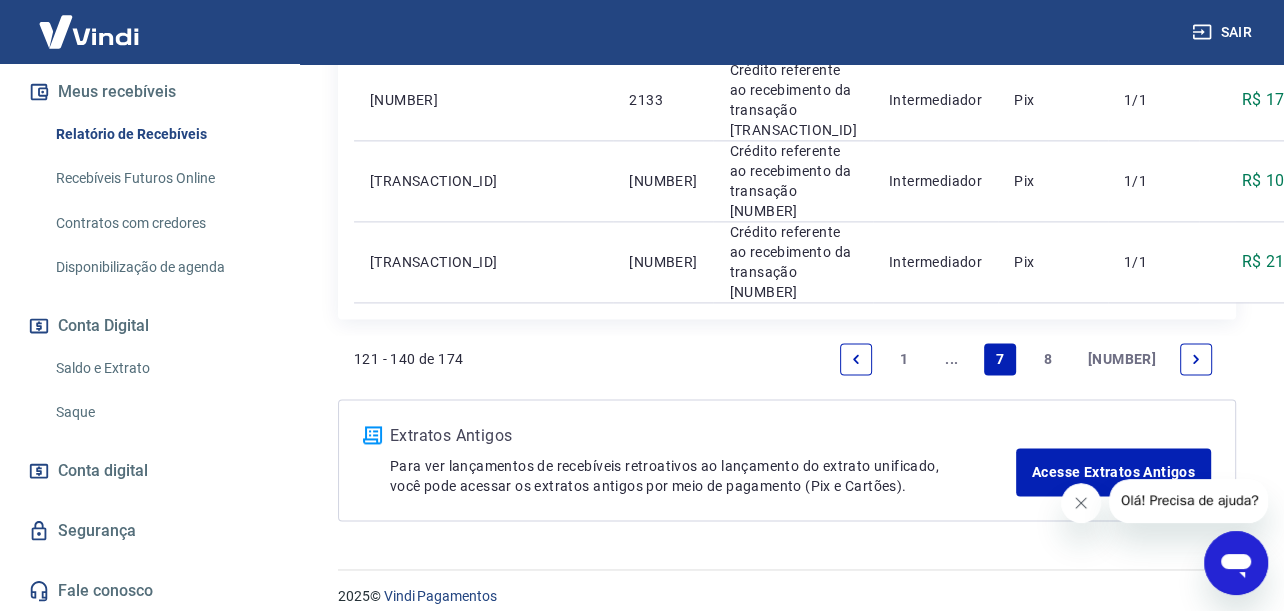 scroll, scrollTop: 2156, scrollLeft: 0, axis: vertical 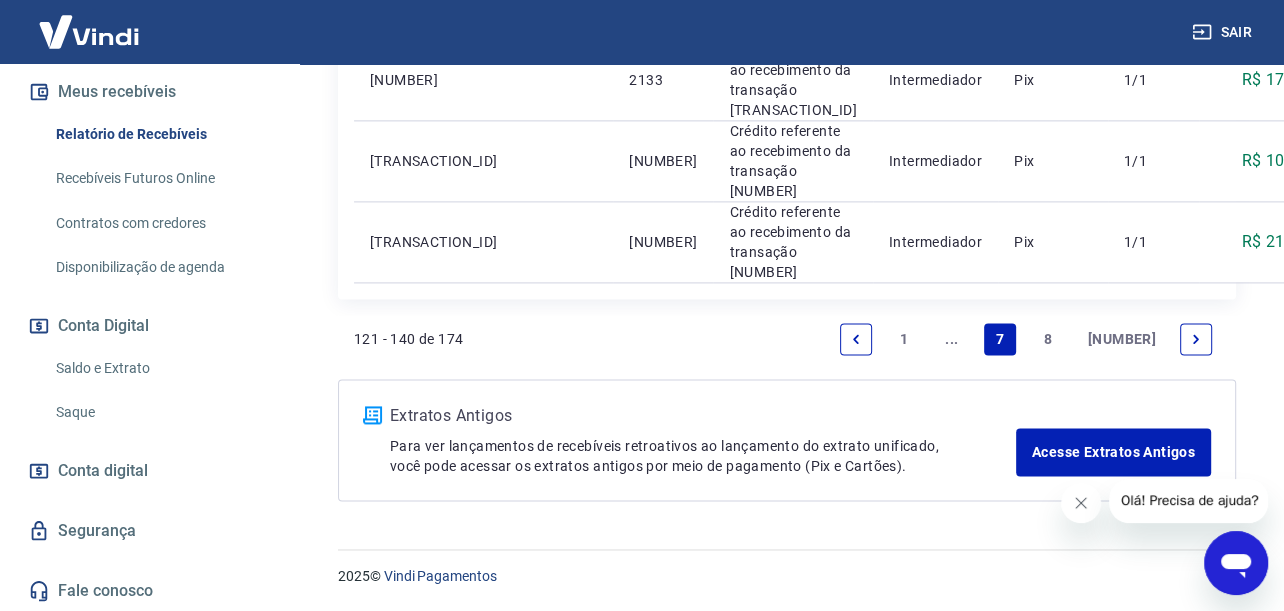 click 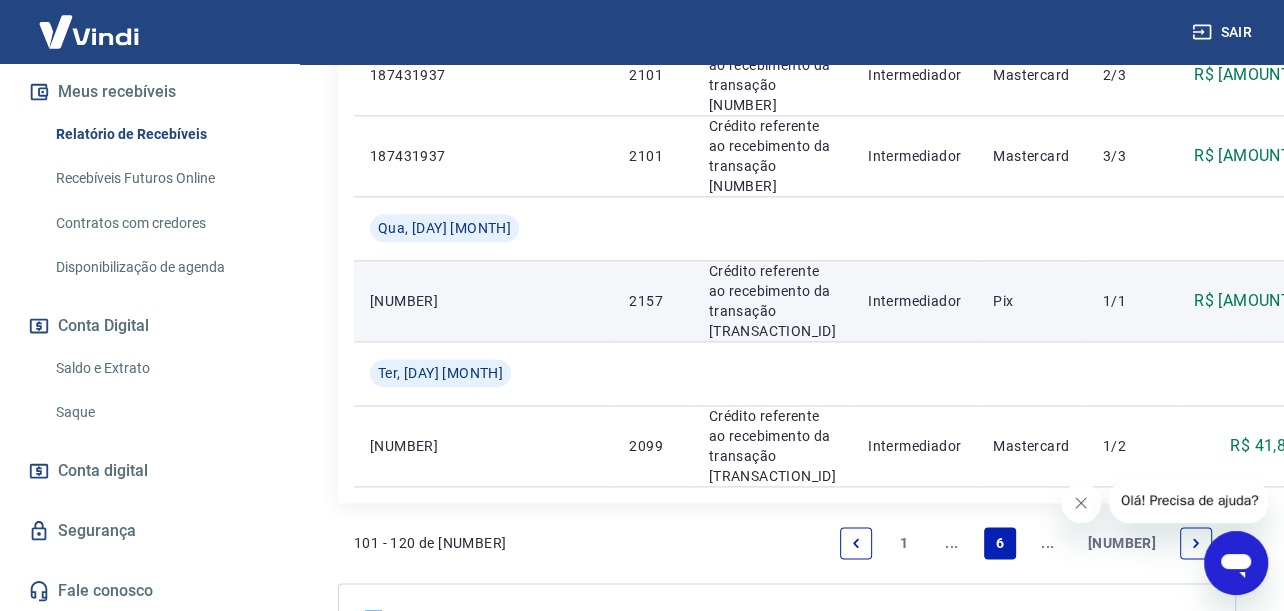 scroll, scrollTop: 1956, scrollLeft: 0, axis: vertical 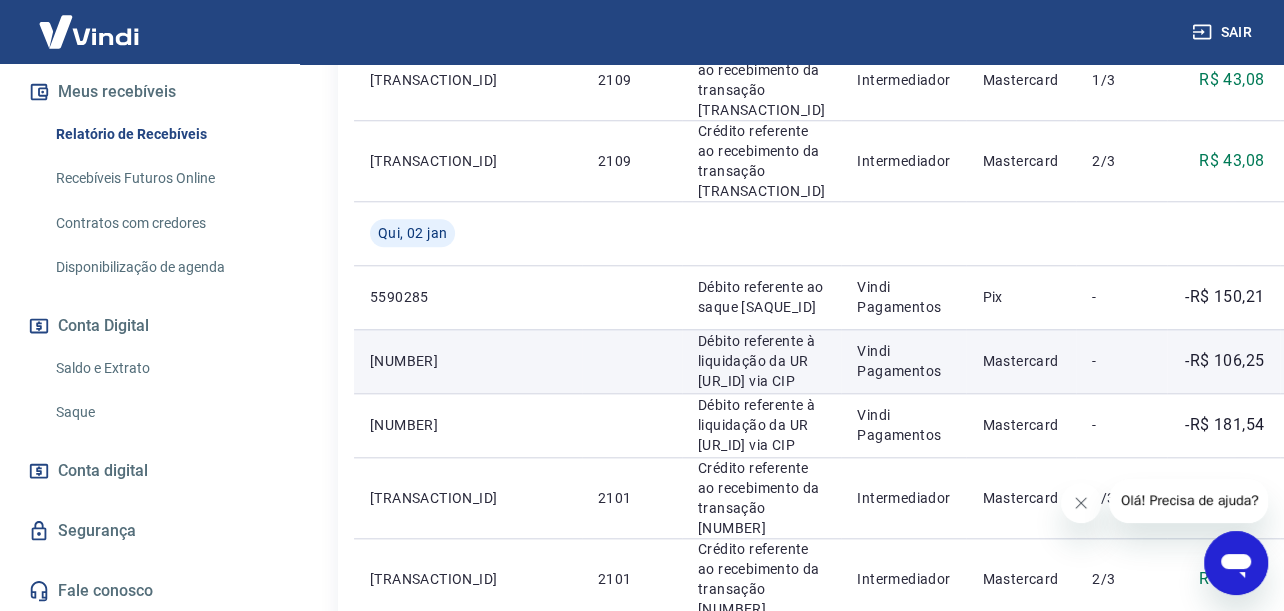 click on "-R$ 106,25" at bounding box center [1224, 361] 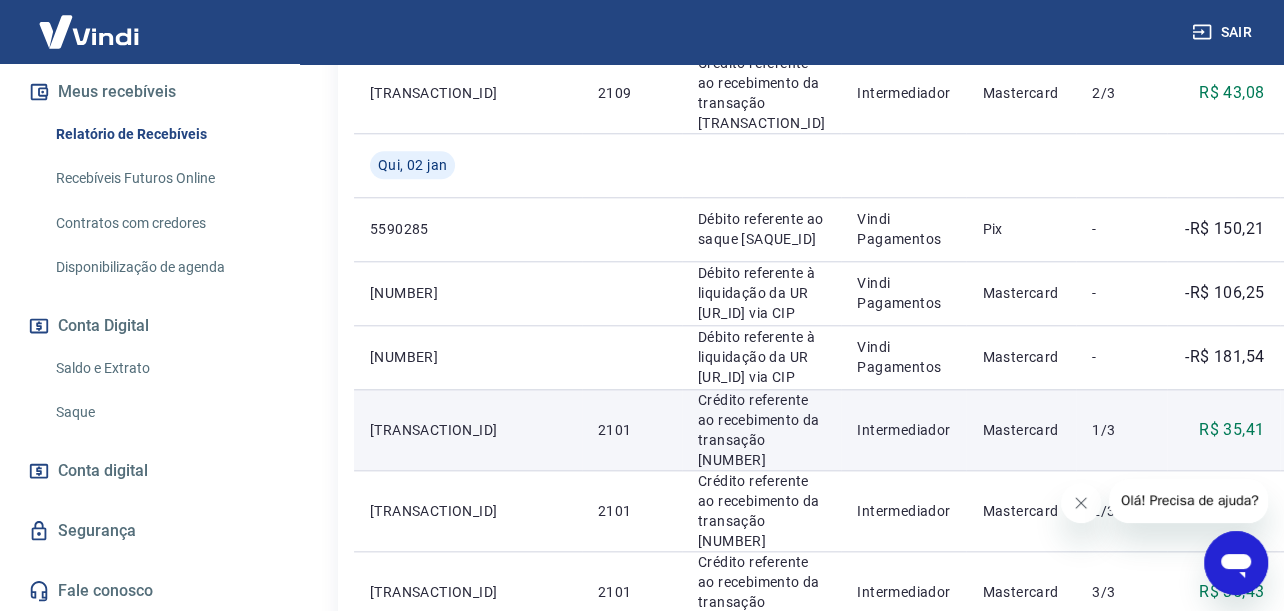 scroll, scrollTop: 1556, scrollLeft: 0, axis: vertical 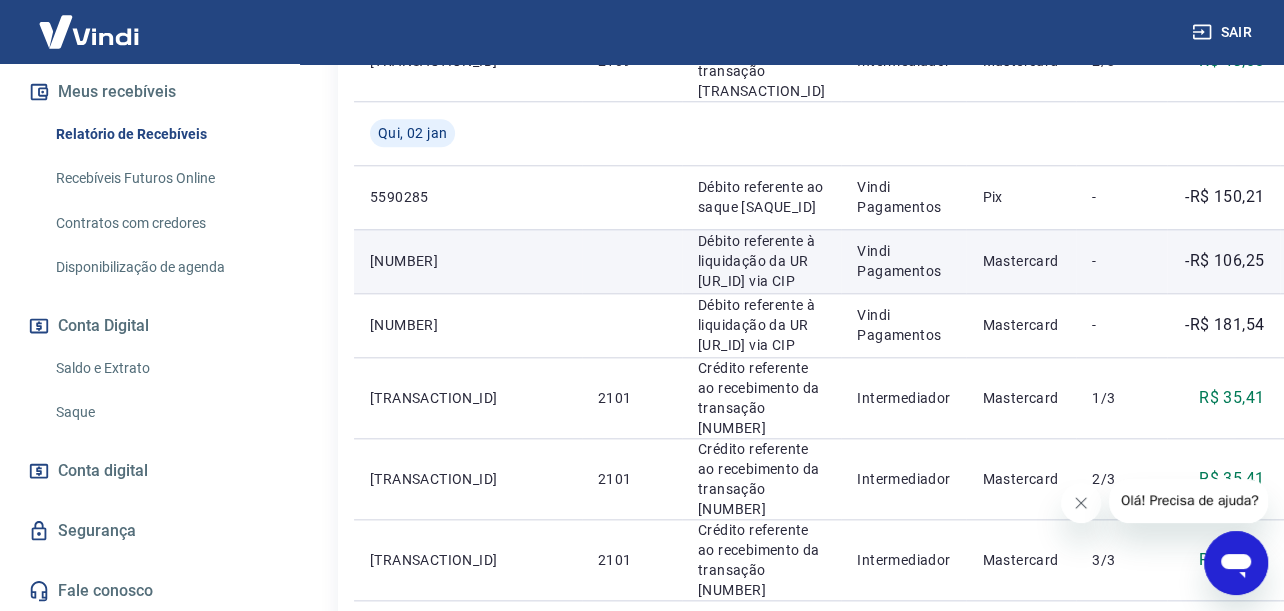 click on "-R$ 106,25" at bounding box center (1224, 261) 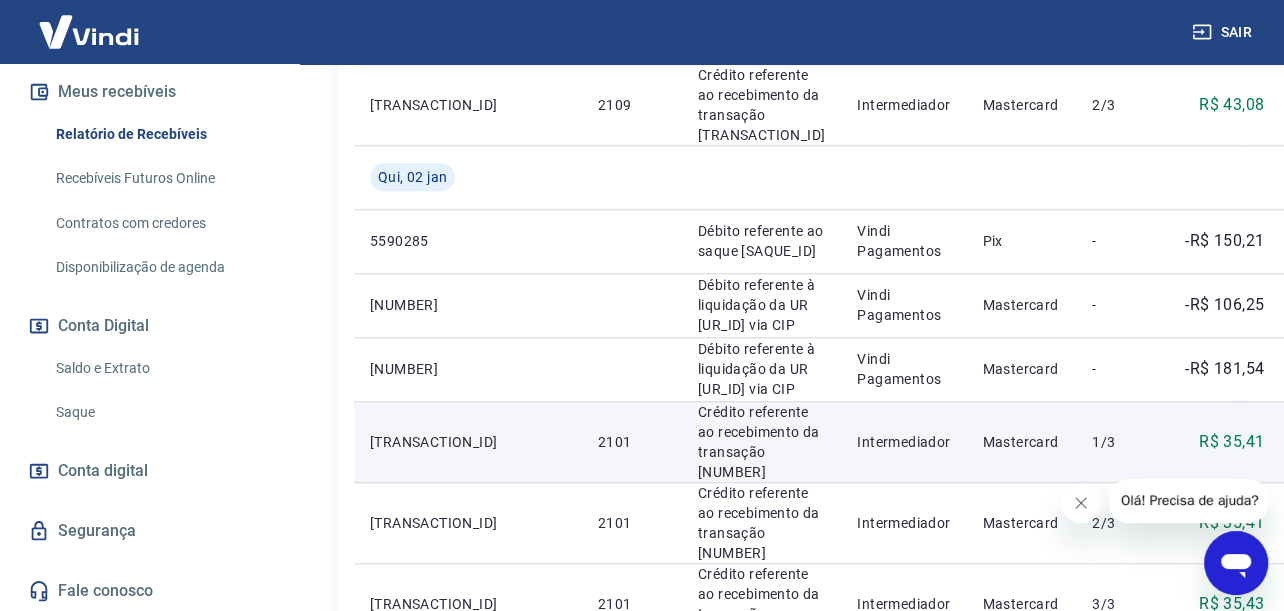 scroll, scrollTop: 1556, scrollLeft: 0, axis: vertical 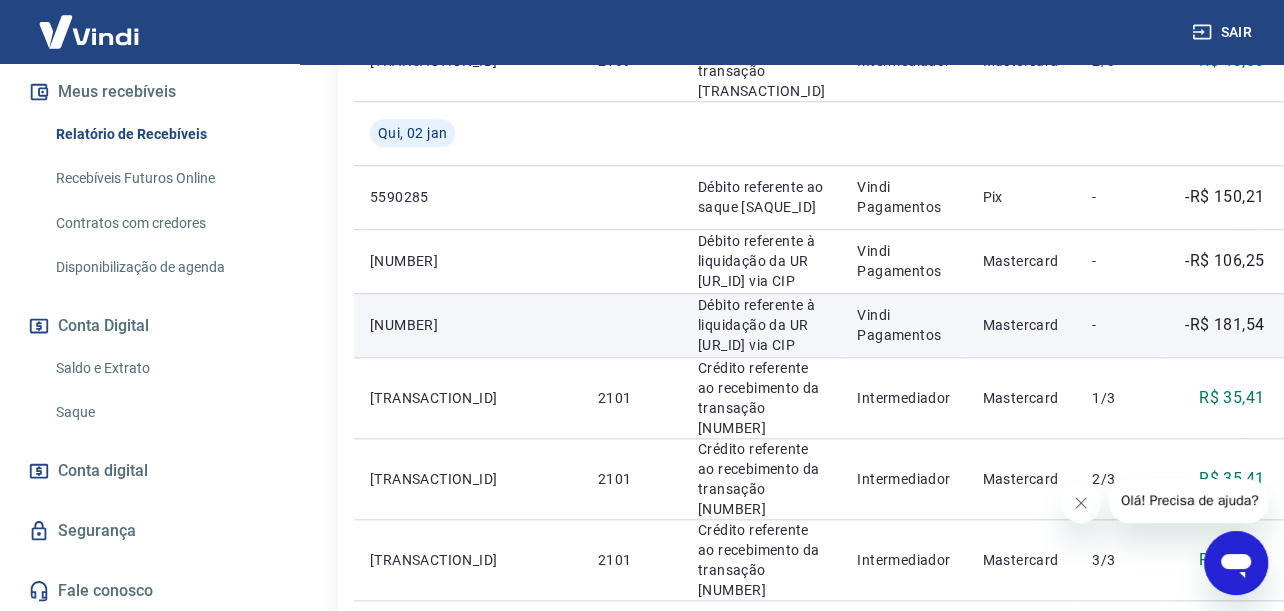 click on "Débito referente à liquidação da UR 12206632 via CIP" at bounding box center [761, 325] 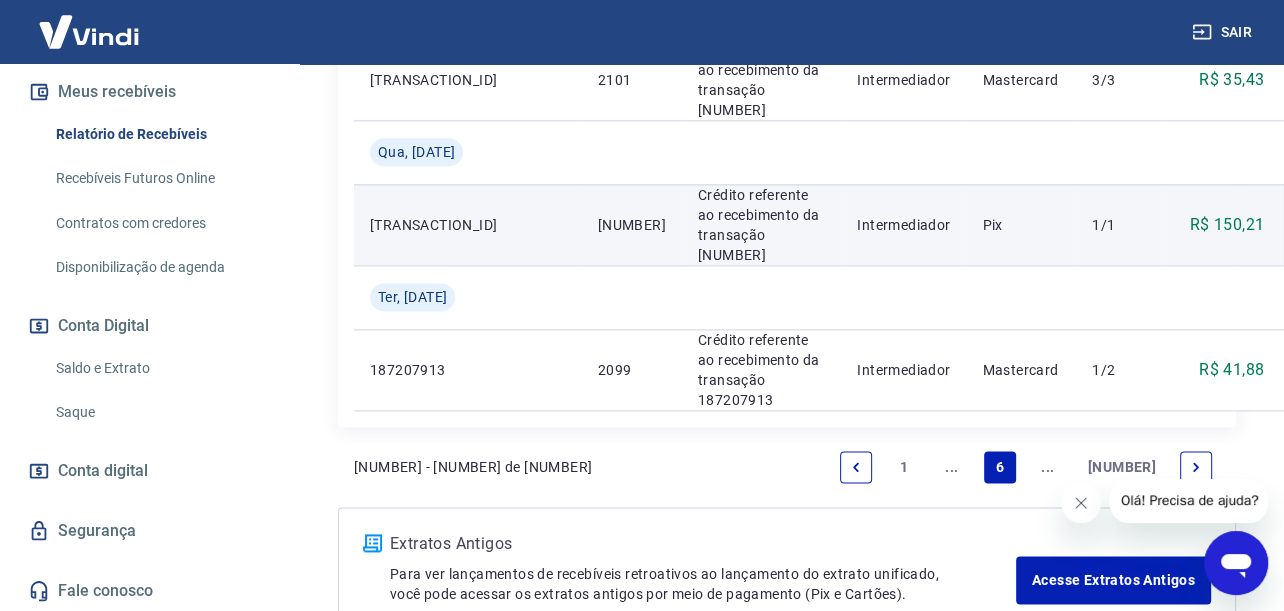 scroll, scrollTop: 2056, scrollLeft: 0, axis: vertical 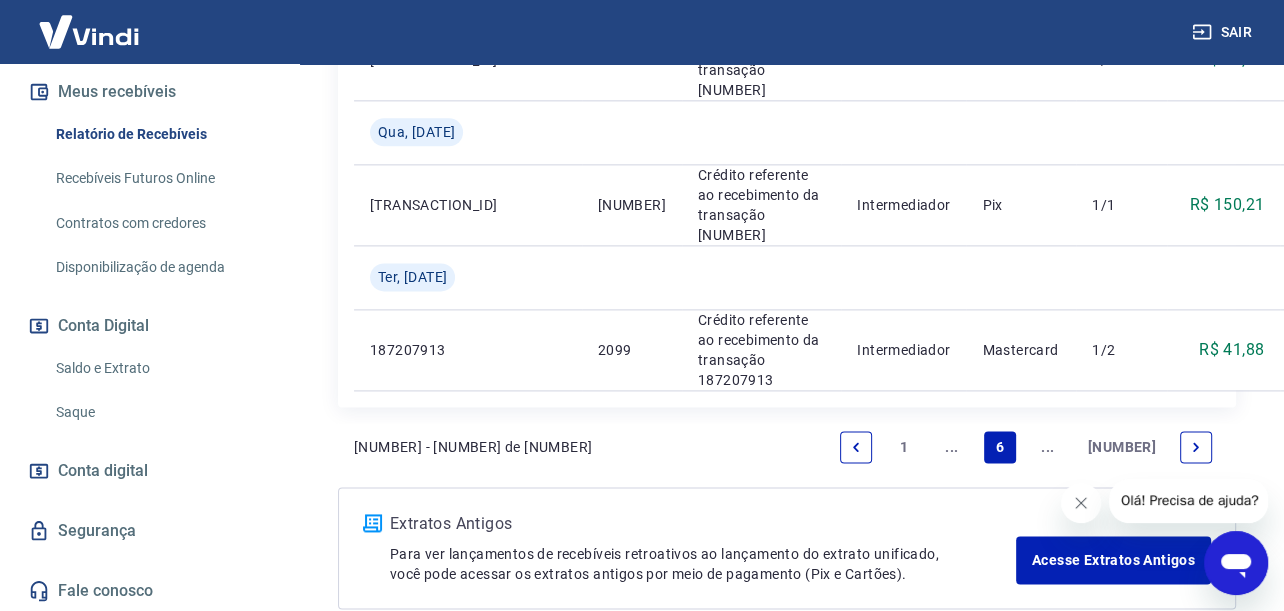 click 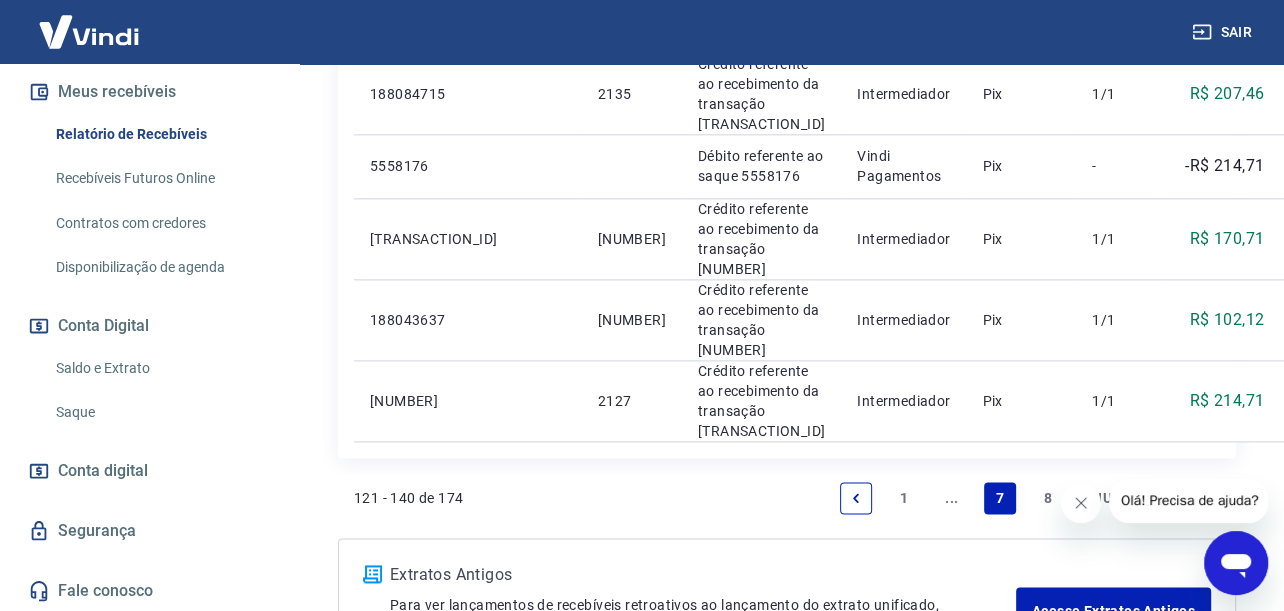 scroll, scrollTop: 2156, scrollLeft: 0, axis: vertical 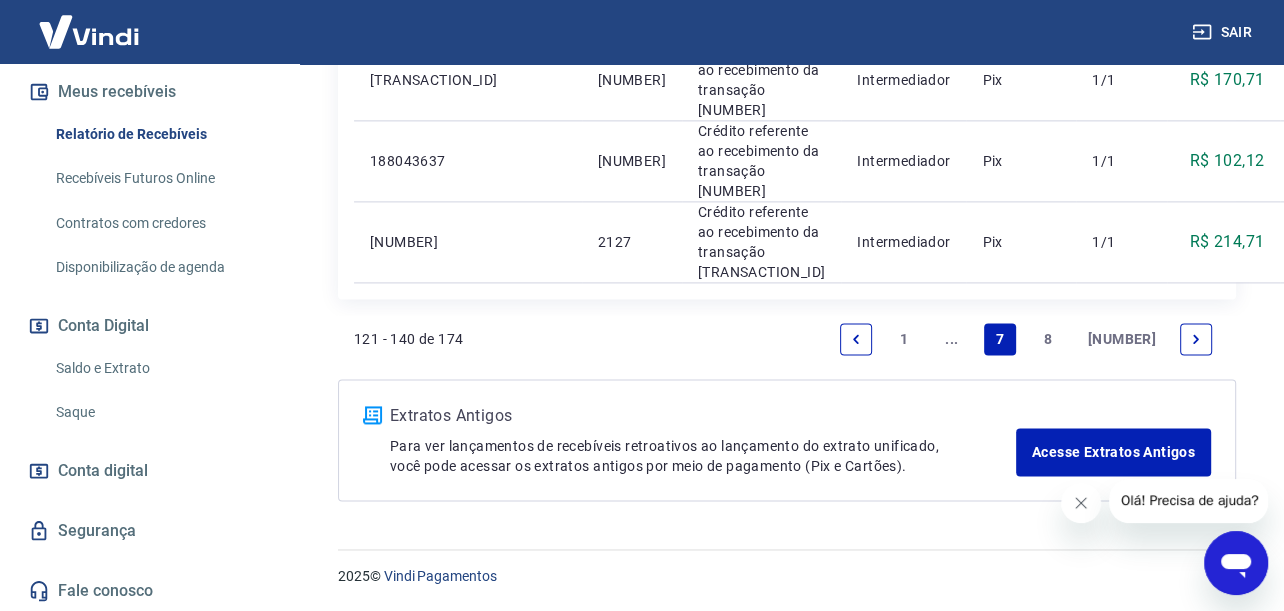 click at bounding box center (856, 339) 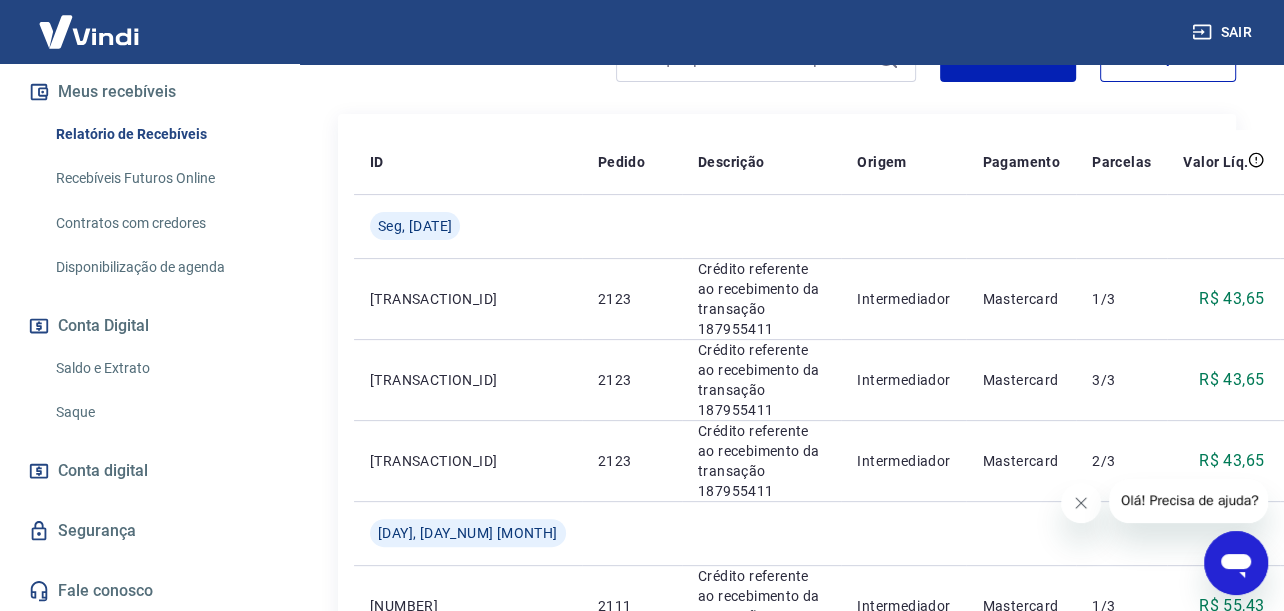 scroll, scrollTop: 0, scrollLeft: 0, axis: both 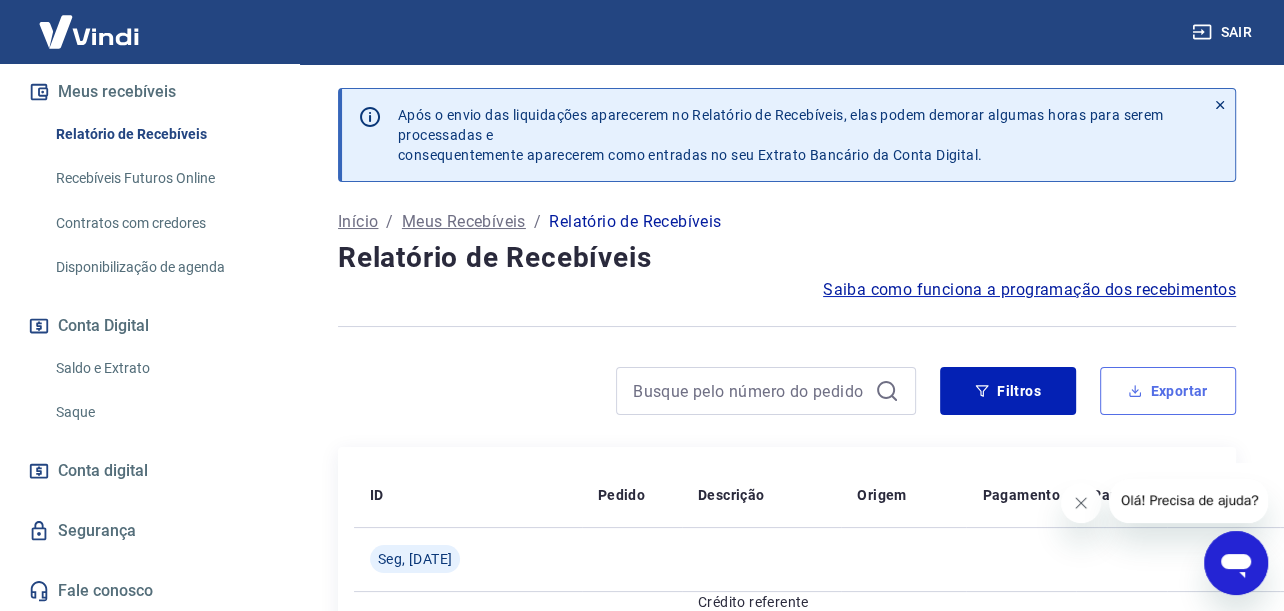 click on "Exportar" at bounding box center [1168, 391] 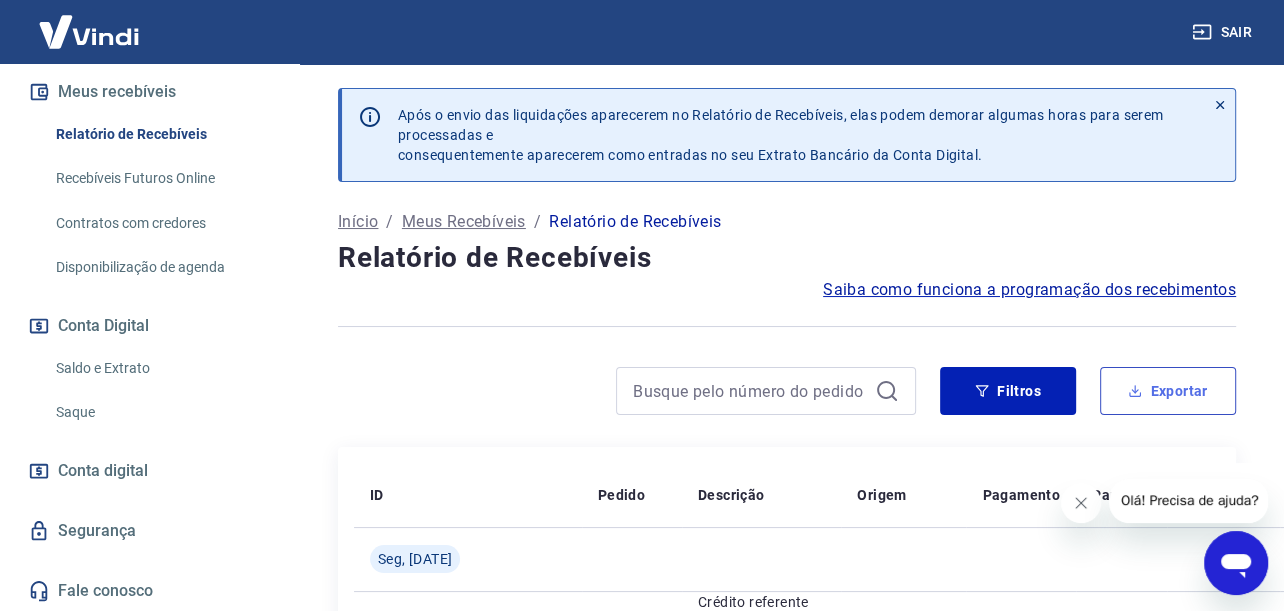 type on "01/12/2024" 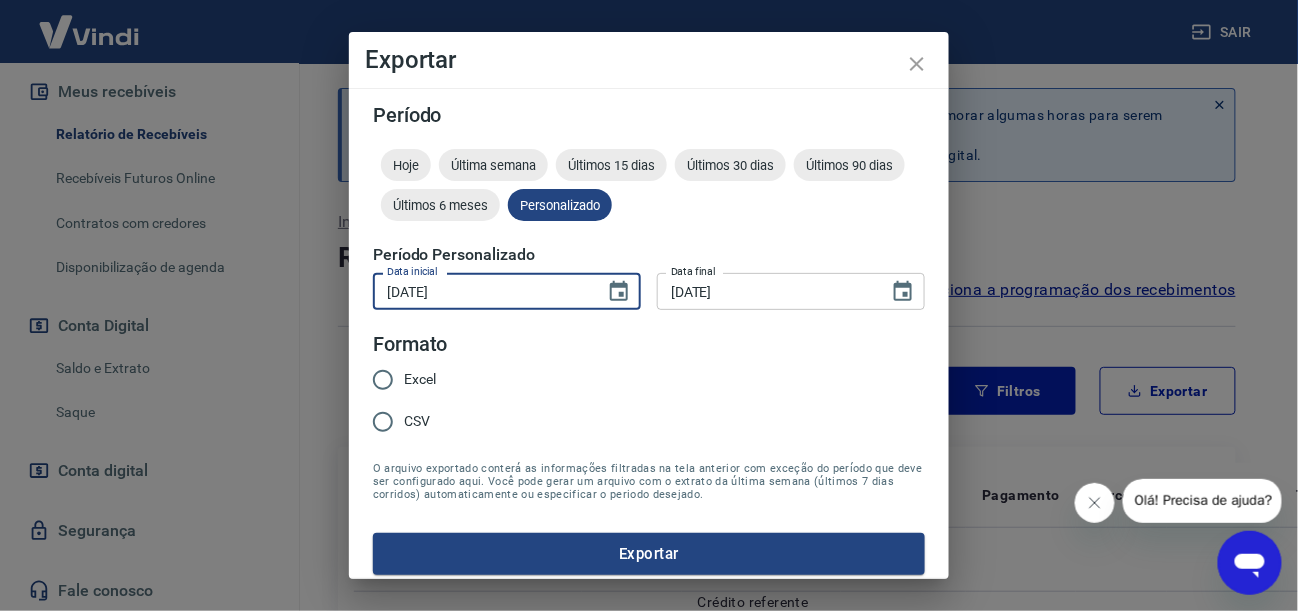 drag, startPoint x: 481, startPoint y: 296, endPoint x: 81, endPoint y: 252, distance: 402.41272 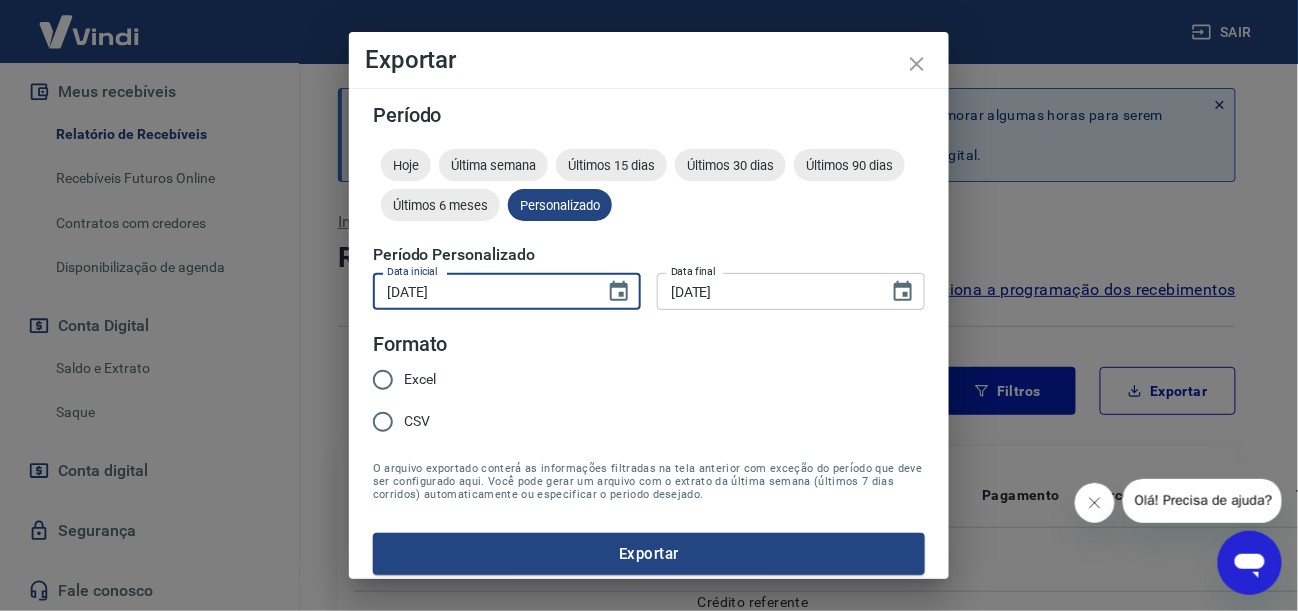 drag, startPoint x: 481, startPoint y: 300, endPoint x: 344, endPoint y: 277, distance: 138.91724 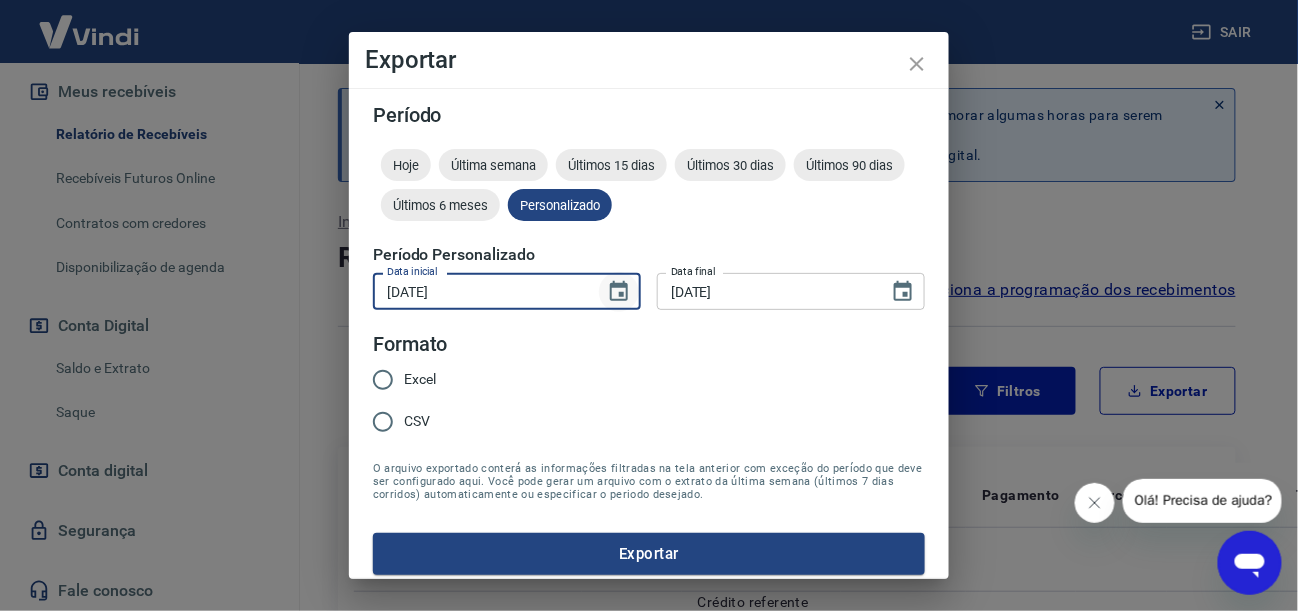 click 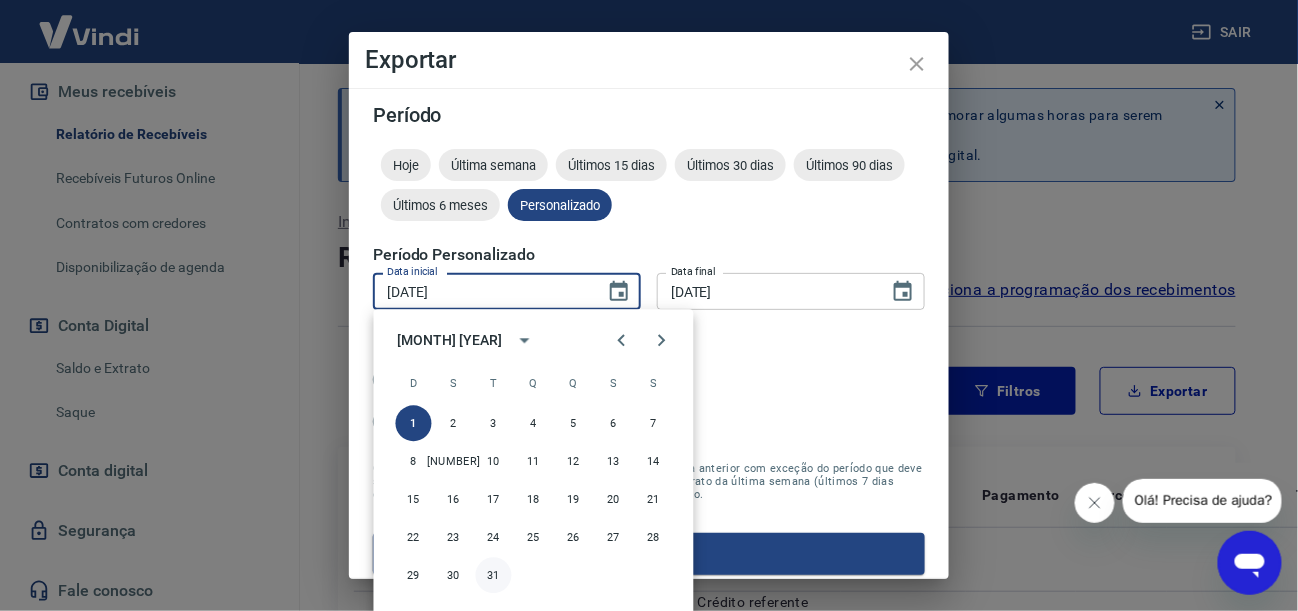 click on "31" at bounding box center [494, 575] 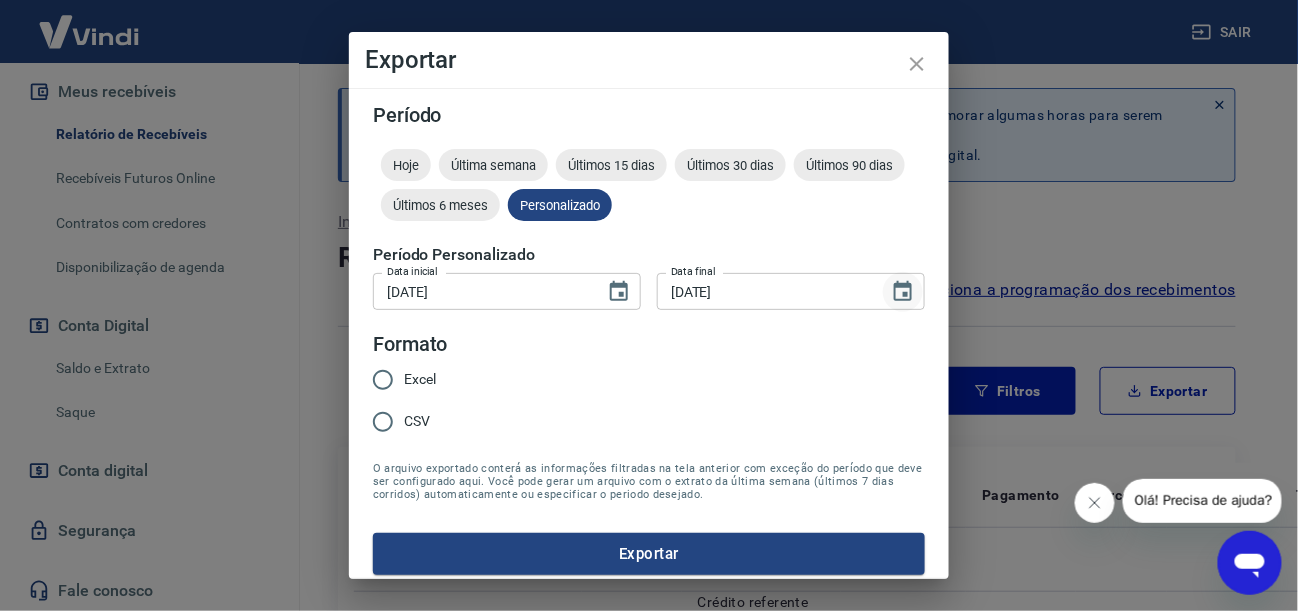 click 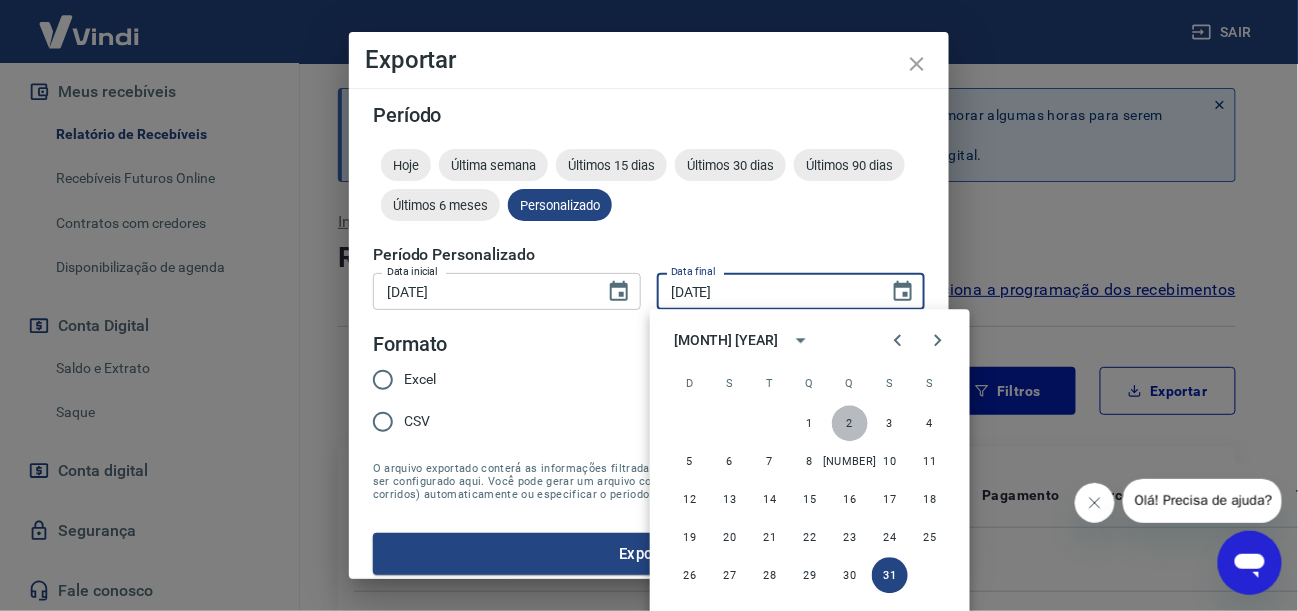 click on "2" at bounding box center [850, 423] 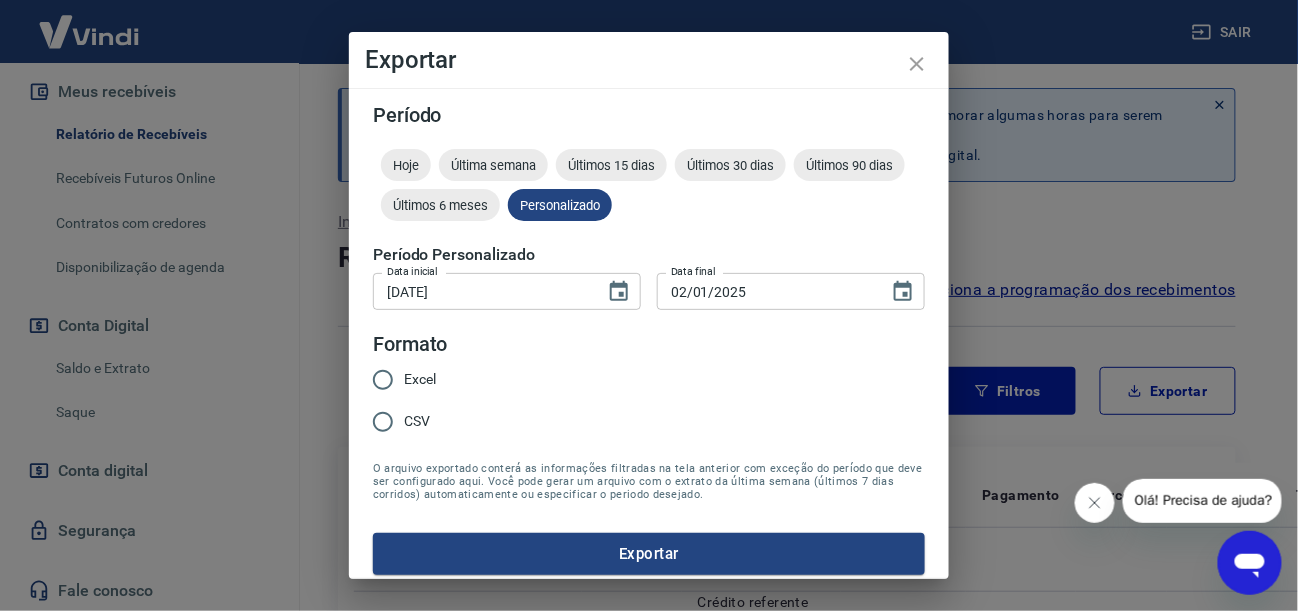 click on "Excel" at bounding box center [383, 380] 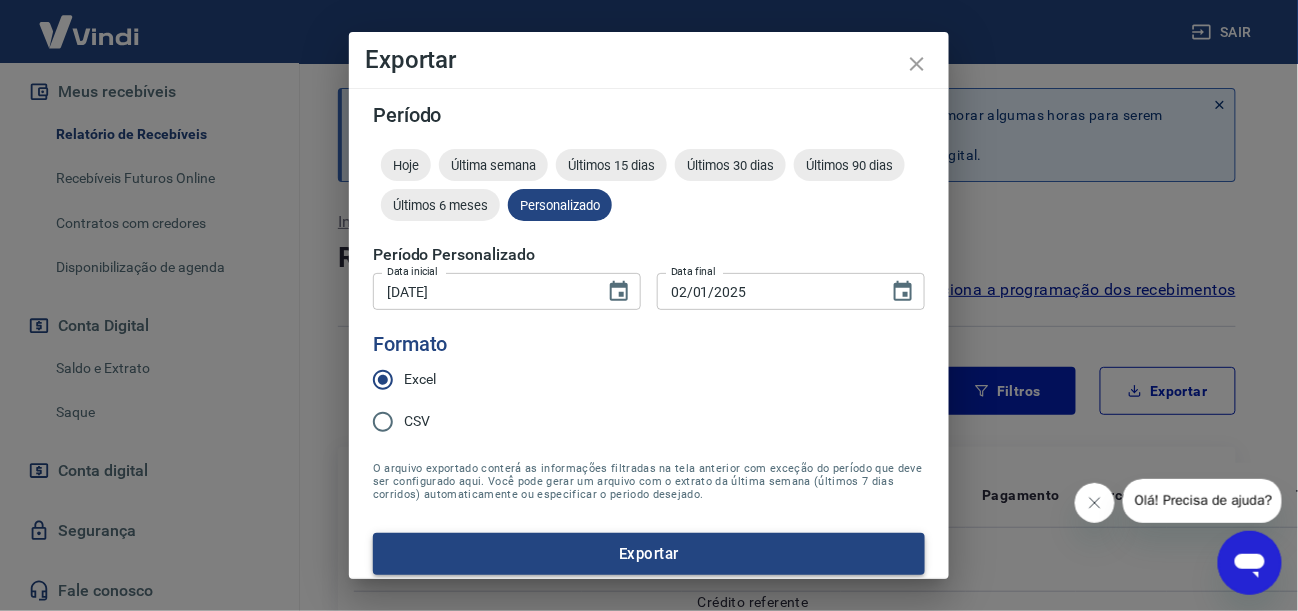 click on "Exportar" at bounding box center [649, 554] 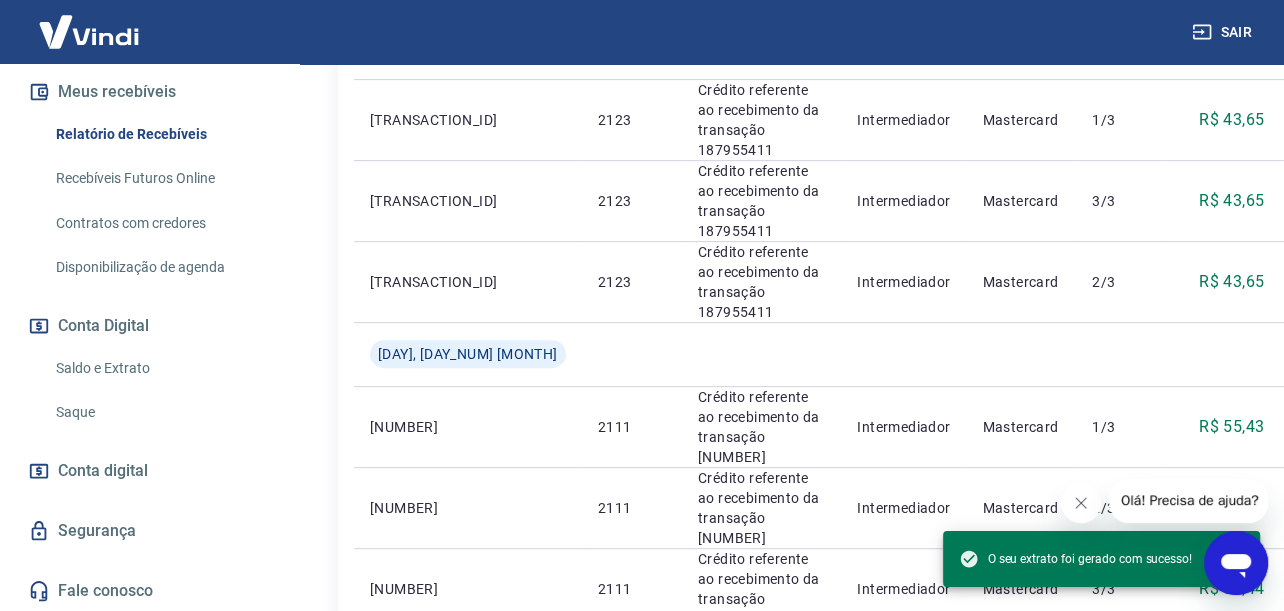 scroll, scrollTop: 900, scrollLeft: 0, axis: vertical 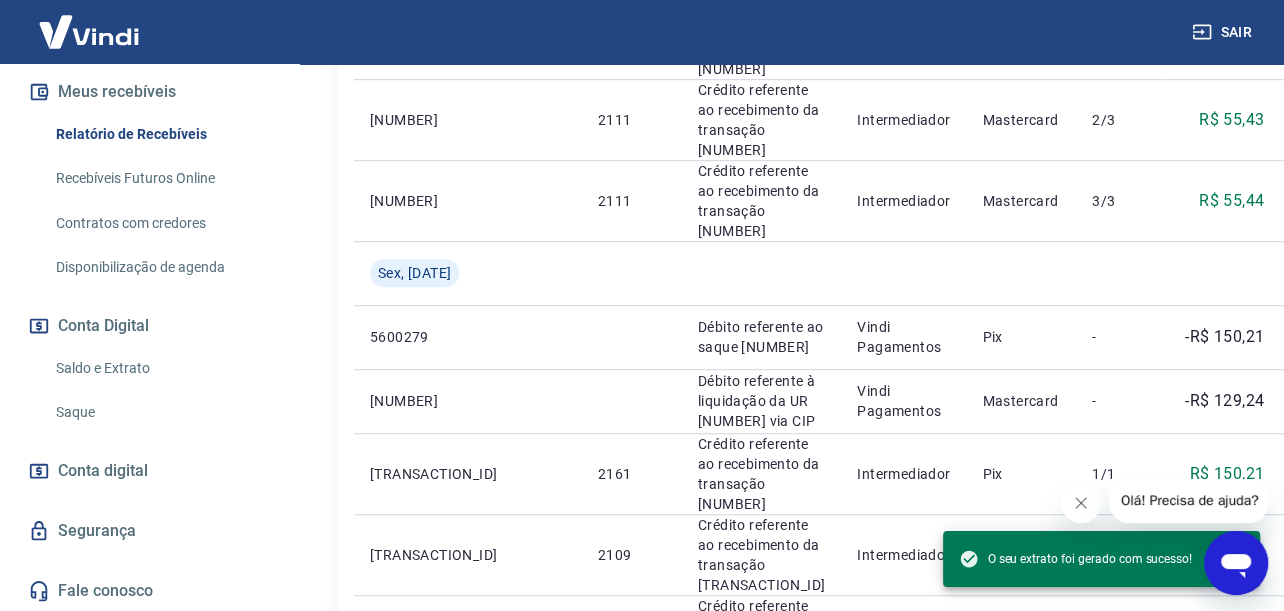 click on "Após o envio das liquidações aparecerem no Relatório de Recebíveis, elas podem demorar algumas horas para serem processadas e   consequentemente aparecerem como entradas no seu Extrato Bancário da Conta Digital. Início / Meus Recebíveis / Relatório de Recebíveis Relatório de Recebíveis Saiba como funciona a programação dos recebimentos Saiba como funciona a programação dos recebimentos Filtros Exportar ID Pedido Descrição Origem Pagamento Parcelas Valor Líq. Tarifas Seg, 06 jan 187955411 2123 Crédito referente ao recebimento da transação 187955411 Intermediador Mastercard 1/3 R$ 43,65 187955411 2123 Crédito referente ao recebimento da transação 187955411 Intermediador Mastercard 3/3 R$ 43,65 187955411 2123 Crédito referente ao recebimento da transação 187955411 Intermediador Mastercard 2/3 R$ 43,65 Sáb, 04 jan 187775604 2111 Crédito referente ao recebimento da transação 187775604 Intermediador Mastercard 1/3 R$ 55,43 187775604 2111 Intermediador Mastercard 2/3 R$ 55,43 3/3" at bounding box center [787, 476] 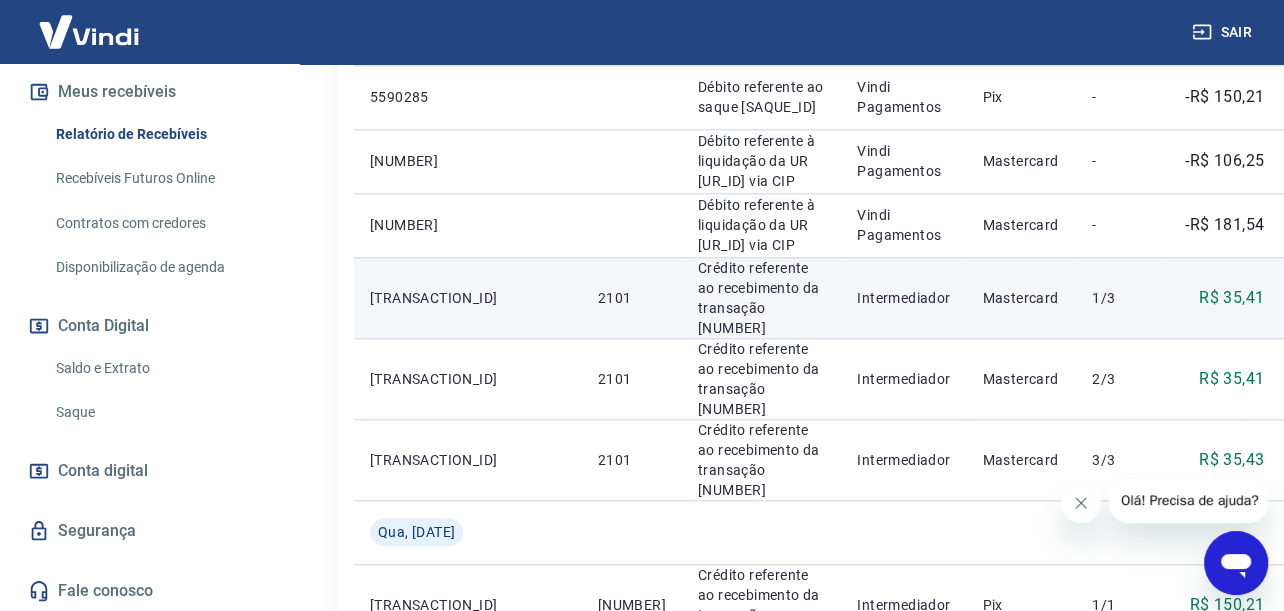scroll, scrollTop: 2056, scrollLeft: 0, axis: vertical 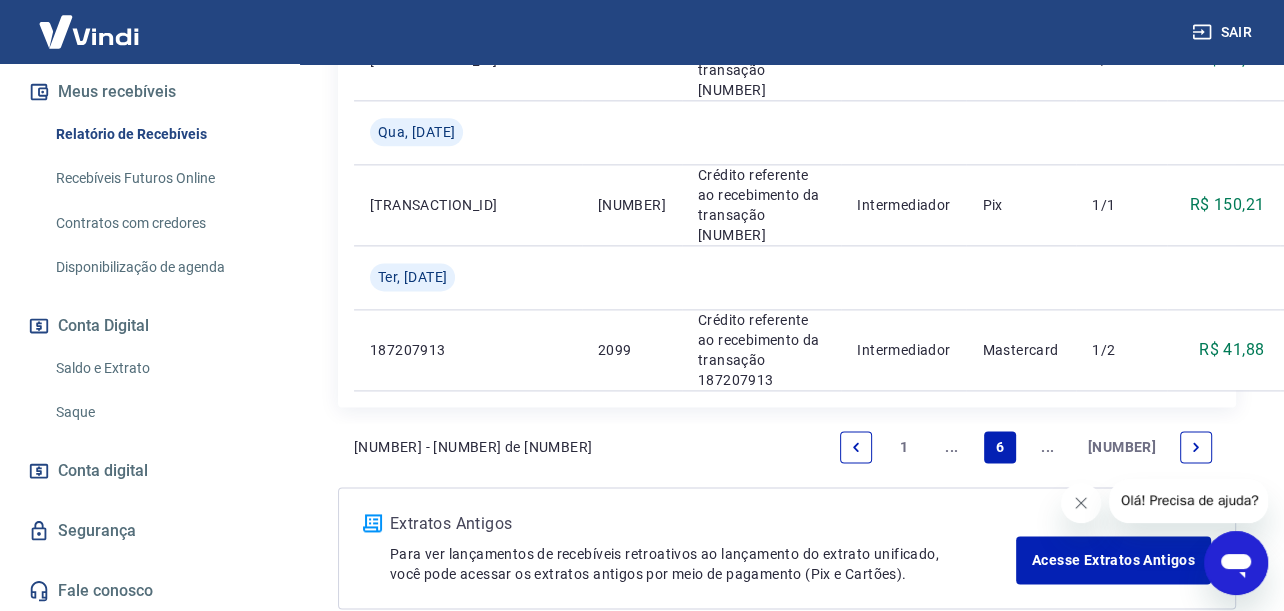 click at bounding box center [1196, 447] 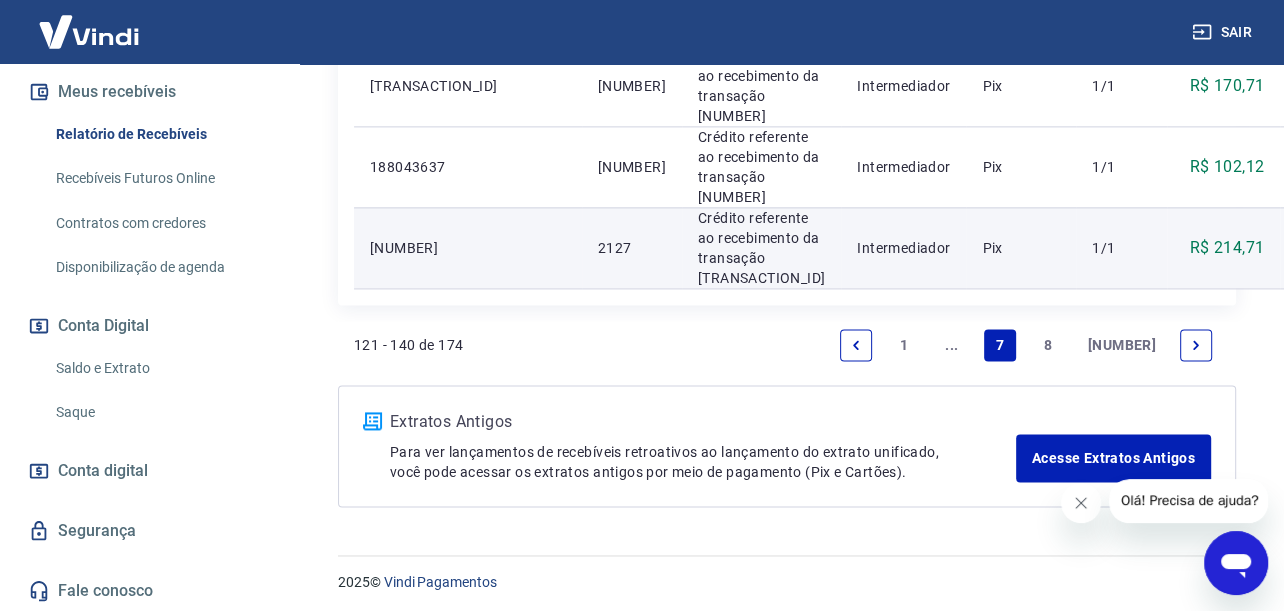 scroll, scrollTop: 2156, scrollLeft: 0, axis: vertical 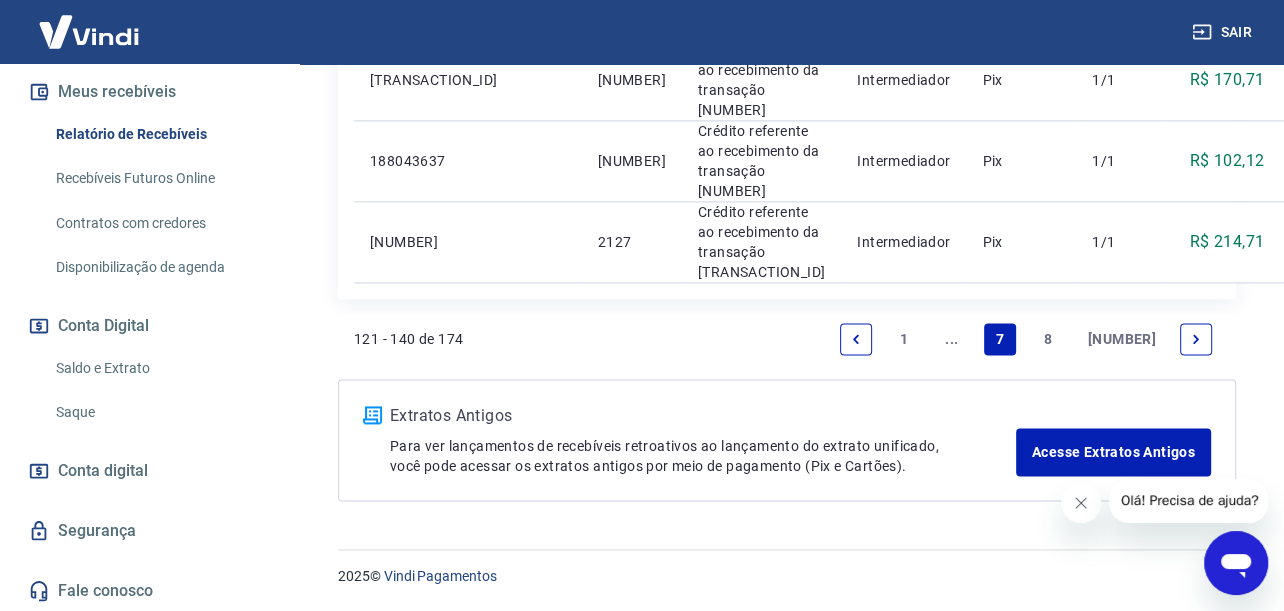 click at bounding box center [856, 339] 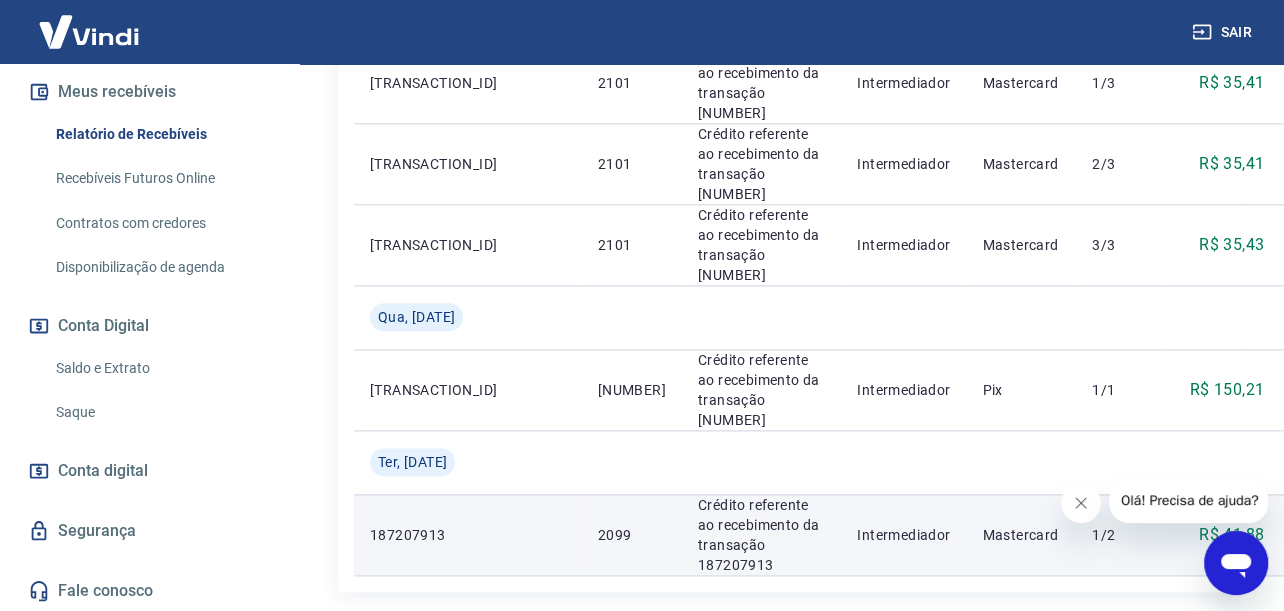 scroll, scrollTop: 2156, scrollLeft: 0, axis: vertical 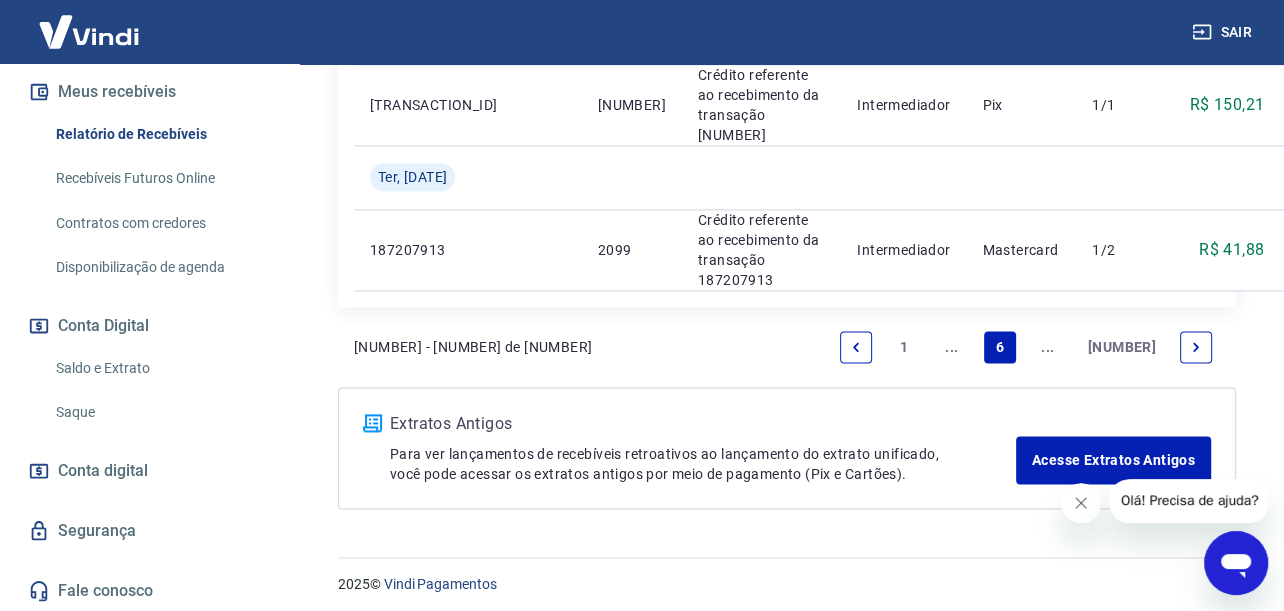 click 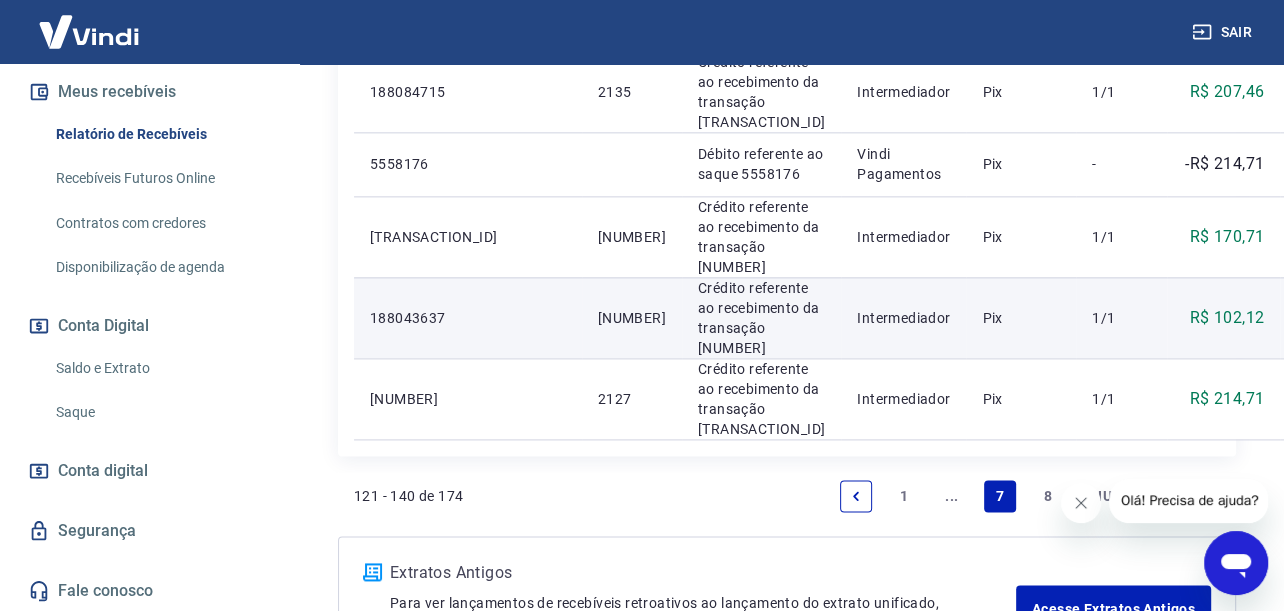 scroll, scrollTop: 2156, scrollLeft: 0, axis: vertical 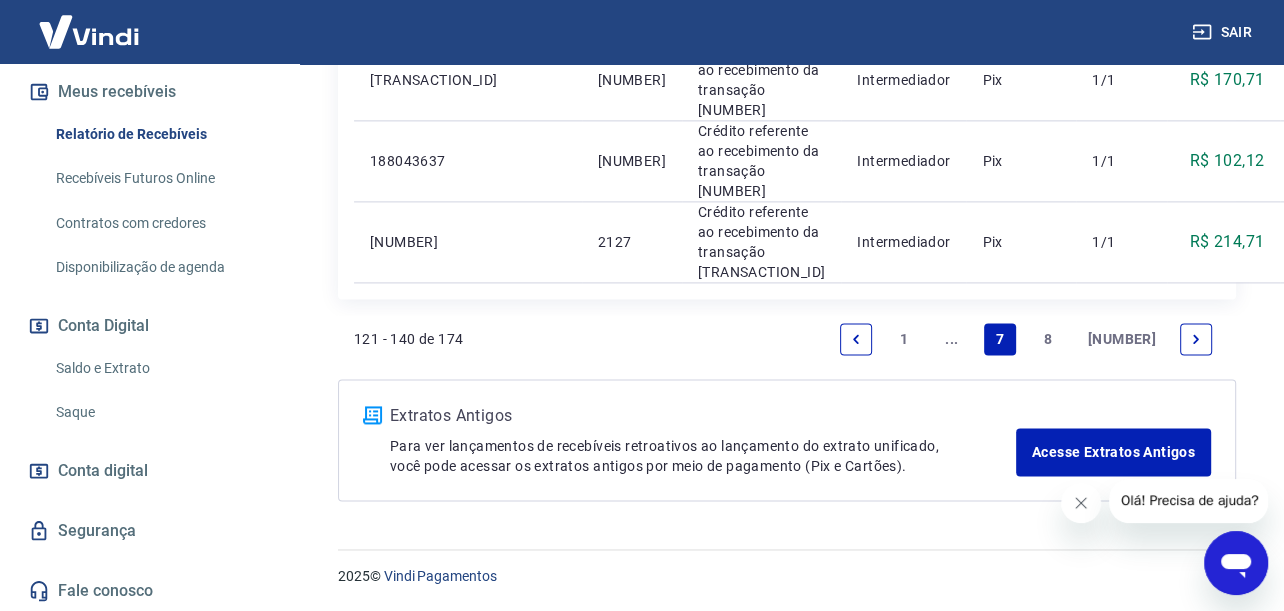 click at bounding box center [856, 339] 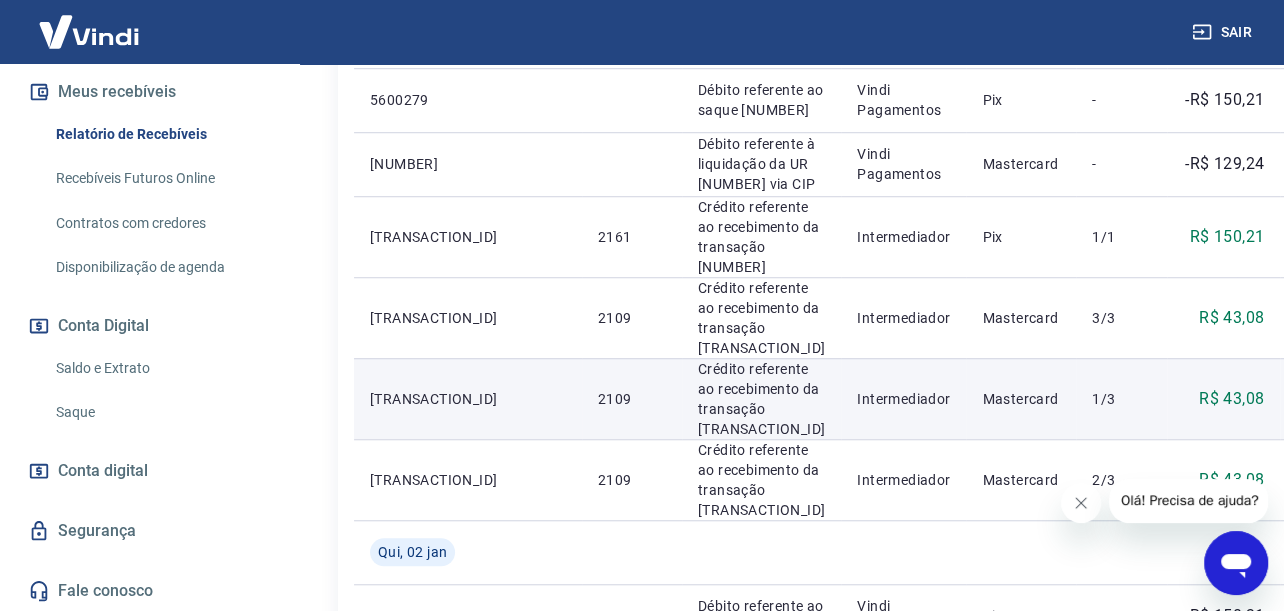 scroll, scrollTop: 1156, scrollLeft: 0, axis: vertical 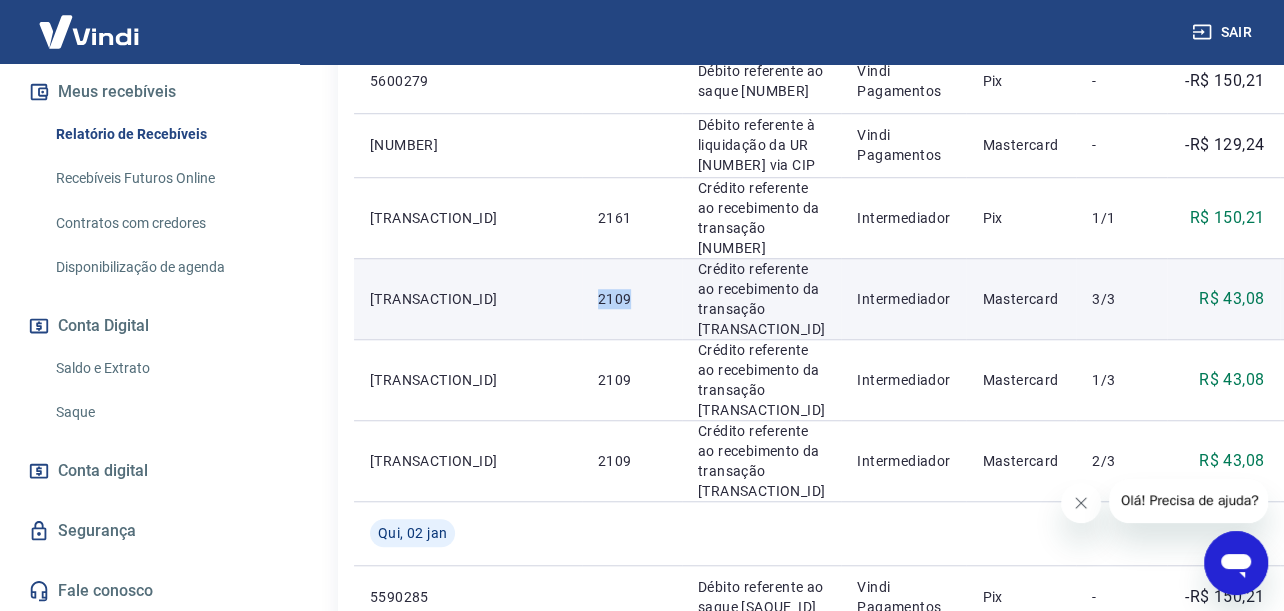 drag, startPoint x: 487, startPoint y: 292, endPoint x: 529, endPoint y: 290, distance: 42.047592 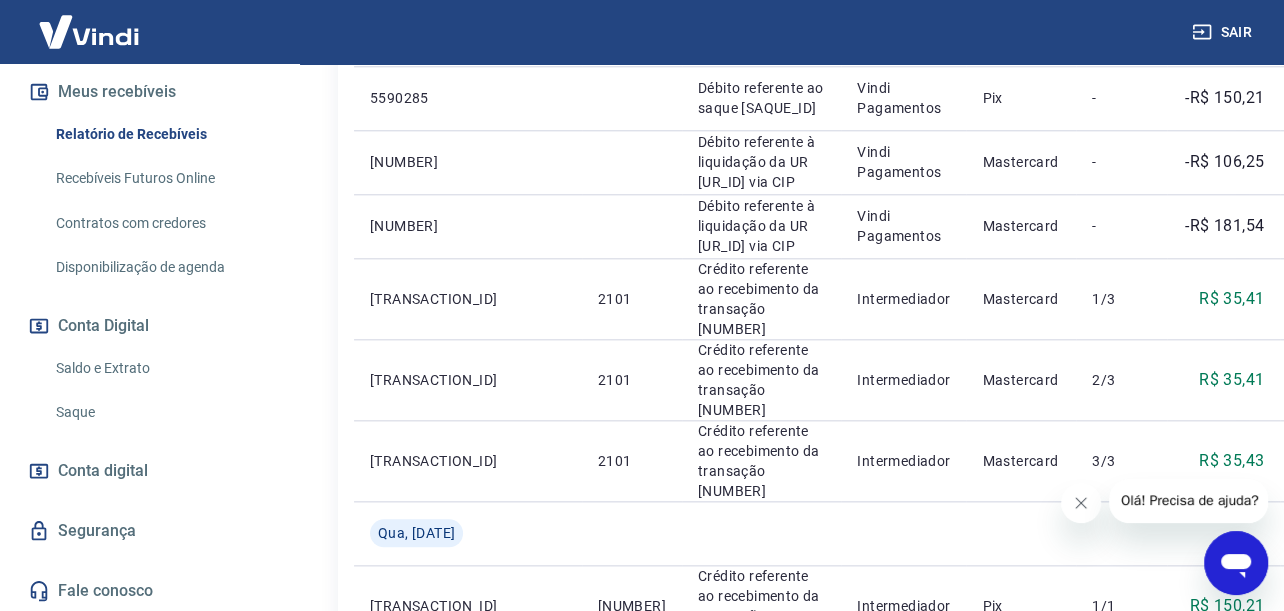 scroll, scrollTop: 2156, scrollLeft: 0, axis: vertical 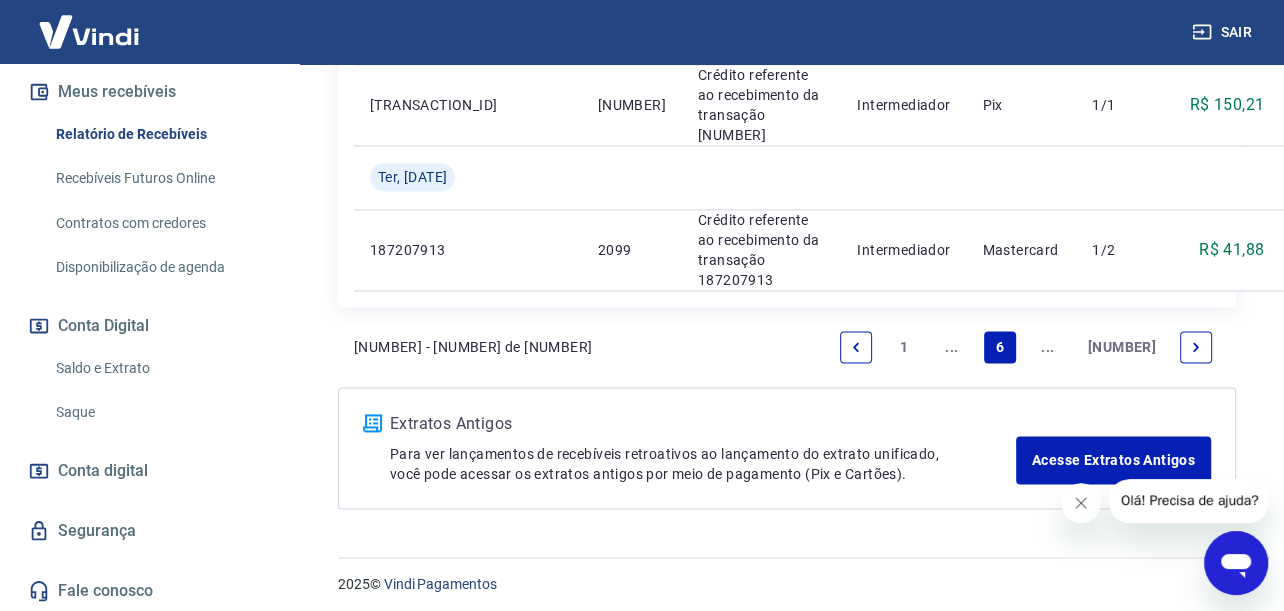 drag, startPoint x: 901, startPoint y: 336, endPoint x: 979, endPoint y: 315, distance: 80.77747 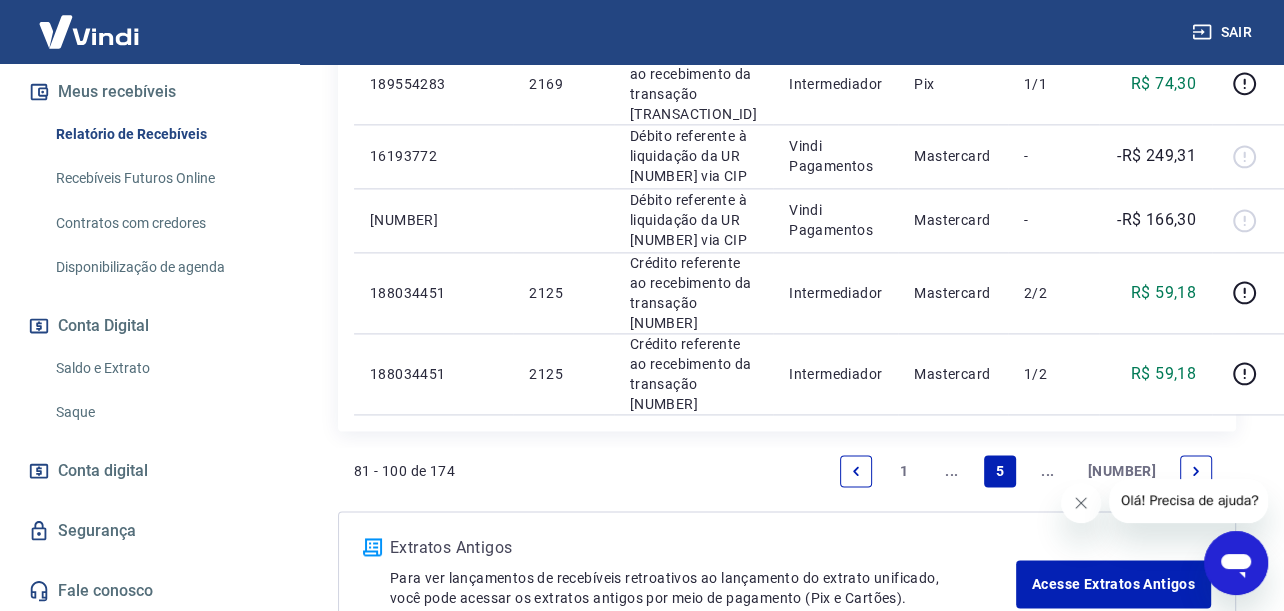 scroll, scrollTop: 2036, scrollLeft: 0, axis: vertical 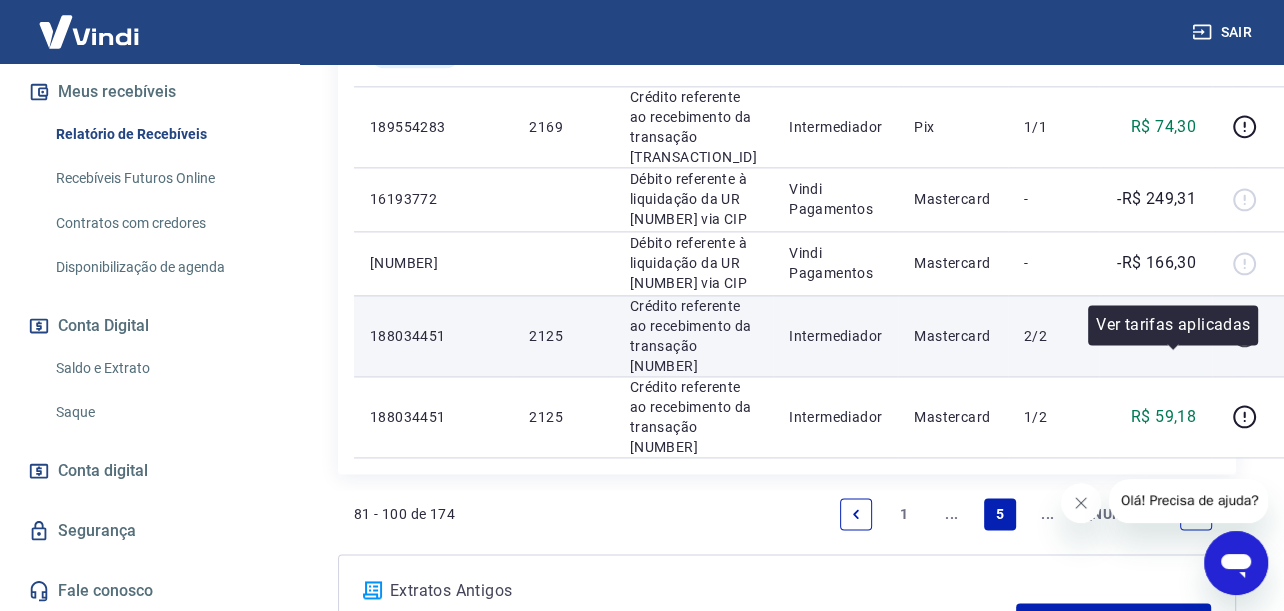 click 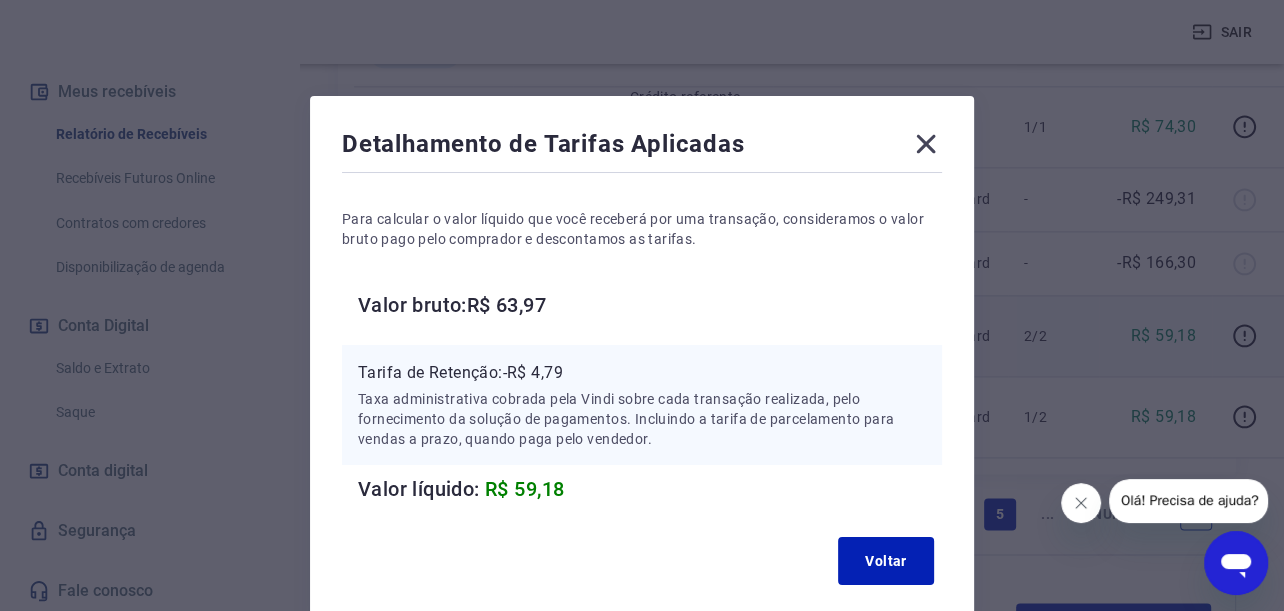click 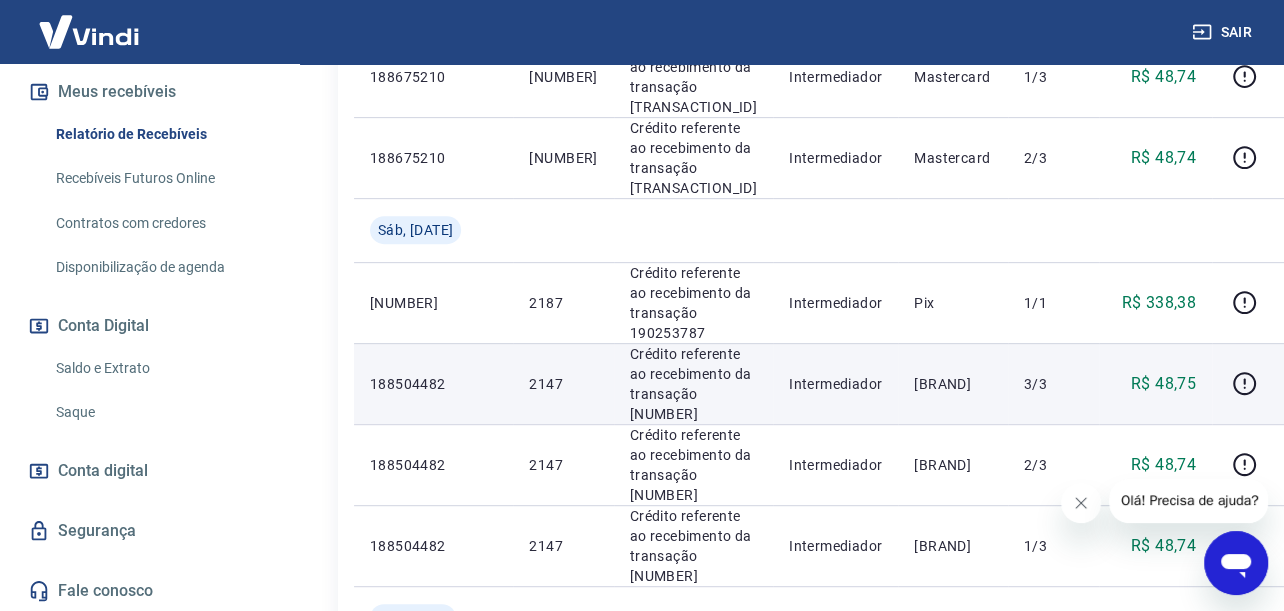 scroll, scrollTop: 0, scrollLeft: 0, axis: both 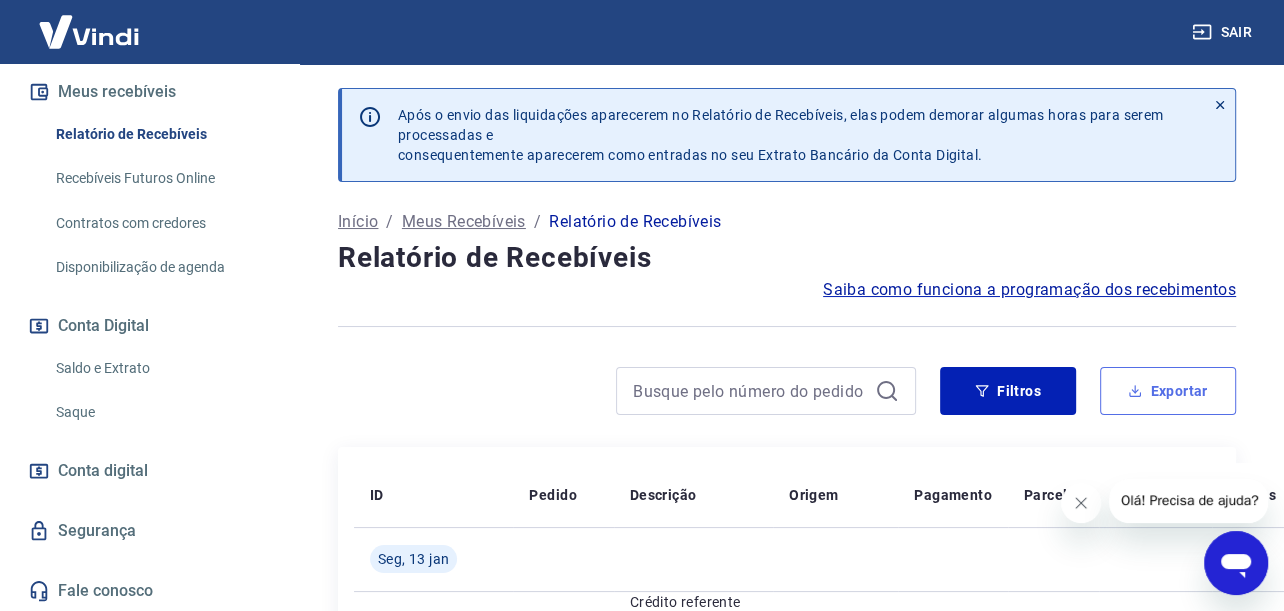 click on "Exportar" at bounding box center (1168, 391) 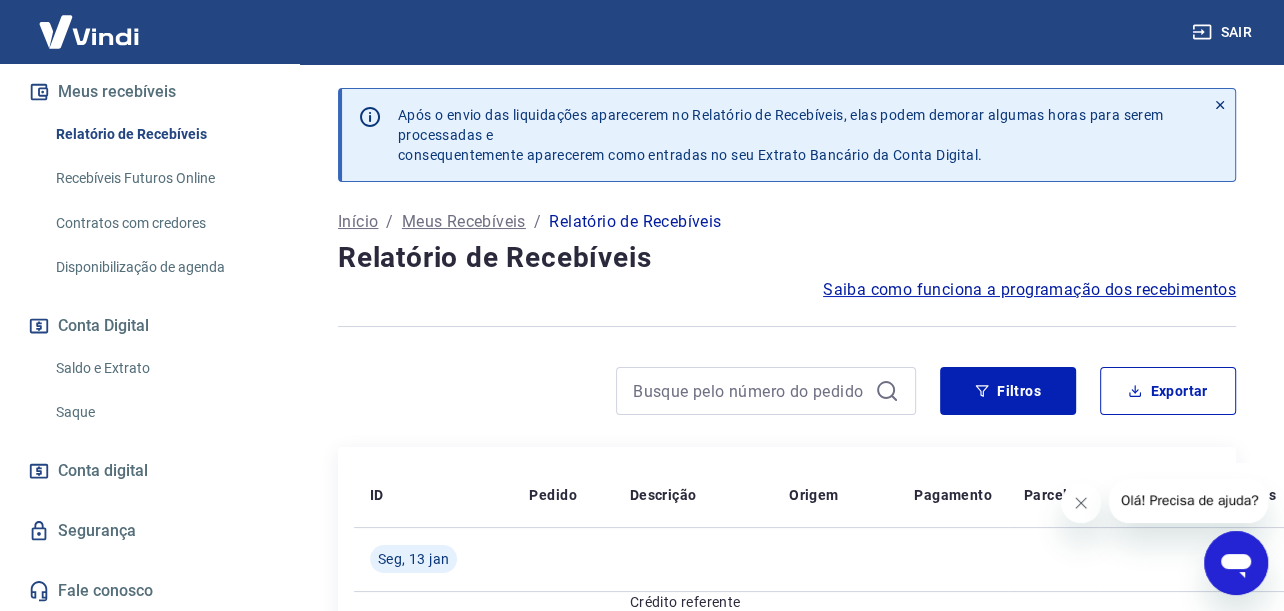 type on "01/12/2024" 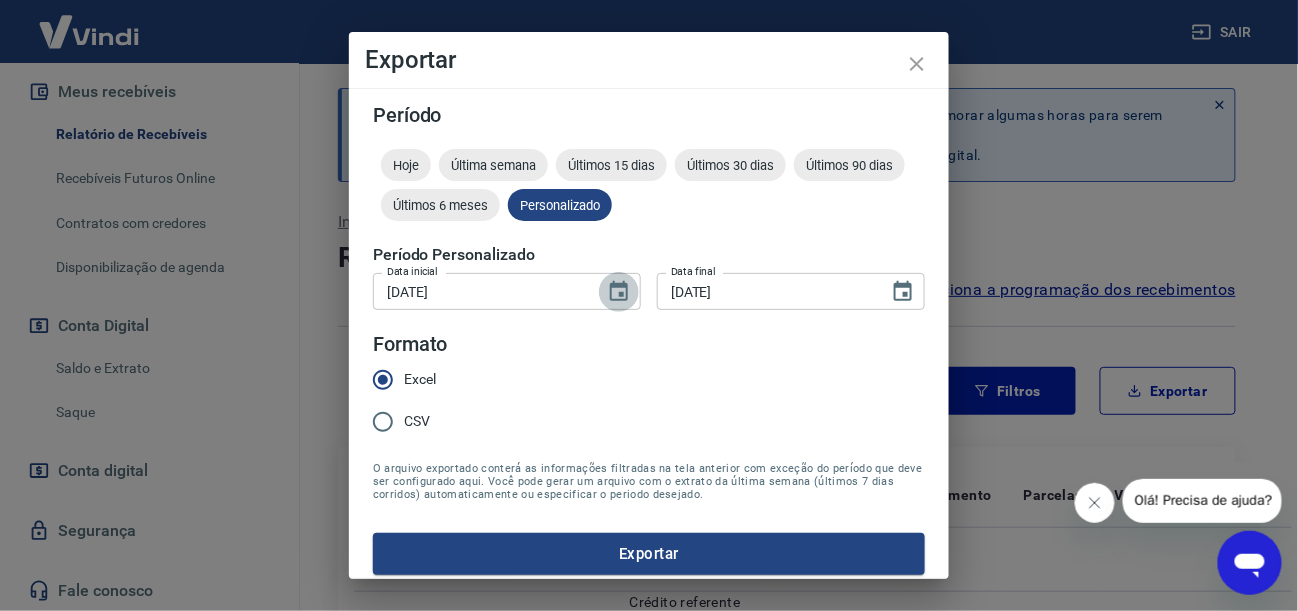 click 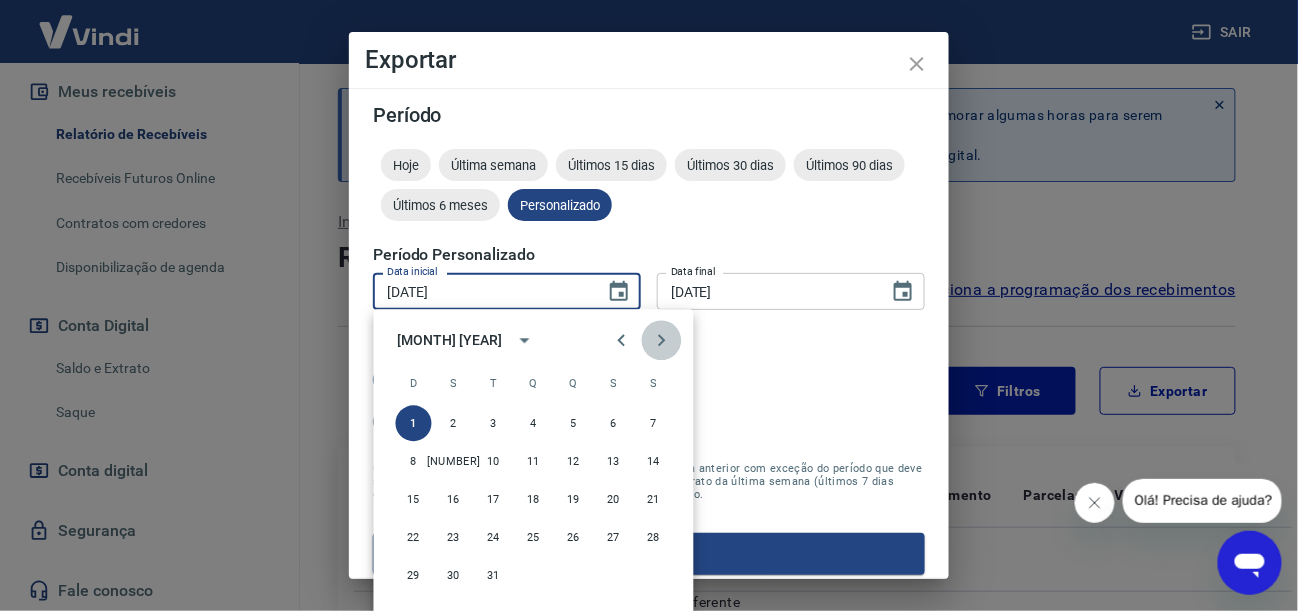 click 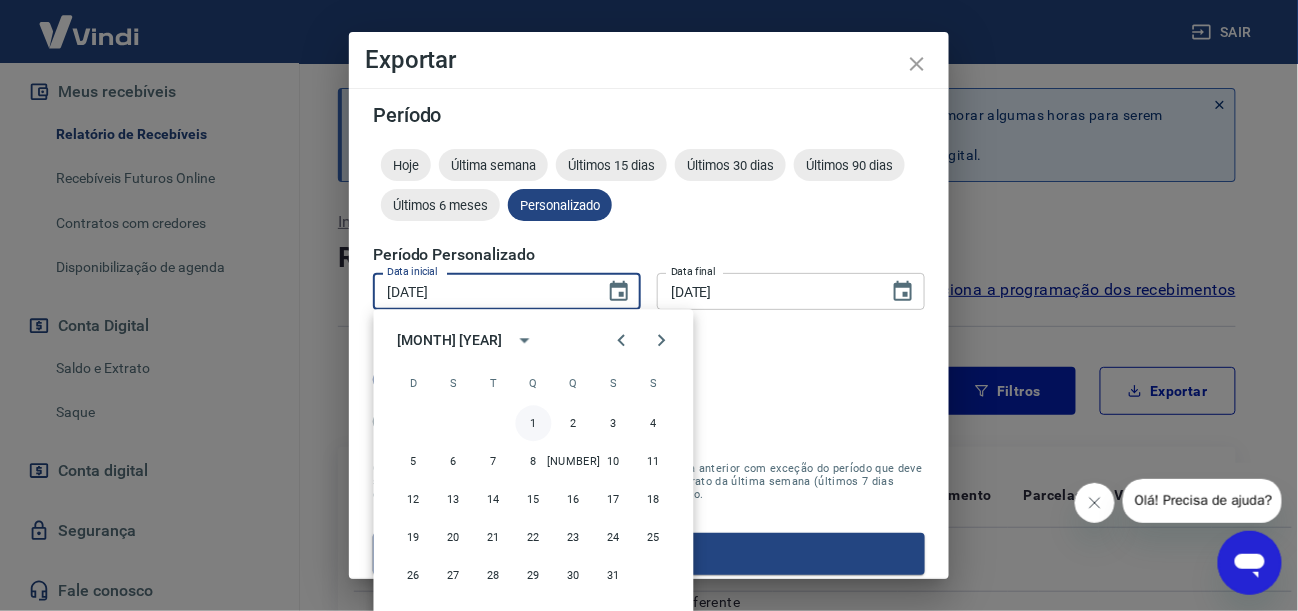 click on "1" at bounding box center [534, 423] 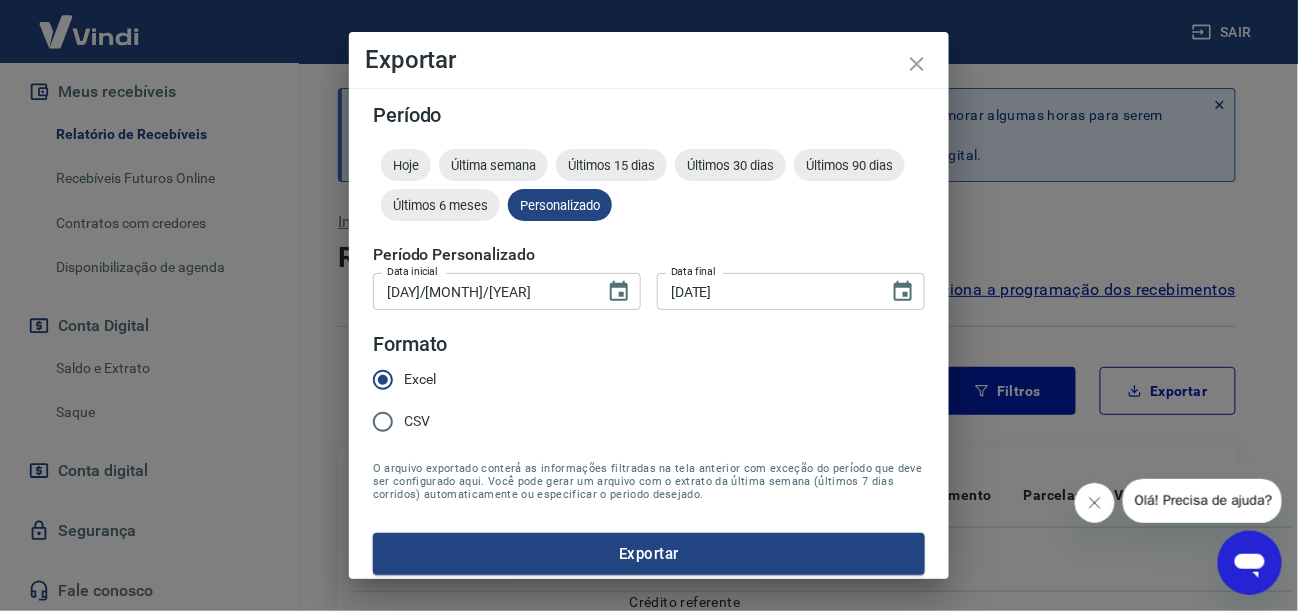 click on "CSV" at bounding box center (383, 422) 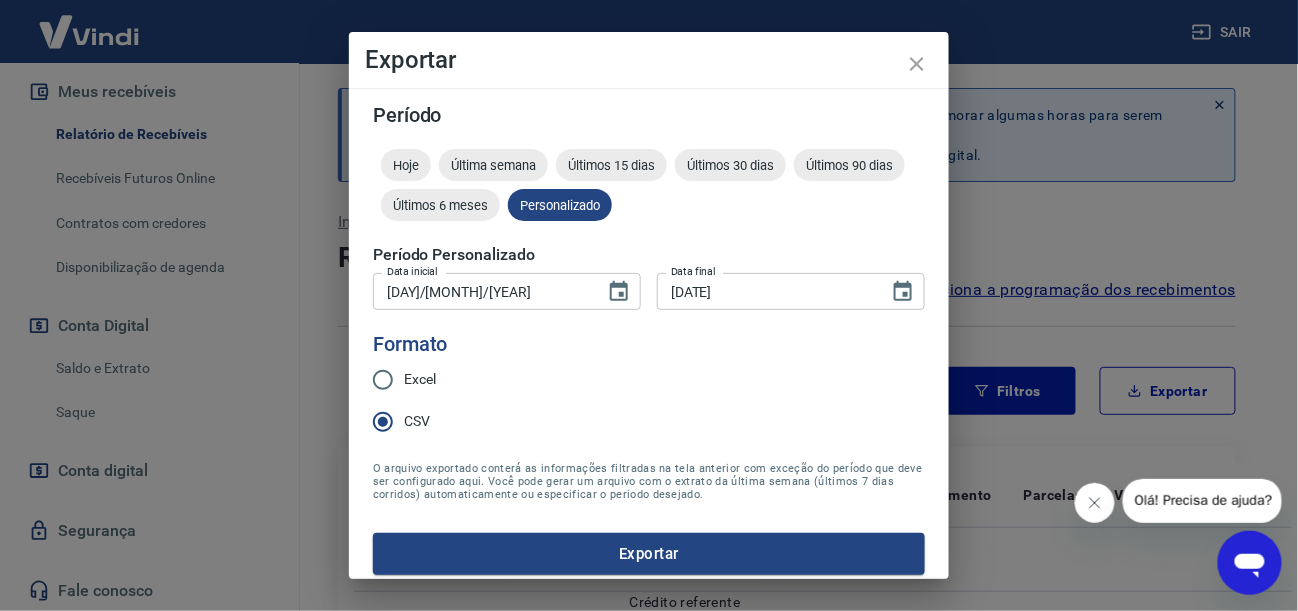 click on "Período   Hoje Última semana Últimos 15 dias Últimos 30 dias Últimos 90 dias Últimos 6 meses Personalizado Período Personalizado Data inicial 01/01/2025 Data inicial Data final 31/01/2025 Data final Formato Excel CSV O arquivo exportado conterá as informações filtradas na tela anterior com exceção do período que deve ser configurado aqui. Você pode gerar um arquivo com o extrato da última semana (últimos 7 dias corridos) automaticamente ou especificar o periodo desejado. Exportar" at bounding box center [649, 340] 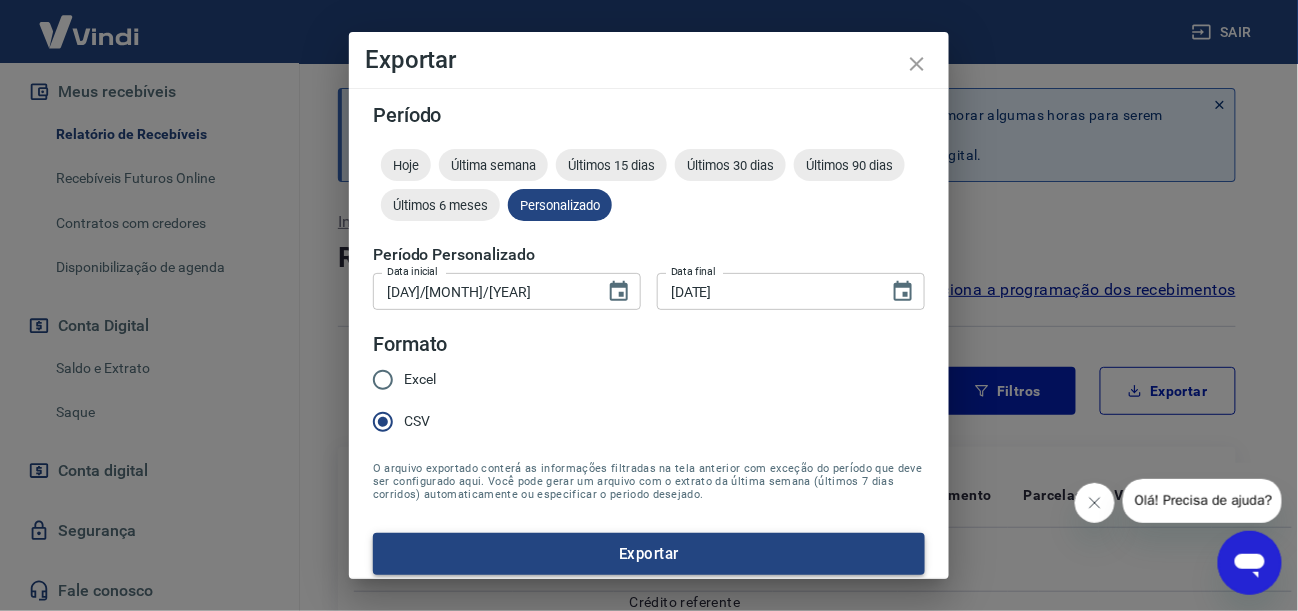 click on "Exportar" at bounding box center [649, 554] 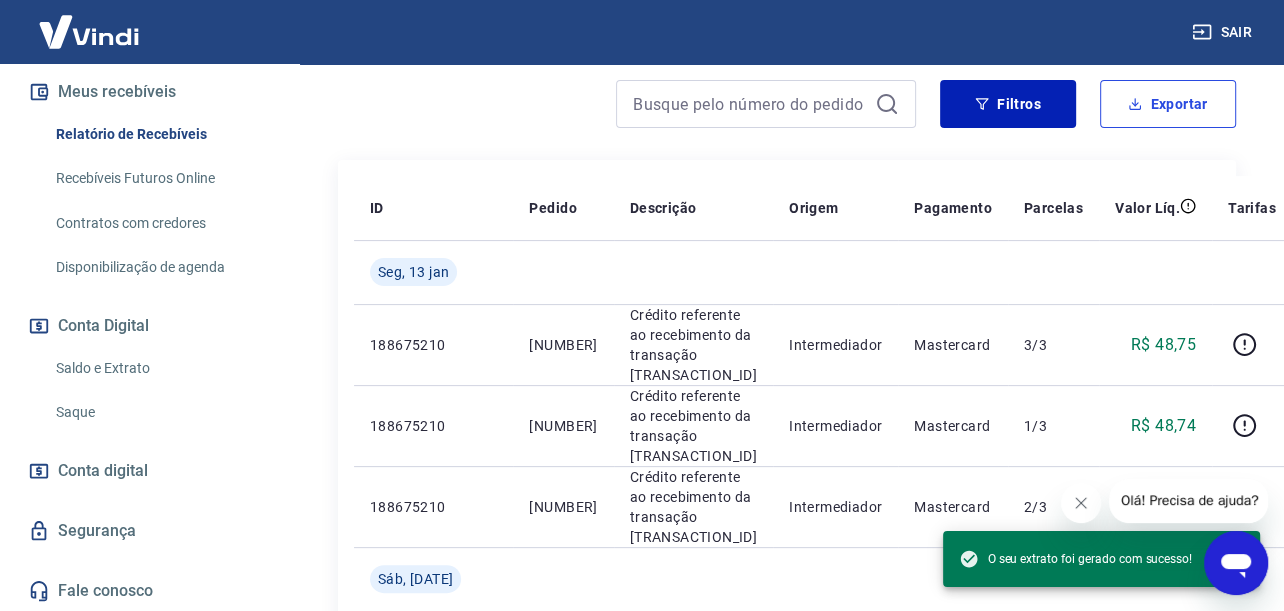 scroll, scrollTop: 100, scrollLeft: 0, axis: vertical 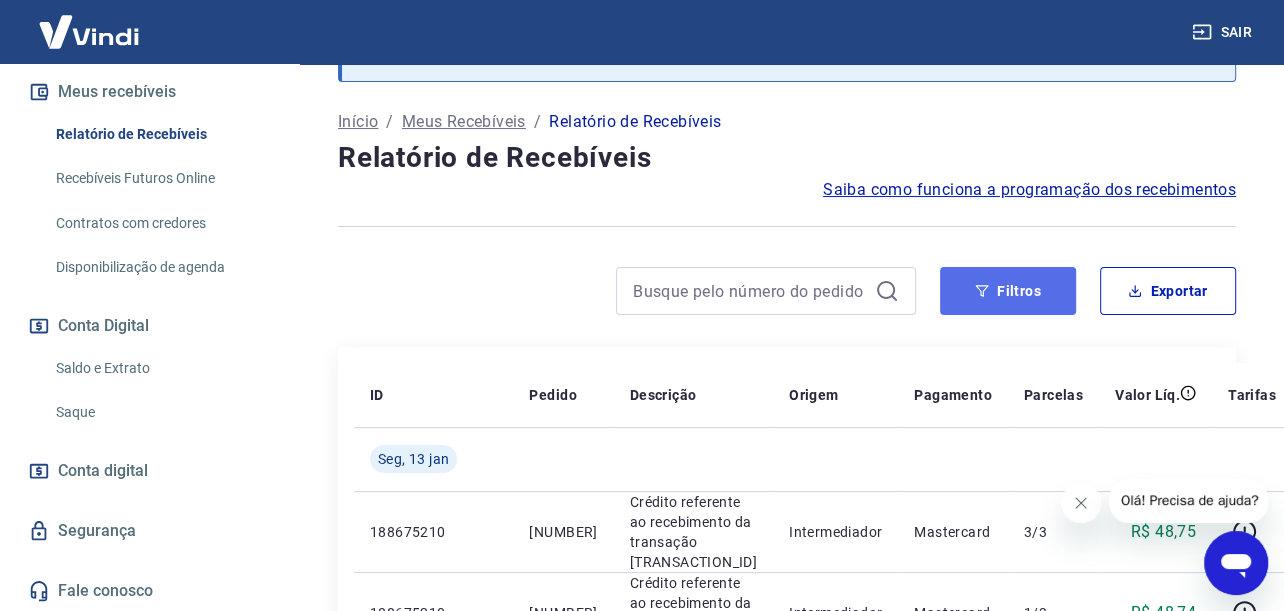 click on "Filtros" at bounding box center [1008, 291] 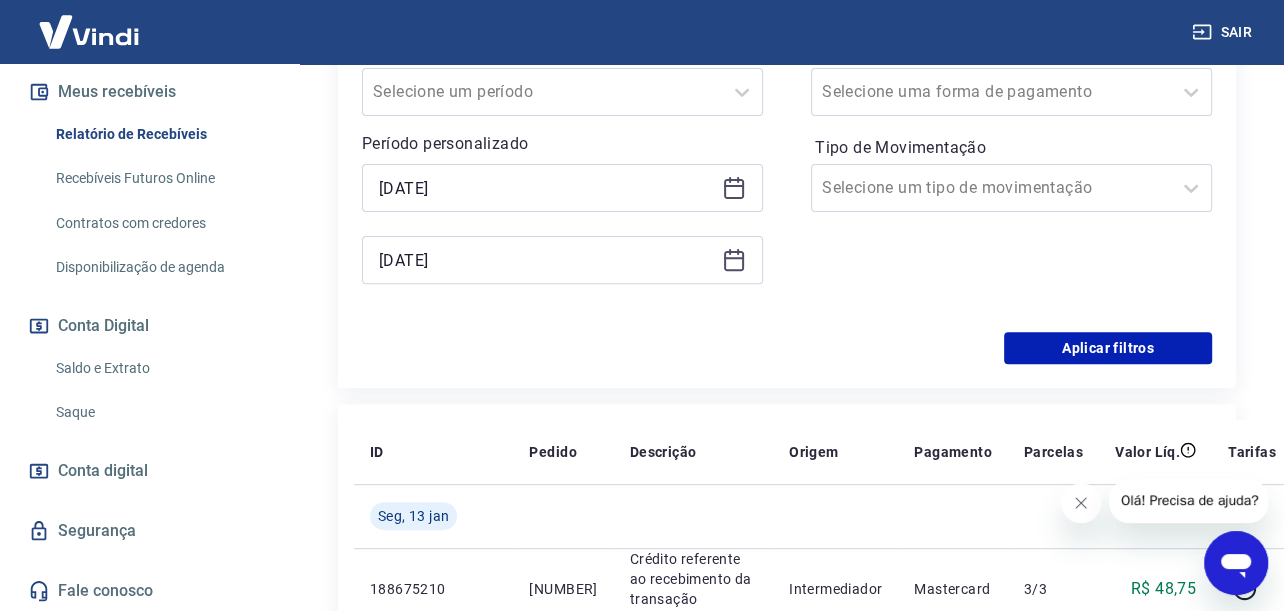 scroll, scrollTop: 500, scrollLeft: 0, axis: vertical 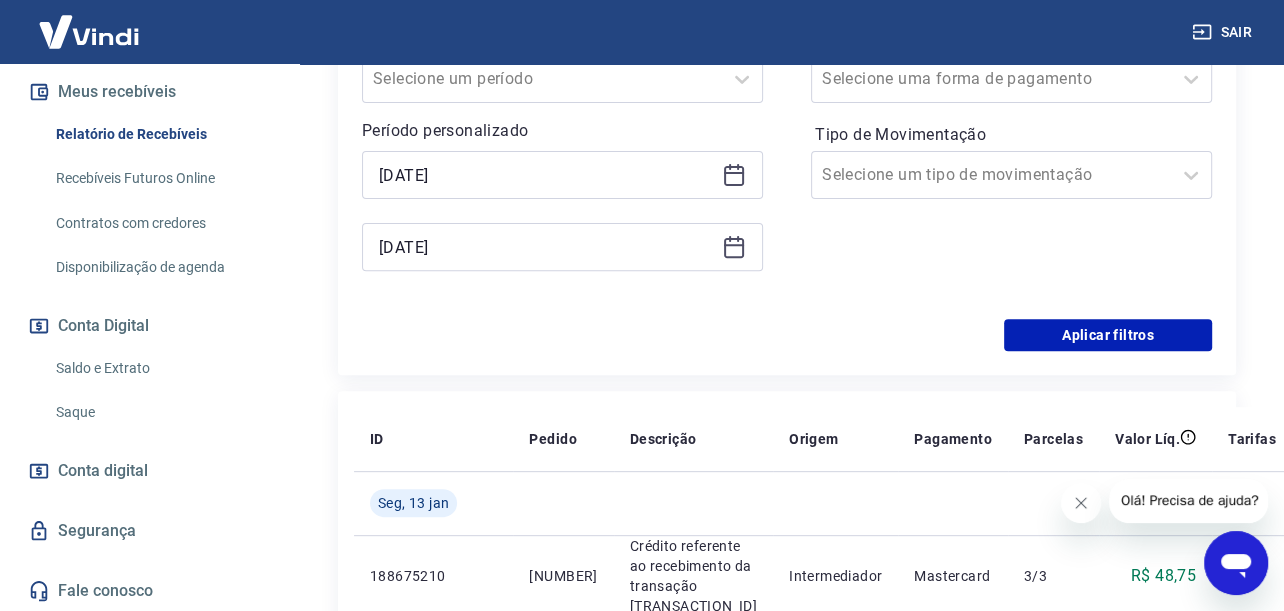 click 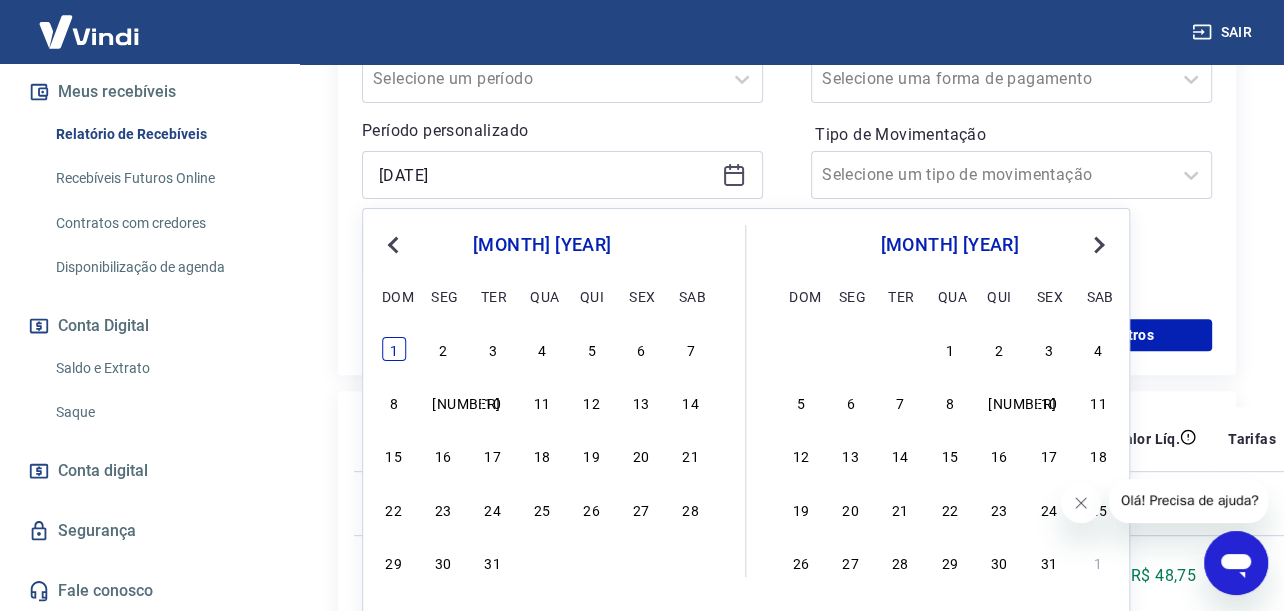 click on "1" at bounding box center [394, 349] 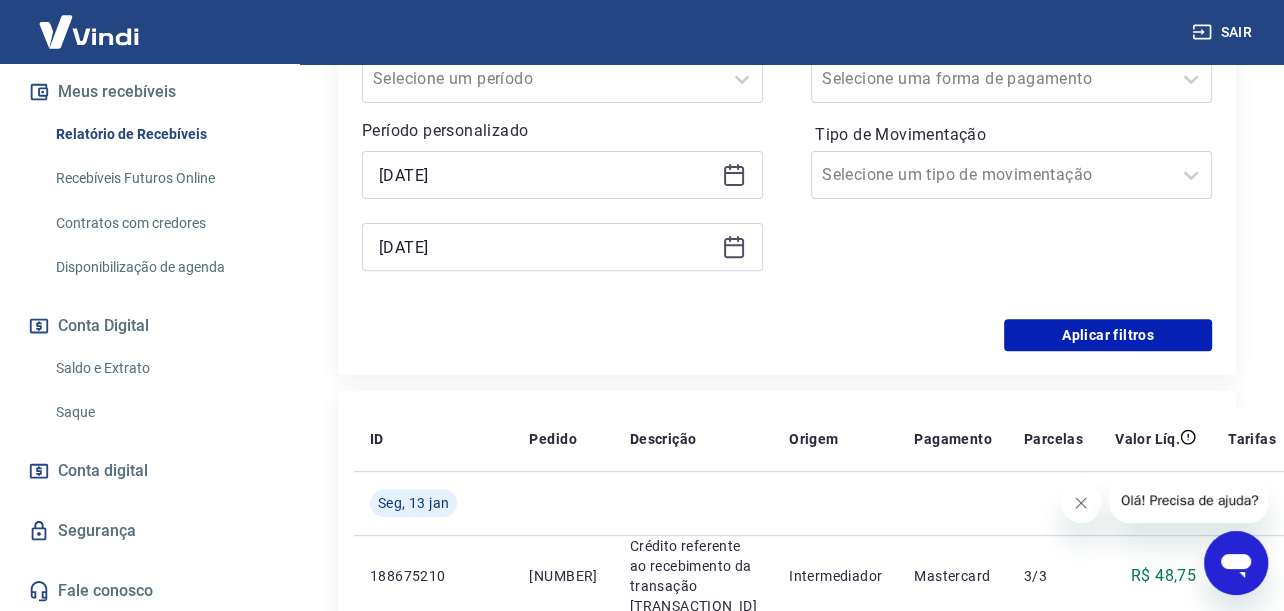 drag, startPoint x: 739, startPoint y: 253, endPoint x: 725, endPoint y: 254, distance: 14.035668 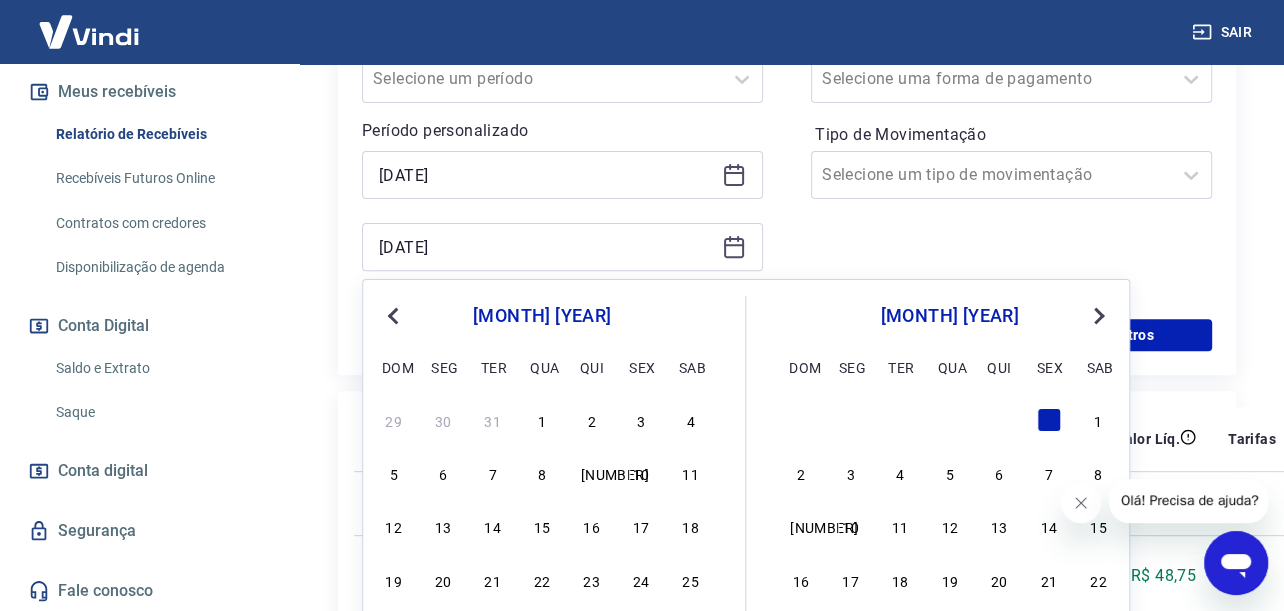 click on "Previous Month" at bounding box center (395, 314) 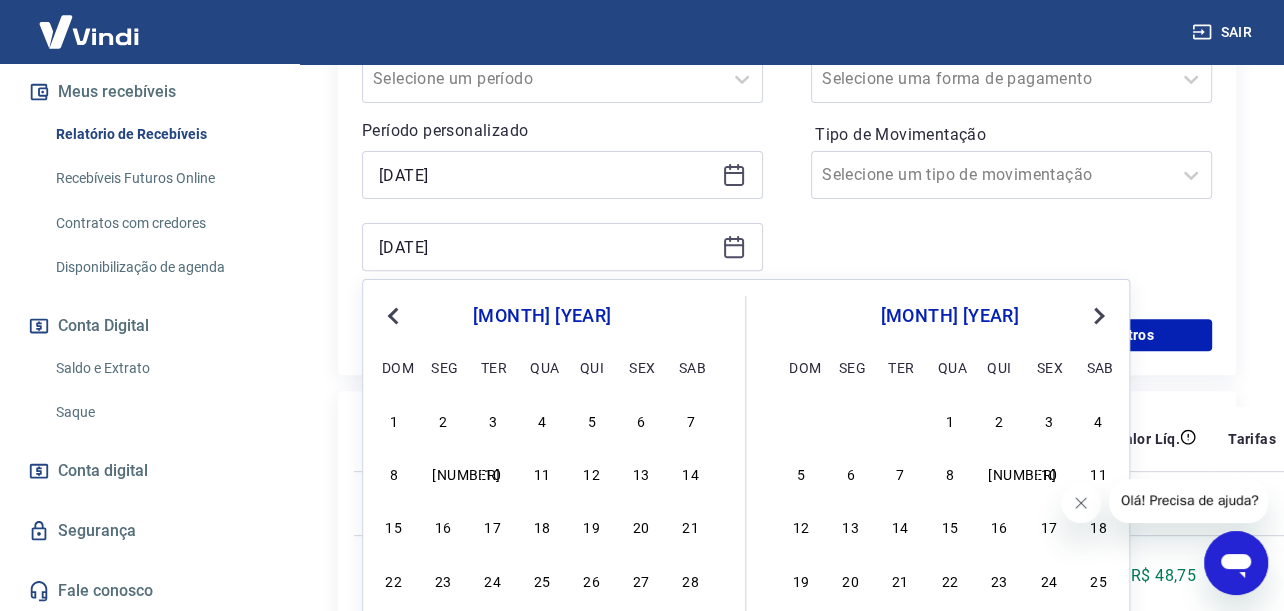 scroll, scrollTop: 700, scrollLeft: 0, axis: vertical 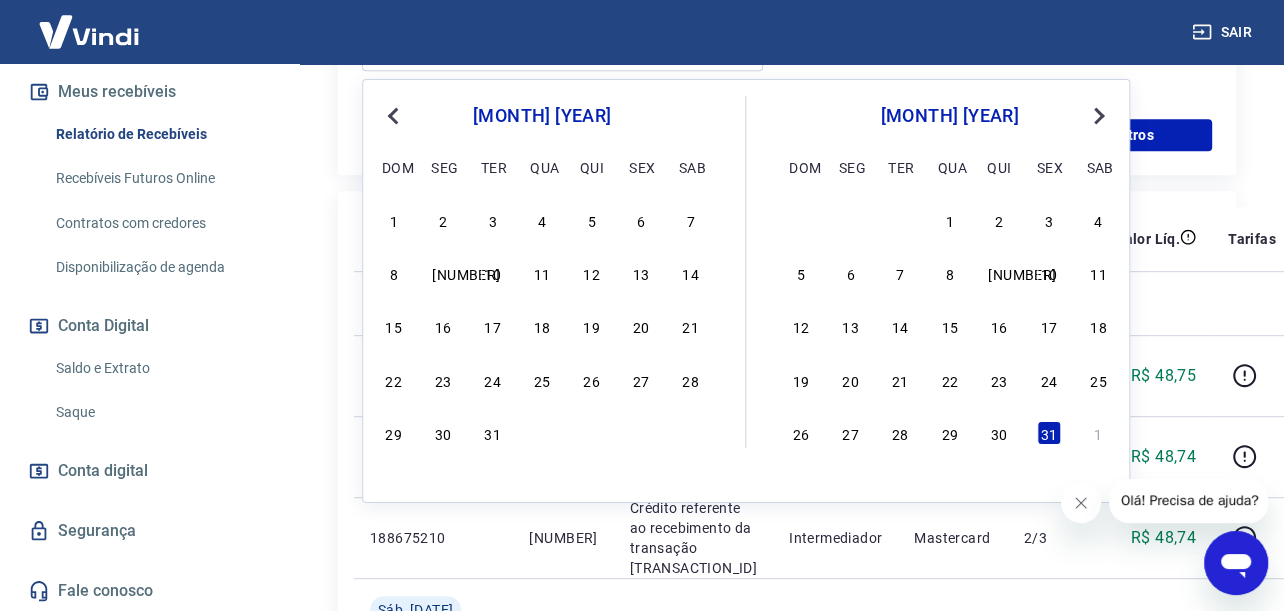 click on "29 30 31" at bounding box center [542, 432] 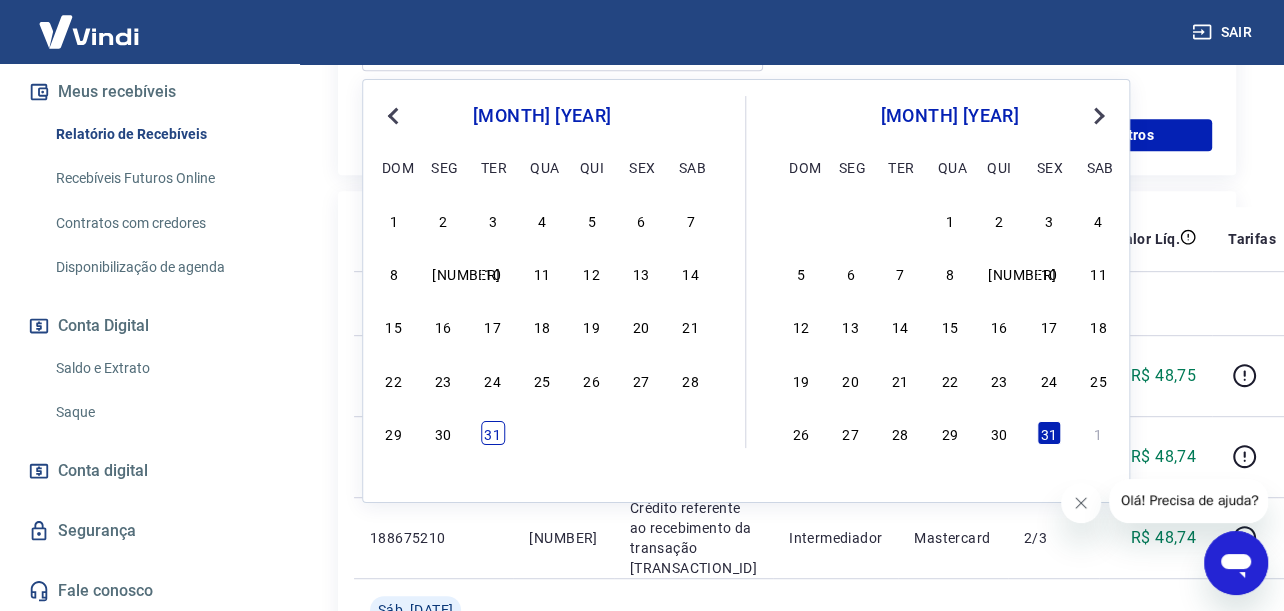 click on "31" at bounding box center [493, 433] 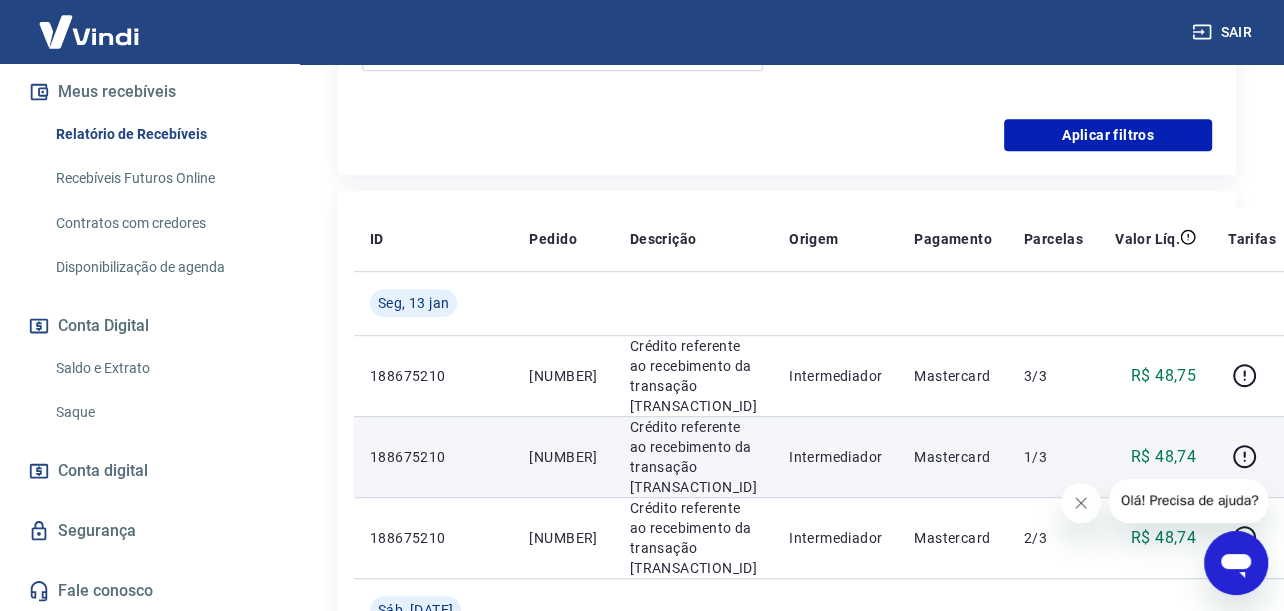 type on "[NUMBER]/[NUMBER]/[YEAR]" 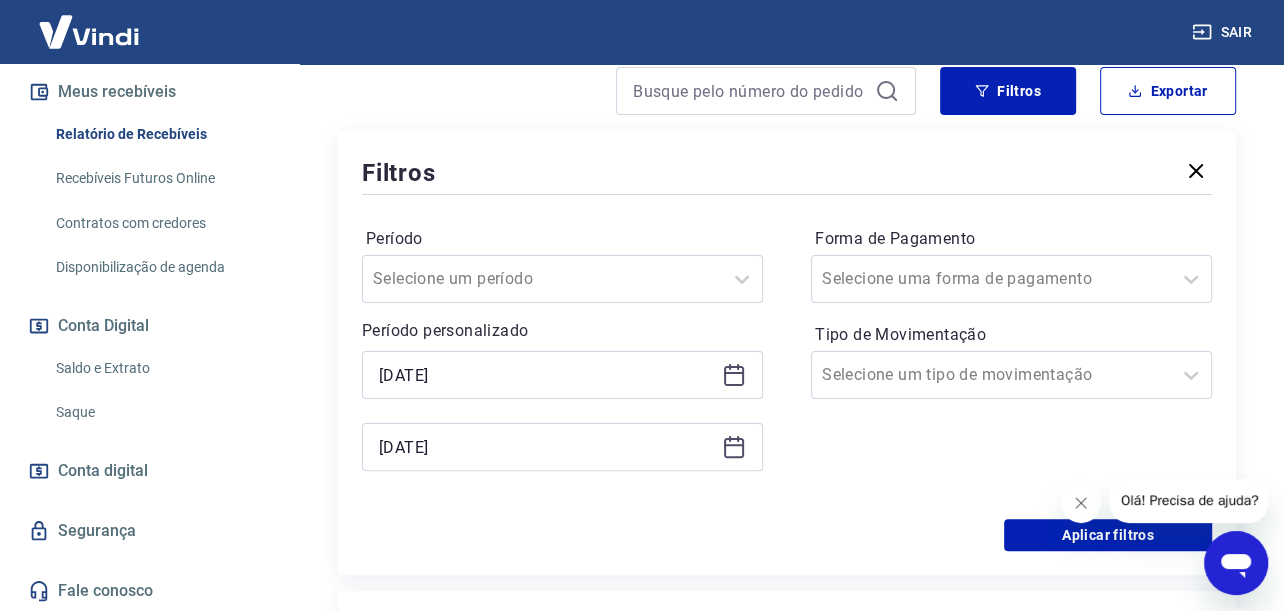 scroll, scrollTop: 500, scrollLeft: 0, axis: vertical 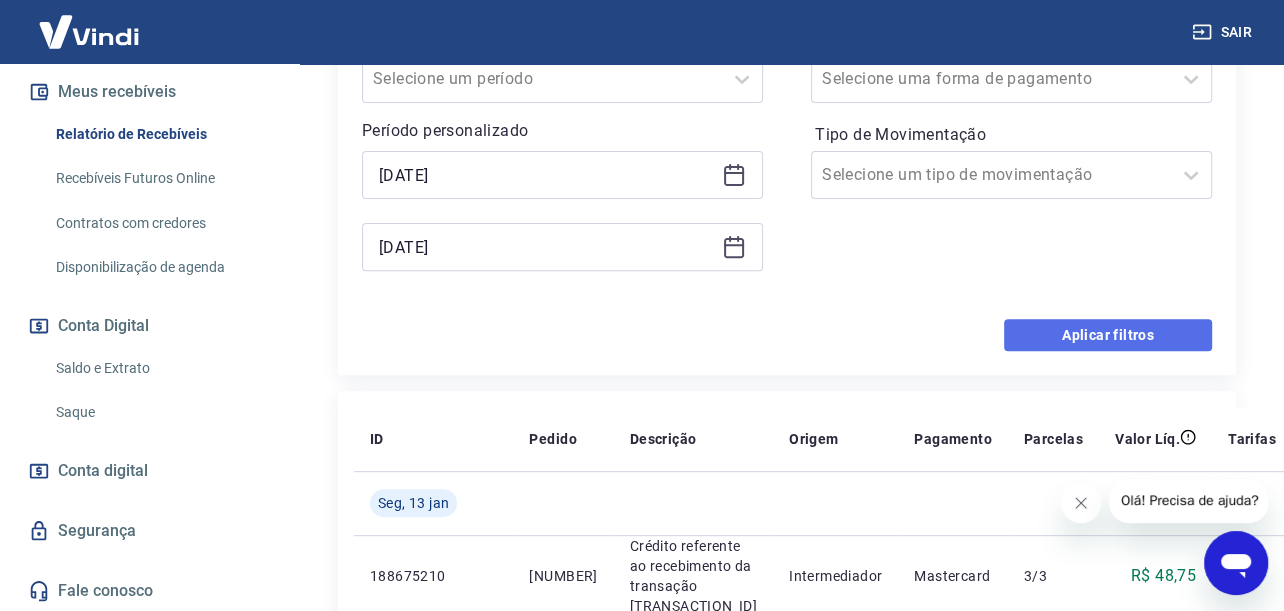 click on "Aplicar filtros" at bounding box center [1108, 335] 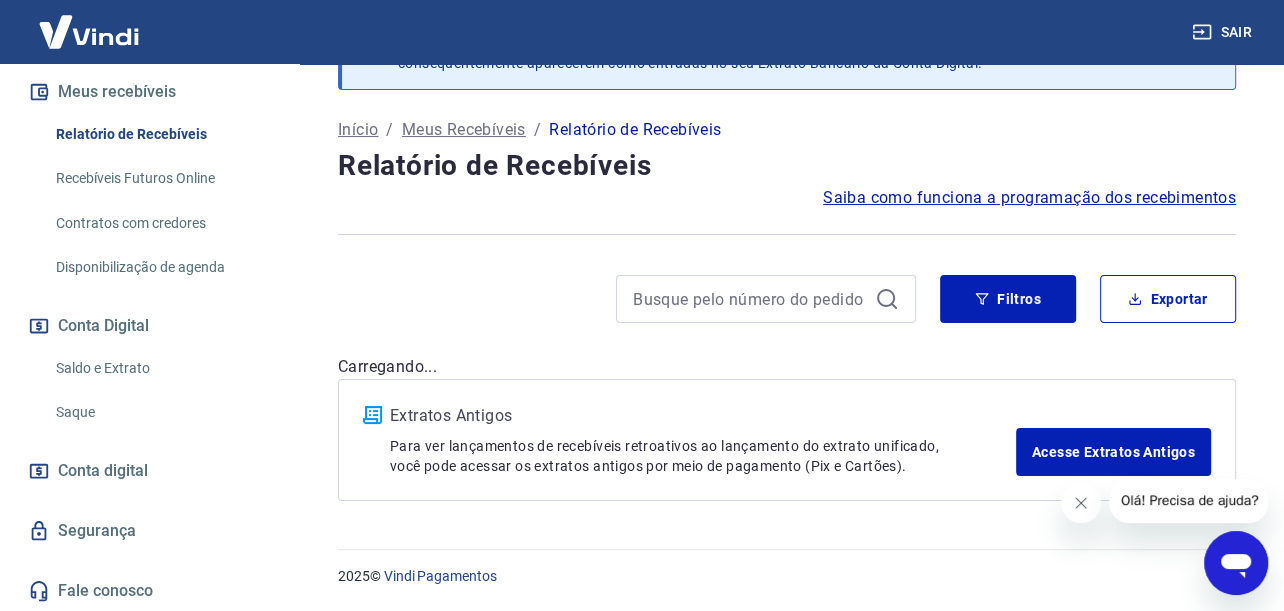 scroll, scrollTop: 89, scrollLeft: 0, axis: vertical 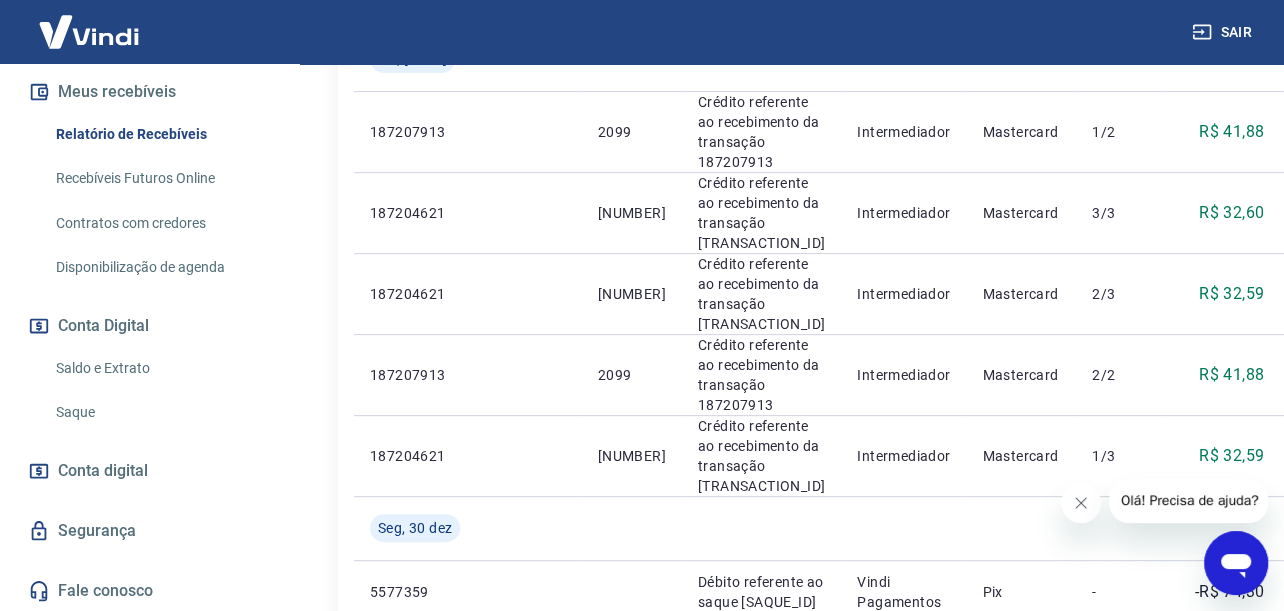 click at bounding box center (1320, 293) 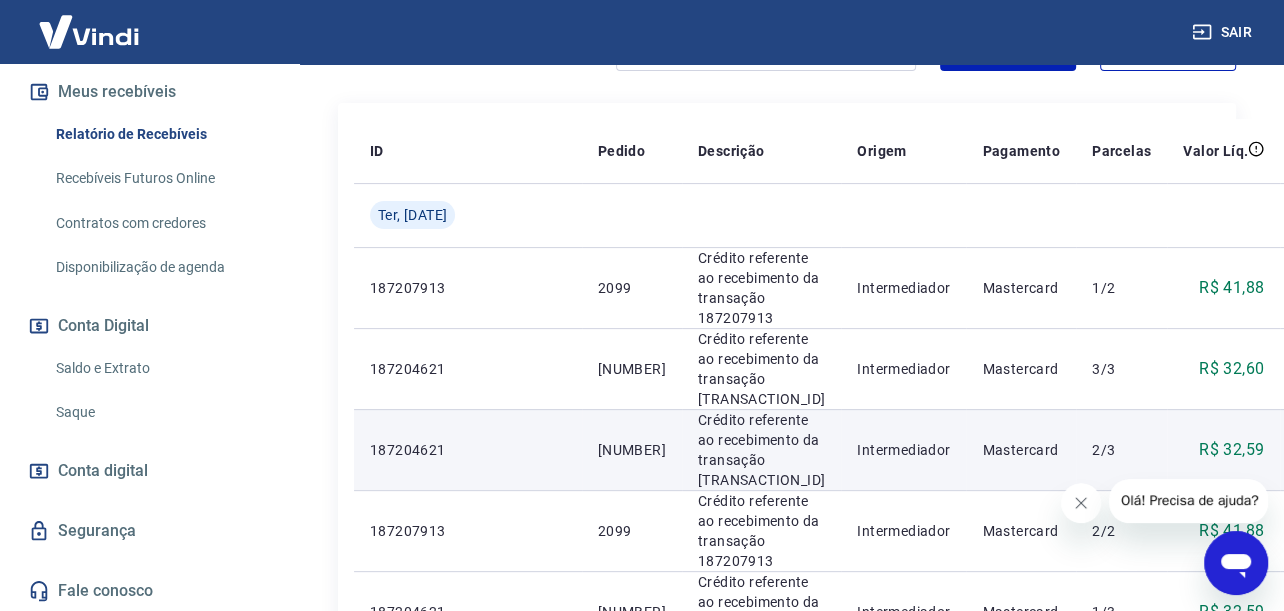 scroll, scrollTop: 100, scrollLeft: 0, axis: vertical 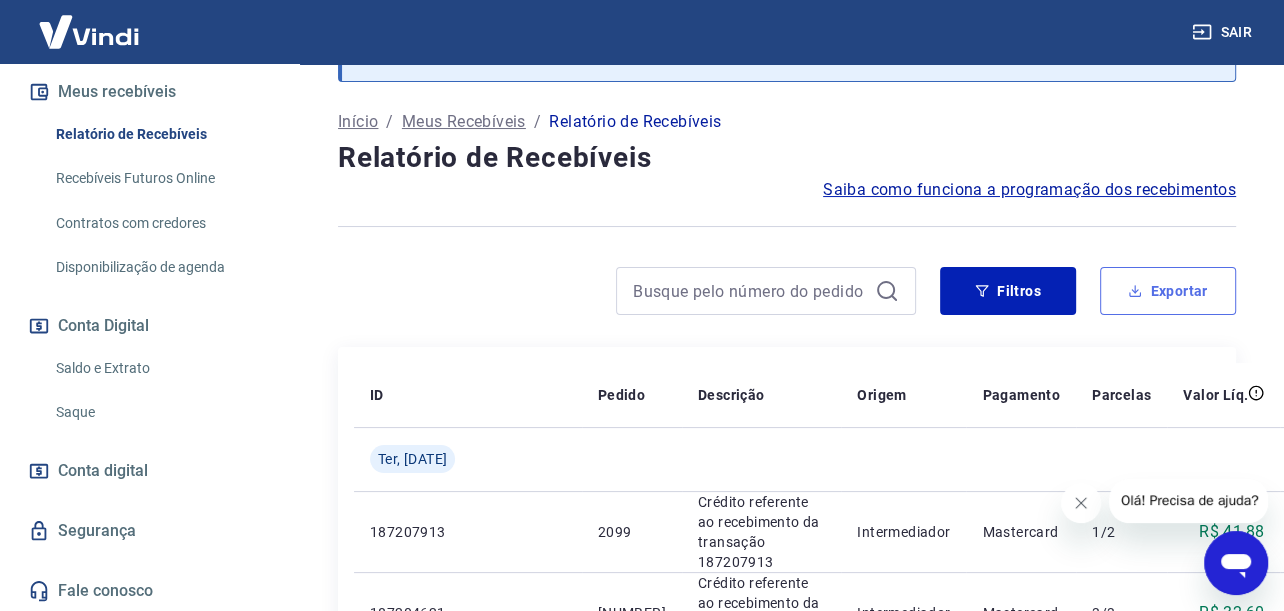 click 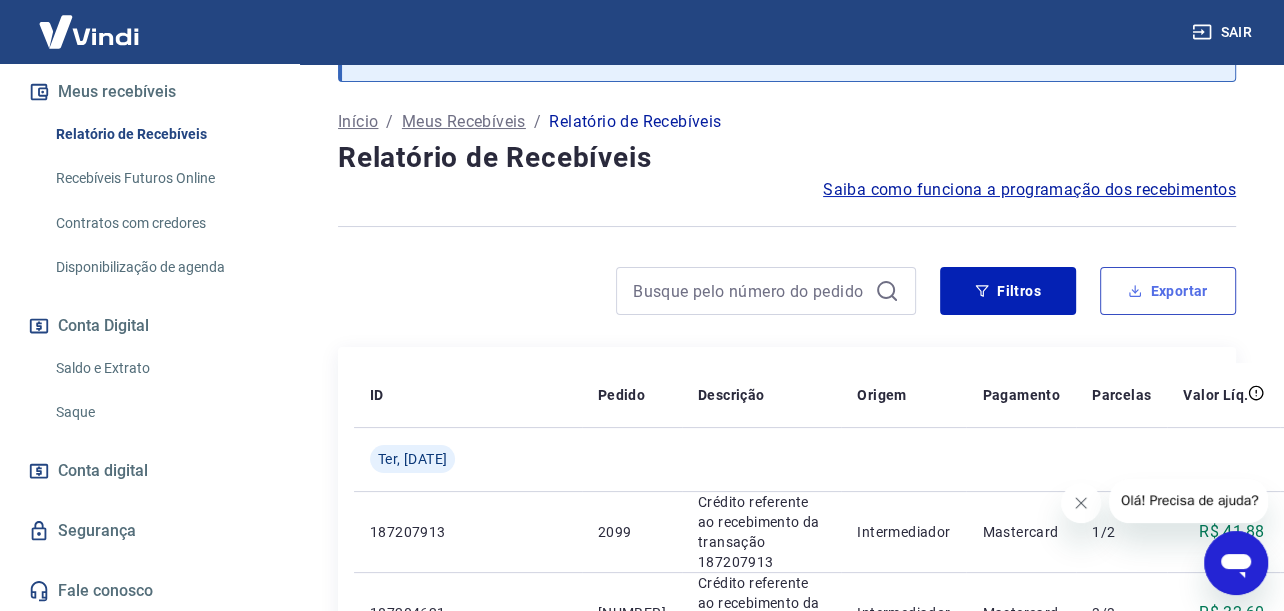 type on "01/12/2024" 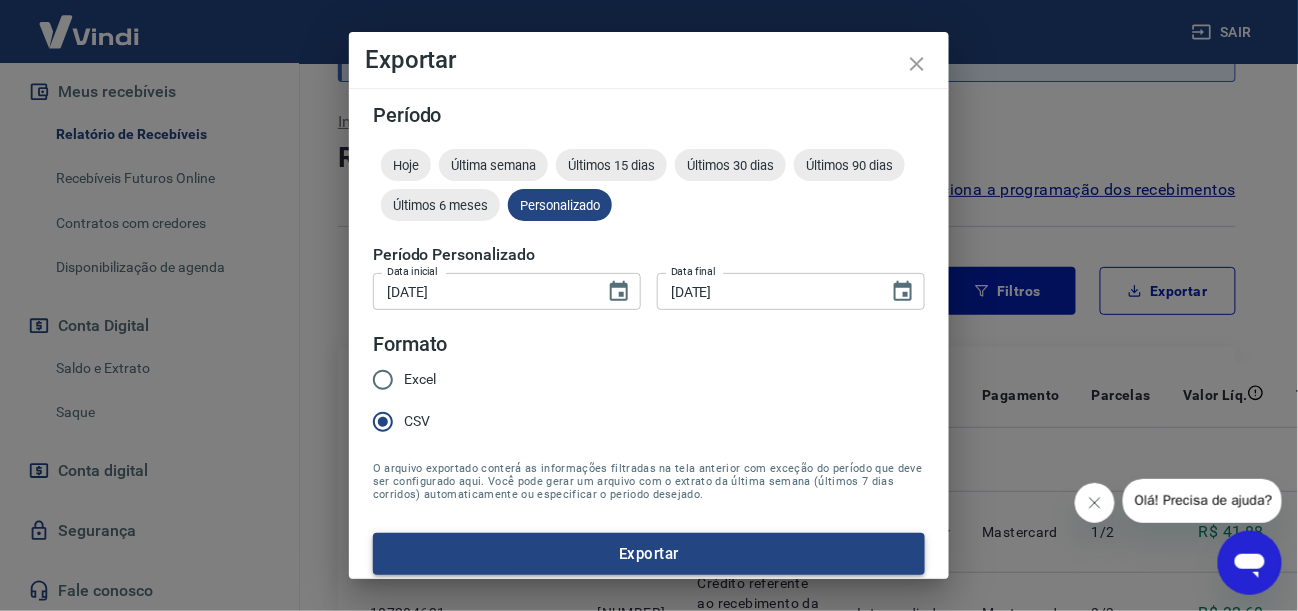 click on "Exportar" at bounding box center (649, 554) 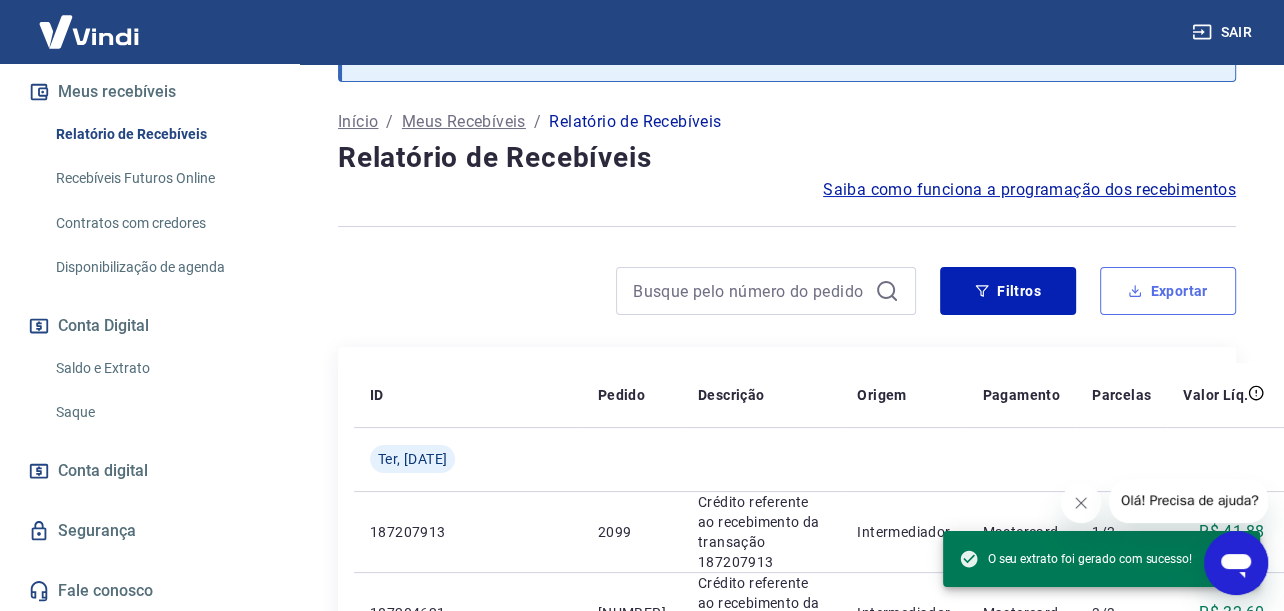 click on "Exportar" at bounding box center [1168, 291] 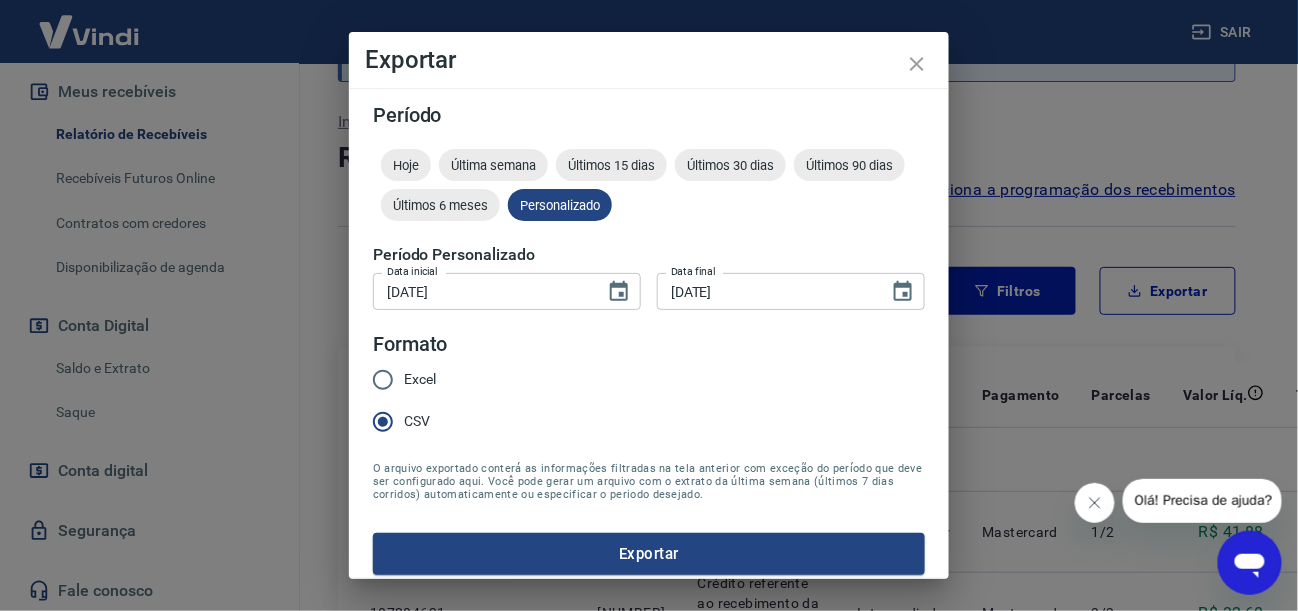 click on "Excel" at bounding box center [383, 380] 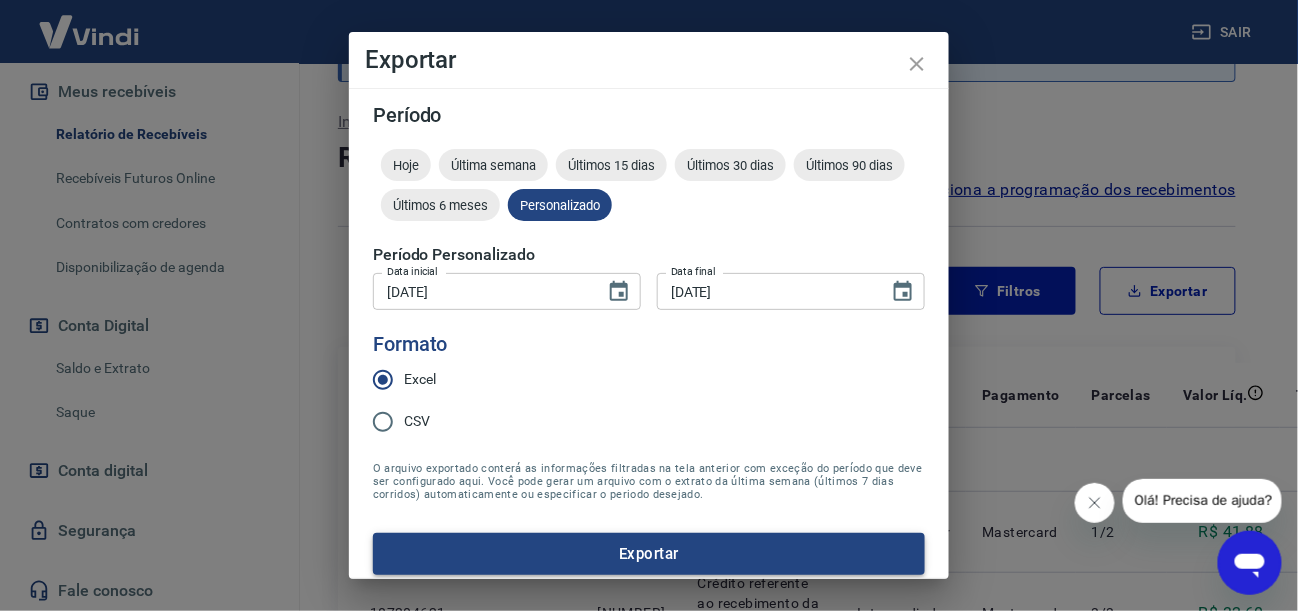 click on "Exportar" at bounding box center (649, 554) 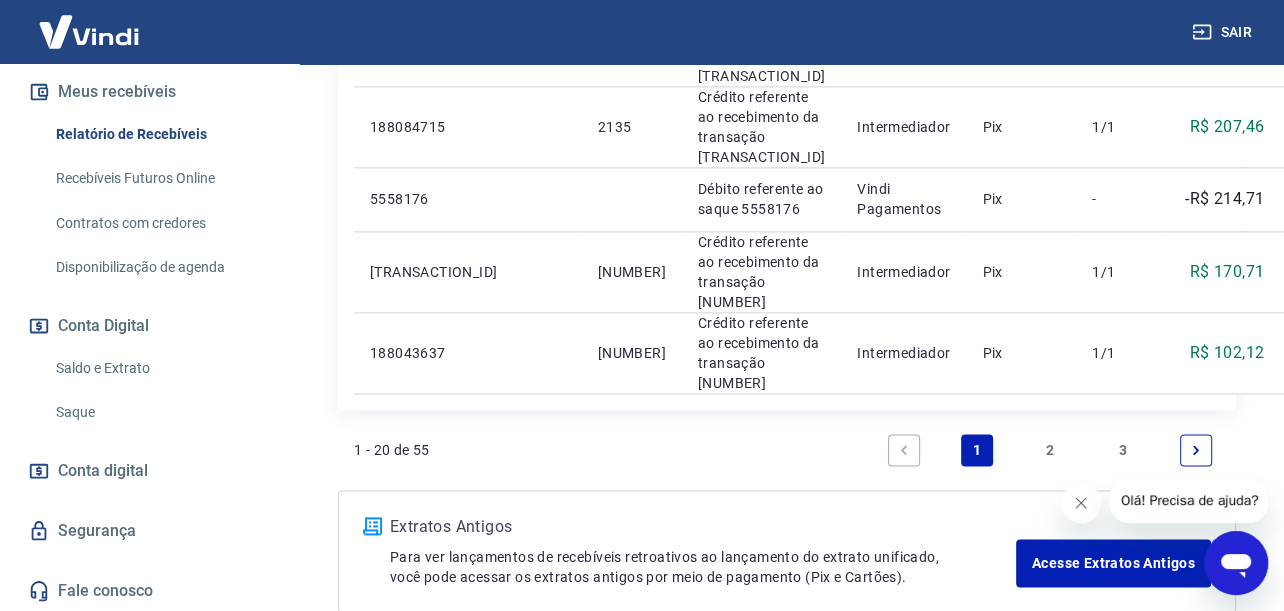 scroll, scrollTop: 2156, scrollLeft: 0, axis: vertical 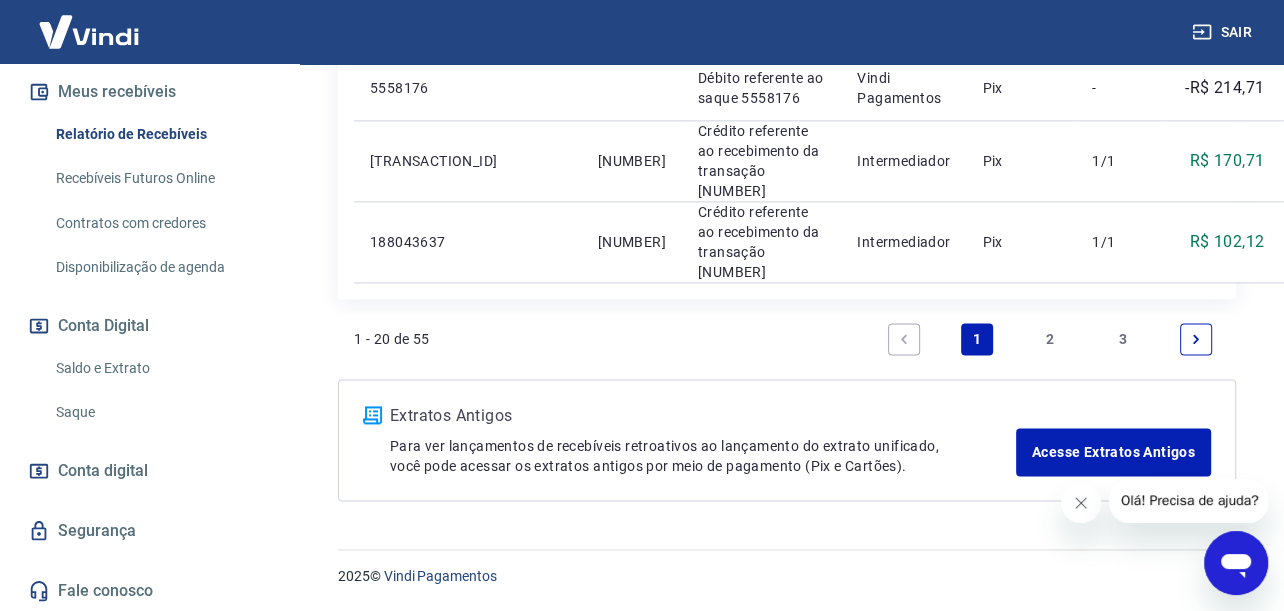 click at bounding box center [1196, 339] 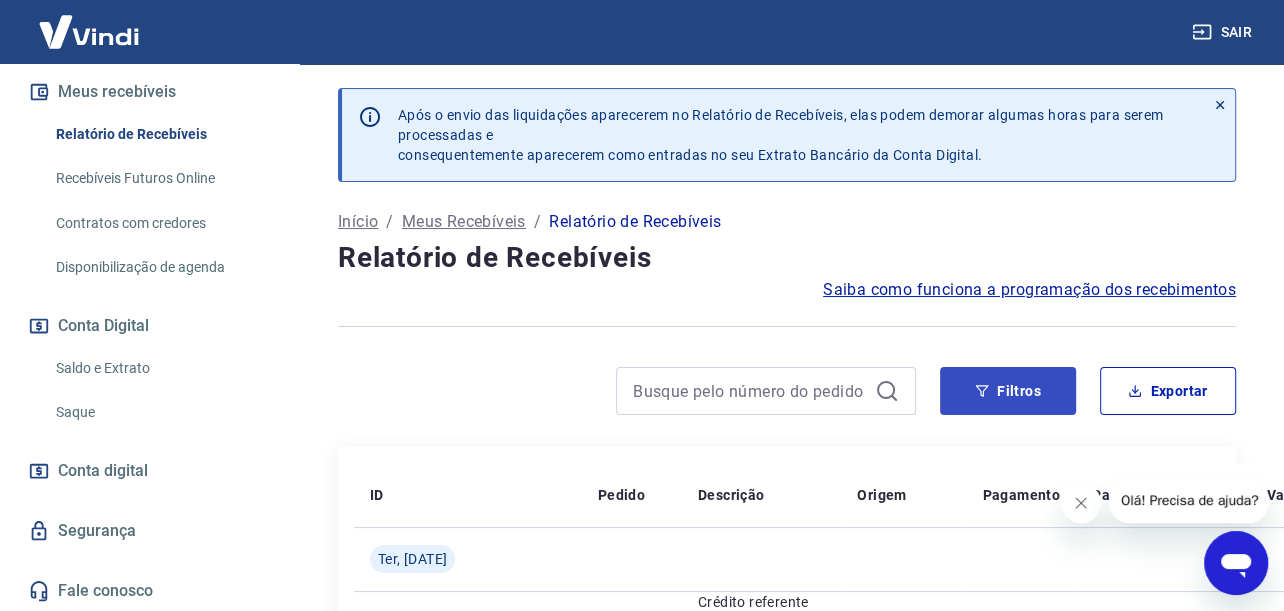 scroll, scrollTop: 0, scrollLeft: 0, axis: both 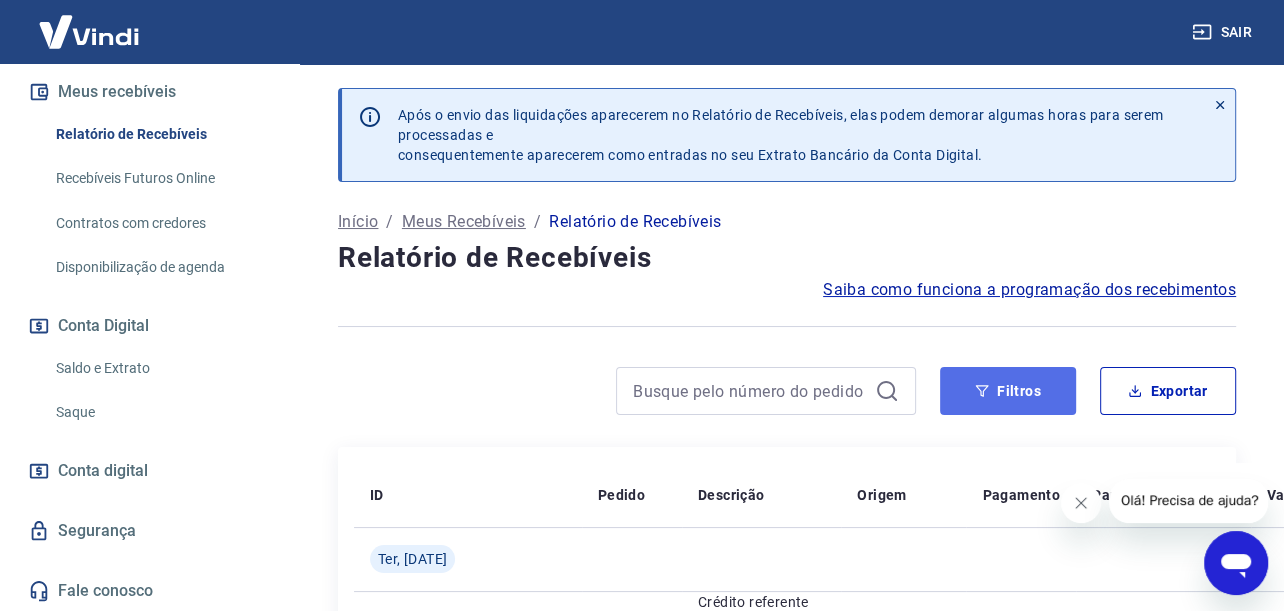 click on "Filtros" at bounding box center [1008, 391] 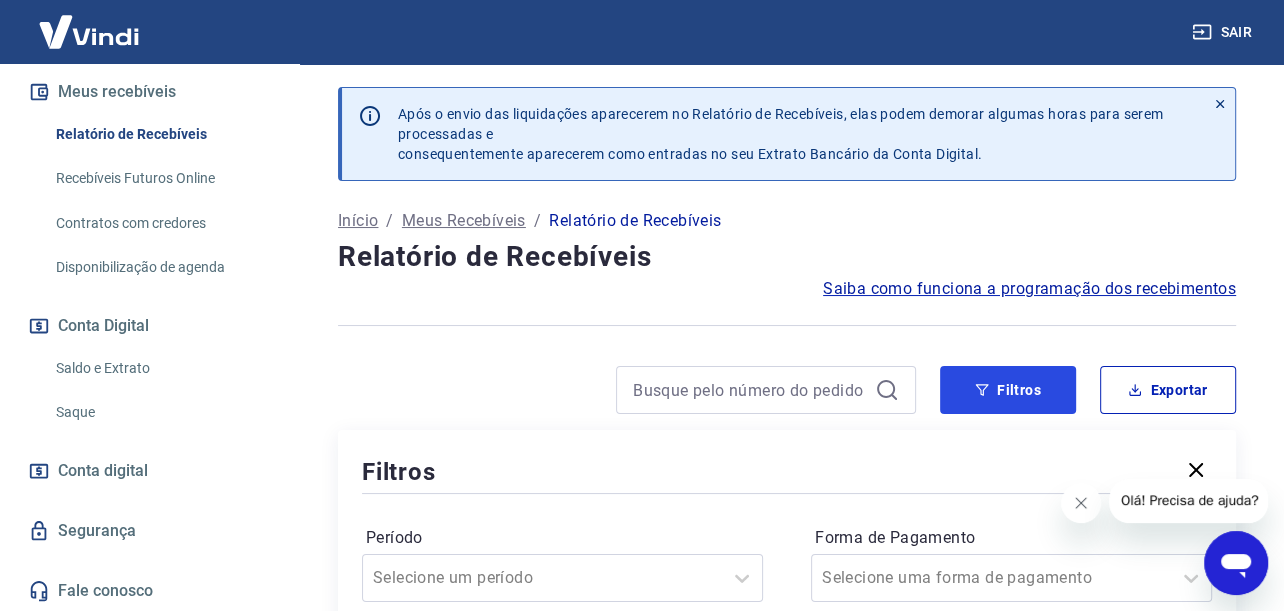scroll, scrollTop: 300, scrollLeft: 0, axis: vertical 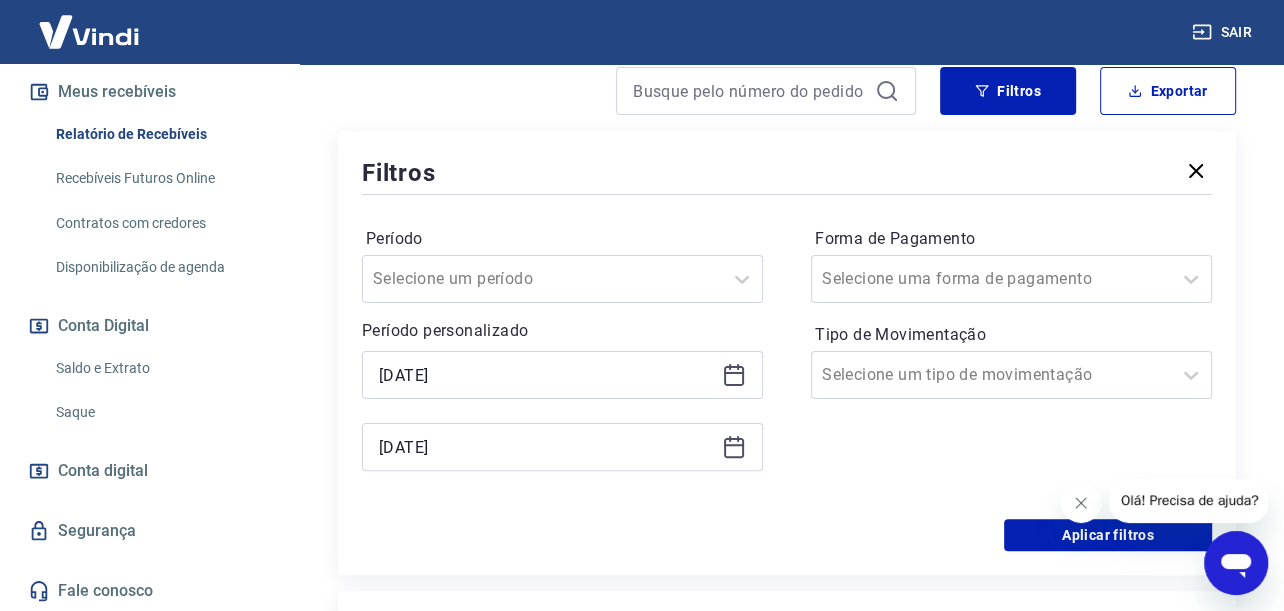click 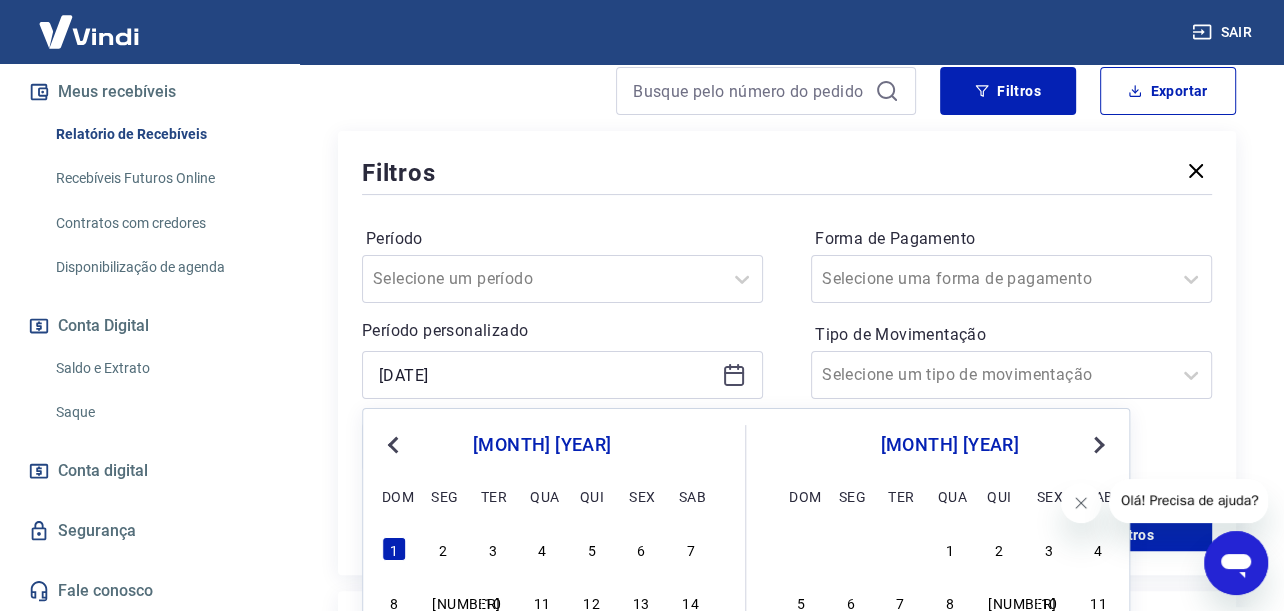 click on "Previous Month" at bounding box center [395, 443] 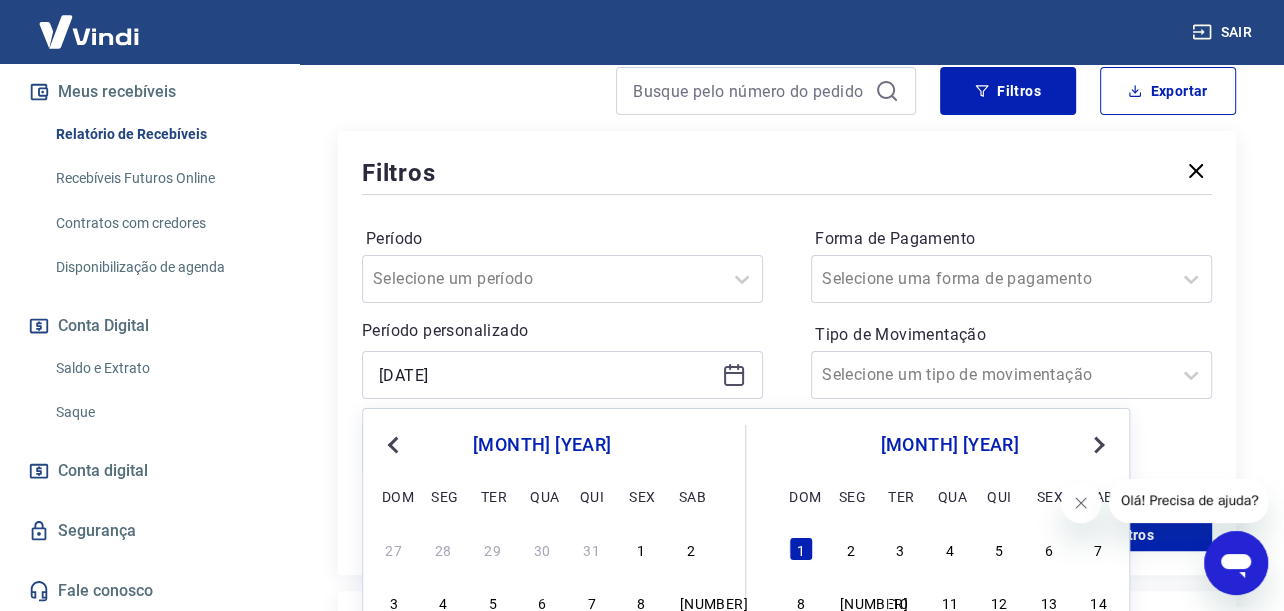 click on "Next Month" at bounding box center (1099, 445) 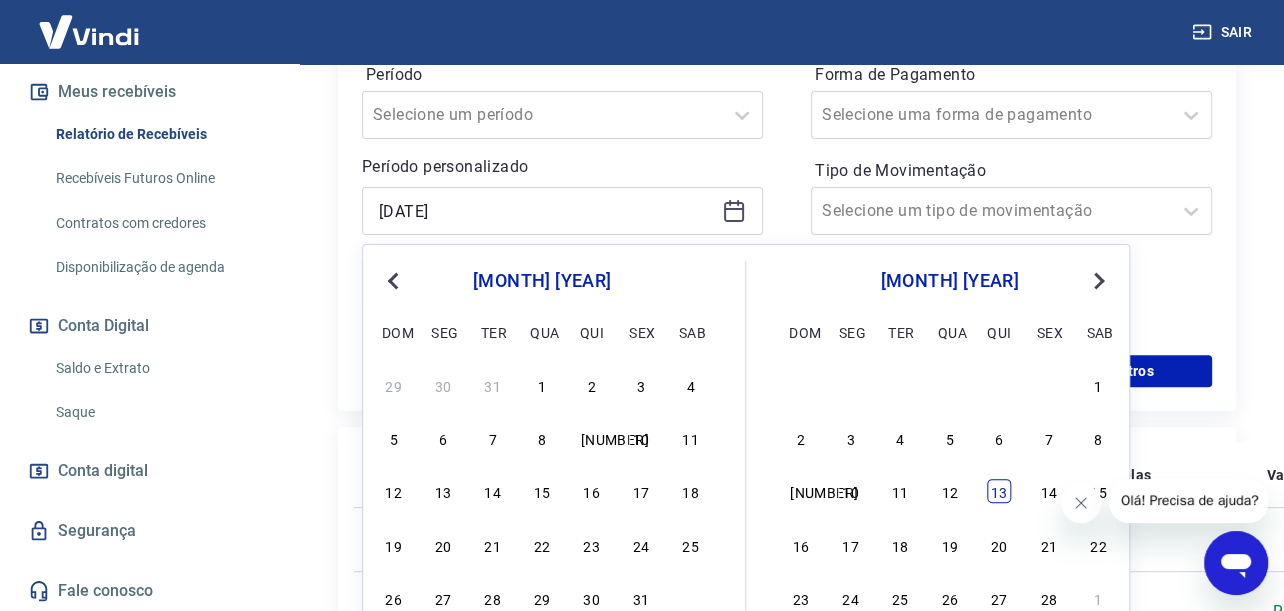 scroll, scrollTop: 500, scrollLeft: 0, axis: vertical 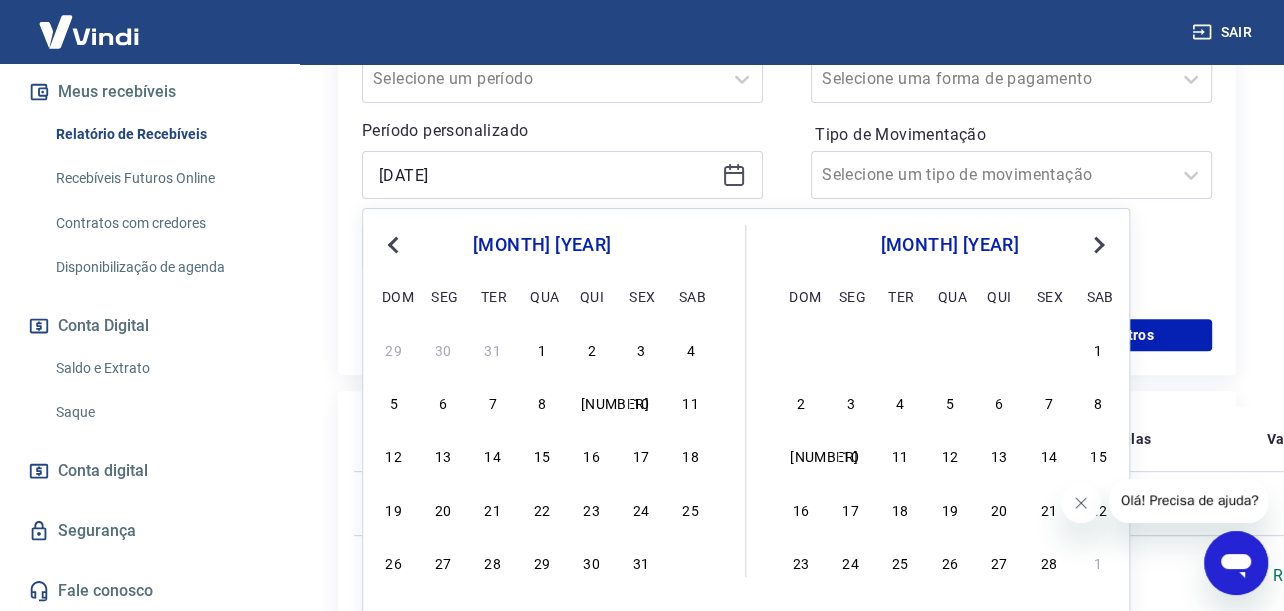 drag, startPoint x: 542, startPoint y: 354, endPoint x: 540, endPoint y: 338, distance: 16.124516 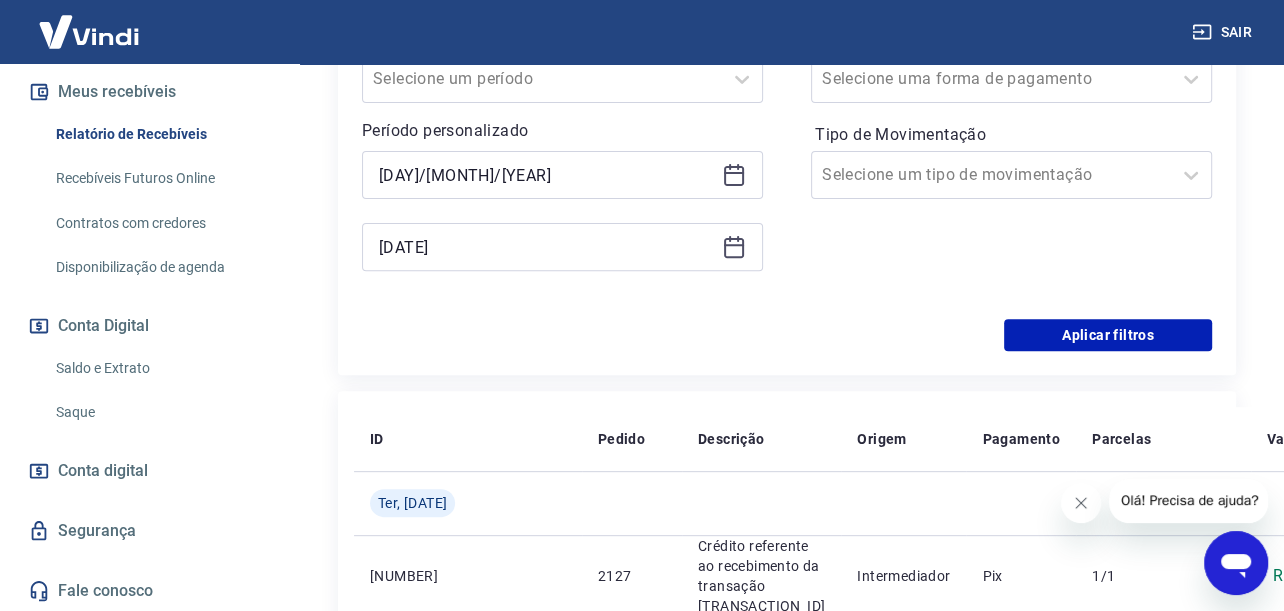 type on "01/01/2025" 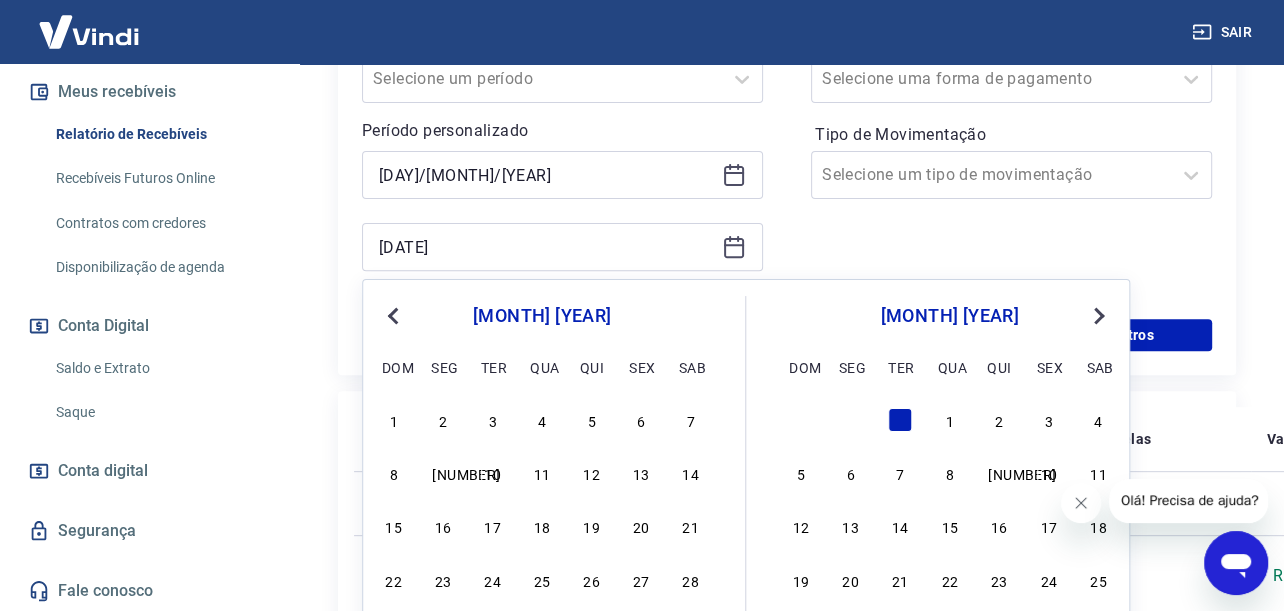 click on "Previous Month" at bounding box center (395, 314) 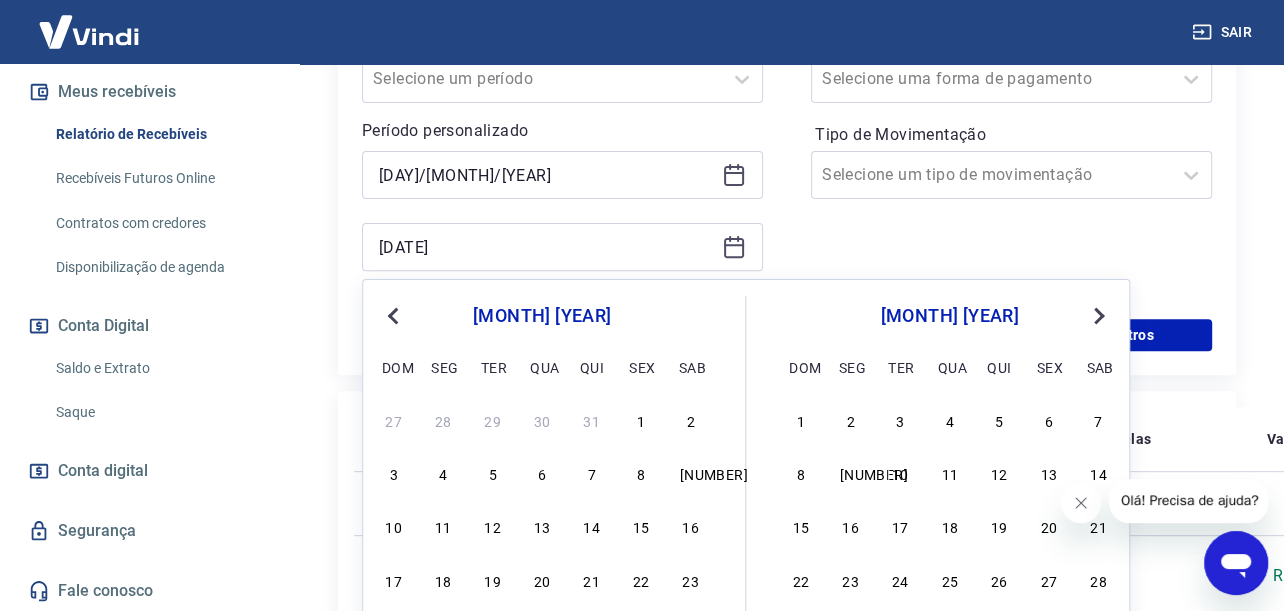 click on "Next Month" at bounding box center (1097, 314) 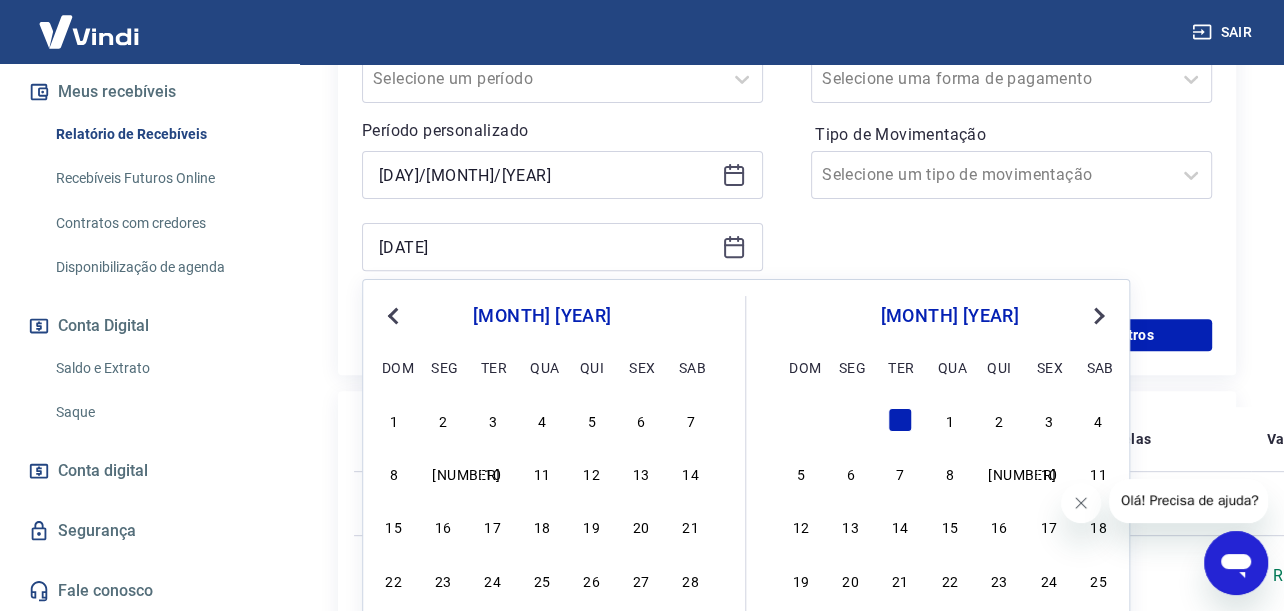 click on "Next Month" at bounding box center [1097, 314] 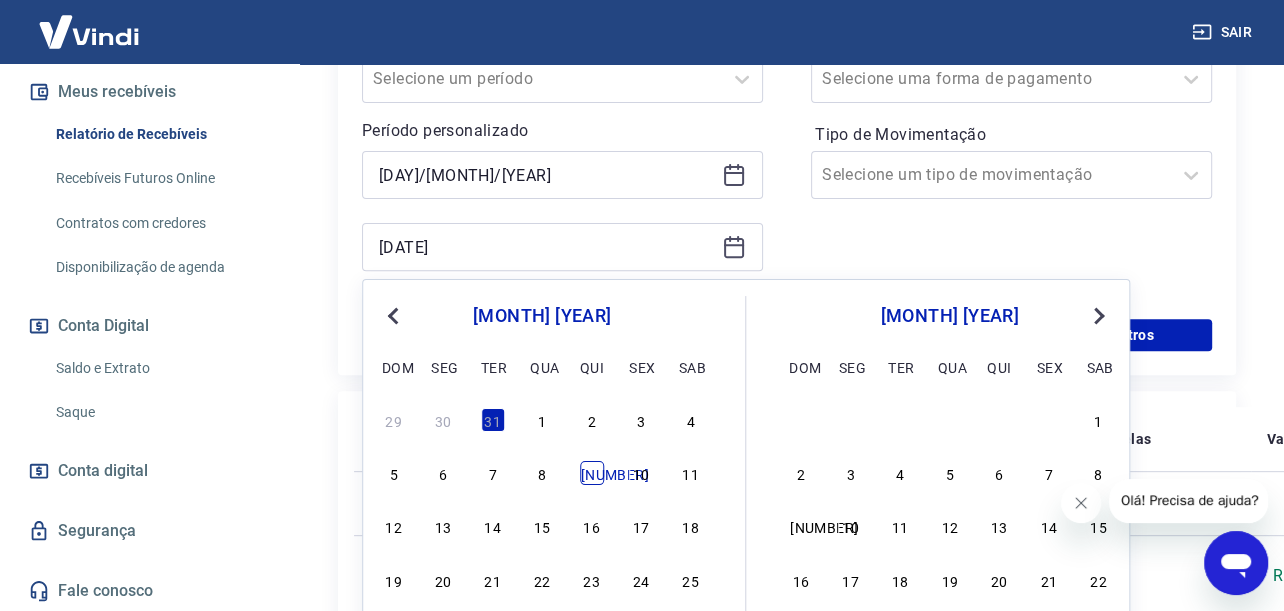 scroll, scrollTop: 700, scrollLeft: 0, axis: vertical 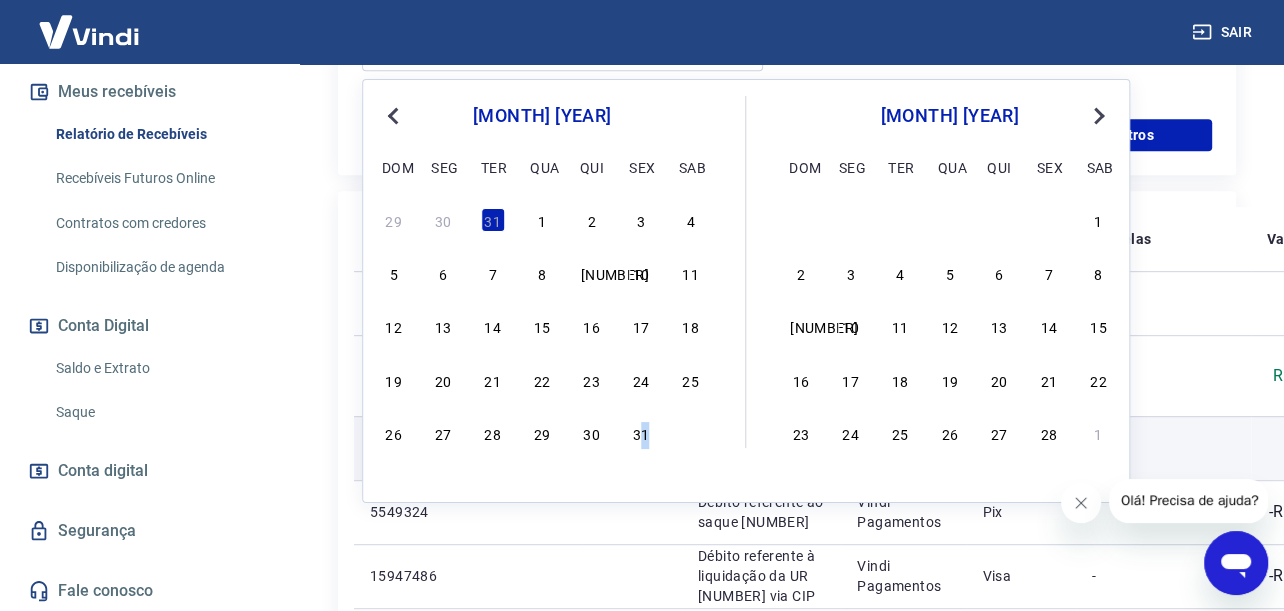 drag, startPoint x: 643, startPoint y: 438, endPoint x: 652, endPoint y: 444, distance: 10.816654 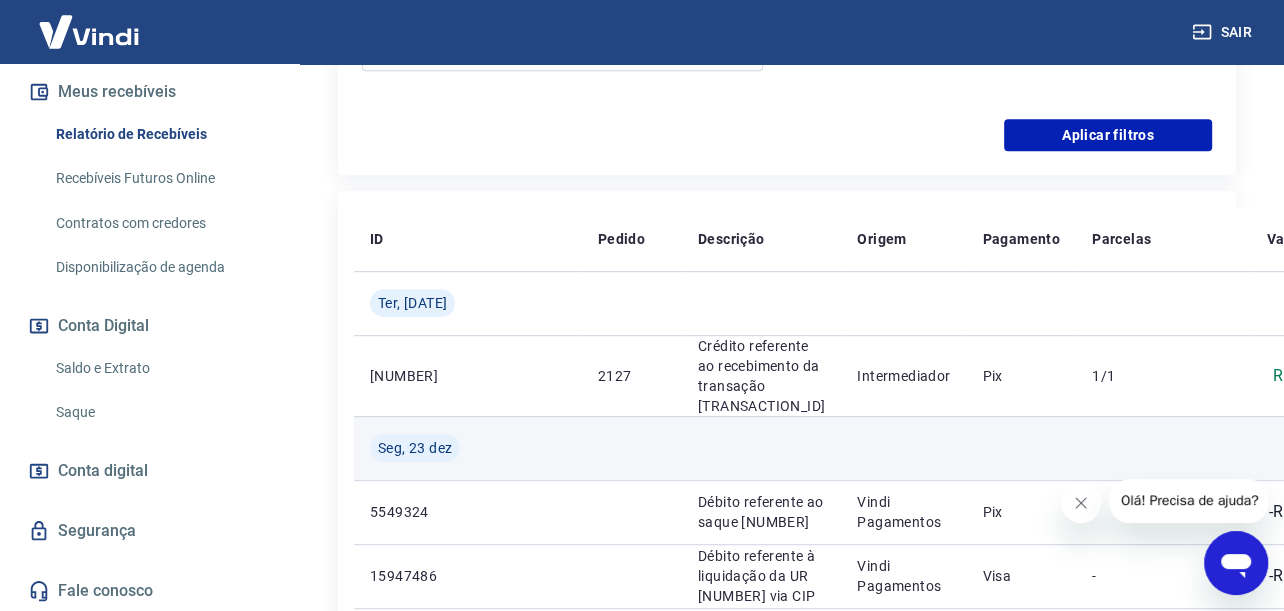 type on "31/01/2025" 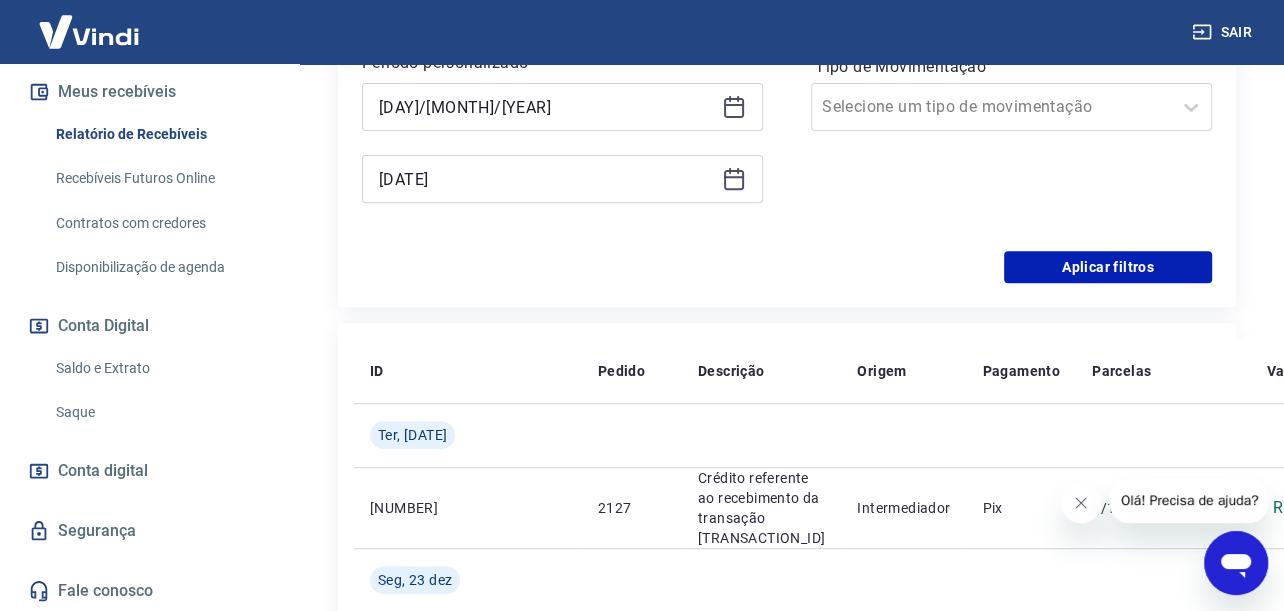 scroll, scrollTop: 400, scrollLeft: 0, axis: vertical 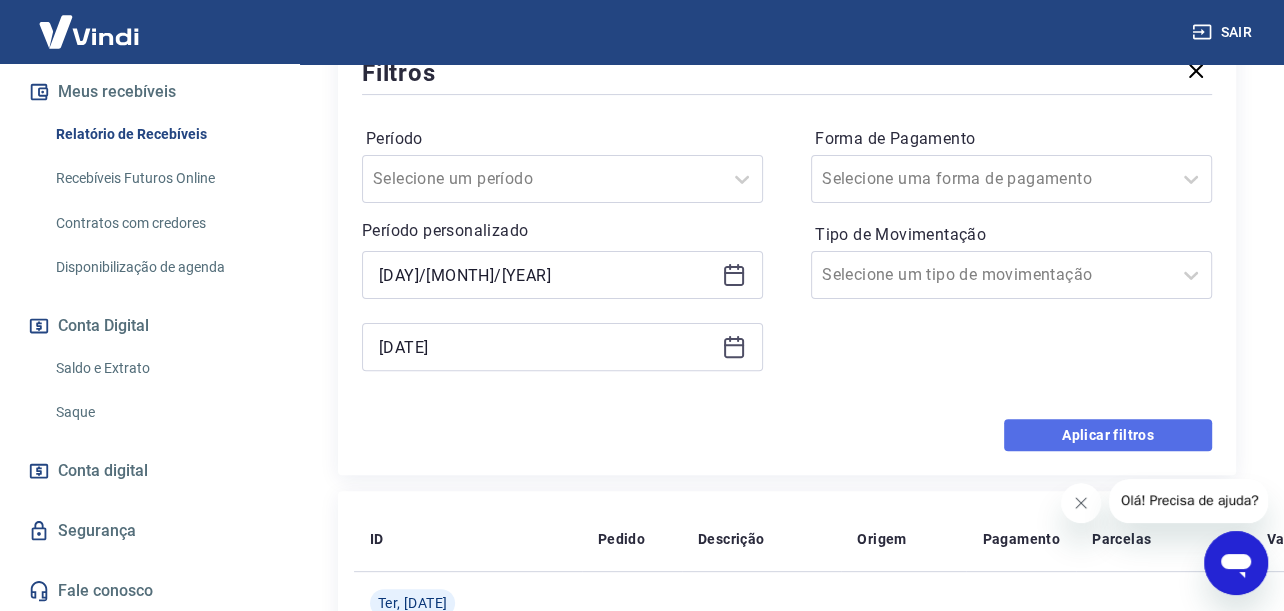 click on "Aplicar filtros" at bounding box center (1108, 435) 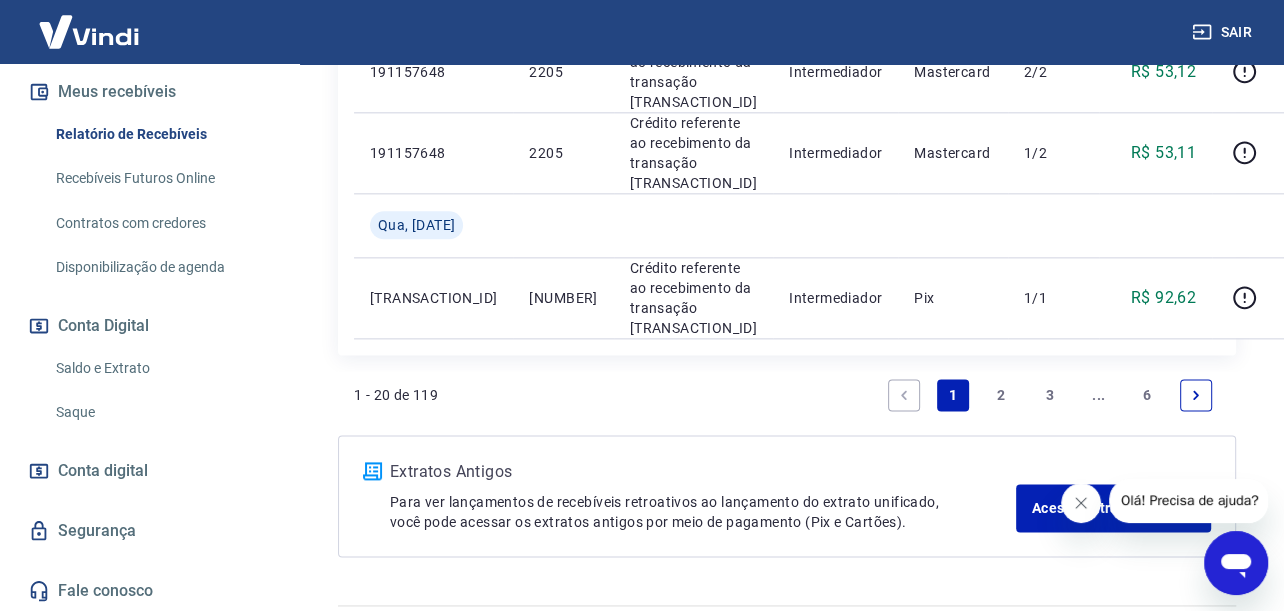 scroll, scrollTop: 1964, scrollLeft: 0, axis: vertical 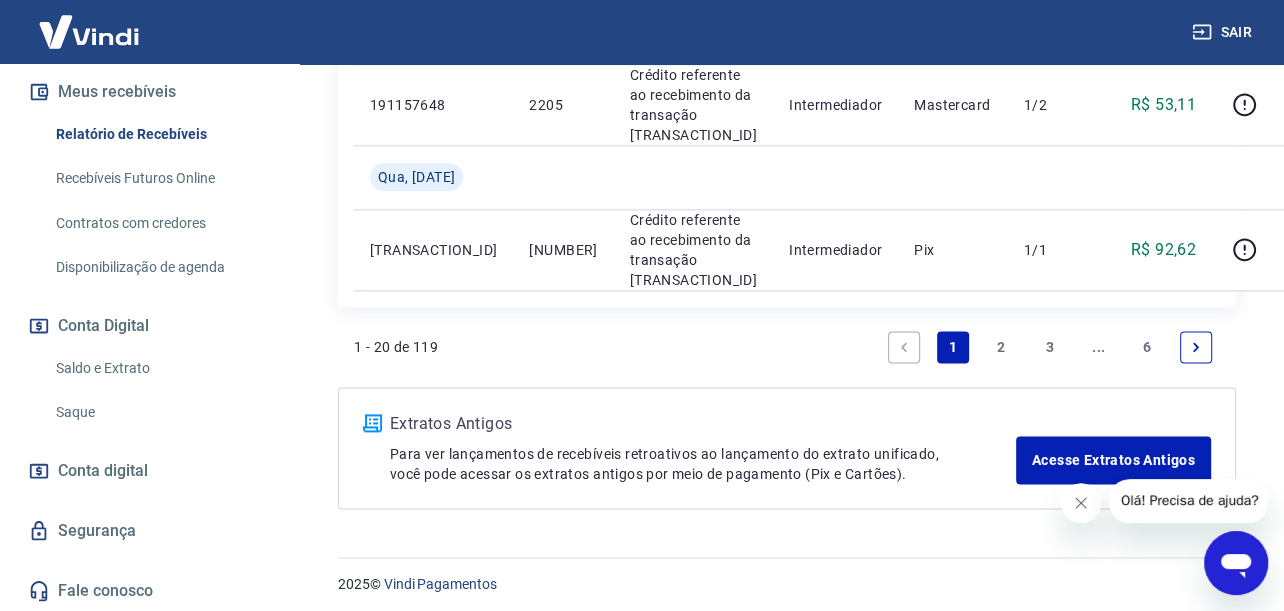 click on "2" at bounding box center [1001, 347] 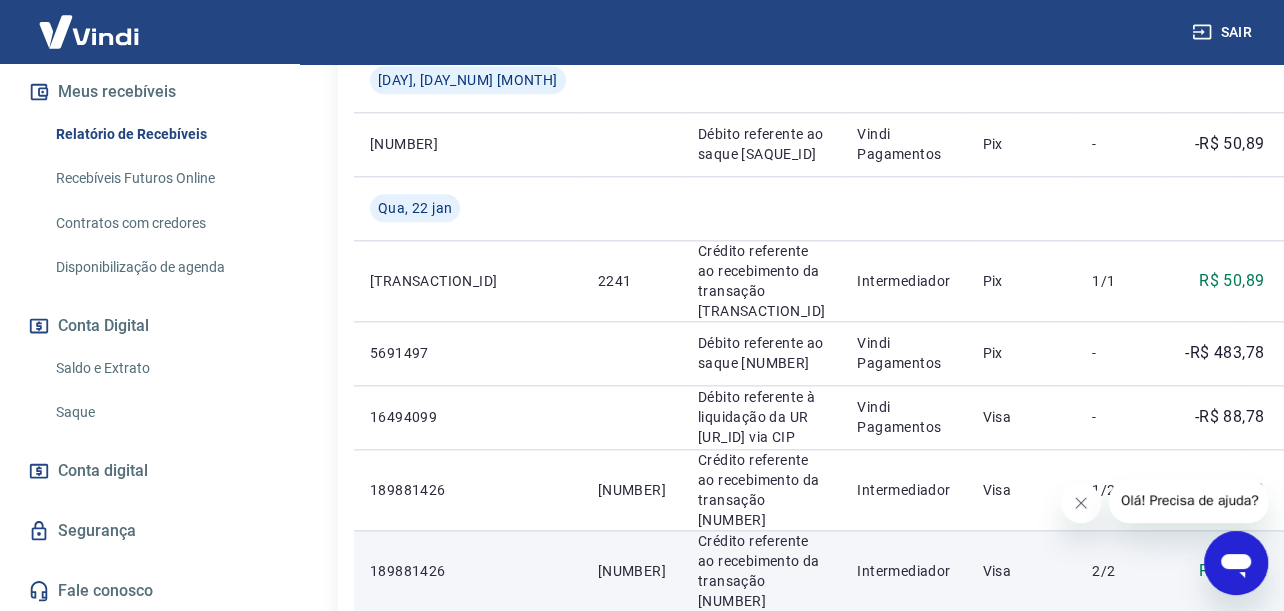 scroll, scrollTop: 2122, scrollLeft: 0, axis: vertical 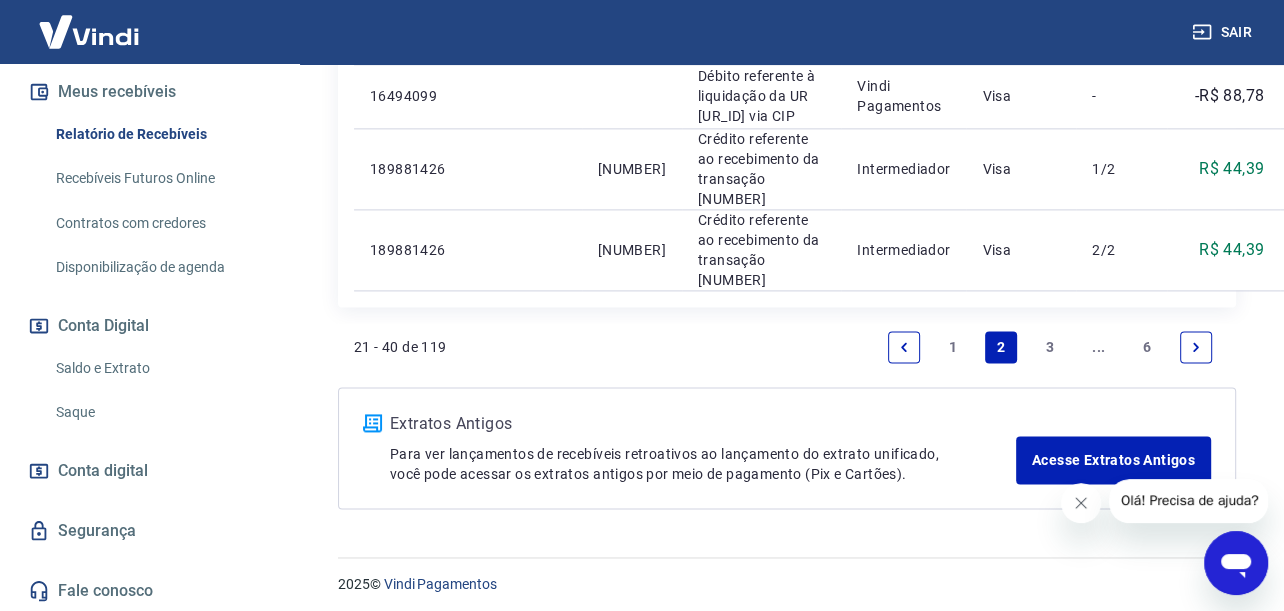 click on "3" at bounding box center [1050, 347] 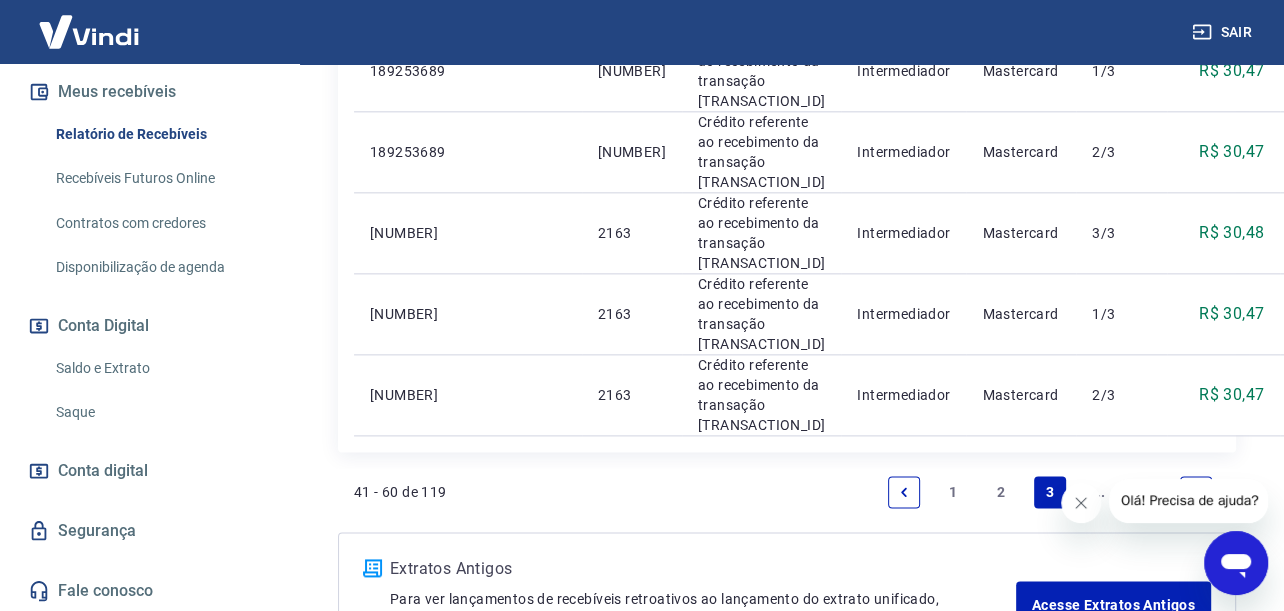 scroll, scrollTop: 2077, scrollLeft: 0, axis: vertical 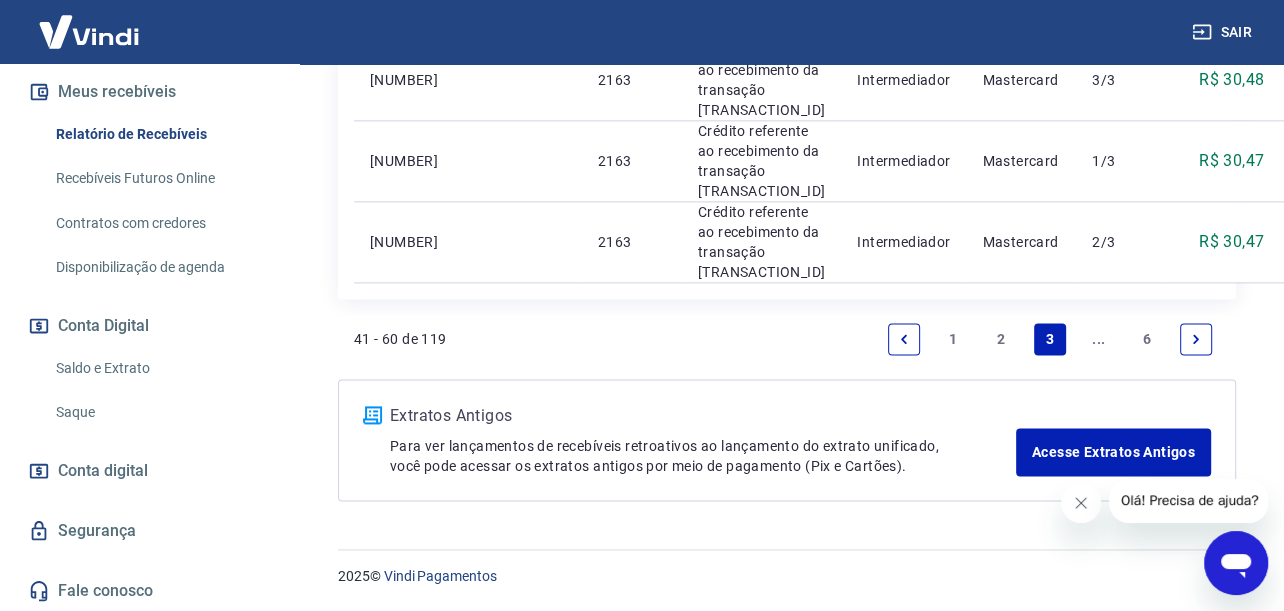 click at bounding box center (1196, 339) 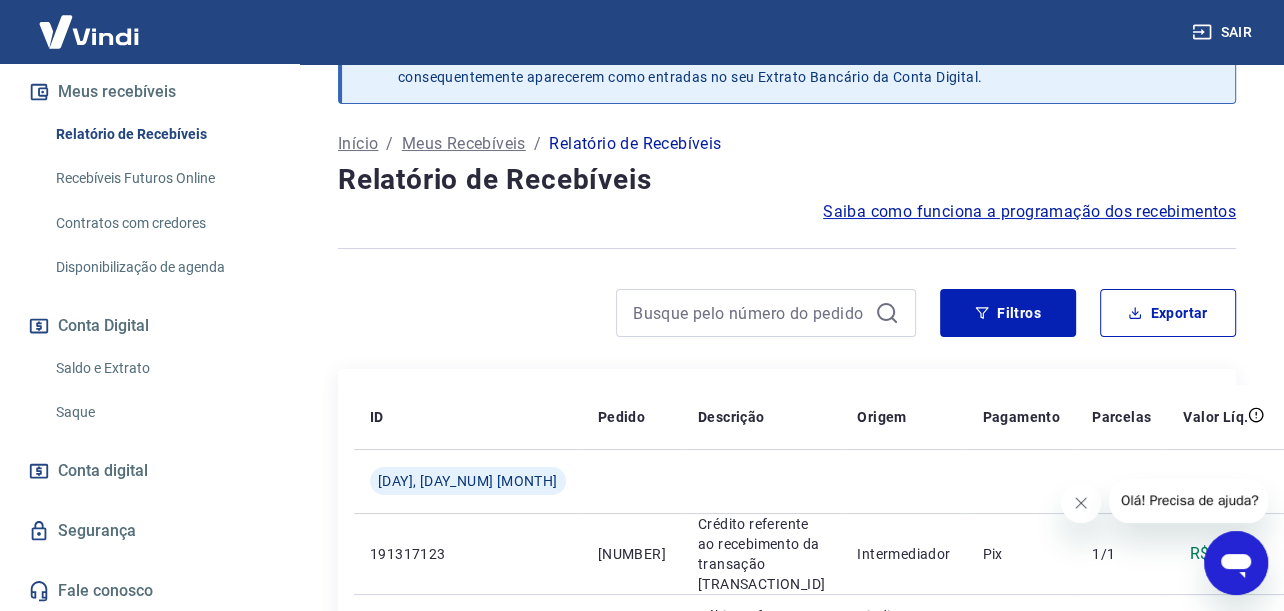 scroll, scrollTop: 0, scrollLeft: 0, axis: both 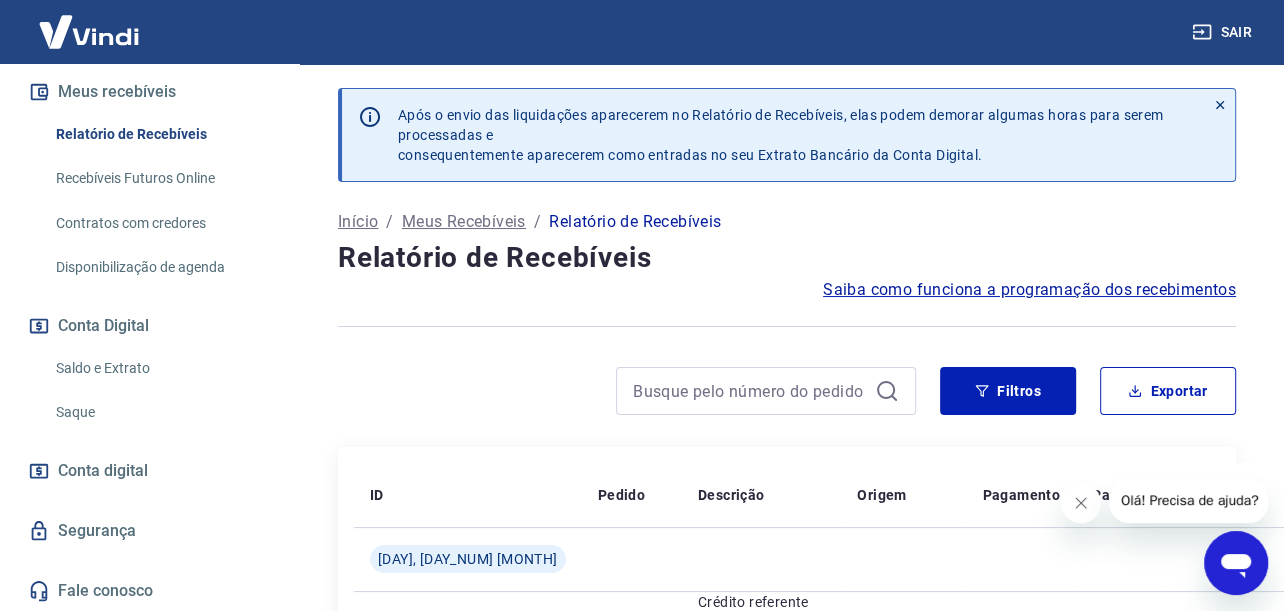 click on "Filtros Exportar" at bounding box center (1088, 391) 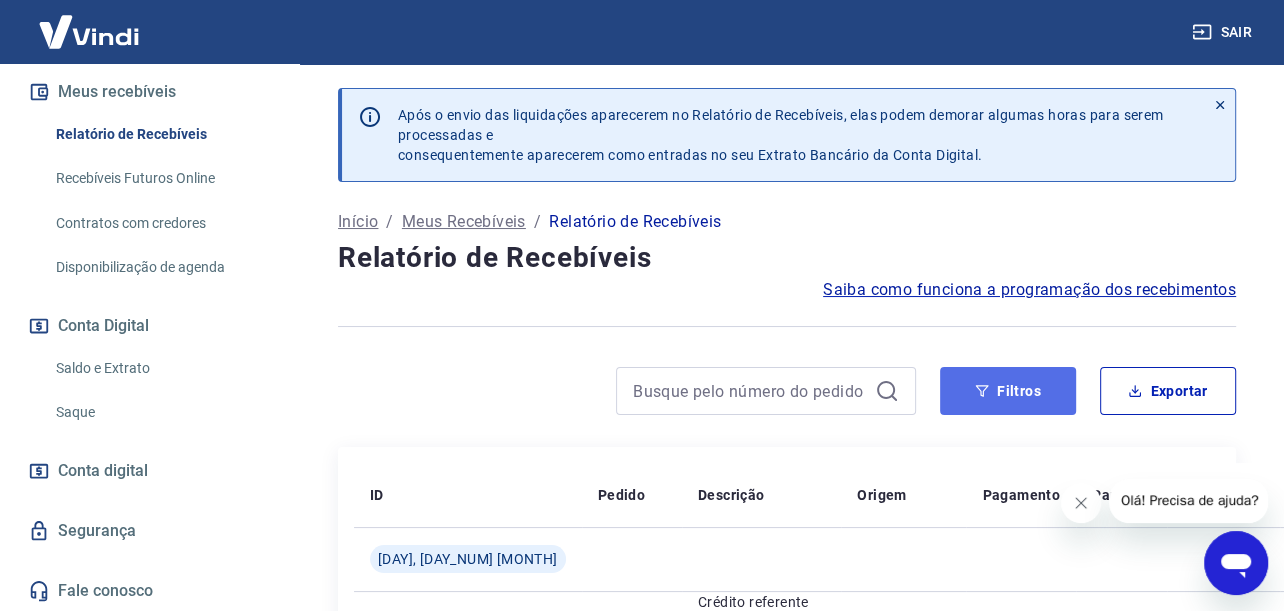 click on "Filtros" at bounding box center (1008, 391) 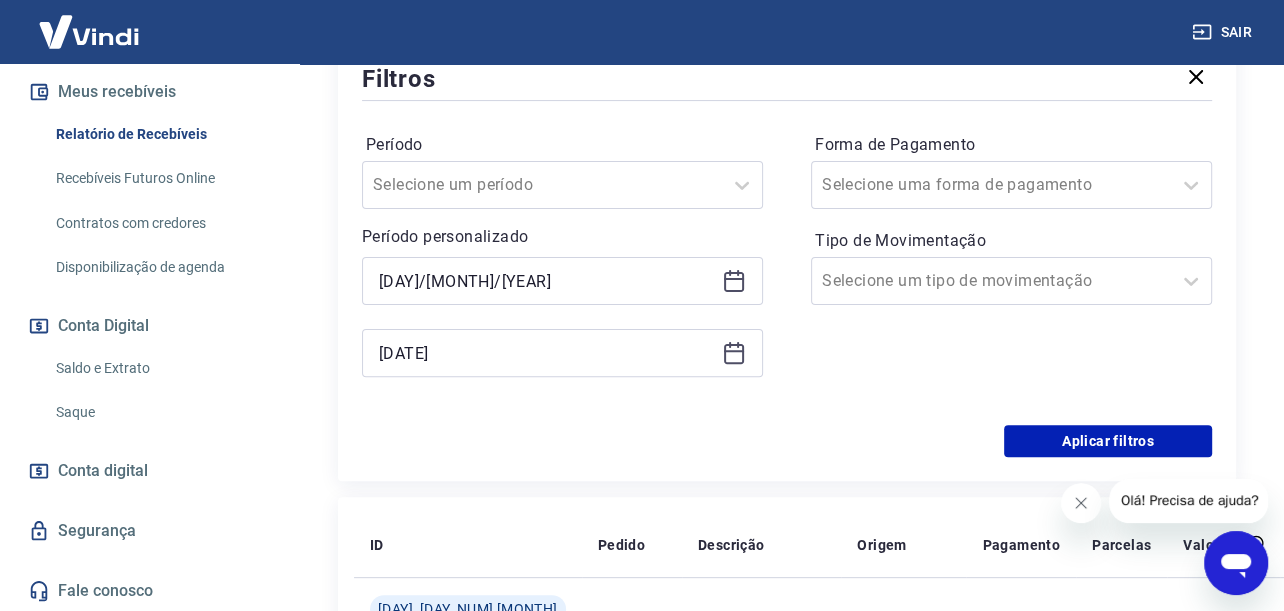 scroll, scrollTop: 400, scrollLeft: 0, axis: vertical 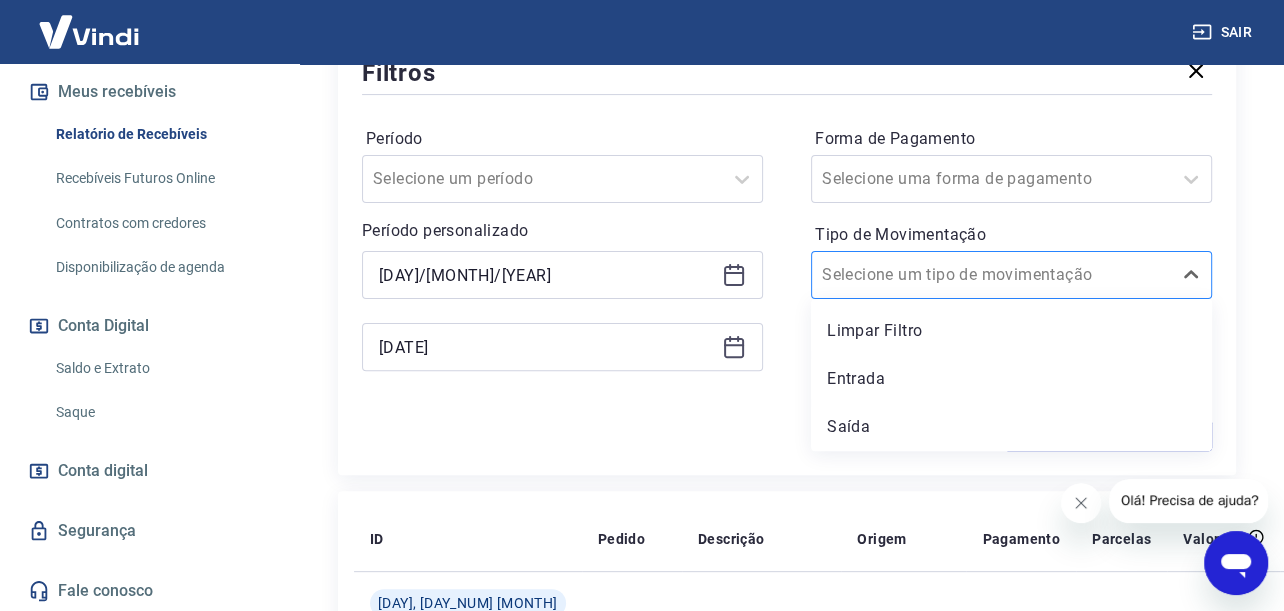 click on "Tipo de Movimentação" at bounding box center (923, 275) 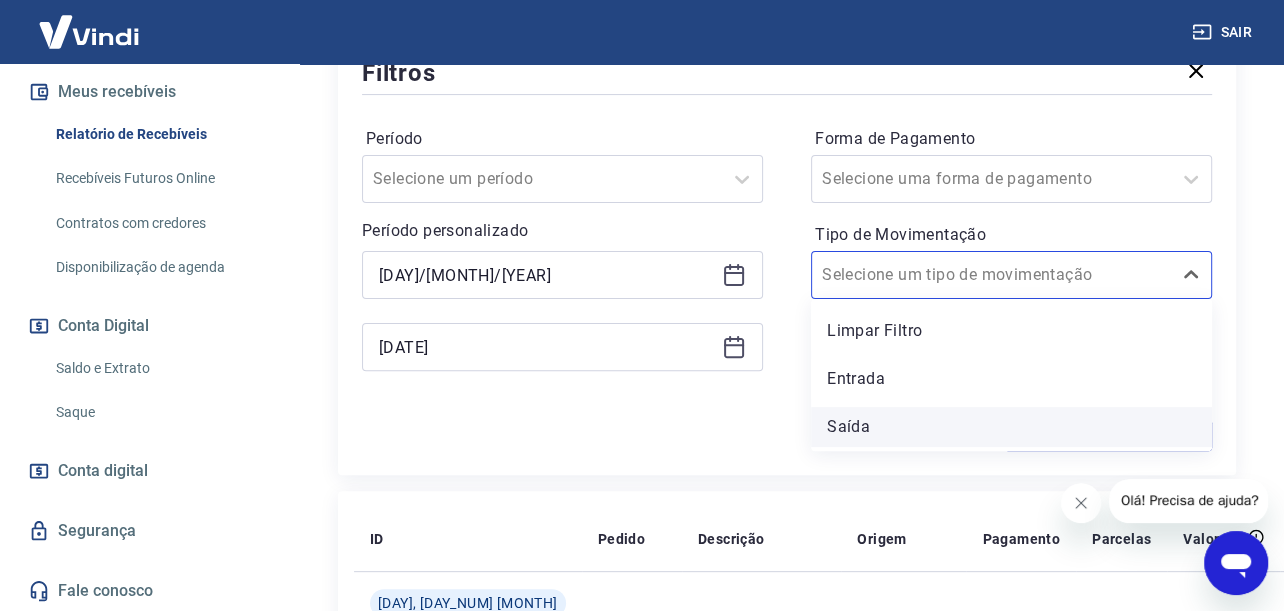 click on "Saída" at bounding box center (1011, 427) 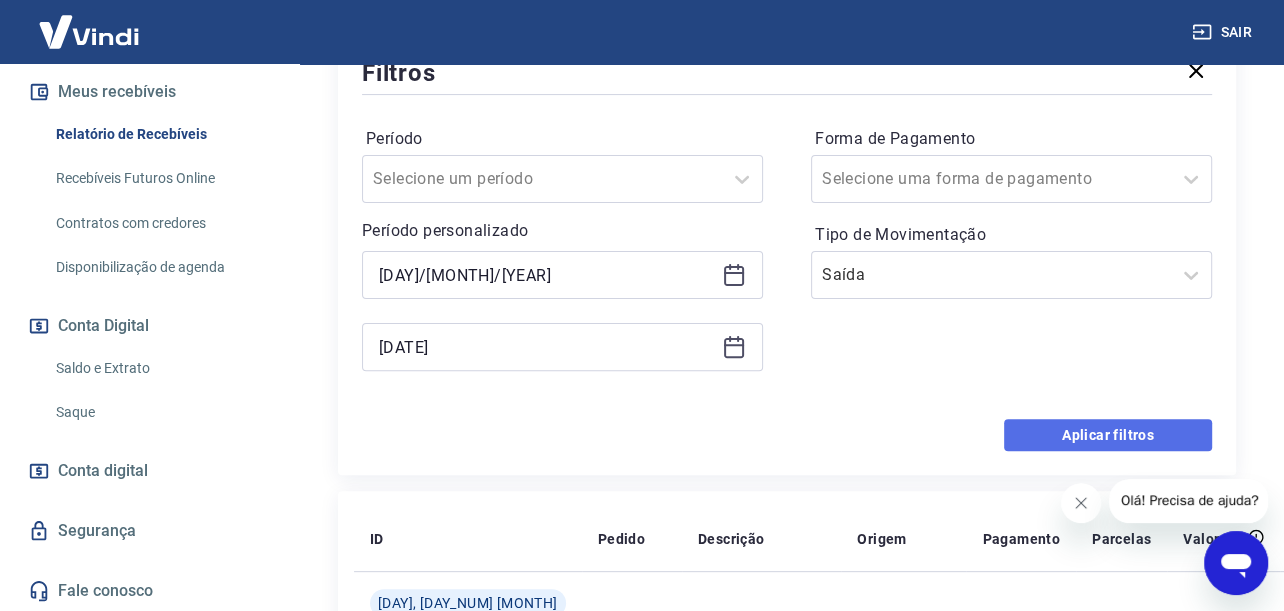 click on "Aplicar filtros" at bounding box center [1108, 435] 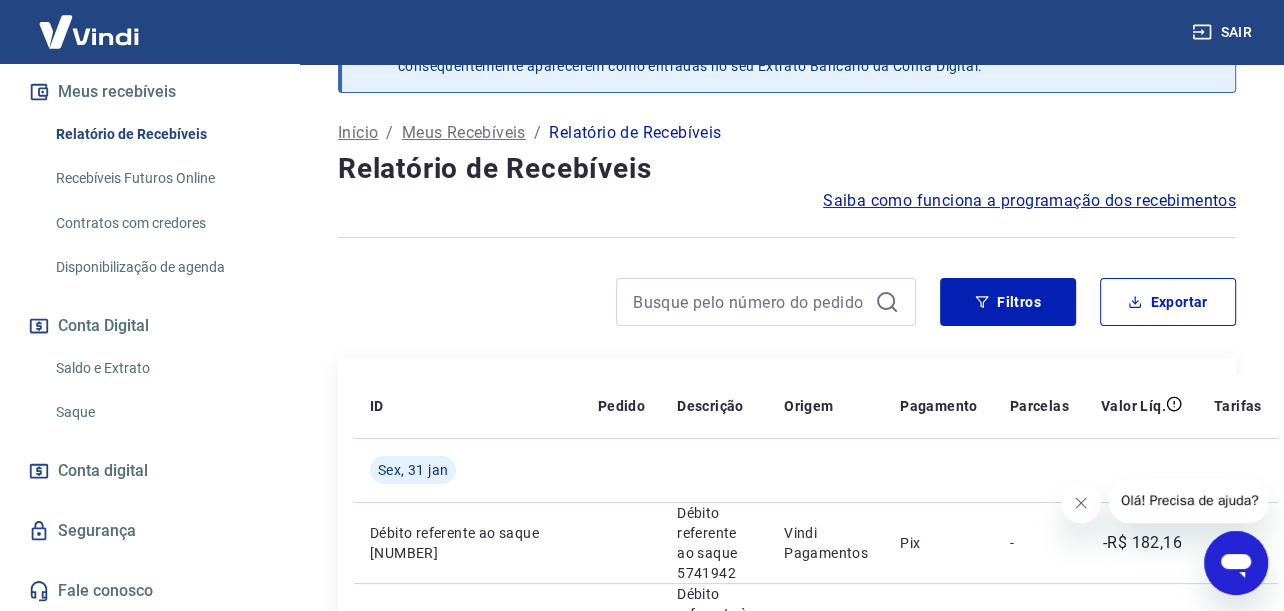 scroll, scrollTop: 400, scrollLeft: 0, axis: vertical 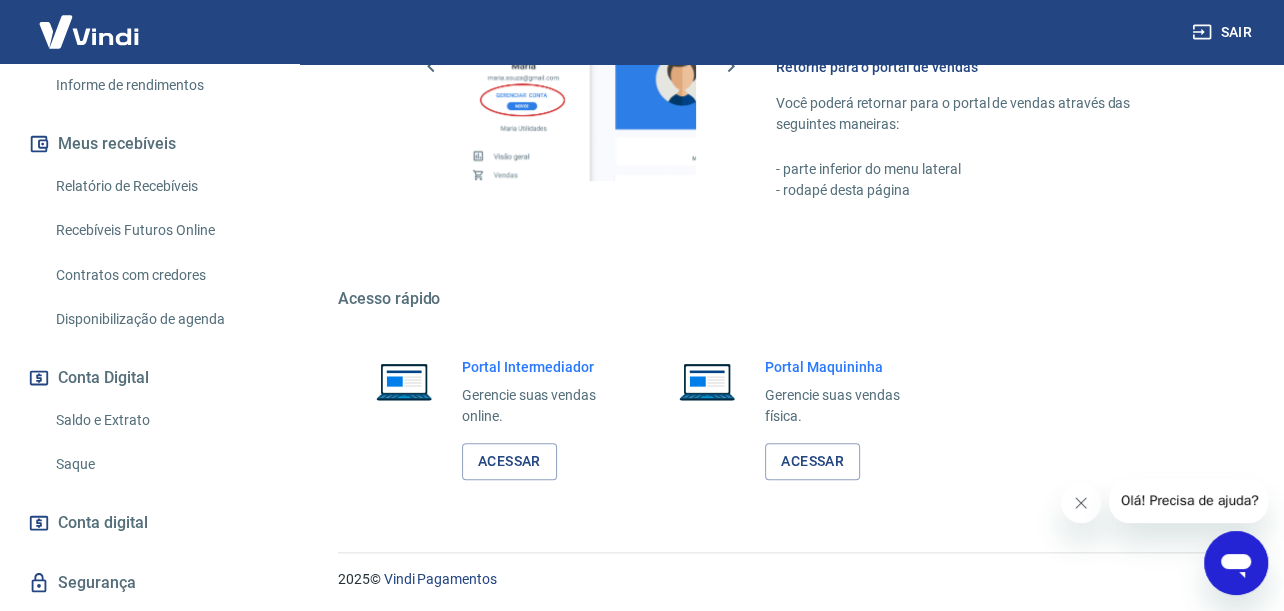 click on "Saldo e Extrato" at bounding box center [161, 420] 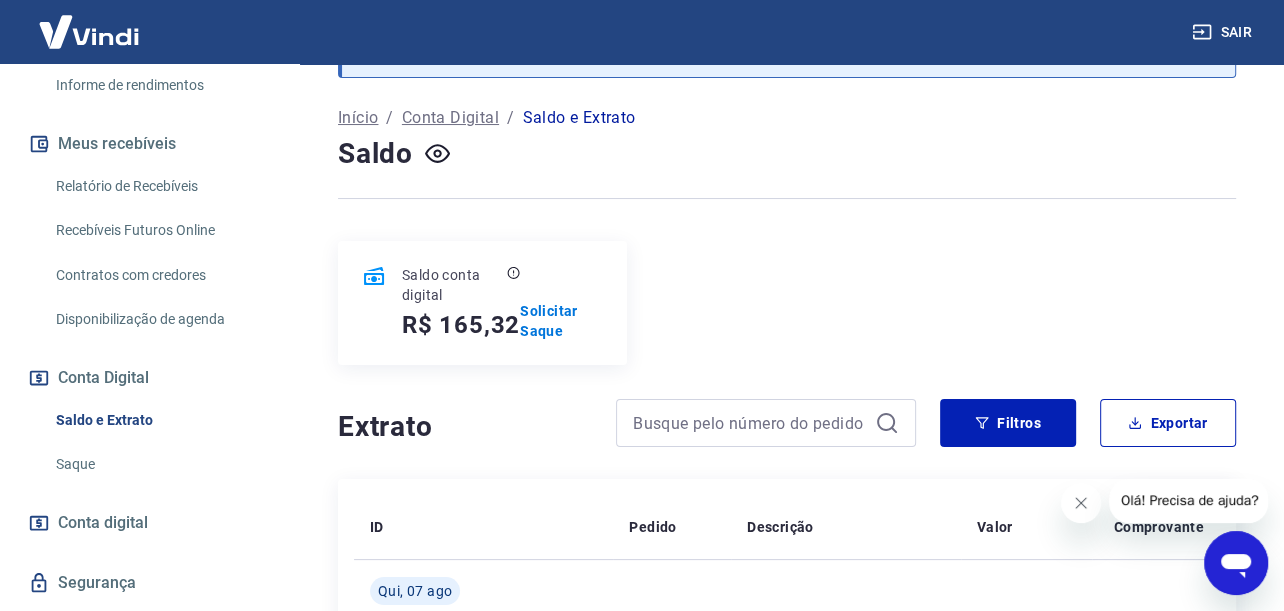 scroll, scrollTop: 300, scrollLeft: 0, axis: vertical 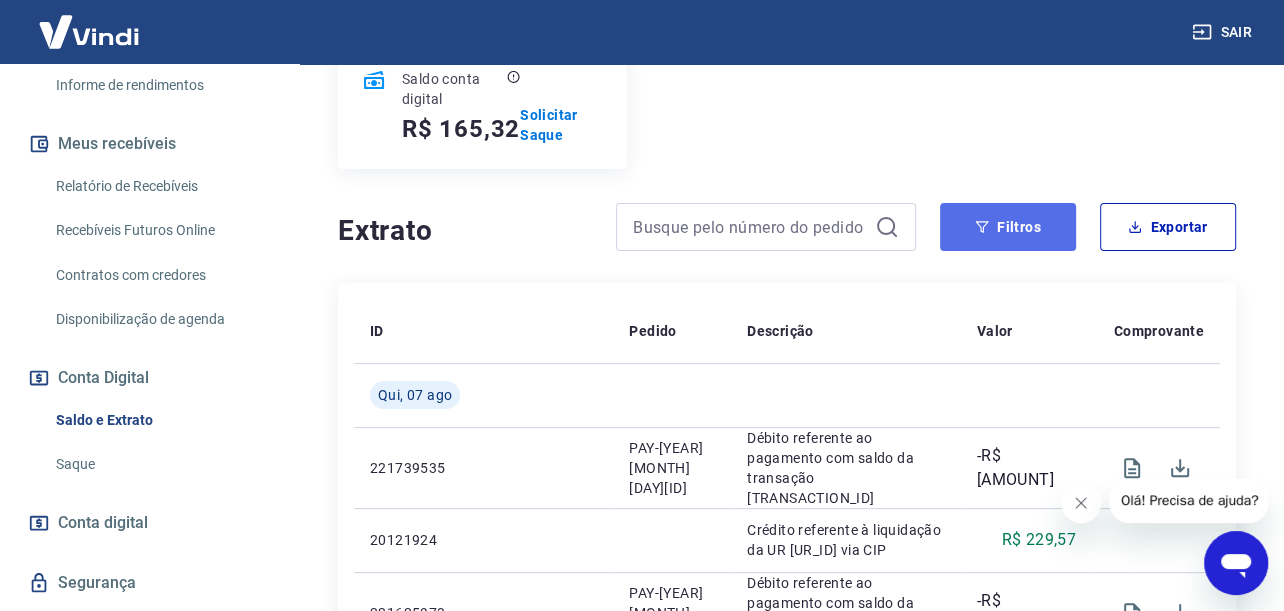 click on "Filtros" at bounding box center (1008, 227) 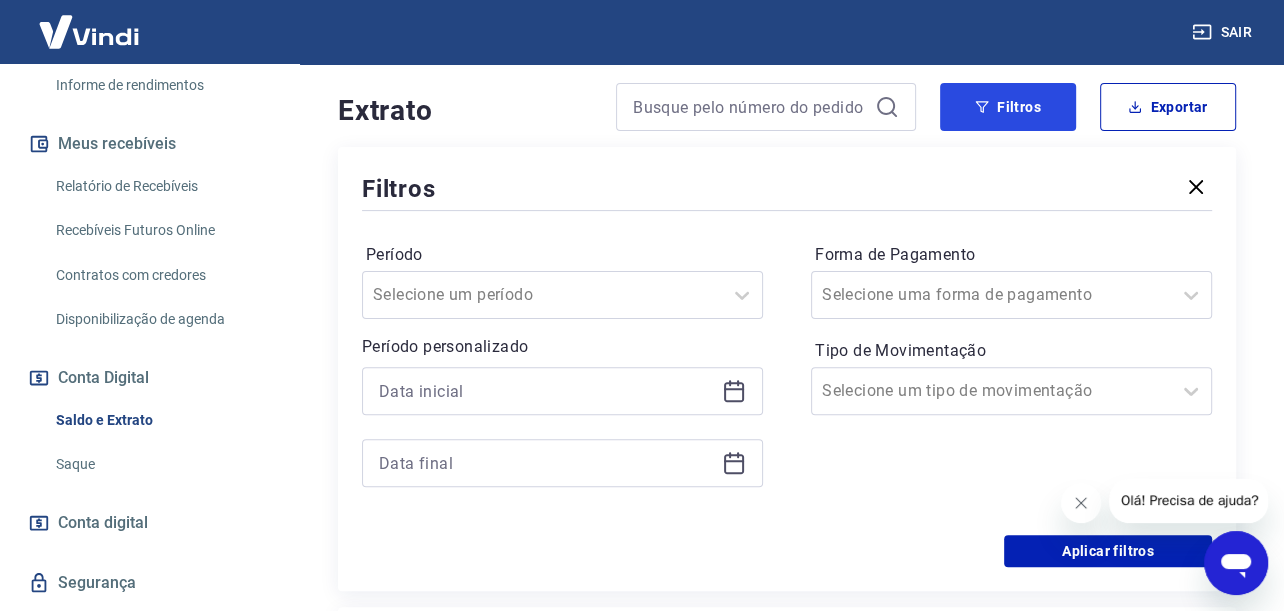 scroll, scrollTop: 500, scrollLeft: 0, axis: vertical 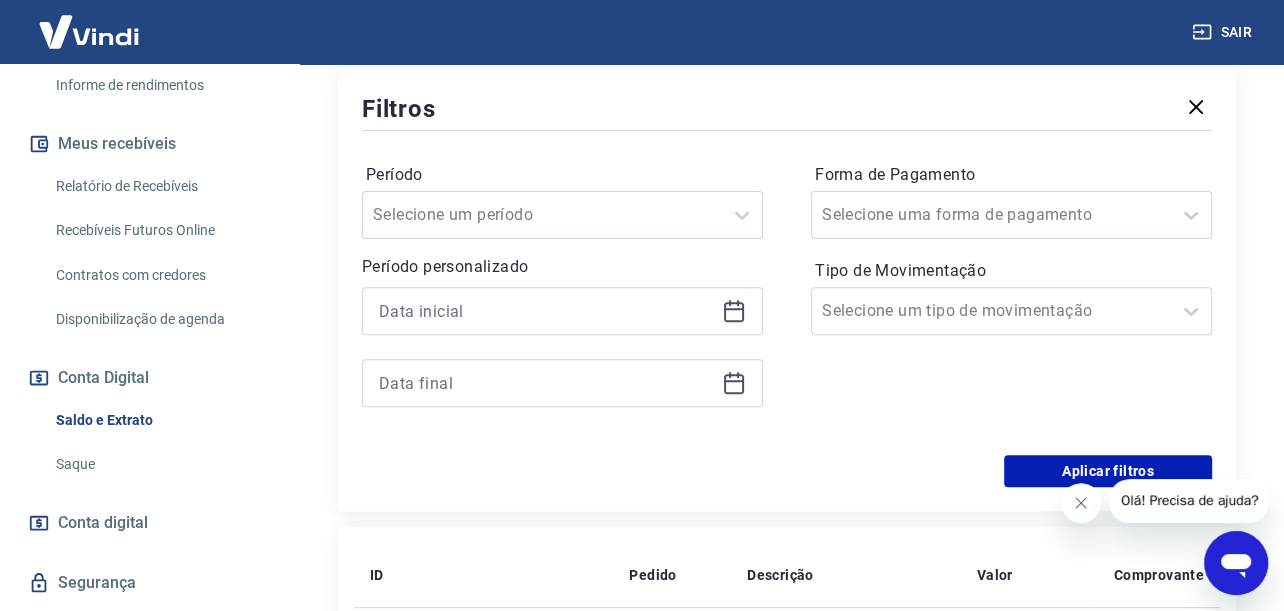 click 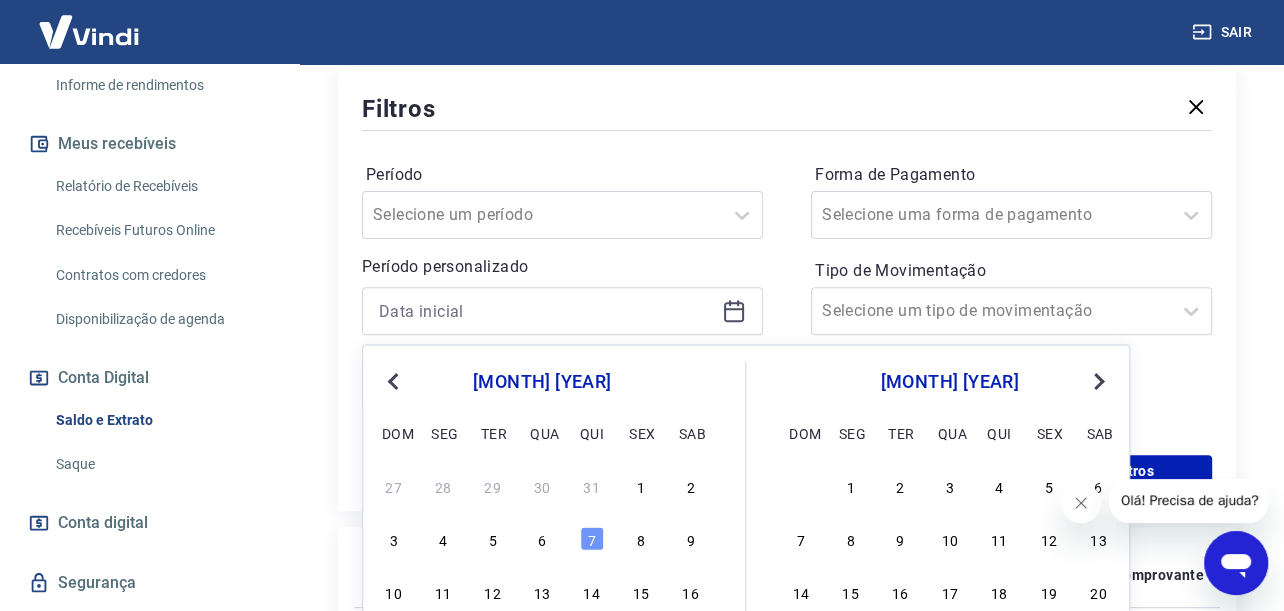 click on "Previous Month" at bounding box center (393, 381) 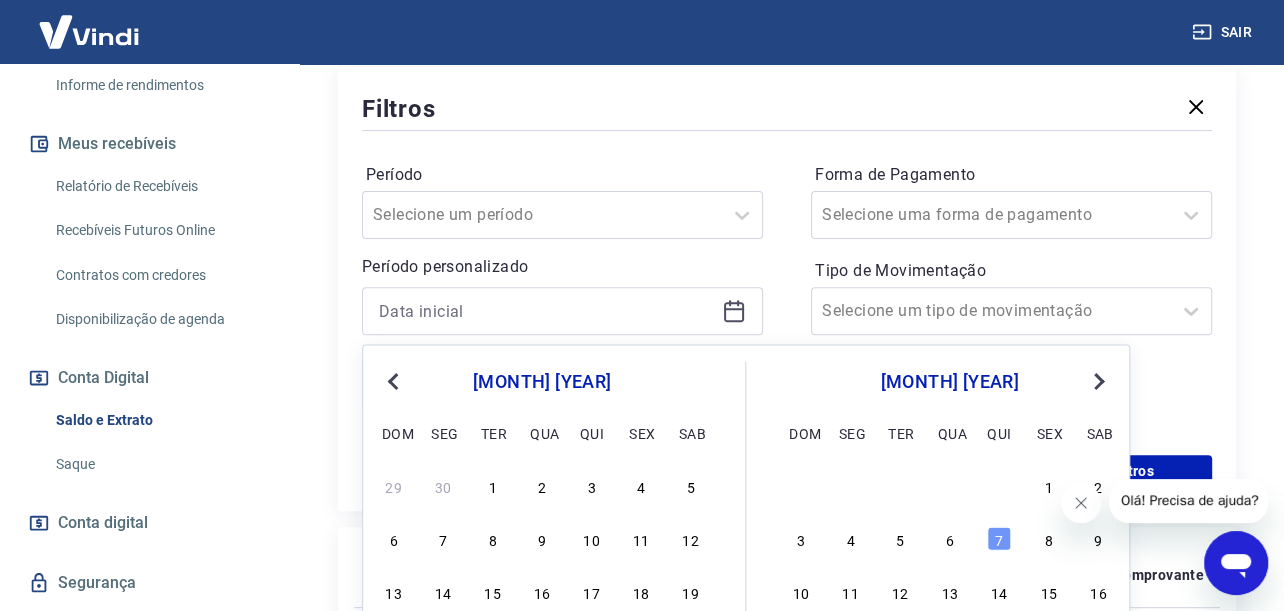 click on "Previous Month" at bounding box center (393, 381) 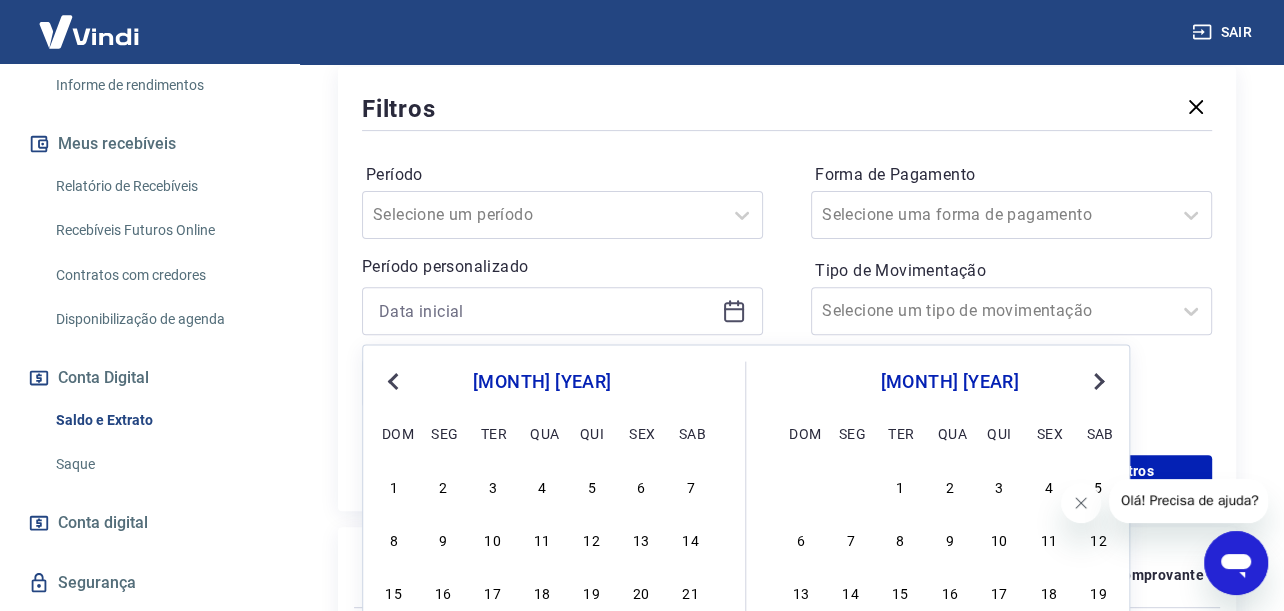 click on "Previous Month" at bounding box center [393, 381] 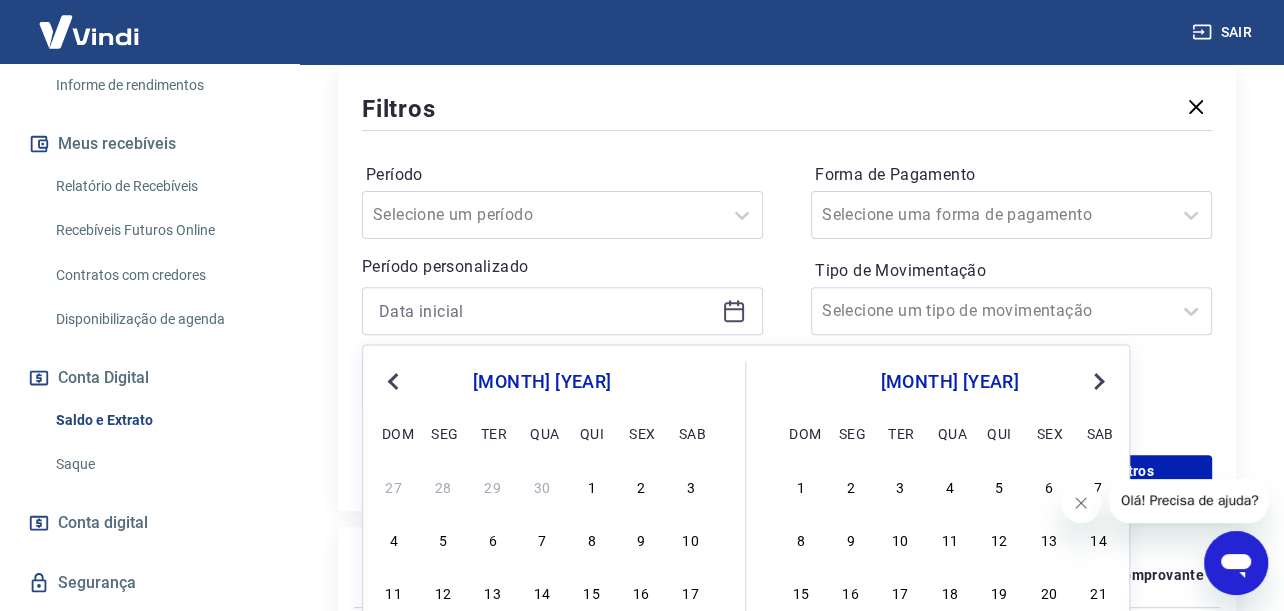 click on "Previous Month" at bounding box center [393, 381] 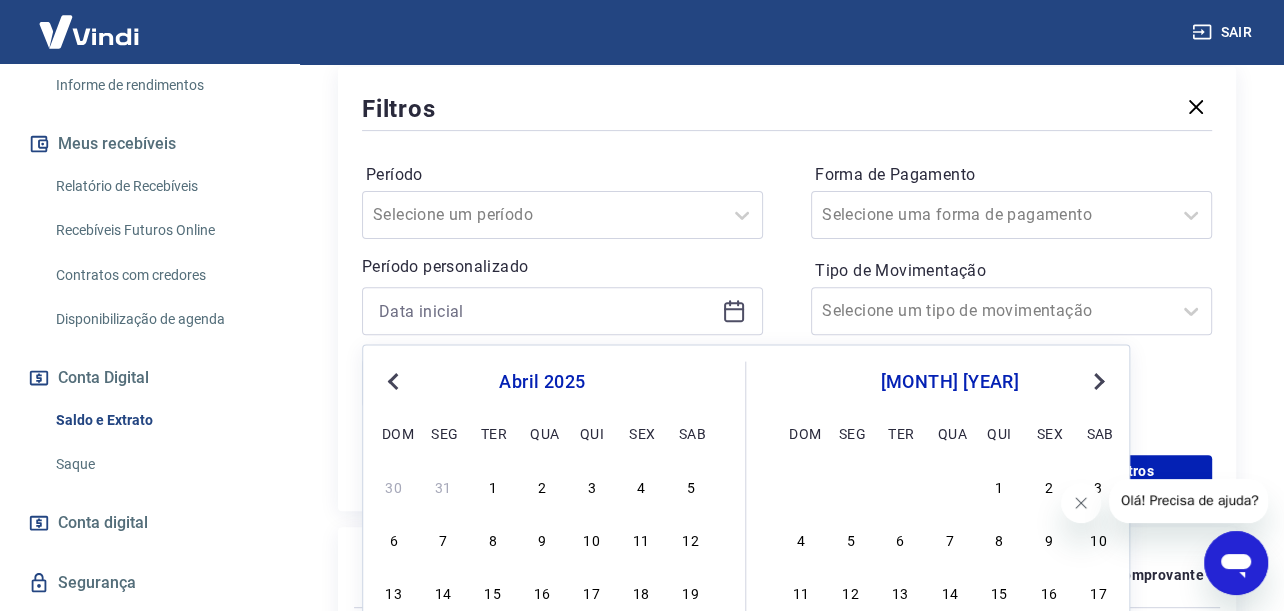 click on "Previous Month" at bounding box center [393, 381] 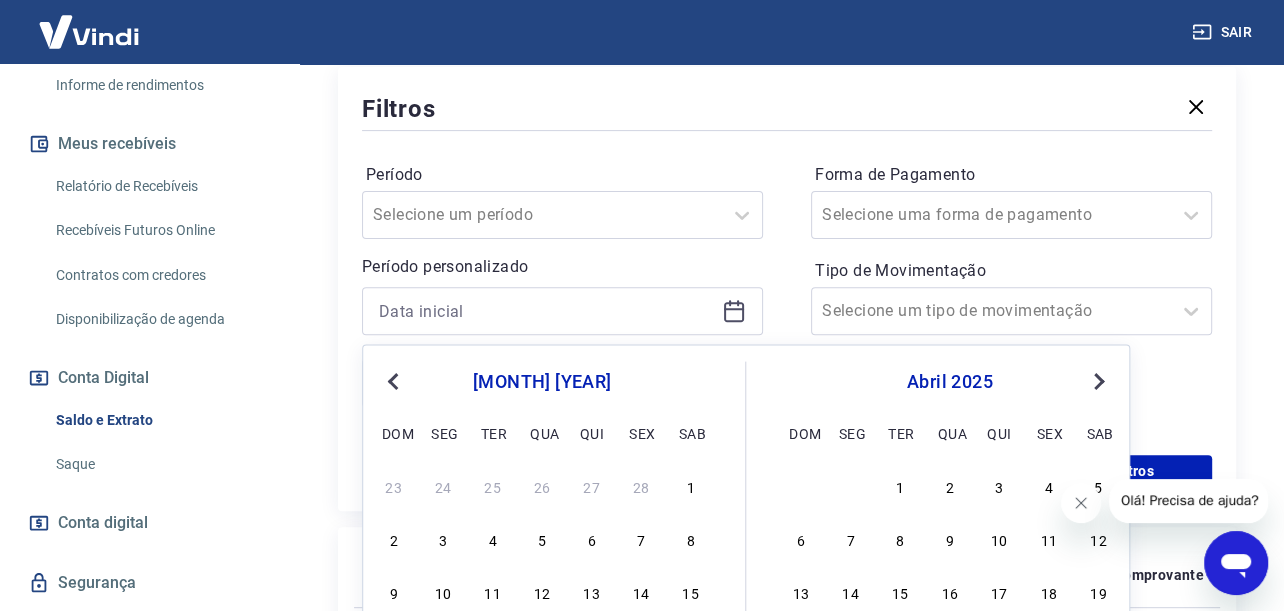 click on "Previous Month" at bounding box center (393, 381) 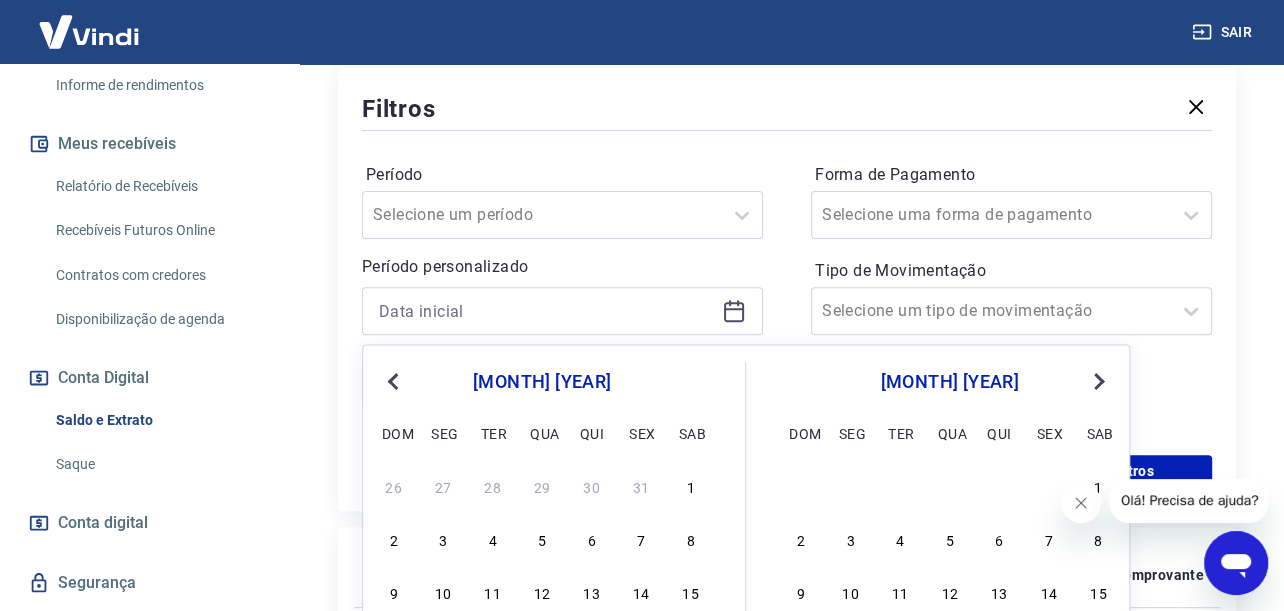 click on "Previous Month" at bounding box center (393, 381) 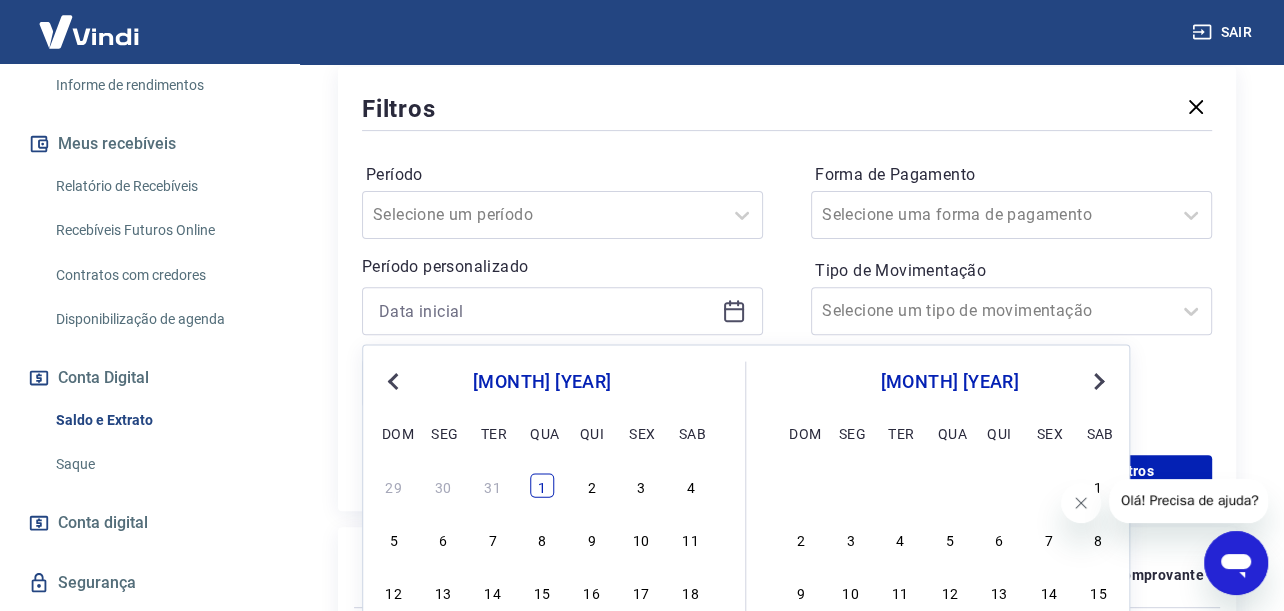click on "1" at bounding box center (542, 485) 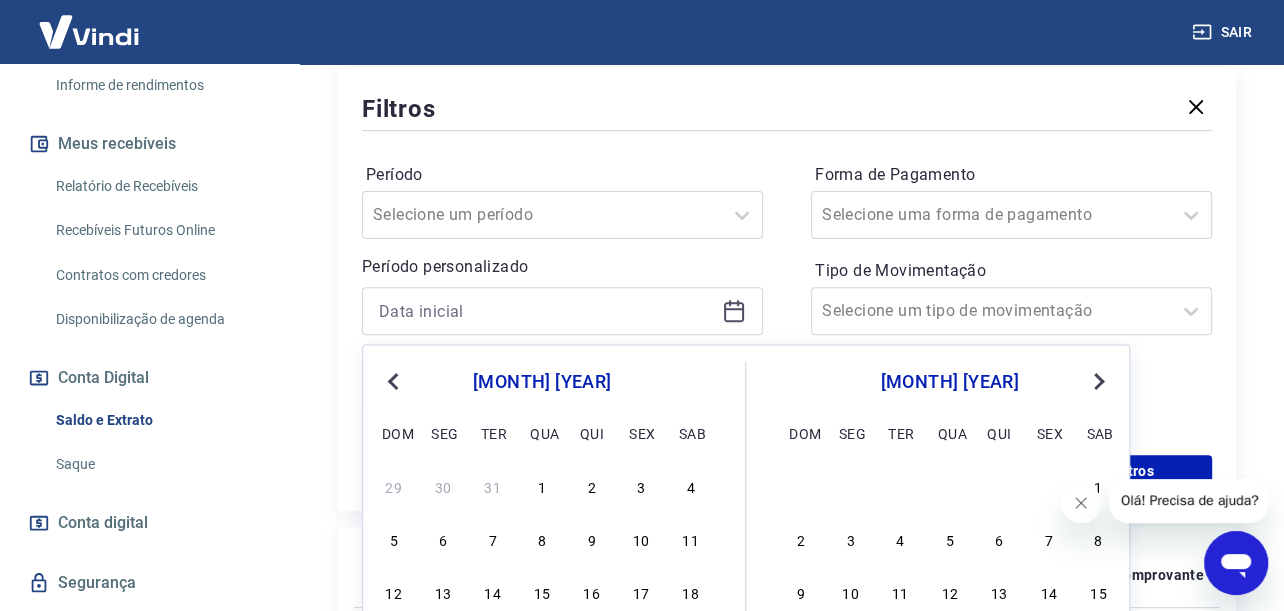 type on "01/01/2025" 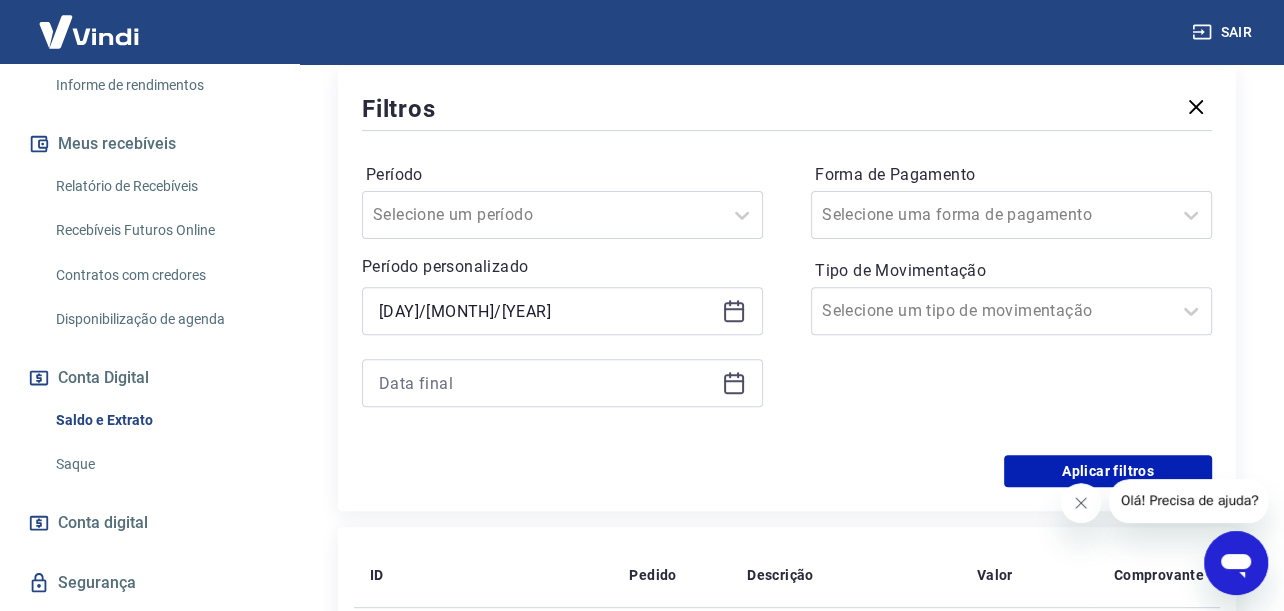 click 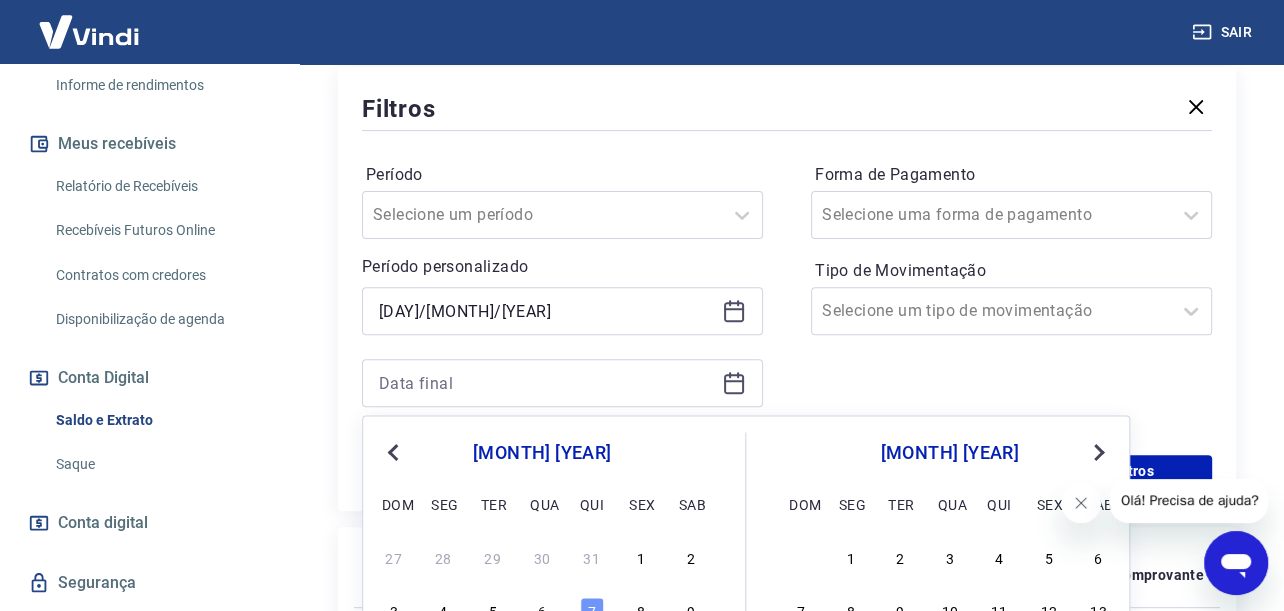 click on "Previous Month" at bounding box center [395, 451] 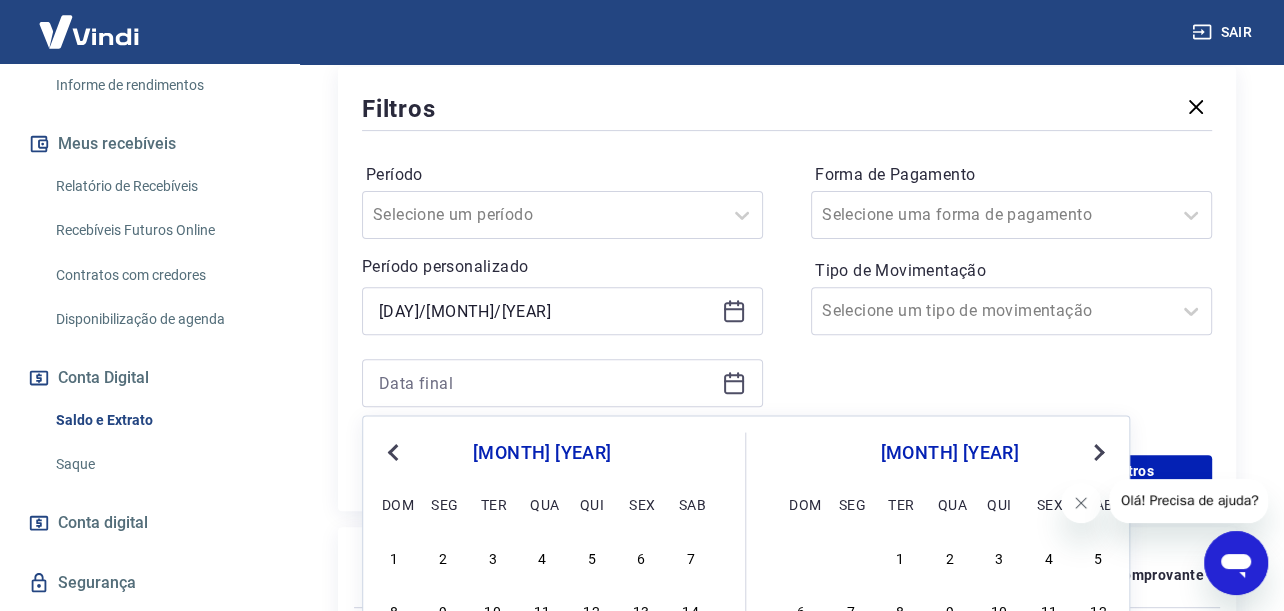 click on "Previous Month" at bounding box center [395, 451] 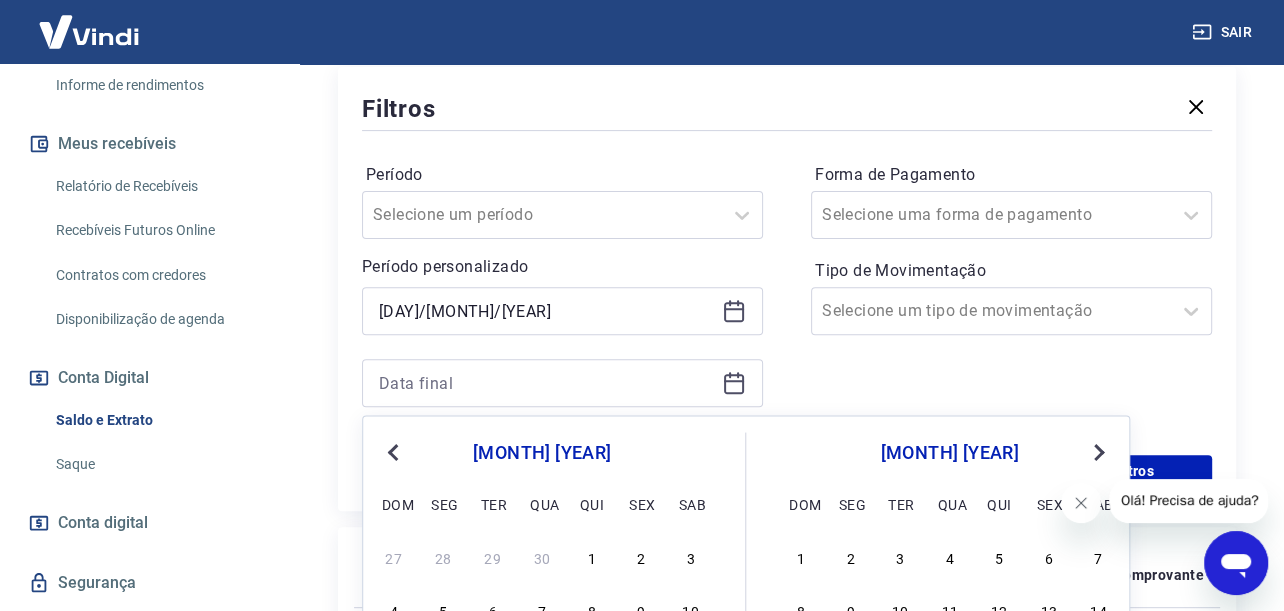 click on "Previous Month" at bounding box center [395, 451] 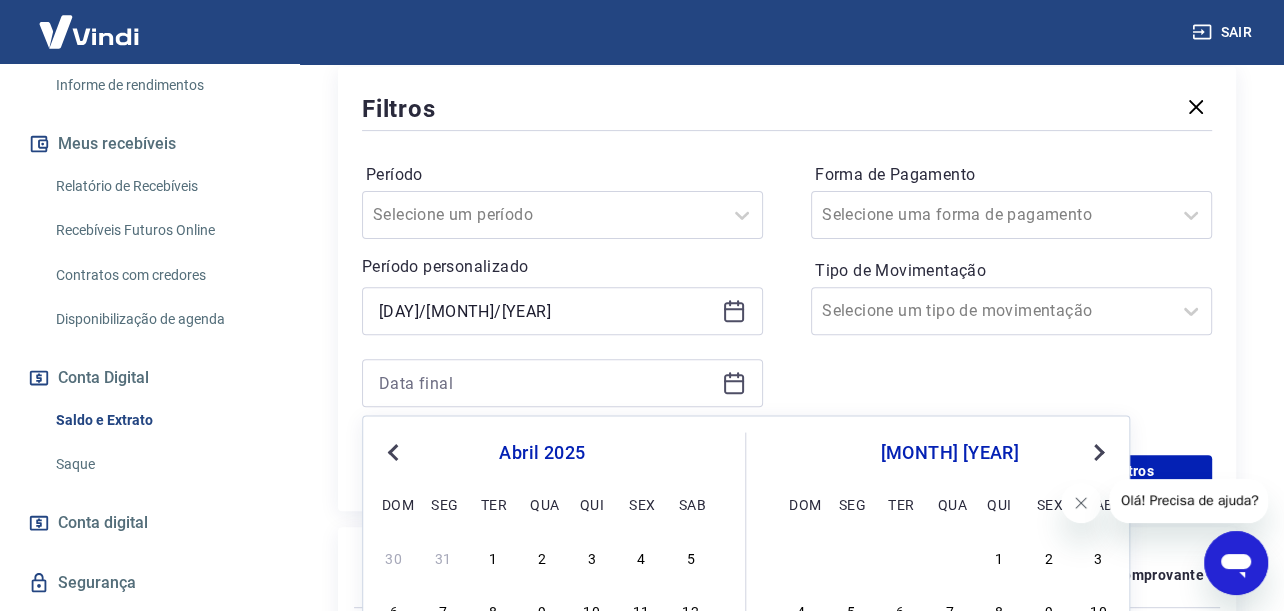 click on "Previous Month" at bounding box center (395, 451) 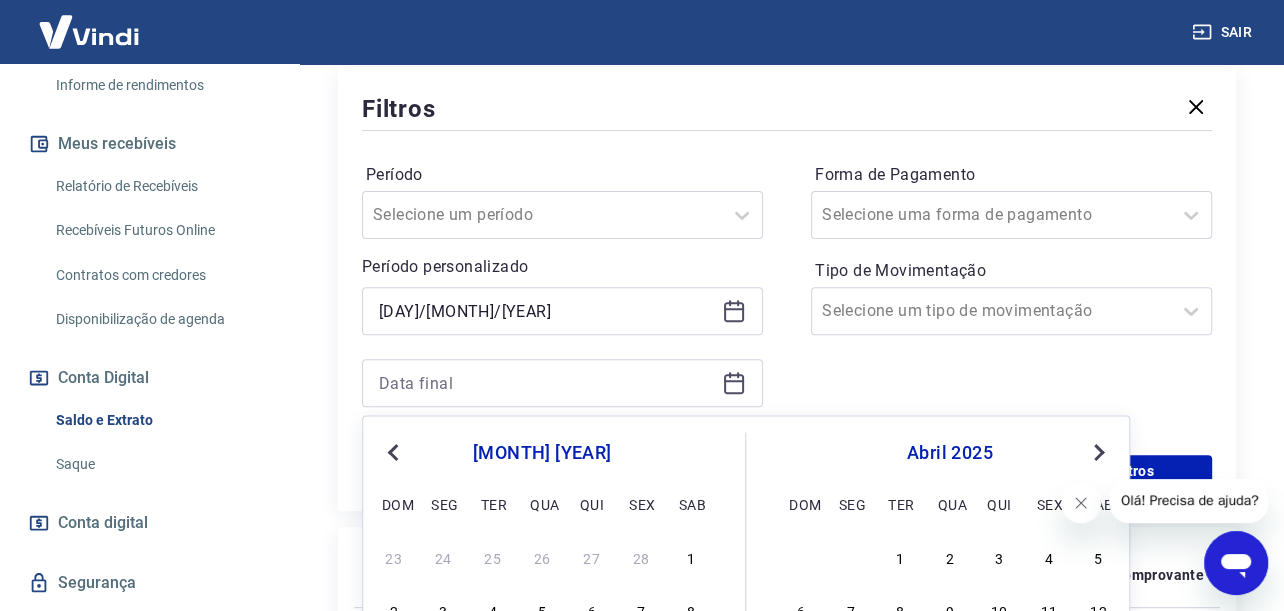 click on "Previous Month" at bounding box center [395, 451] 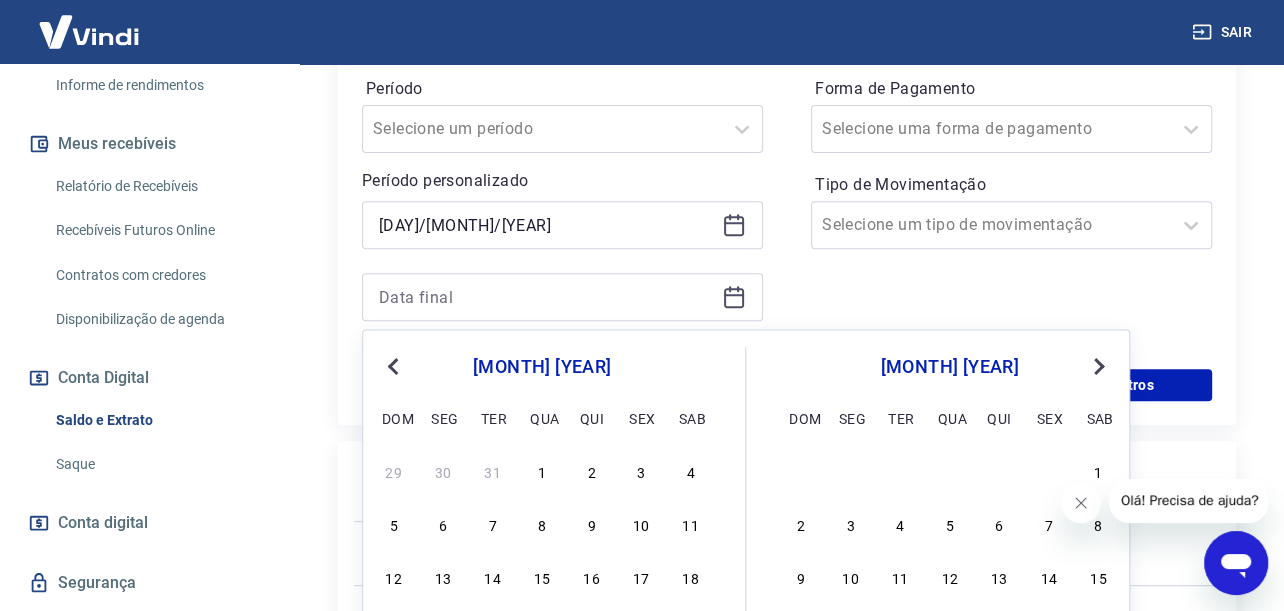 scroll, scrollTop: 800, scrollLeft: 0, axis: vertical 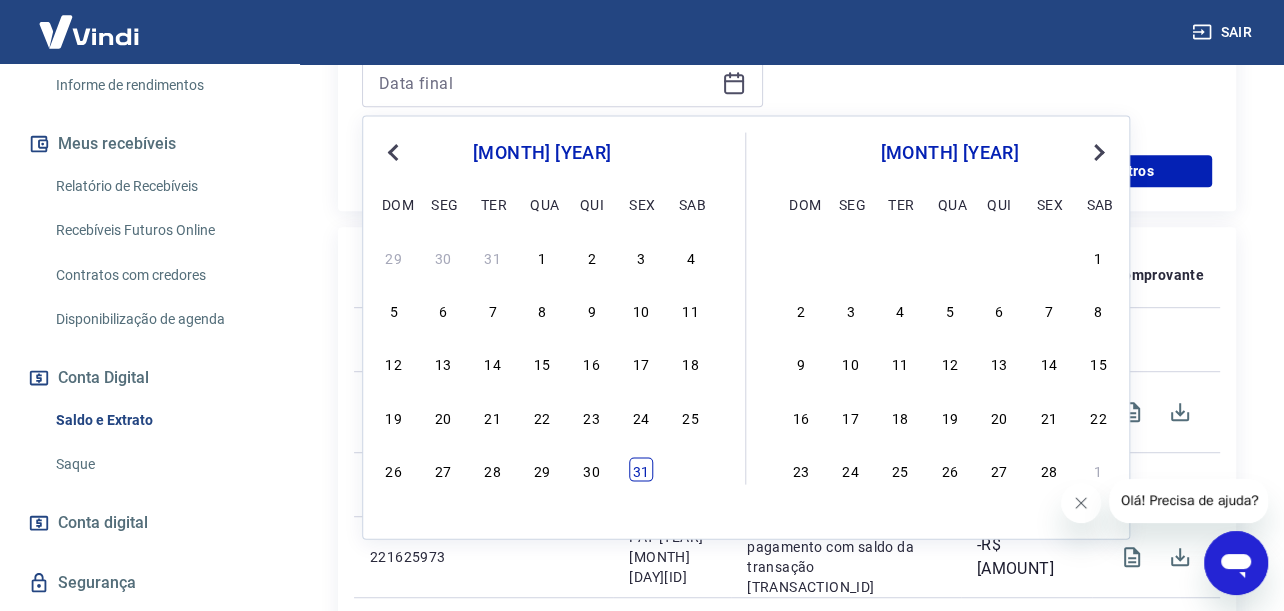 click on "31" at bounding box center [641, 469] 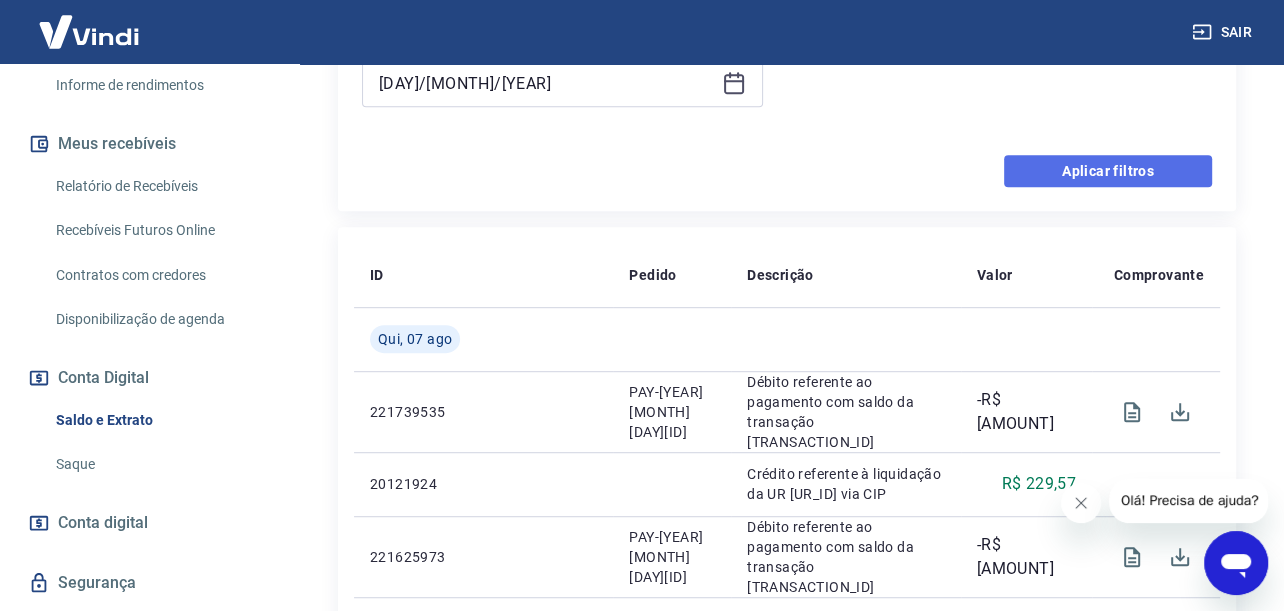 click on "Aplicar filtros" at bounding box center [1108, 171] 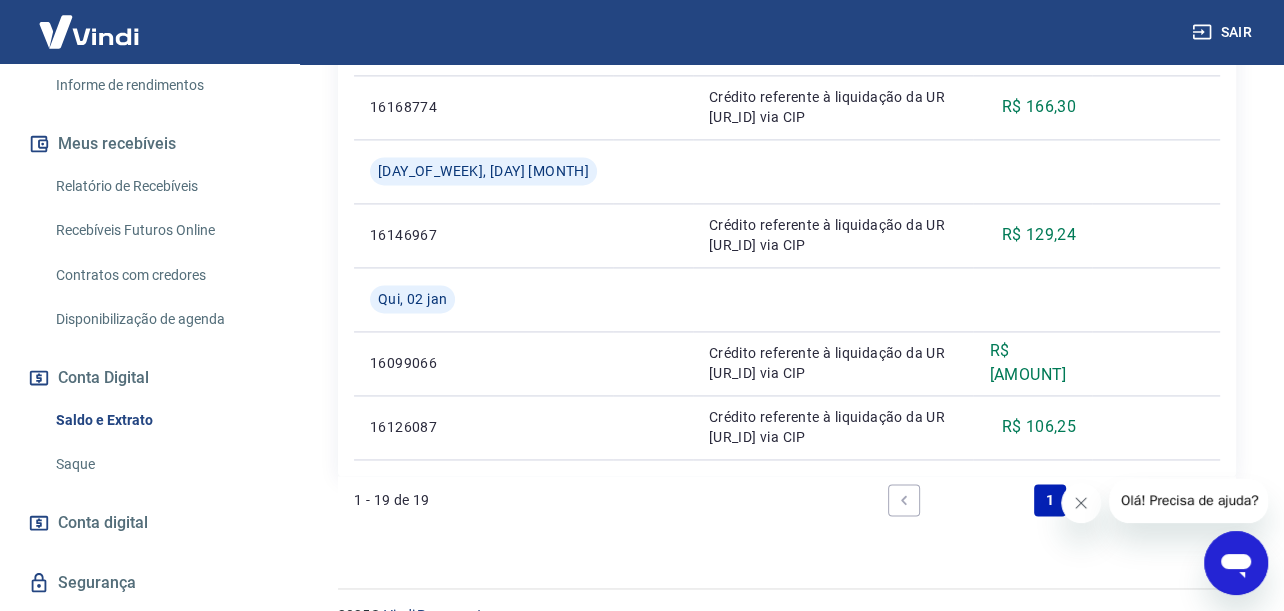 scroll, scrollTop: 2289, scrollLeft: 0, axis: vertical 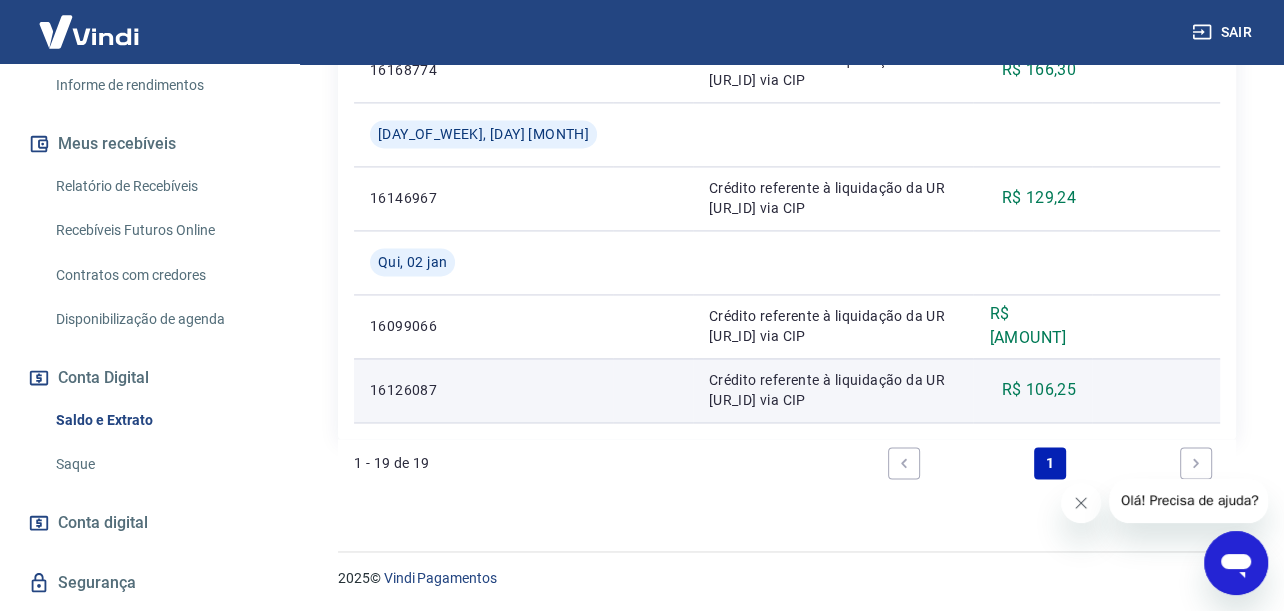 click on "R$ 106,25" at bounding box center (1038, 390) 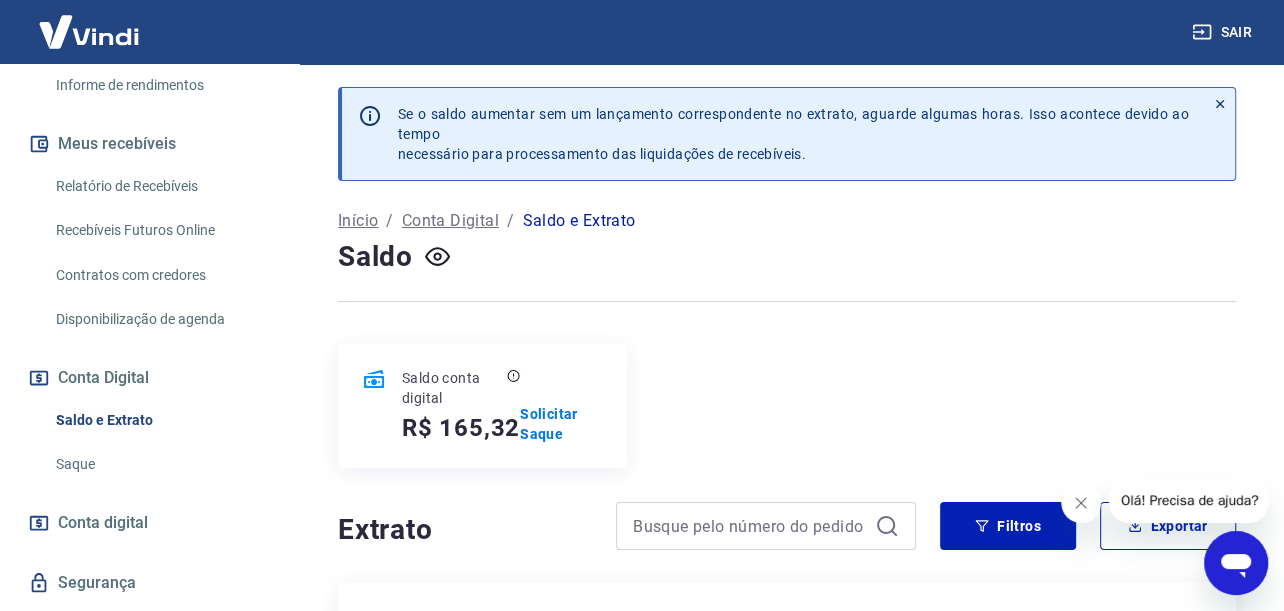 scroll, scrollTop: 300, scrollLeft: 0, axis: vertical 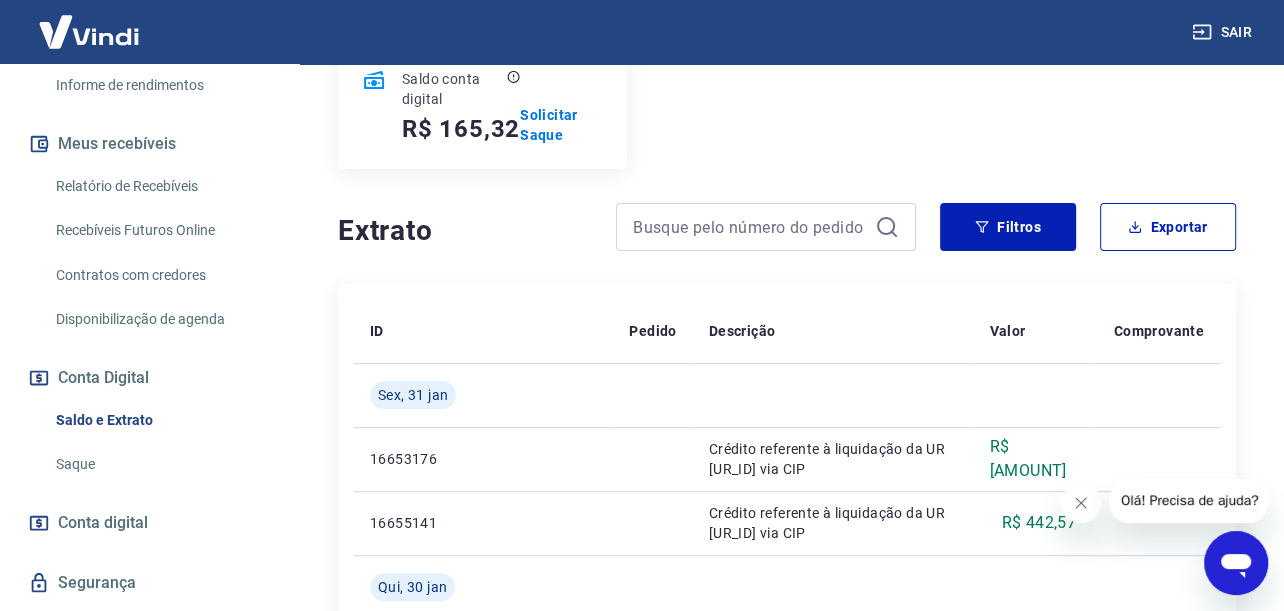 click on "Se o saldo aumentar sem um lançamento correspondente no extrato, aguarde algumas horas. Isso acontece devido ao tempo  necessário para processamento das liquidações de recebíveis. Início / Conta Digital / Saldo e Extrato Saldo Saldo conta digital R$ 165,32 Solicitar Saque Extrato Filtros Exportar ID Pedido Descrição Valor Comprovante Sex, 31 jan 16653176 Crédito referente à liquidação da UR 12685934 via CIP R$ 299,68 16655141 Crédito referente à liquidação da UR 12687909 via CIP R$ 442,57 Qui, 30 jan 16634769 Crédito referente à liquidação da UR 12670386 via CIP R$ 106,23 Qua, 29 jan 16615837 Crédito referente à liquidação da UR 12654012 via CIP R$ 292,45 Ter, 28 jan 1340092 Débito referente à transferência bancária 1340092 -R$ 4.647,17 16596228 Crédito referente à liquidação da UR 12637321 via CIP R$ 164,53 Qua, 22 jan 16494099 Crédito referente à liquidação da UR 12548014 via CIP R$ 88,78 Seg, 20 jan 16437336 R$ 147,84 16423913 R$ 182,84 Sáb, 18 jan 191326234 1" at bounding box center (787, 1140) 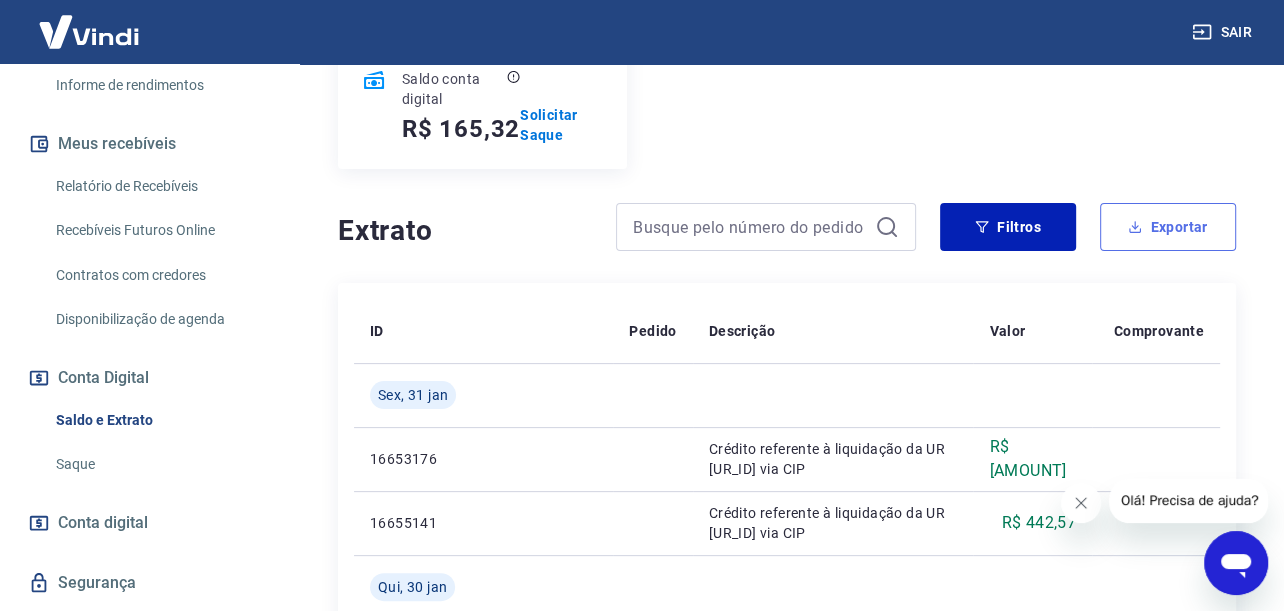 click on "Exportar" at bounding box center (1168, 227) 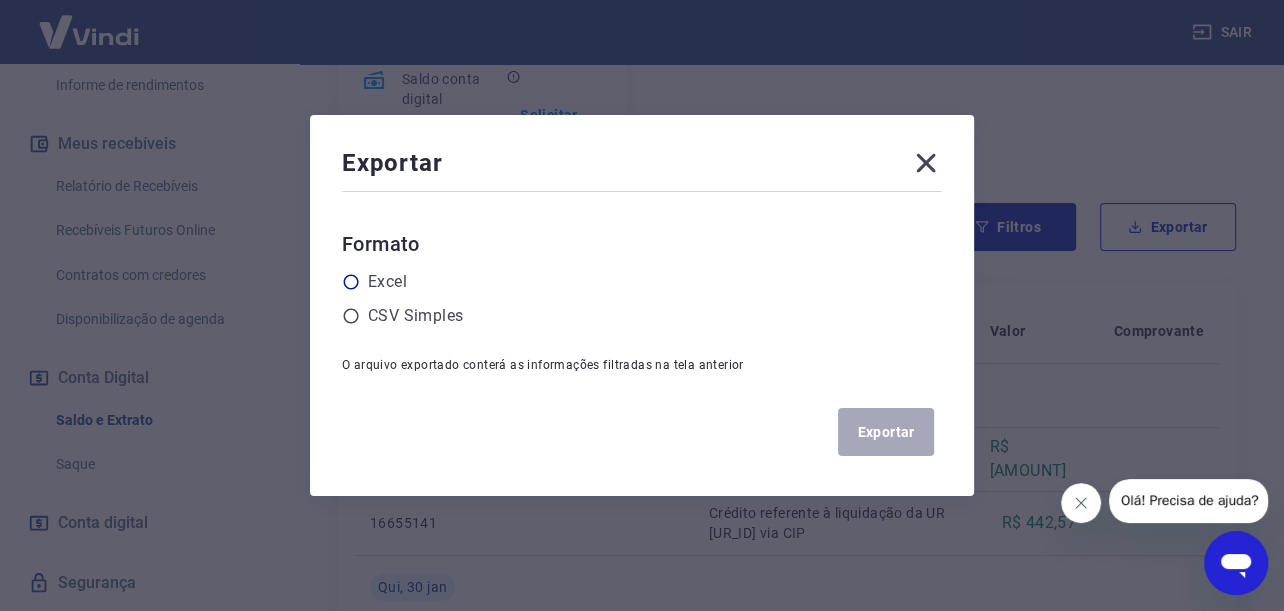 click on "Excel" at bounding box center [642, 282] 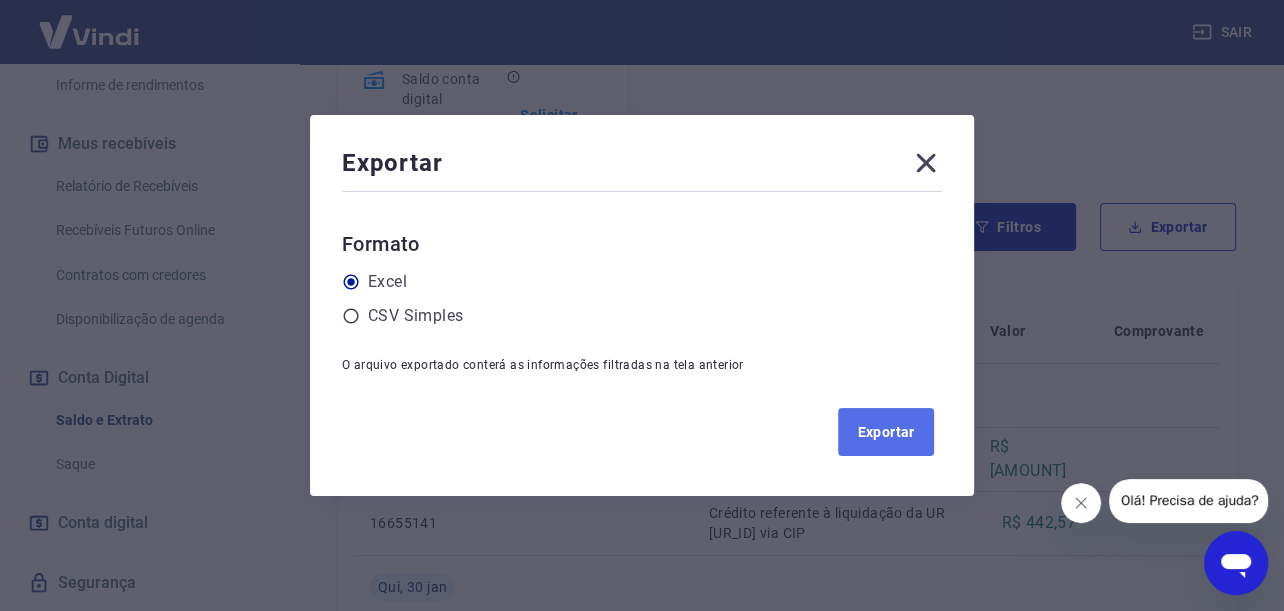 click on "Exportar" at bounding box center [886, 432] 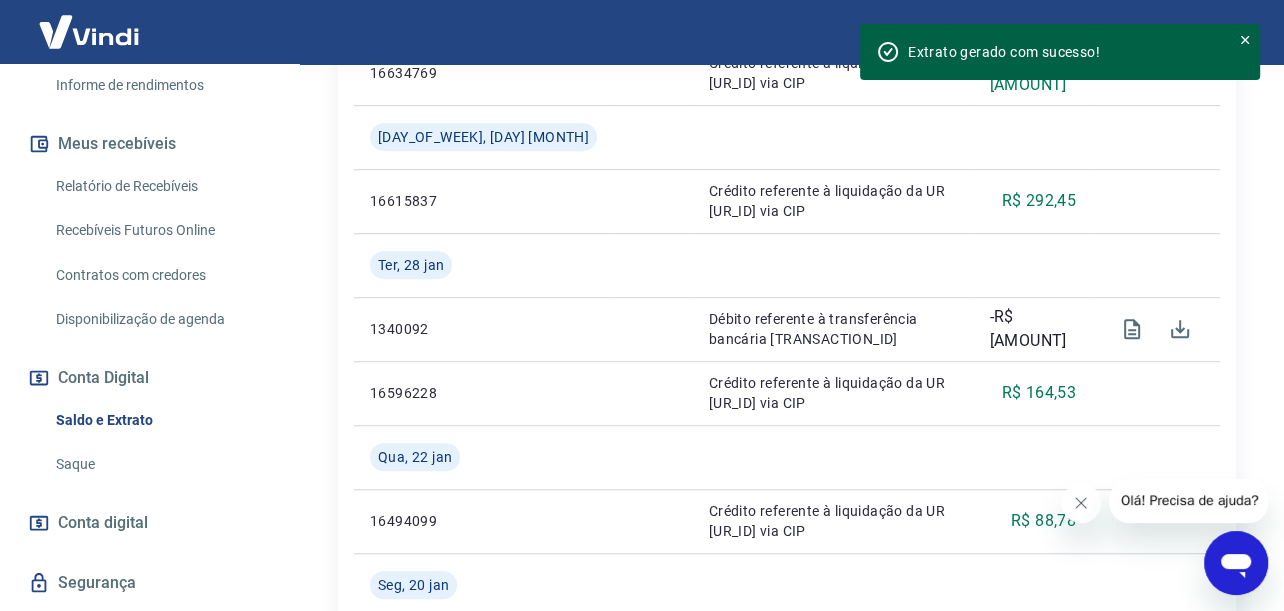 scroll, scrollTop: 1300, scrollLeft: 0, axis: vertical 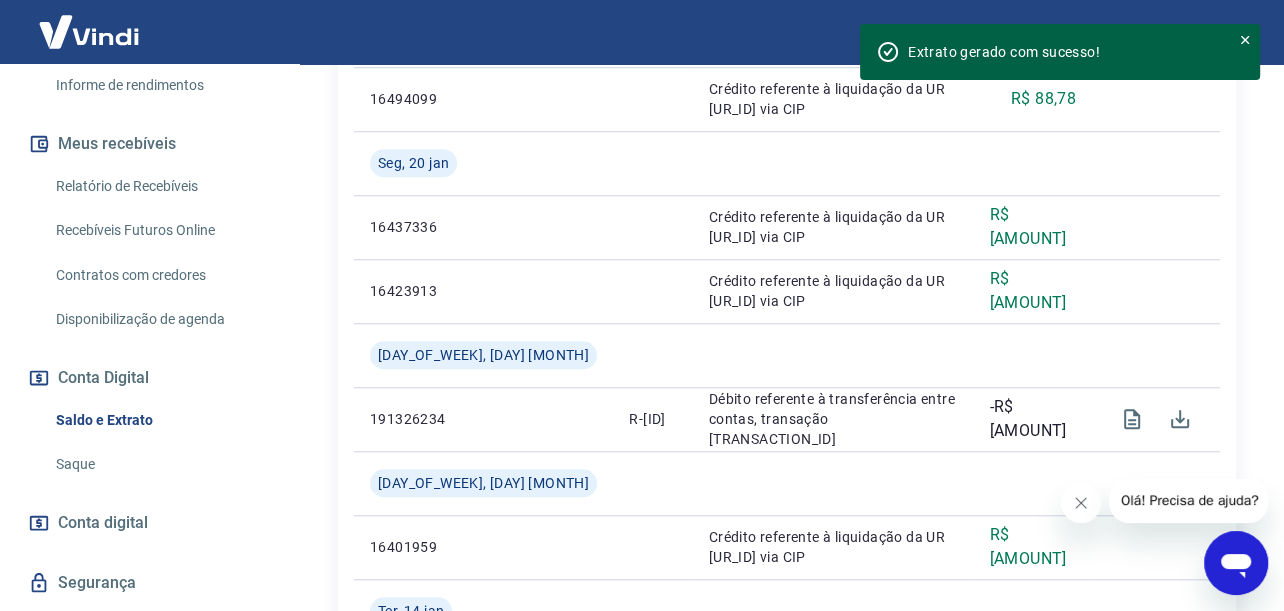 click on "Se o saldo aumentar sem um lançamento correspondente no extrato, aguarde algumas horas. Isso acontece devido ao tempo  necessário para processamento das liquidações de recebíveis. Início / Conta Digital / Saldo e Extrato Saldo Saldo conta digital R$ 165,32 Solicitar Saque Extrato Filtros Exportar ID Pedido Descrição Valor Comprovante Sex, 31 jan 16653176 Crédito referente à liquidação da UR 12685934 via CIP R$ 299,68 16655141 Crédito referente à liquidação da UR 12687909 via CIP R$ 442,57 Qui, 30 jan 16634769 Crédito referente à liquidação da UR 12670386 via CIP R$ 106,23 Qua, 29 jan 16615837 Crédito referente à liquidação da UR 12654012 via CIP R$ 292,45 Ter, 28 jan 1340092 Débito referente à transferência bancária 1340092 -R$ 4.647,17 16596228 Crédito referente à liquidação da UR 12637321 via CIP R$ 164,53 Qua, 22 jan 16494099 Crédito referente à liquidação da UR 12548014 via CIP R$ 88,78 Seg, 20 jan 16437336 R$ 147,84 16423913 R$ 182,84 Sáb, 18 jan 191326234 1" at bounding box center (787, 140) 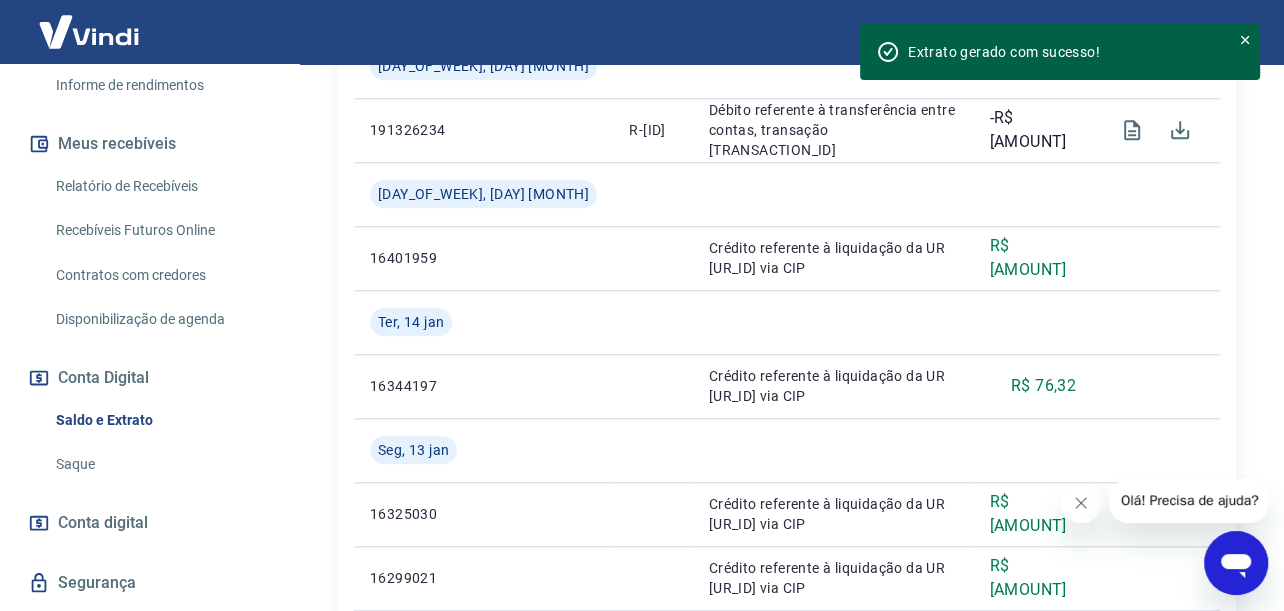 scroll, scrollTop: 1489, scrollLeft: 0, axis: vertical 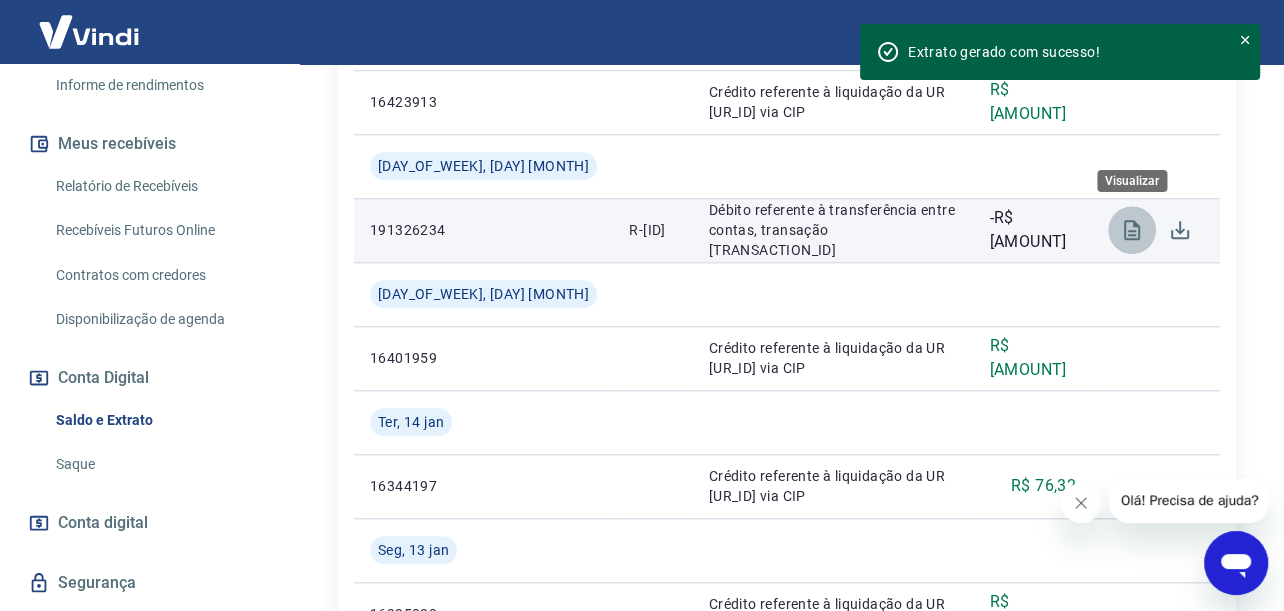 click 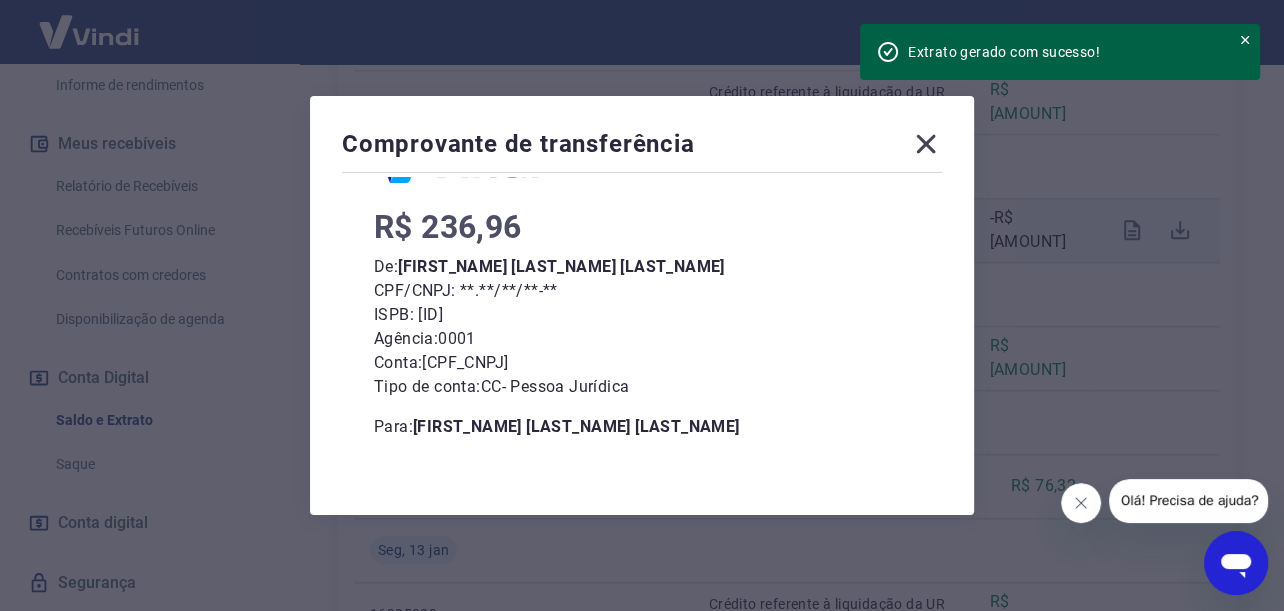scroll, scrollTop: 268, scrollLeft: 0, axis: vertical 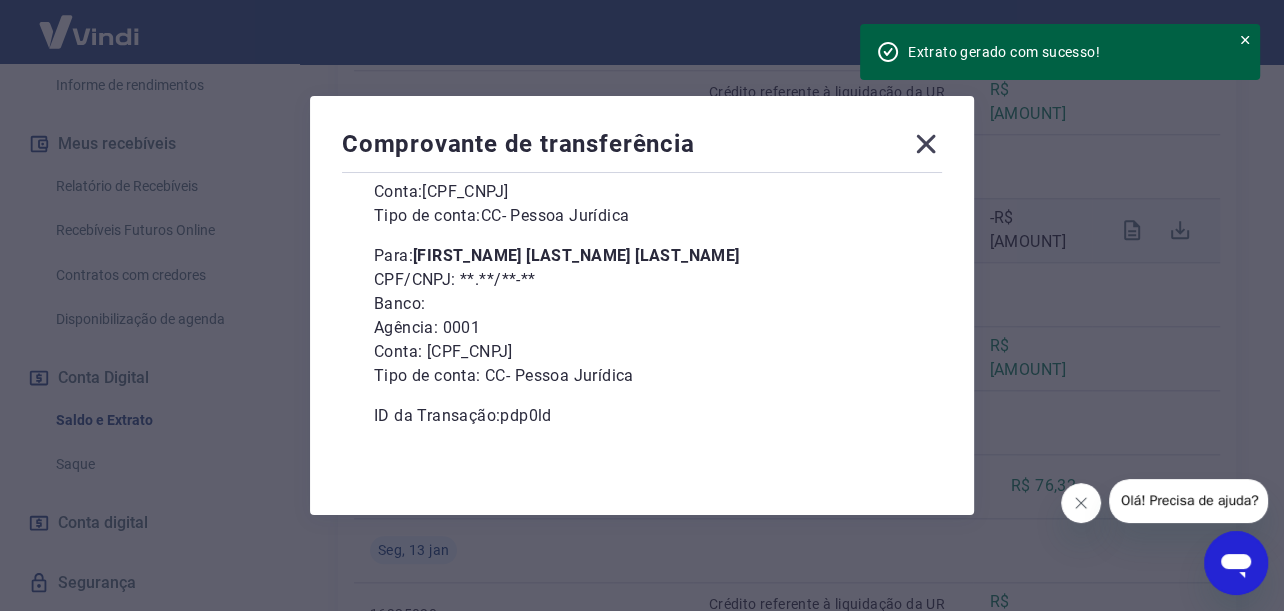 click 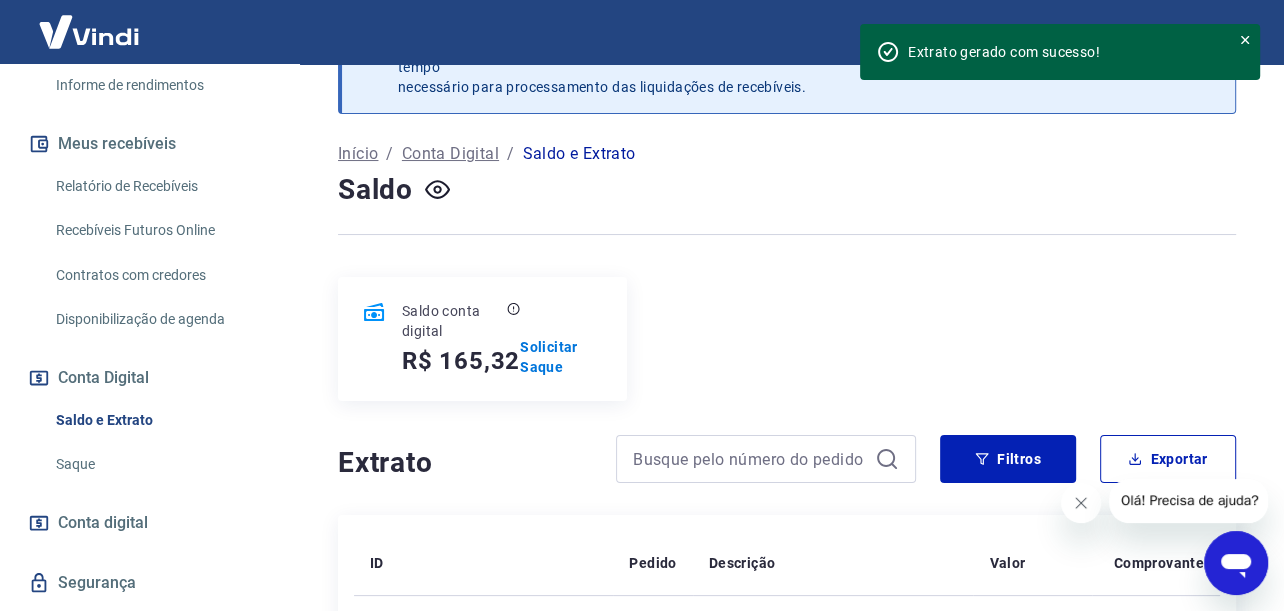 scroll, scrollTop: 100, scrollLeft: 0, axis: vertical 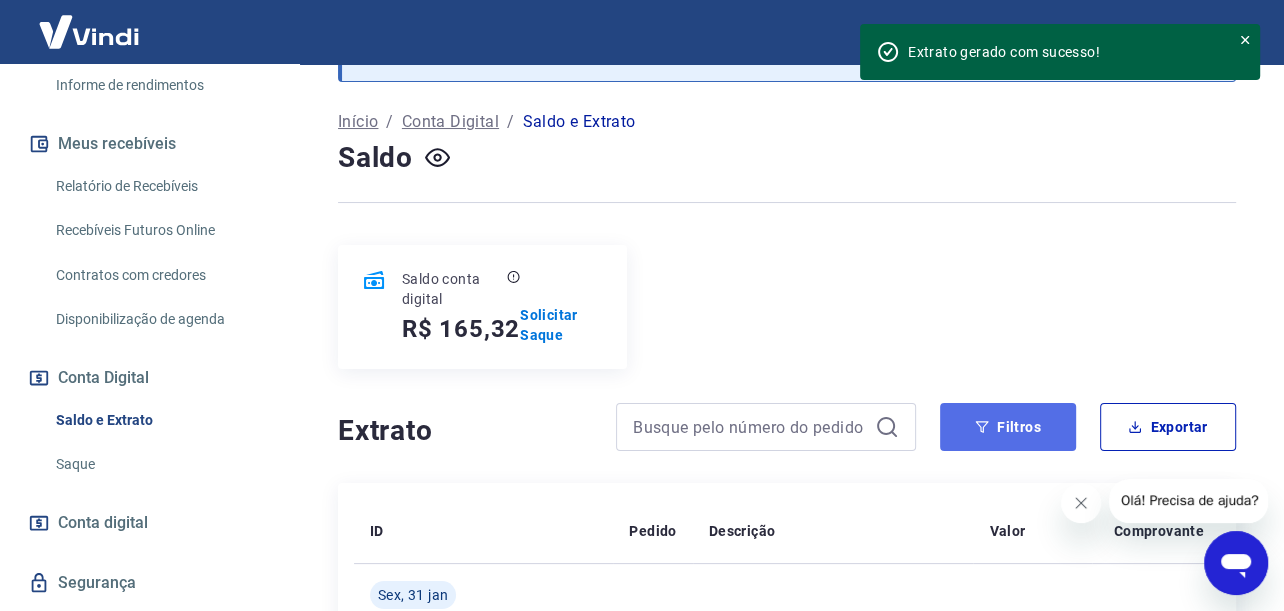 click on "Filtros" at bounding box center [1008, 427] 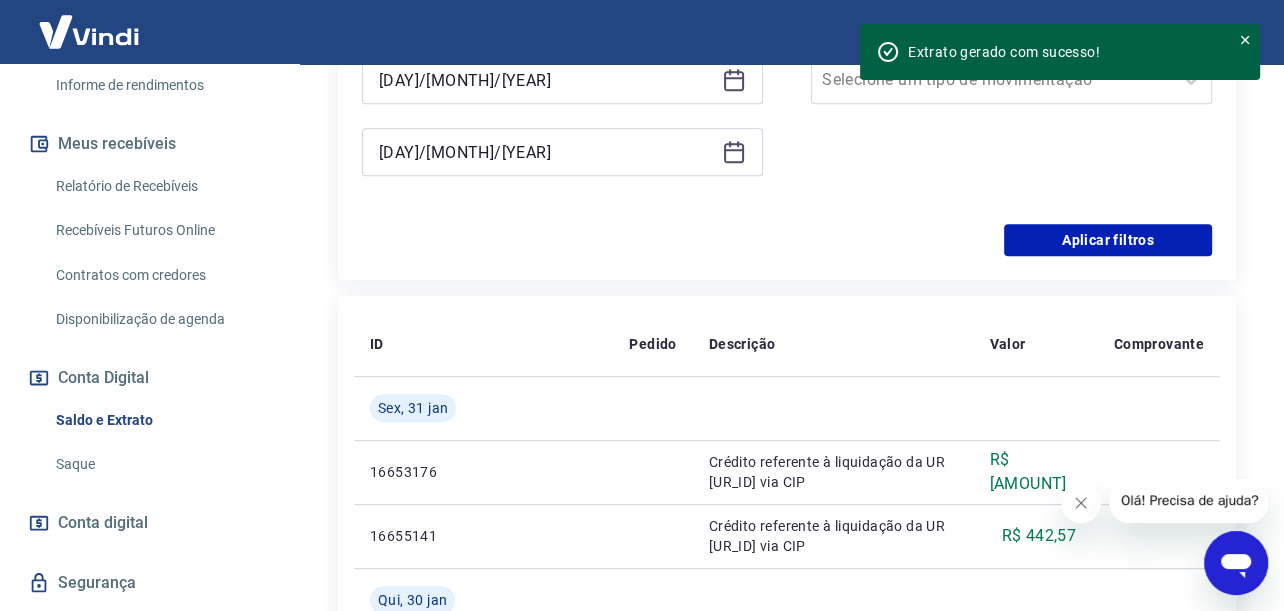scroll, scrollTop: 700, scrollLeft: 0, axis: vertical 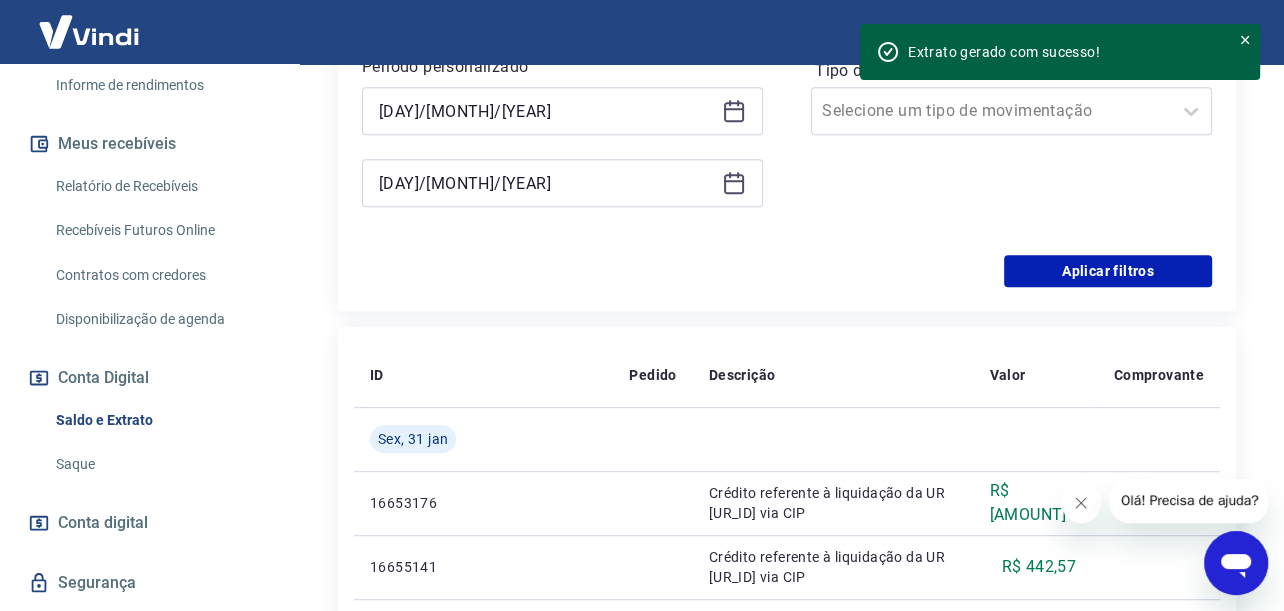 click 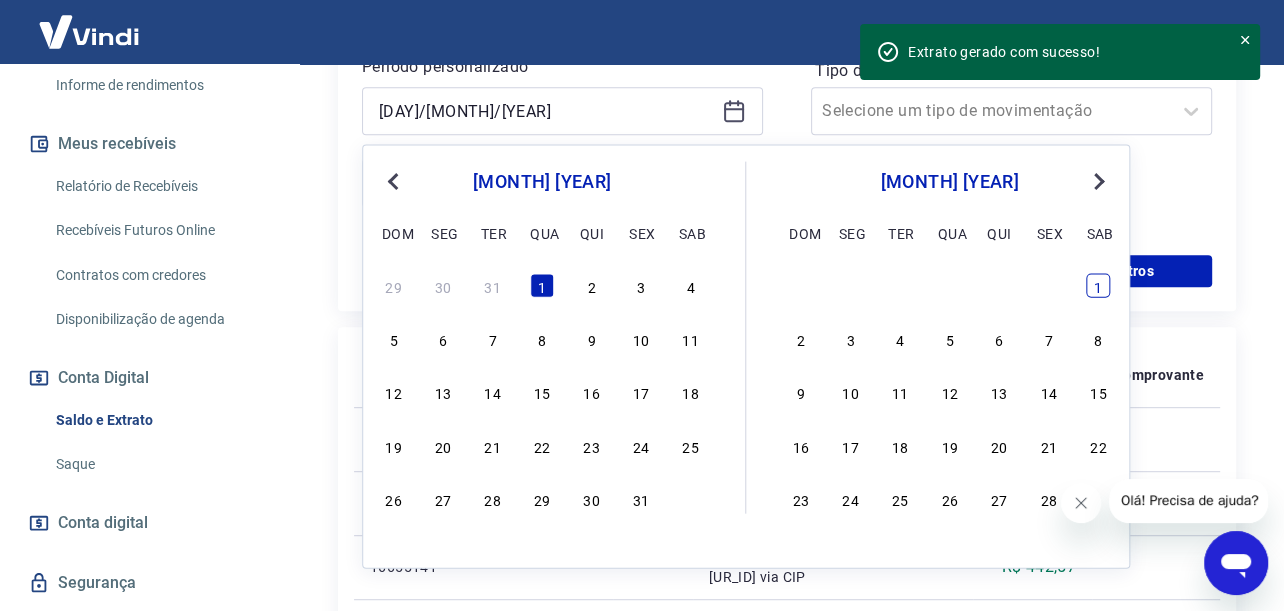 click on "1" at bounding box center (1098, 285) 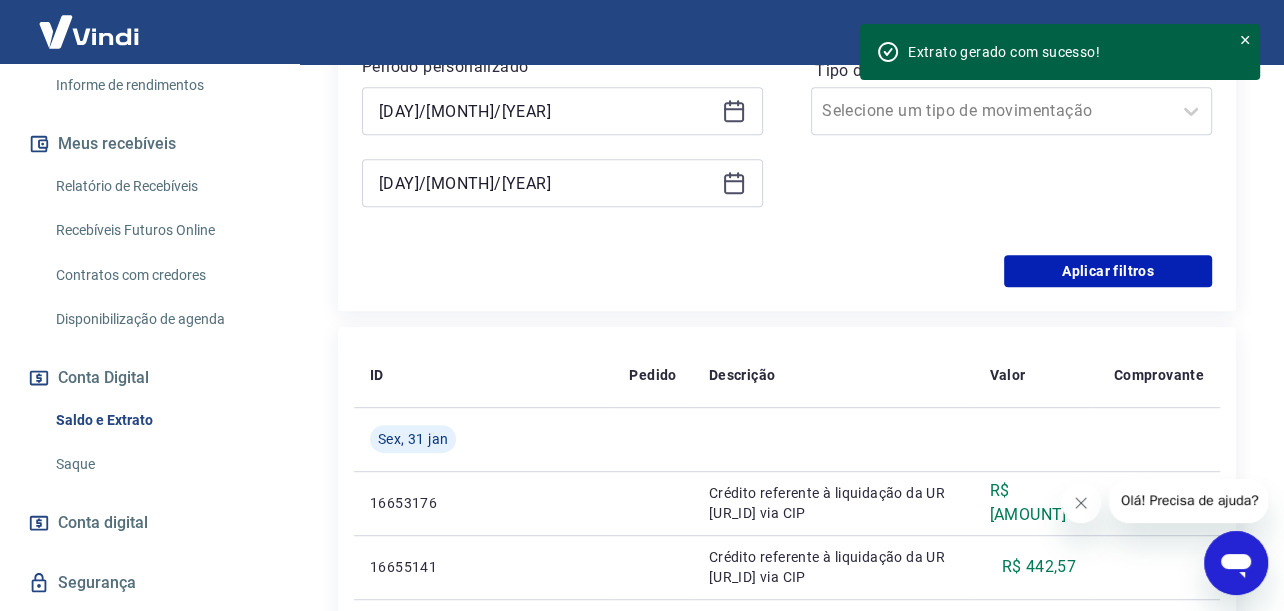 click 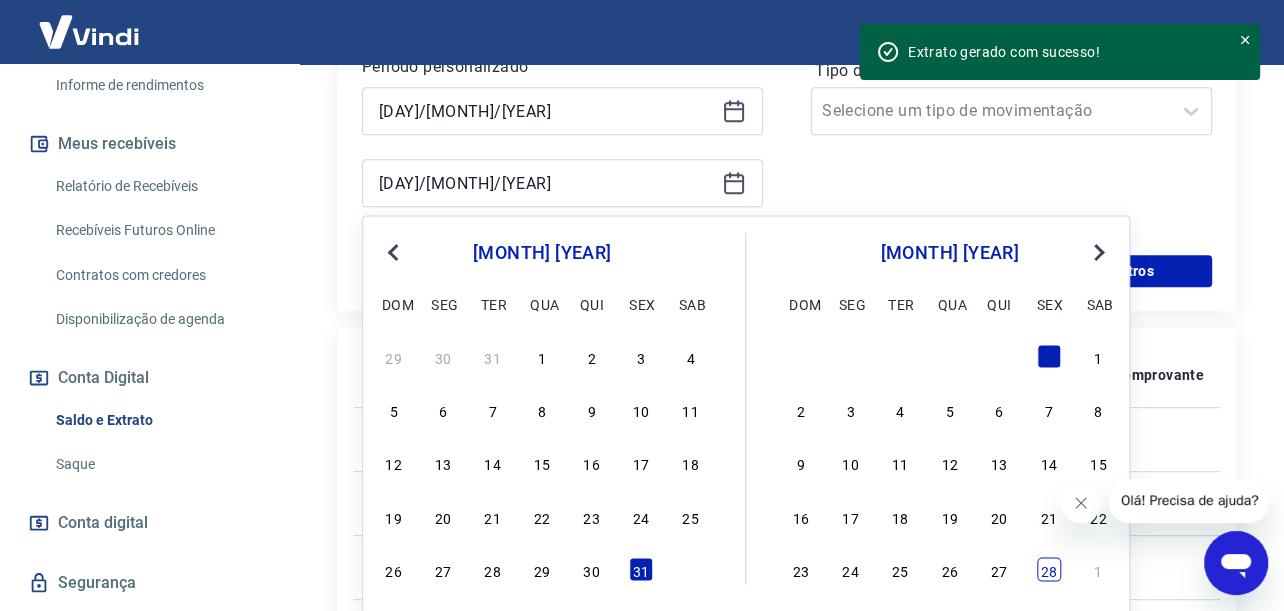 click on "28" at bounding box center (1049, 569) 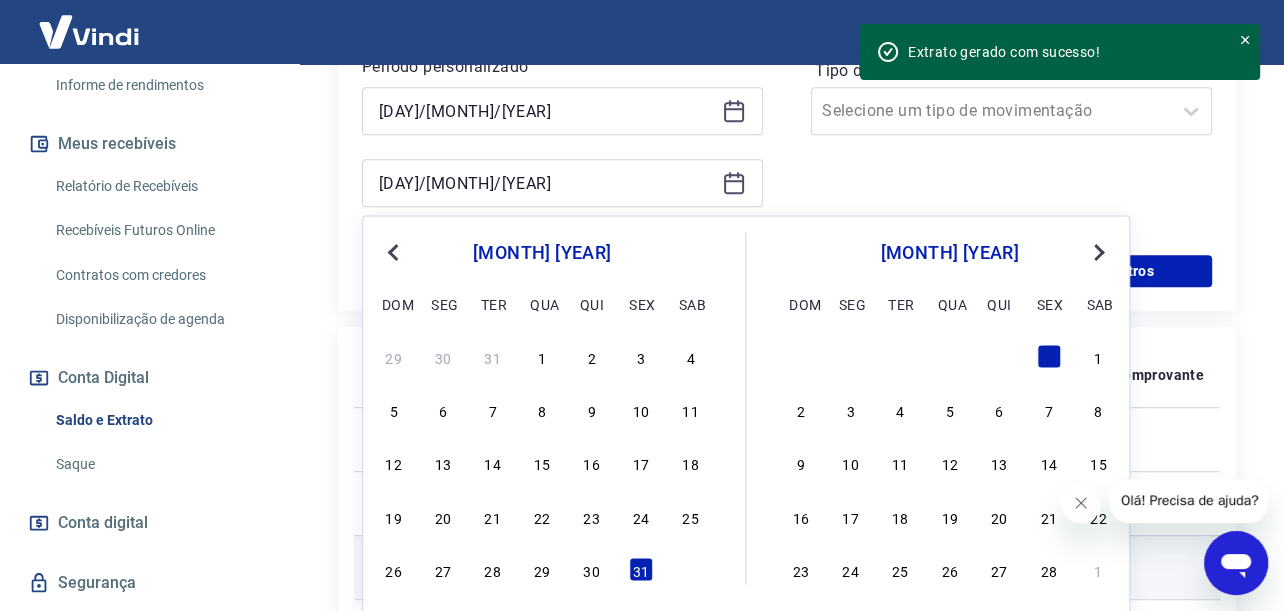 type on "28/02/2025" 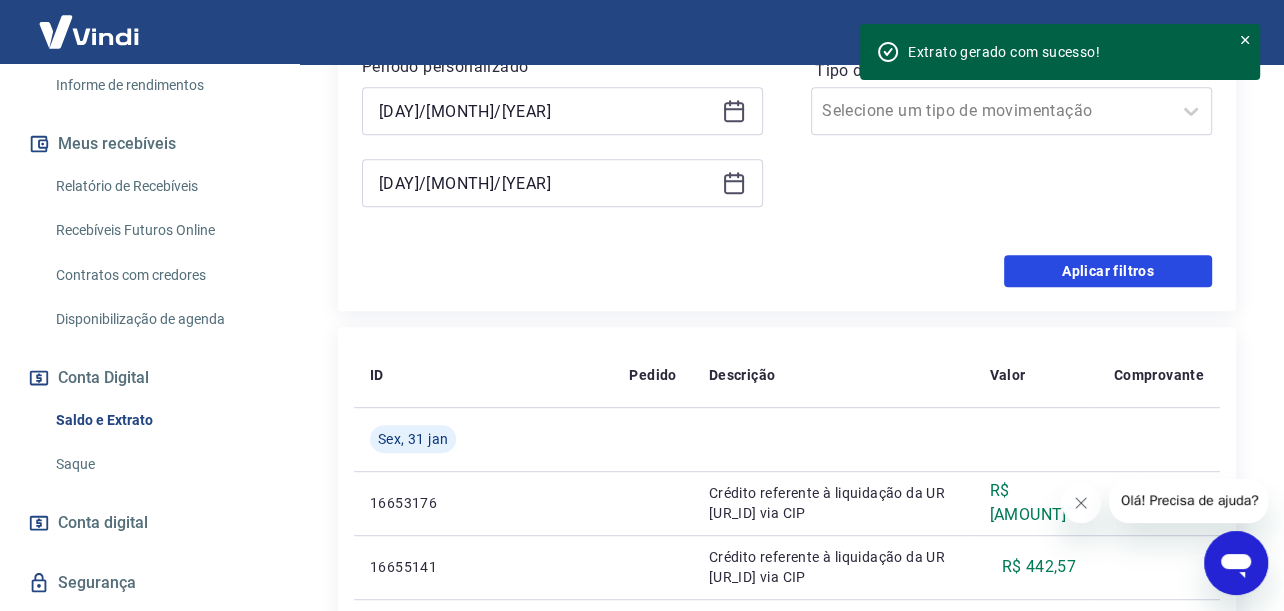 click on "Aplicar filtros" at bounding box center (1108, 271) 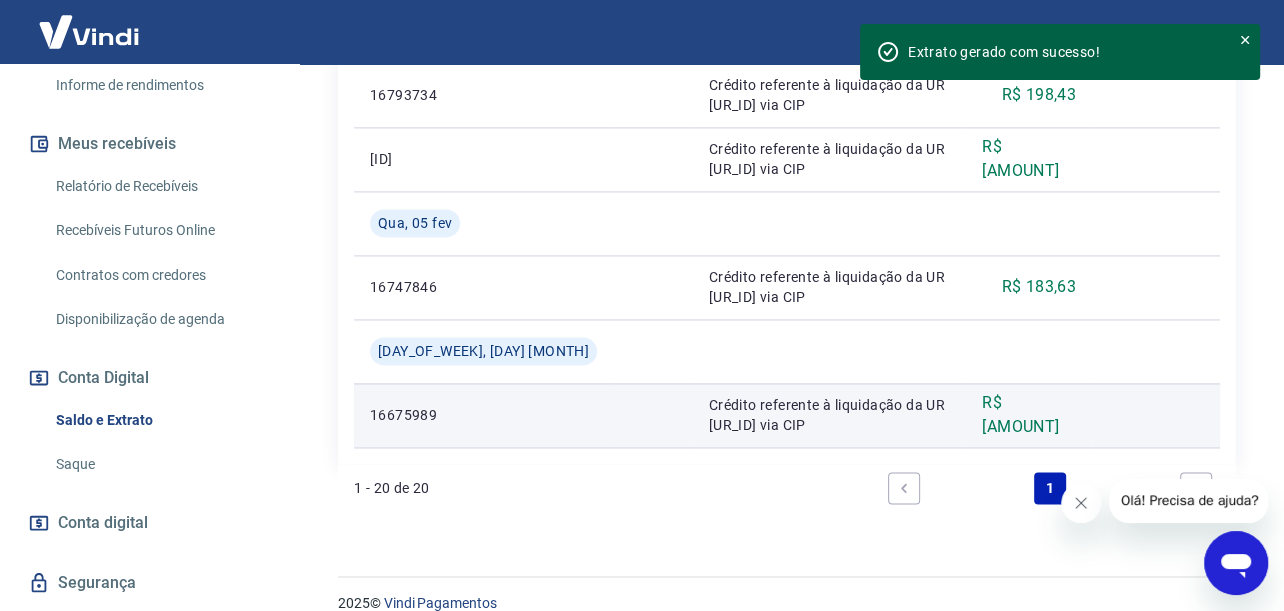 scroll, scrollTop: 2289, scrollLeft: 0, axis: vertical 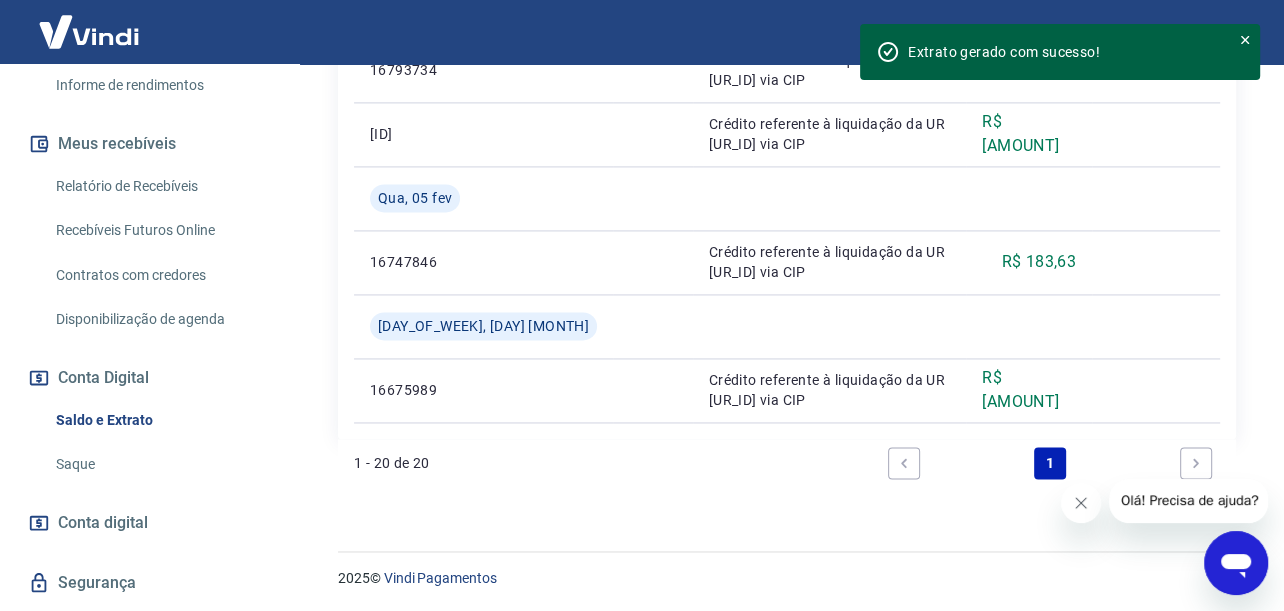 click at bounding box center (1081, 503) 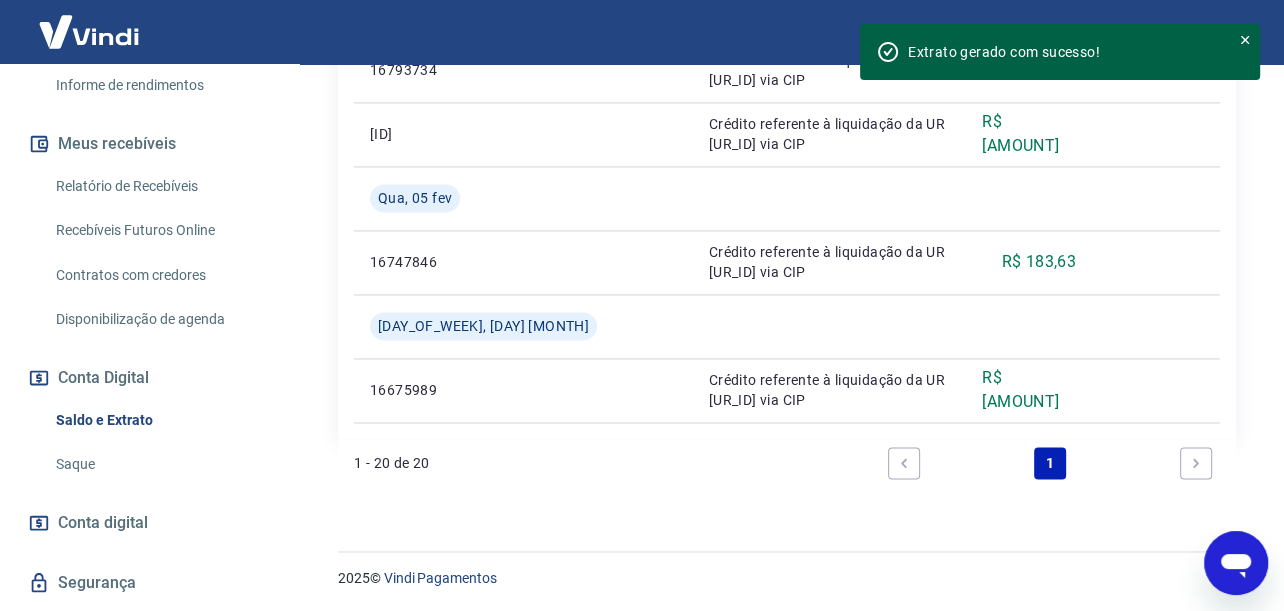 click at bounding box center [904, 463] 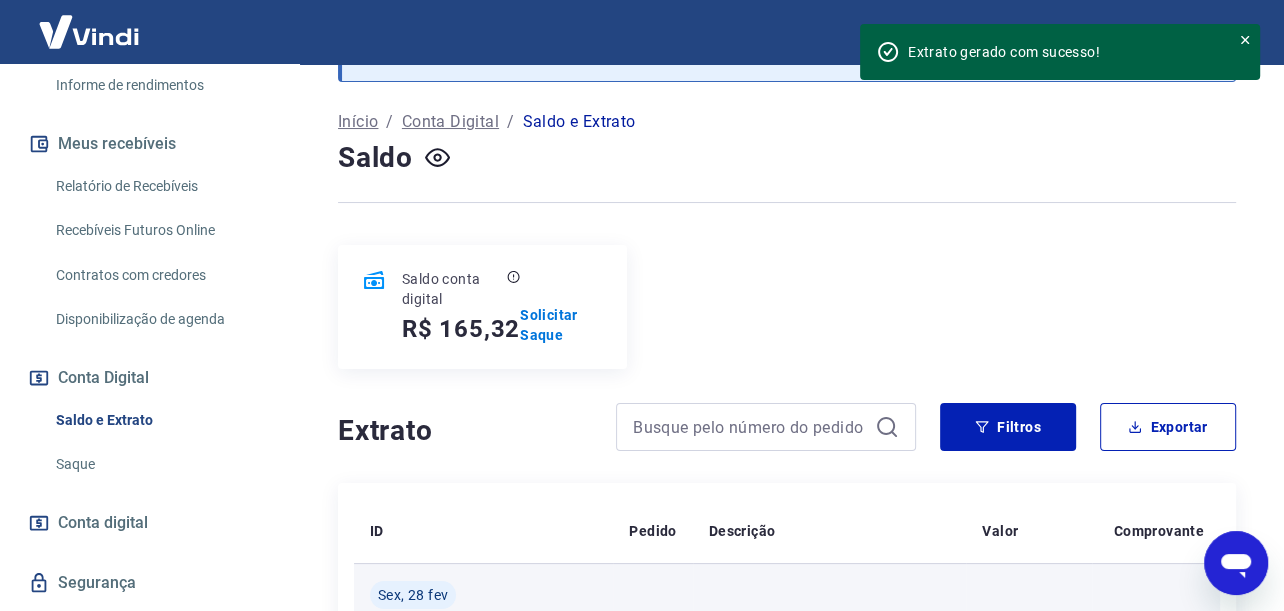 scroll, scrollTop: 0, scrollLeft: 0, axis: both 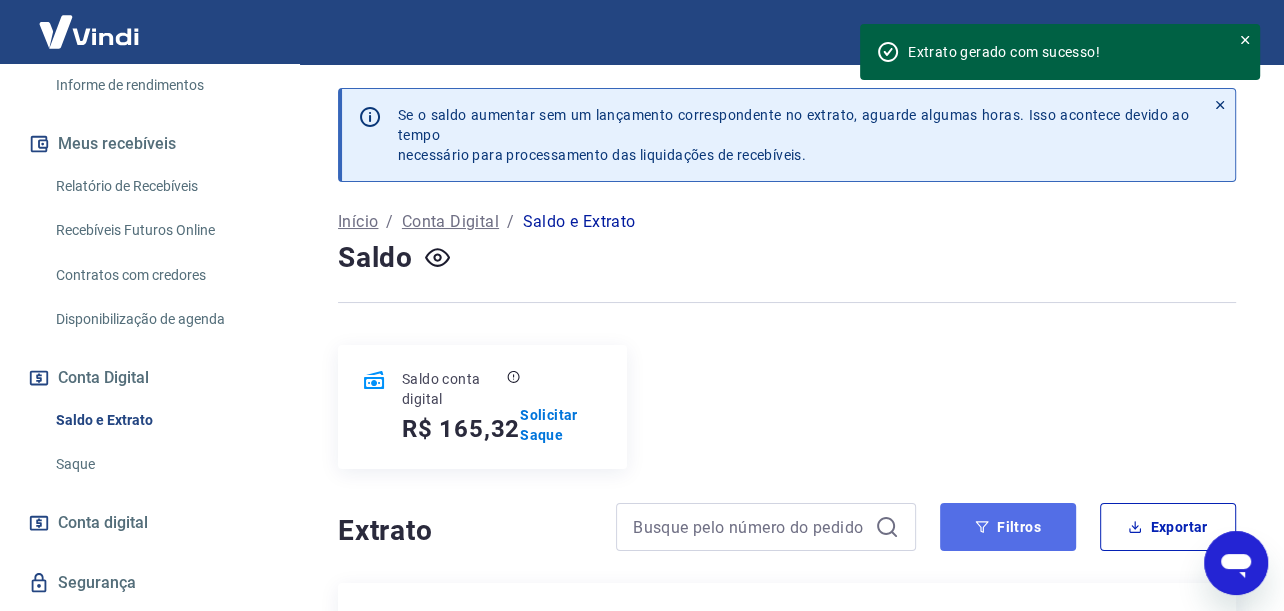 click on "Filtros" at bounding box center (1008, 527) 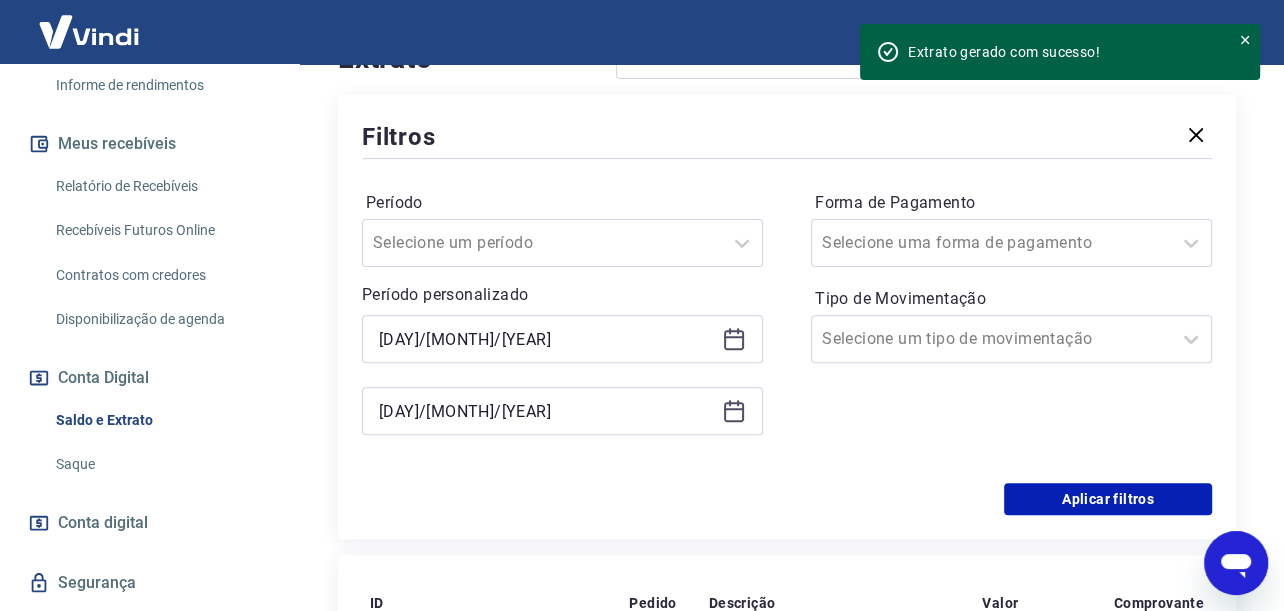 scroll, scrollTop: 600, scrollLeft: 0, axis: vertical 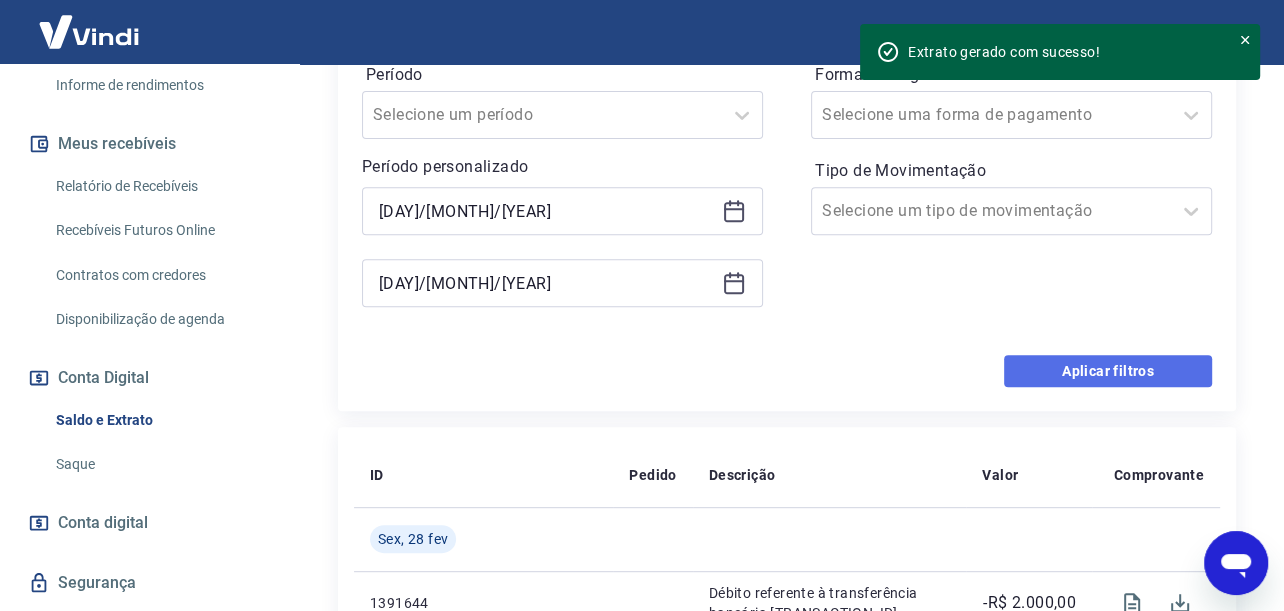 click on "Aplicar filtros" at bounding box center [1108, 371] 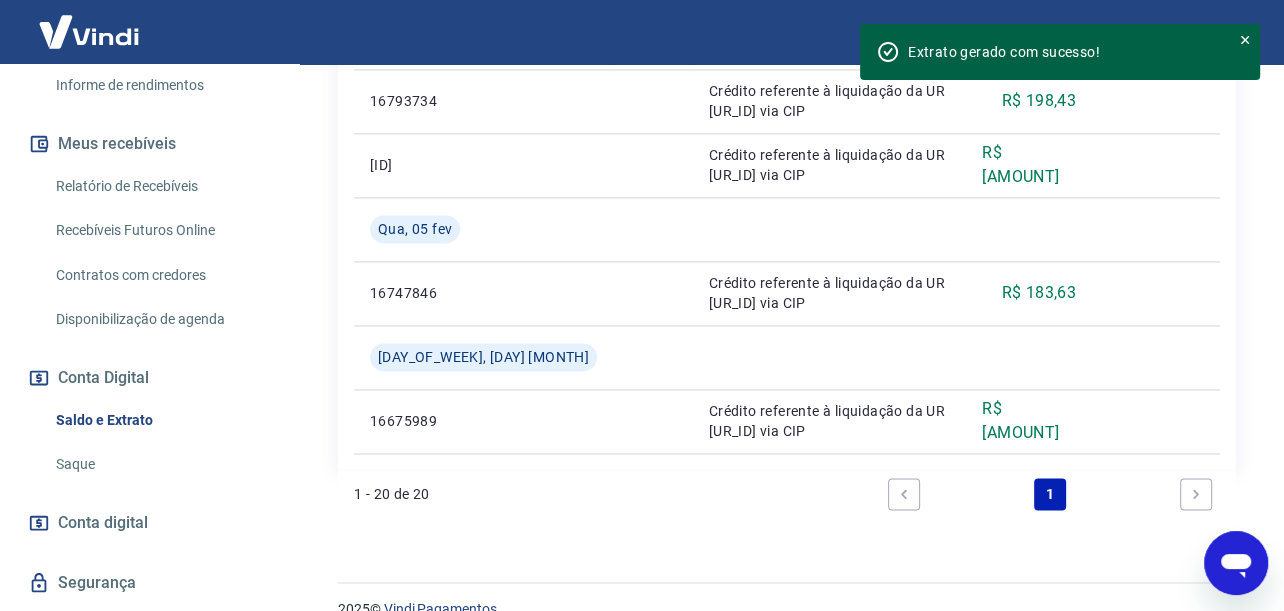 scroll, scrollTop: 2289, scrollLeft: 0, axis: vertical 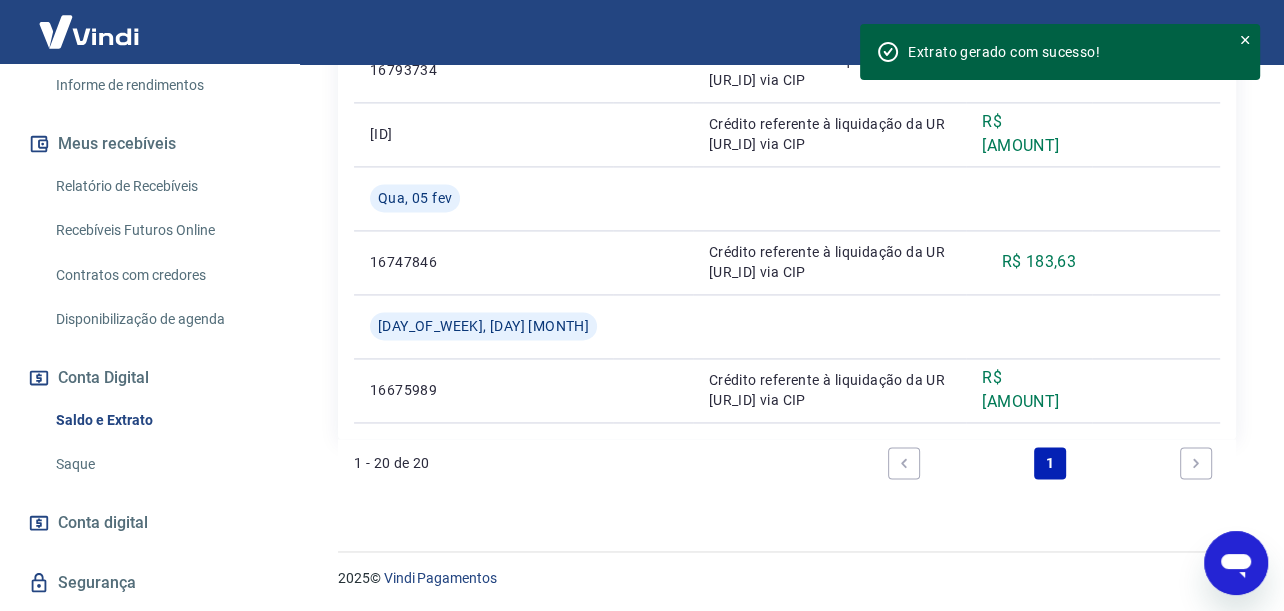 click 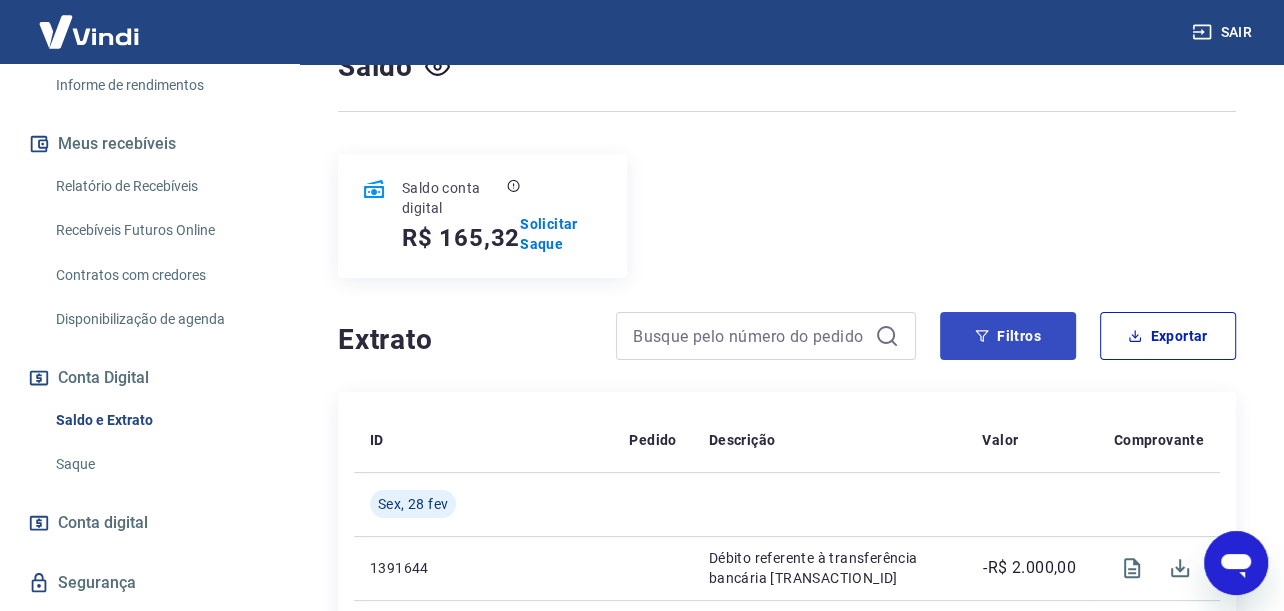 scroll, scrollTop: 200, scrollLeft: 0, axis: vertical 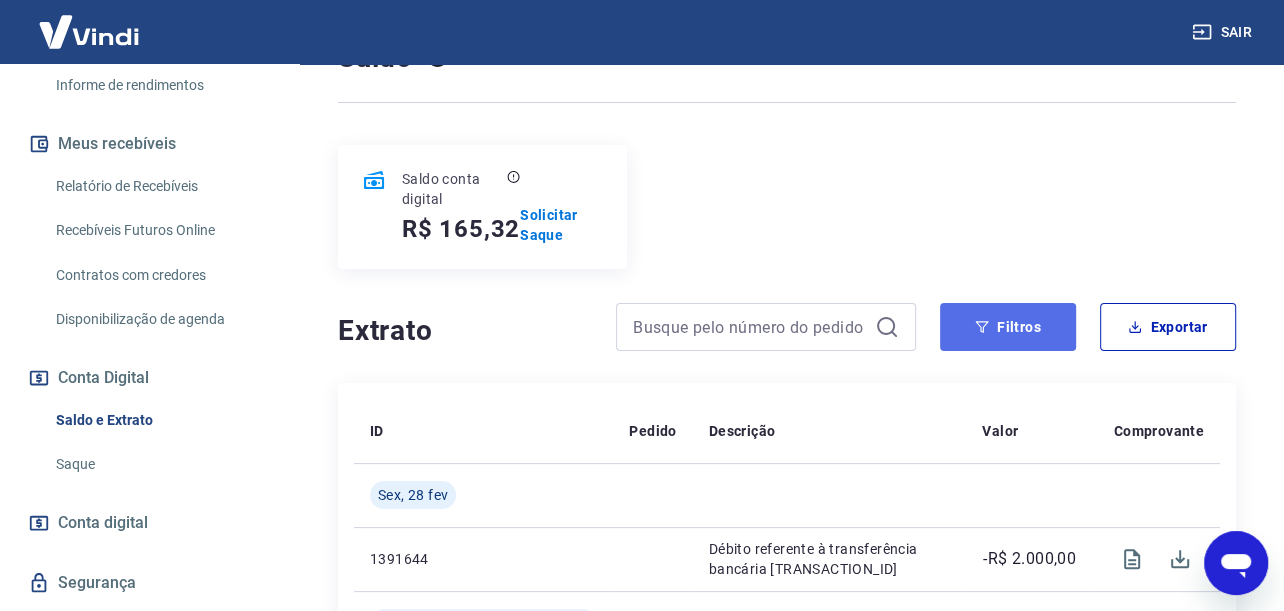 click on "Filtros" at bounding box center [1008, 327] 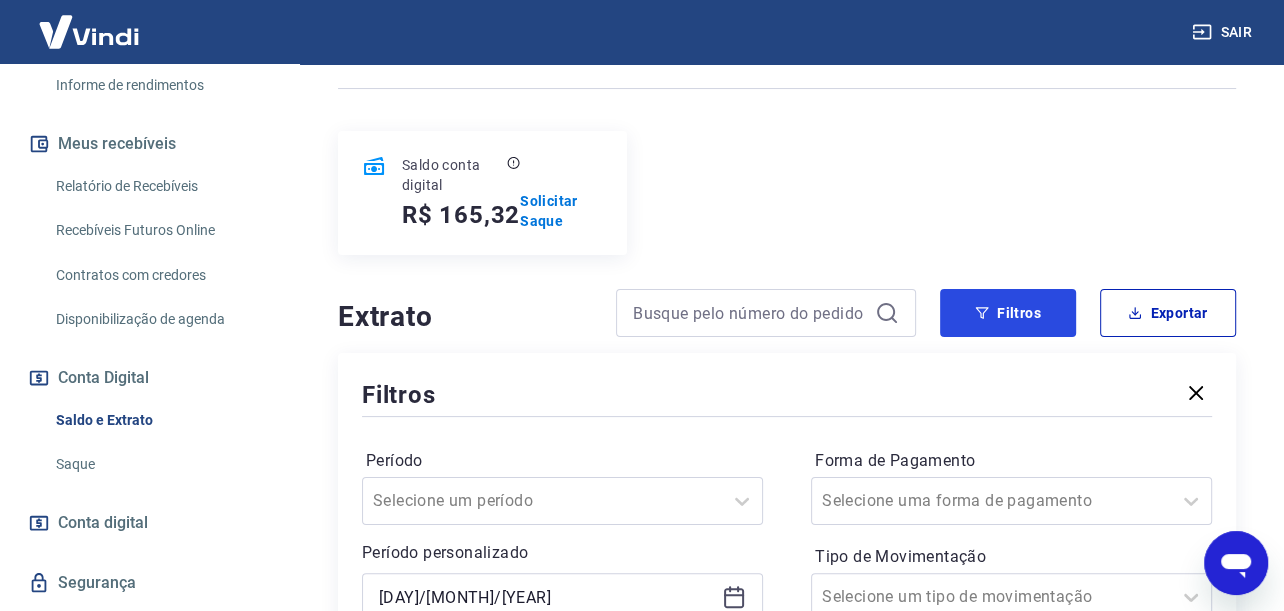 scroll, scrollTop: 400, scrollLeft: 0, axis: vertical 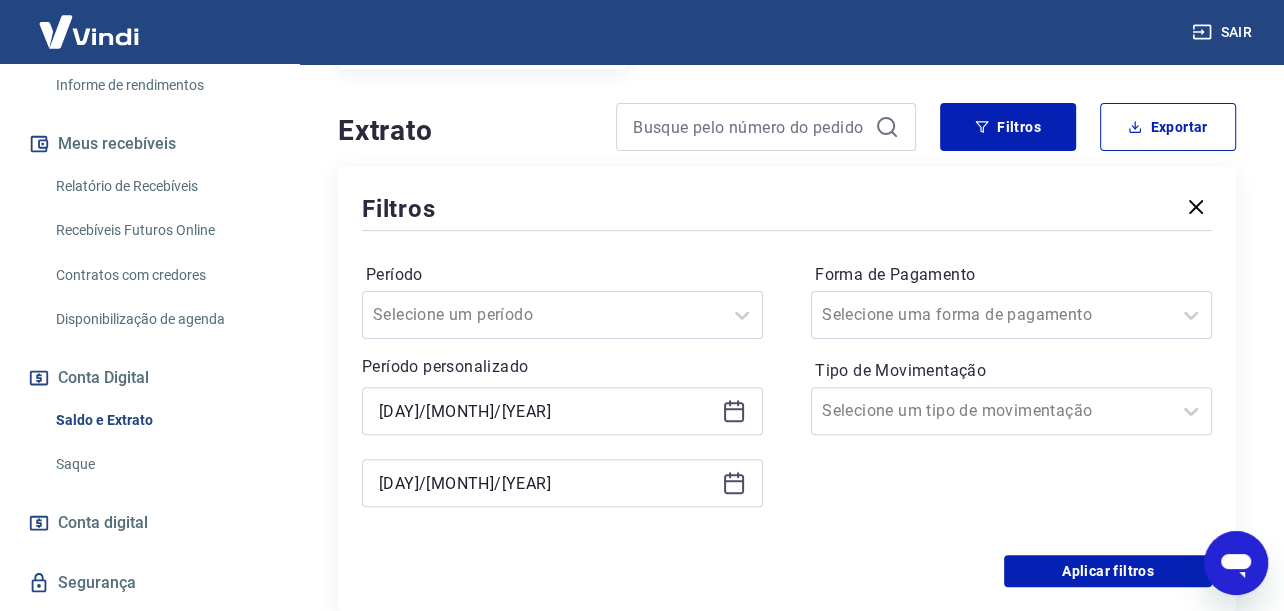 click 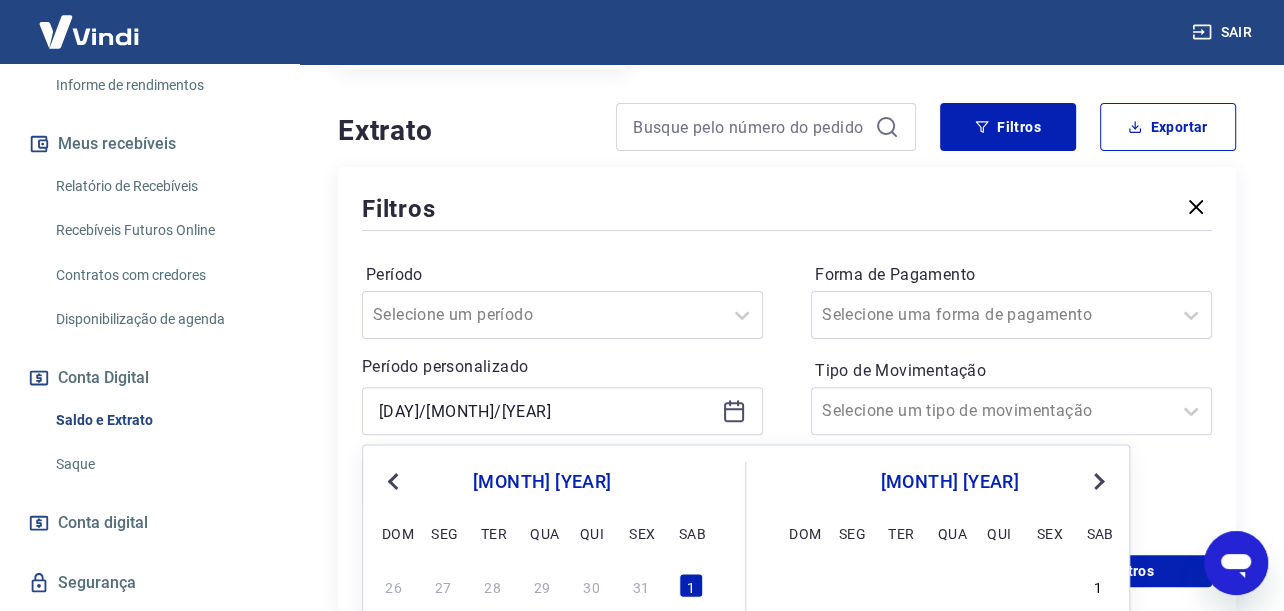 click on "Previous Month" at bounding box center (393, 481) 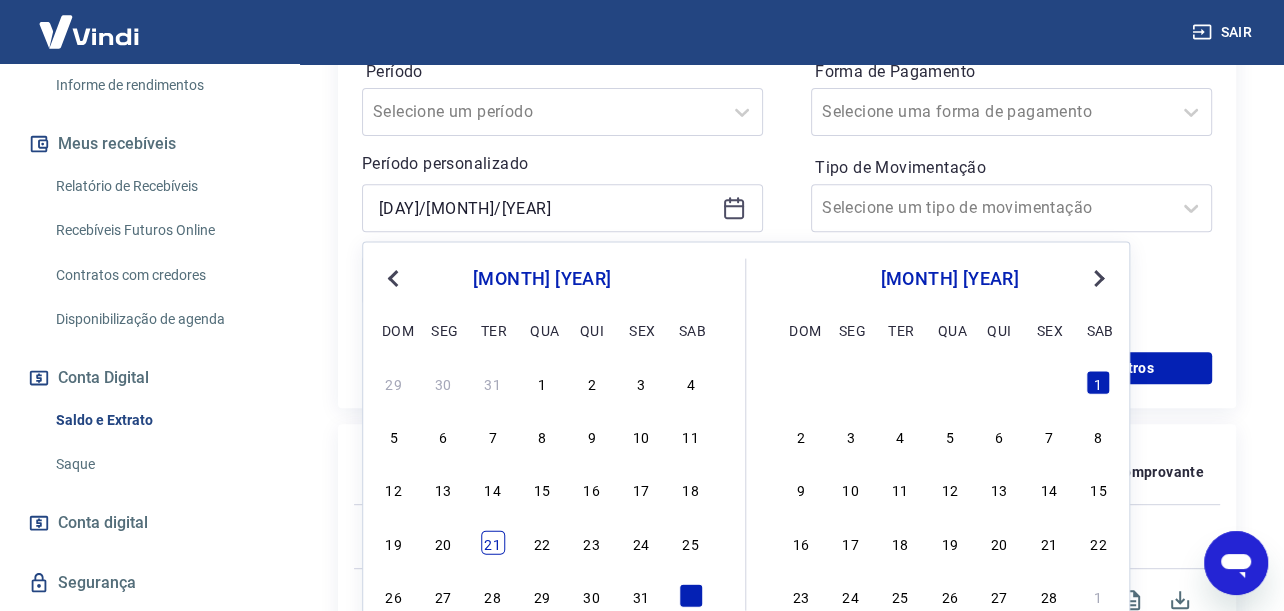 scroll, scrollTop: 700, scrollLeft: 0, axis: vertical 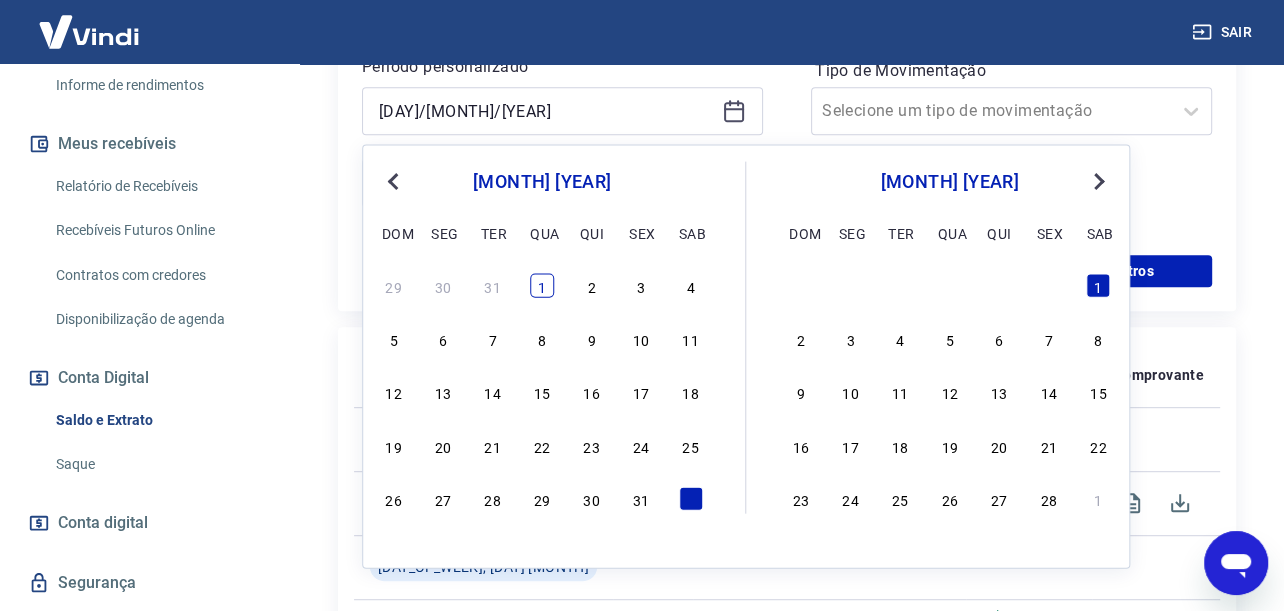 click on "1" at bounding box center [542, 285] 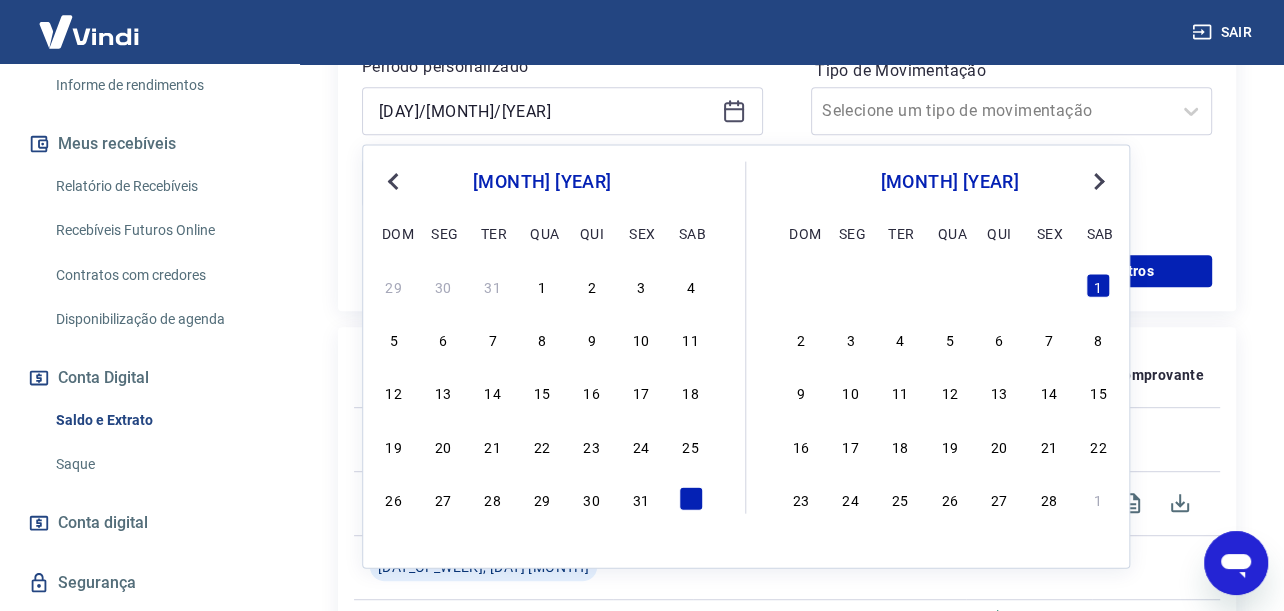 type on "01/01/2025" 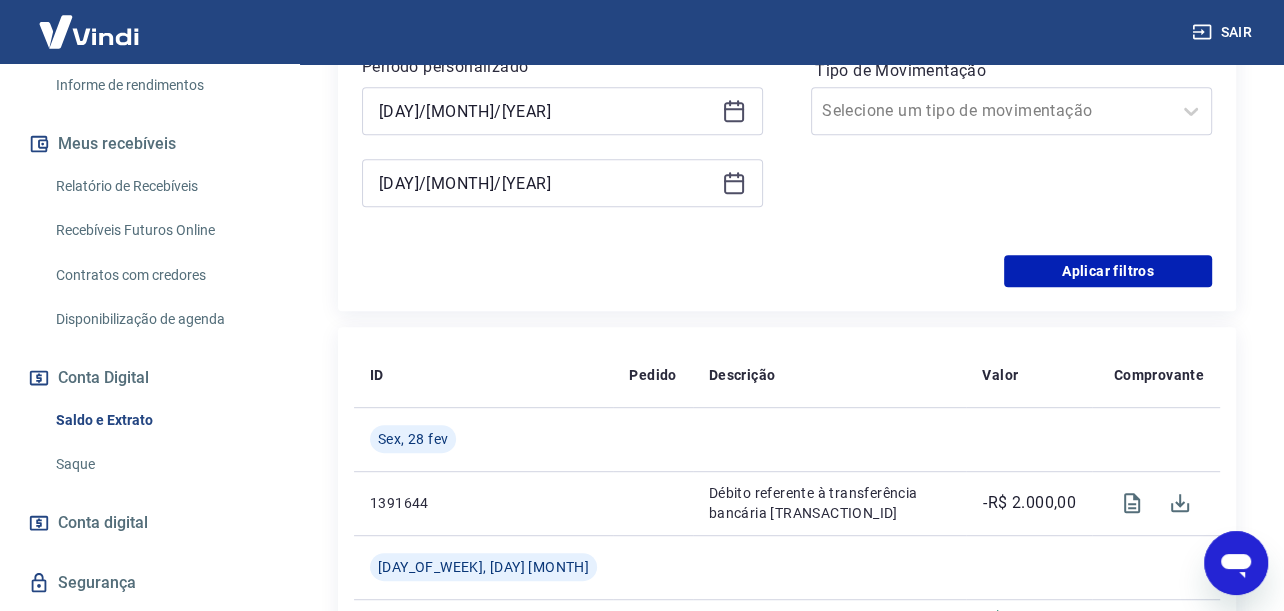 click 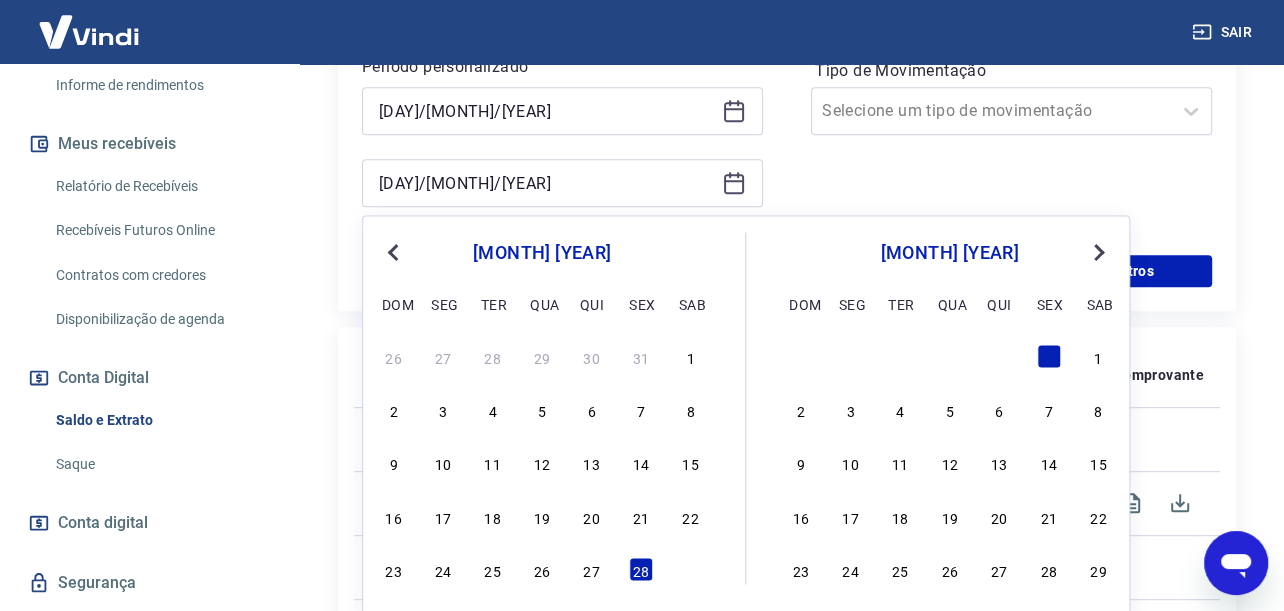click on "Previous Month Next Month fevereiro 2025 dom seg ter qua qui sex sab 26 27 28 29 30 31 1 2 3 4 5 6 7 8 9 10 11 12 13 14 15 16 17 18 19 20 21 22 23 24 25 26 27 28 março 2025 dom seg ter qua qui sex sab 1 2 3 4 5 6 7 8 9 10 11 12 13 14 15 16 17 18 19 20 21 22 23 24 25 26 27 28 29 30 31 1 2 3 4 5" at bounding box center [746, 427] 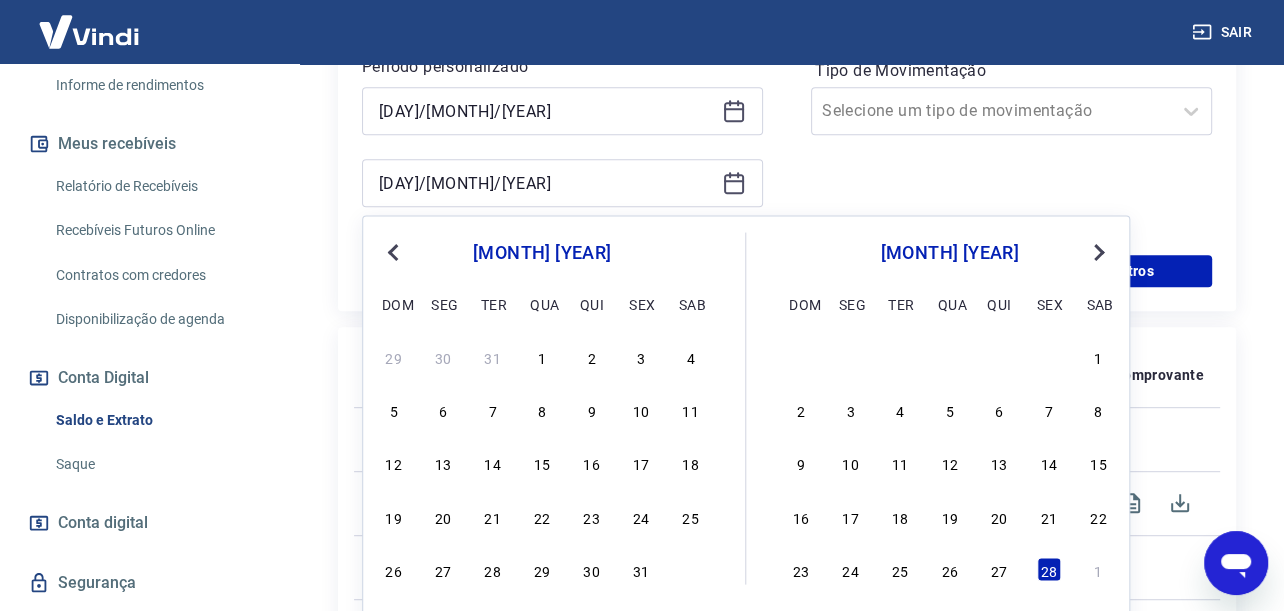 click on "26 27 28 29 30 31" at bounding box center [542, 569] 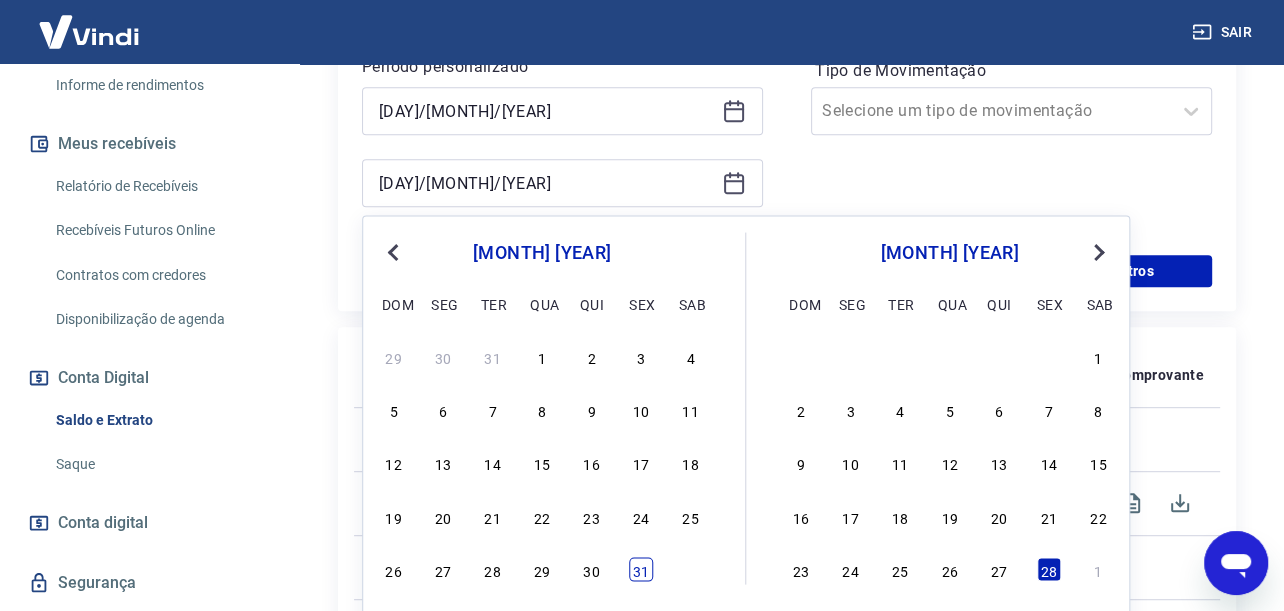 click on "31" at bounding box center (641, 569) 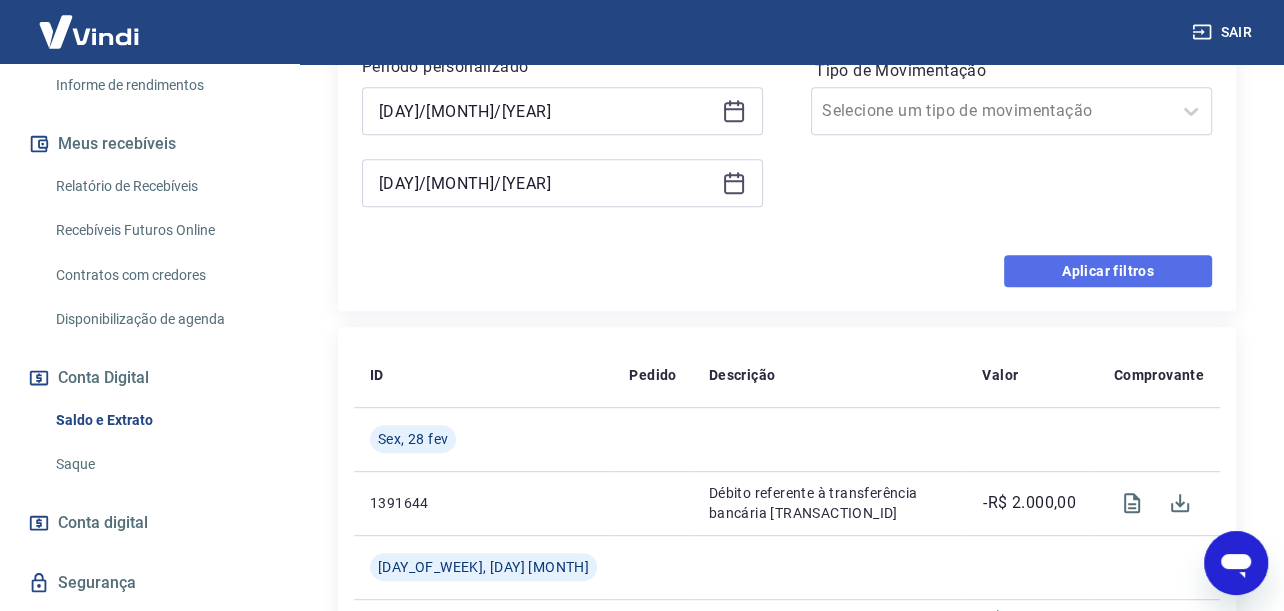 click on "Aplicar filtros" at bounding box center [1108, 271] 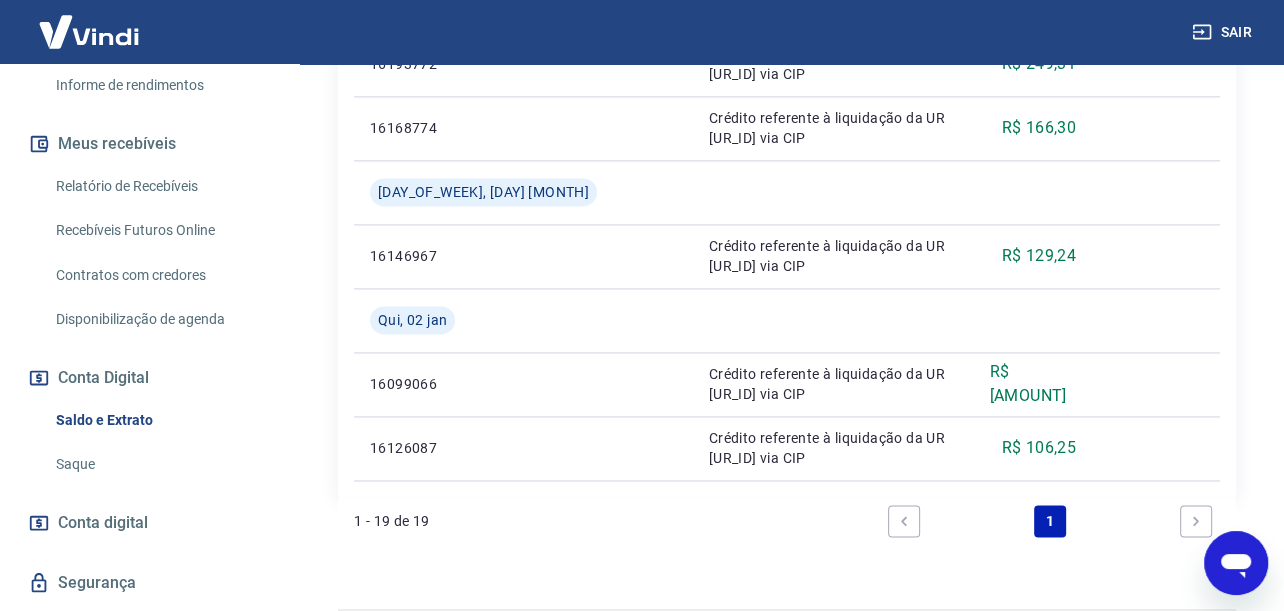 scroll, scrollTop: 2189, scrollLeft: 0, axis: vertical 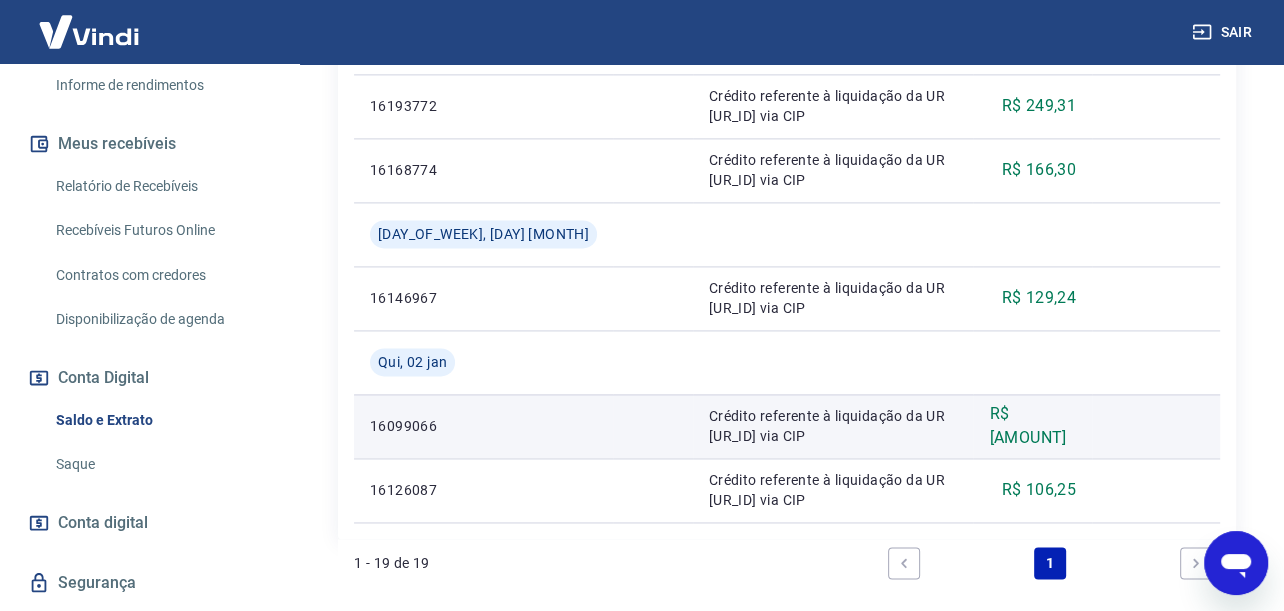 click on "R$ 181,54" at bounding box center [1032, 426] 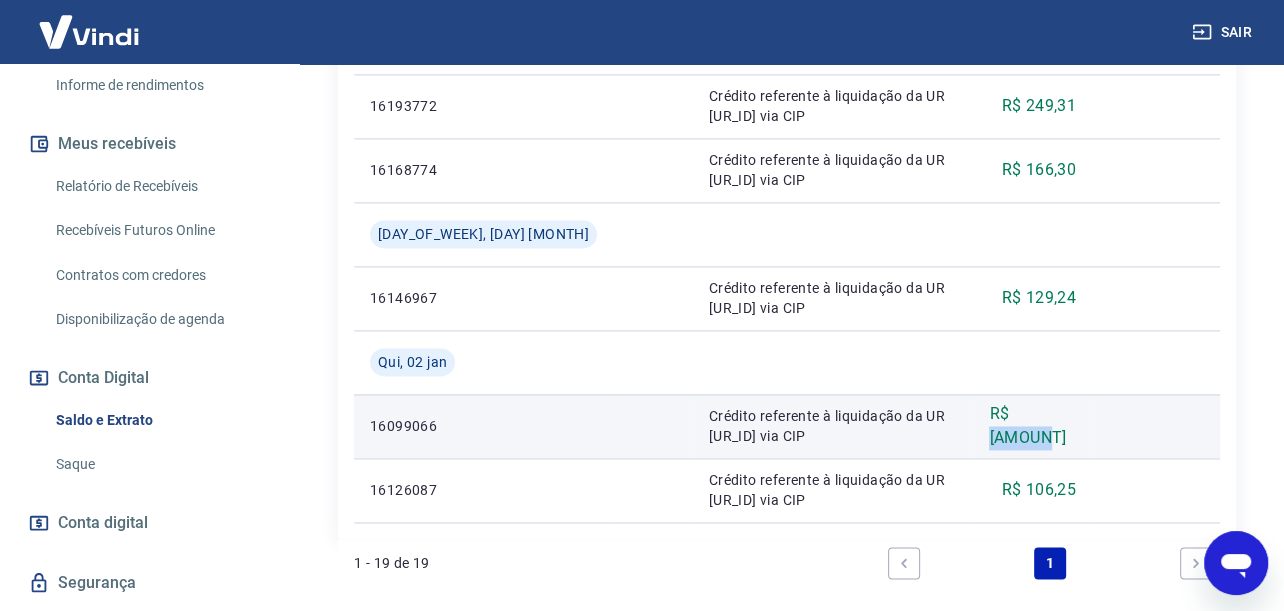 click on "R$ 181,54" at bounding box center (1032, 426) 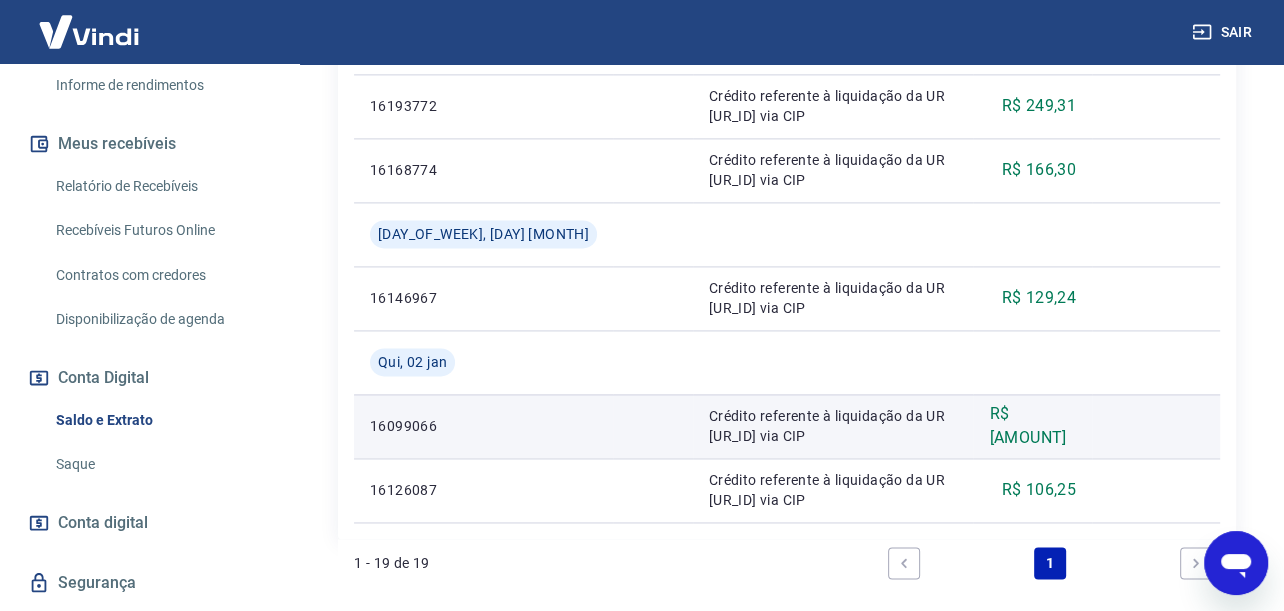 click on "16099066" at bounding box center [483, 426] 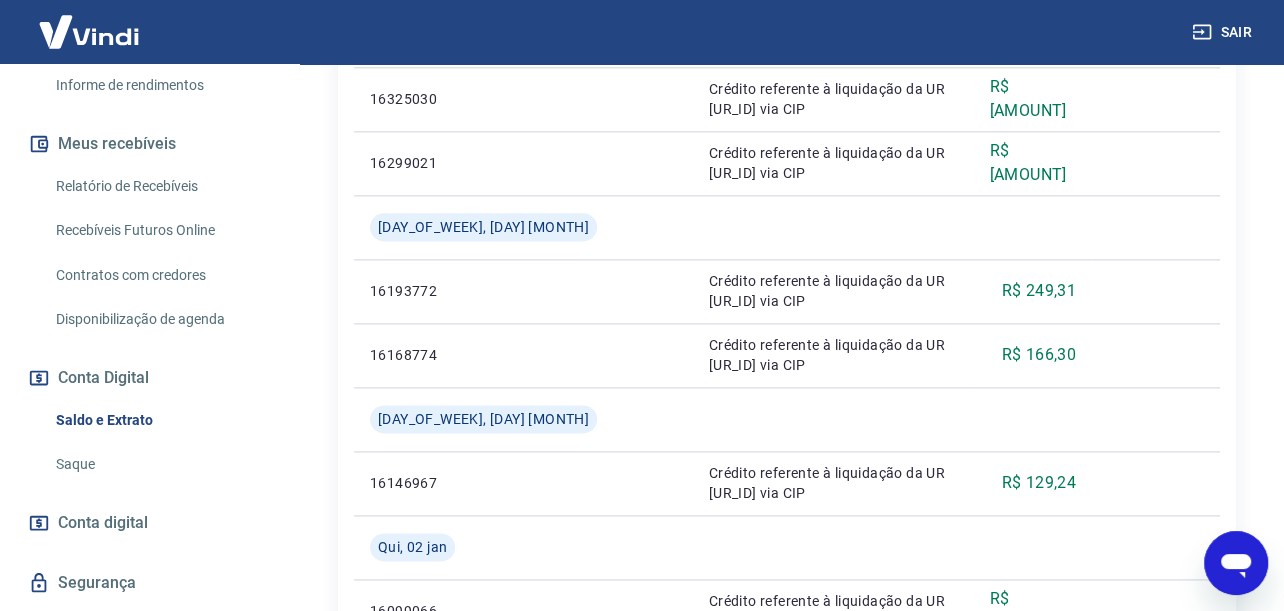 scroll, scrollTop: 2289, scrollLeft: 0, axis: vertical 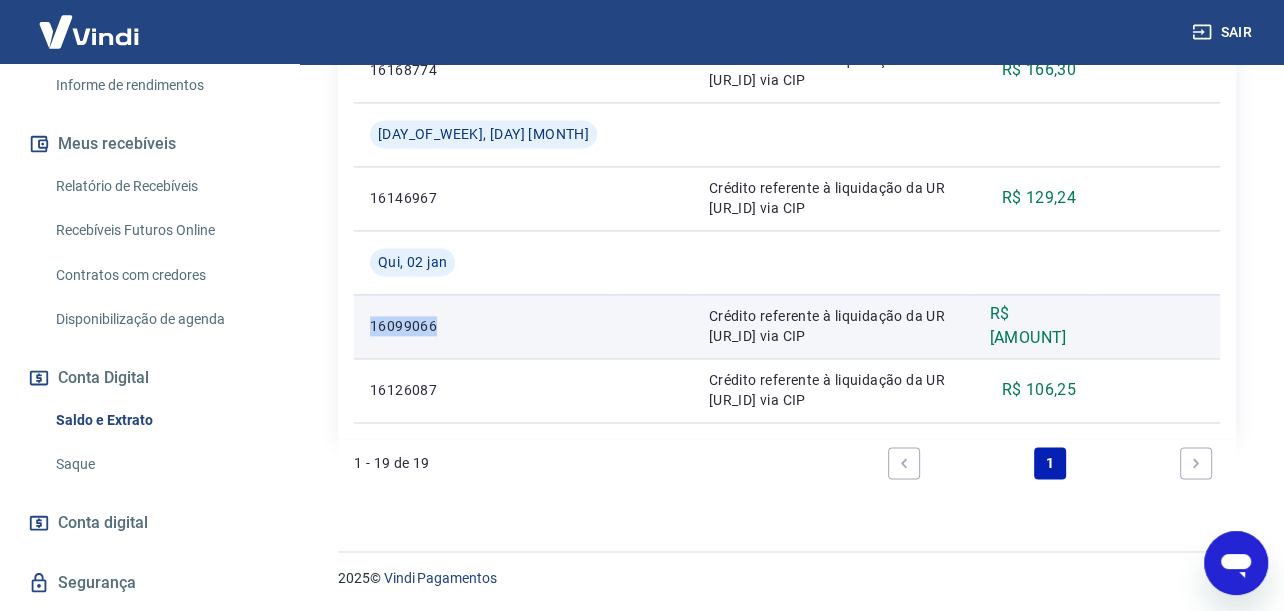 drag, startPoint x: 445, startPoint y: 331, endPoint x: 368, endPoint y: 332, distance: 77.00649 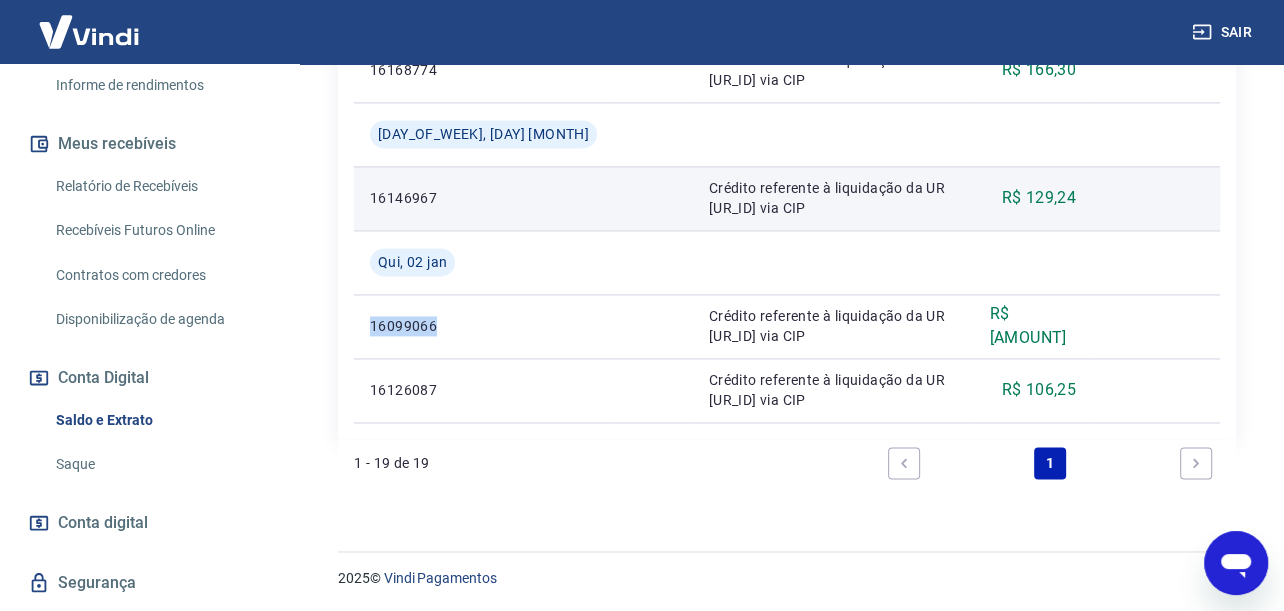 copy on "16099066" 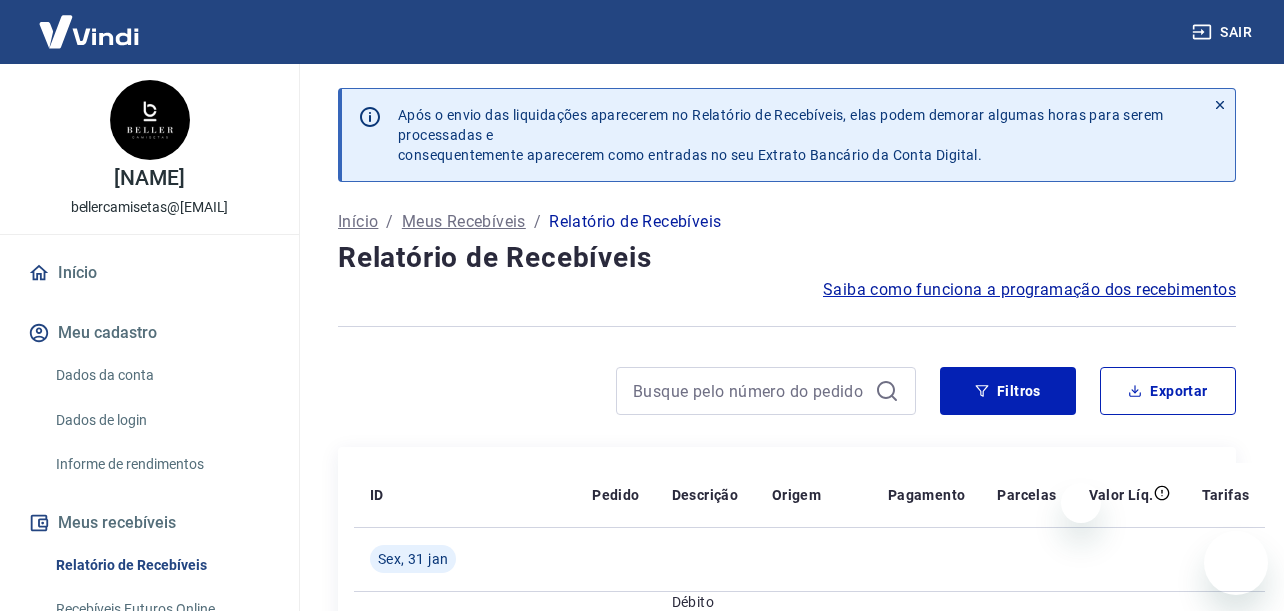 scroll, scrollTop: 400, scrollLeft: 0, axis: vertical 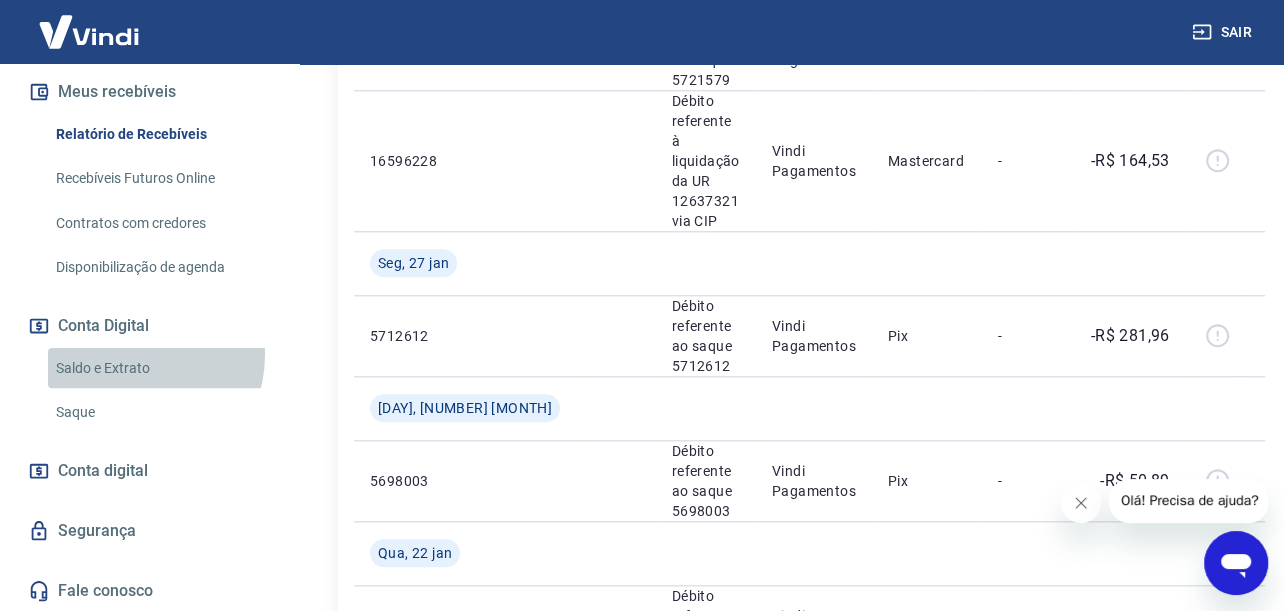 click on "Saldo e Extrato" at bounding box center [161, 368] 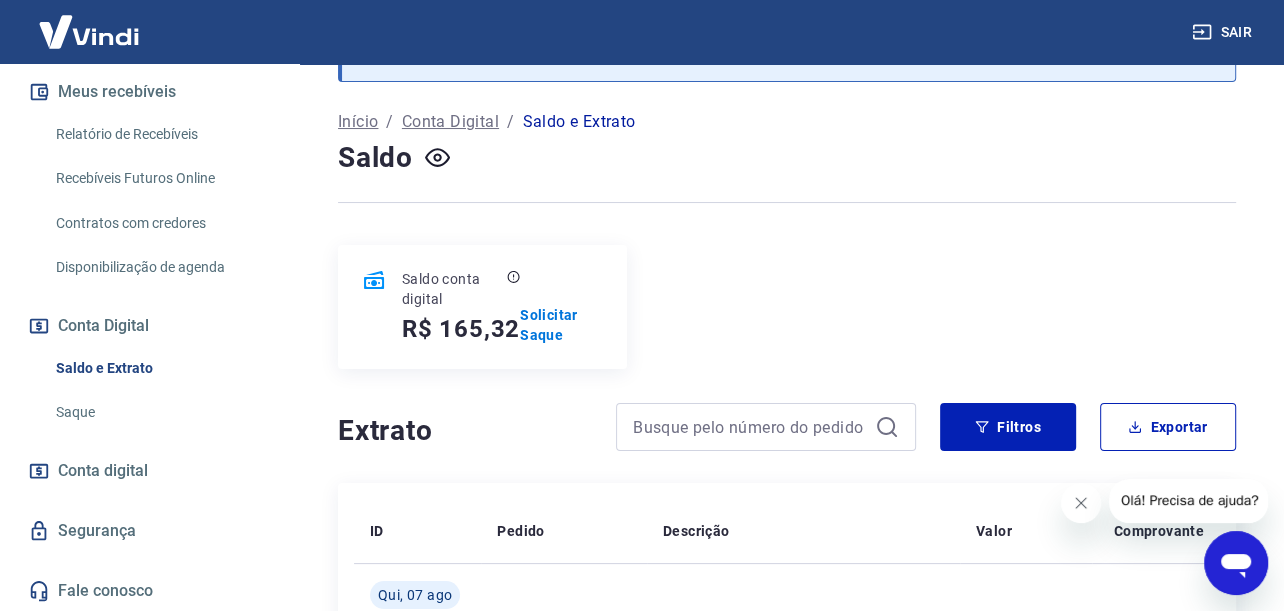 scroll, scrollTop: 200, scrollLeft: 0, axis: vertical 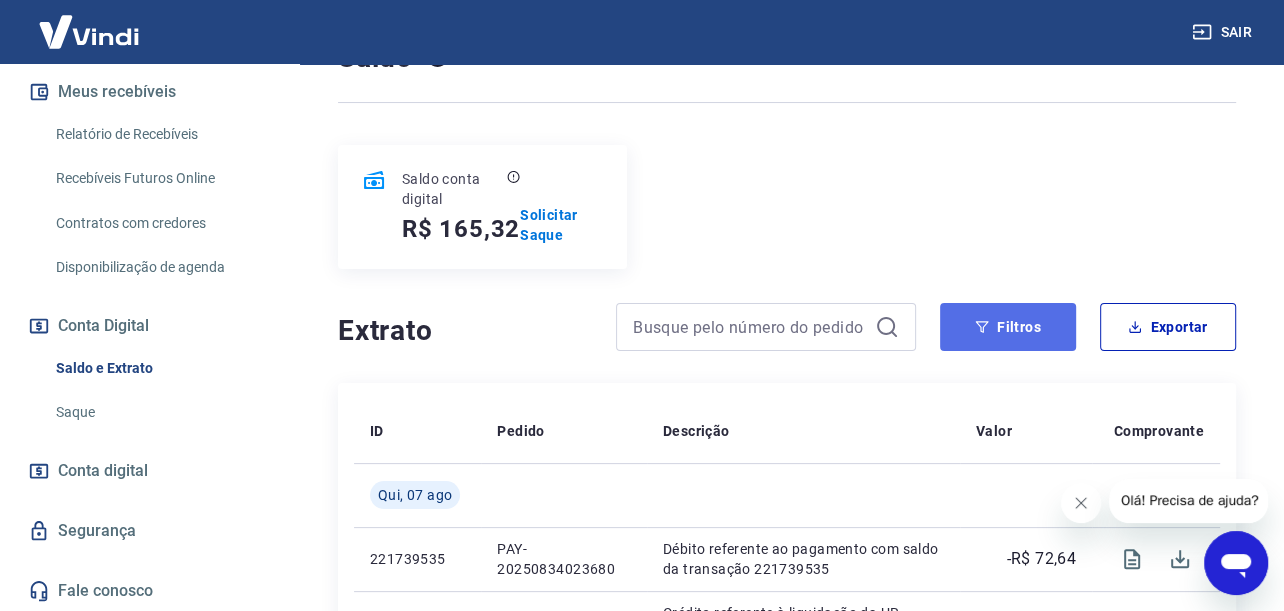 click on "Filtros" at bounding box center [1008, 327] 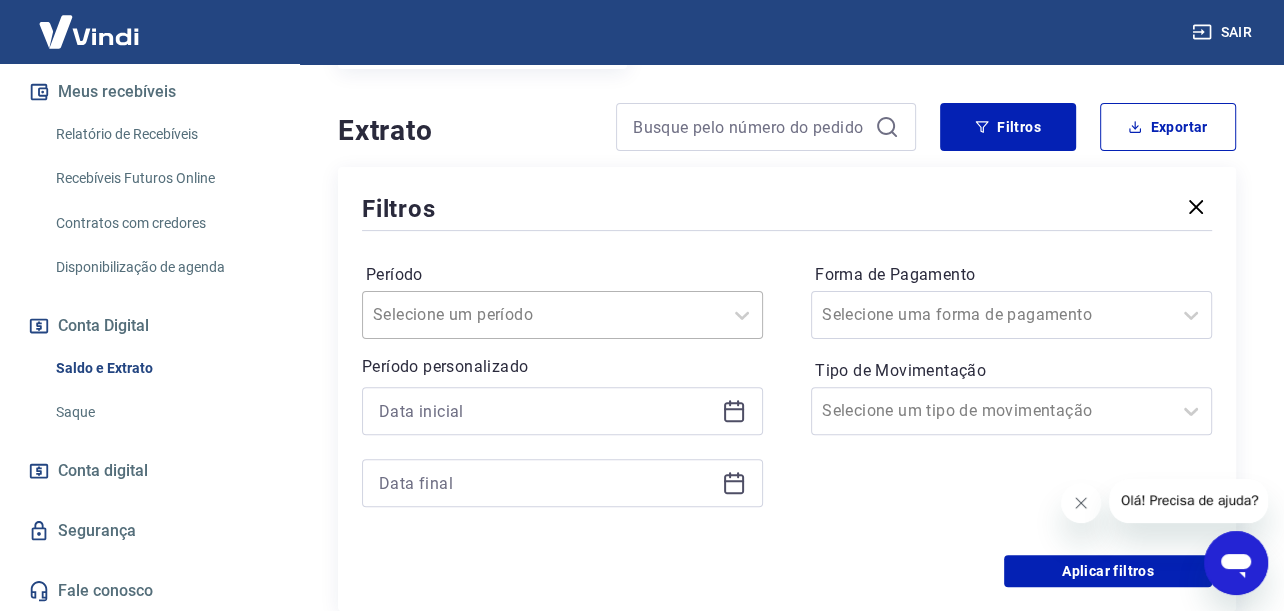 click on "Selecione um período" at bounding box center [562, 315] 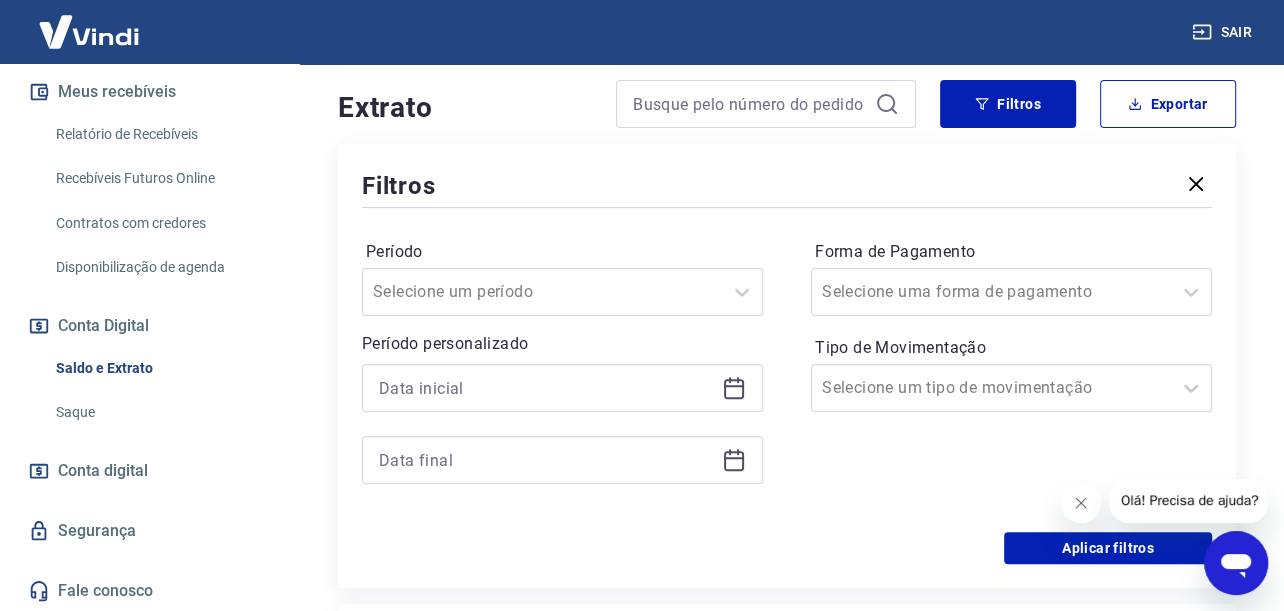 click on "Filtros" at bounding box center [787, 185] 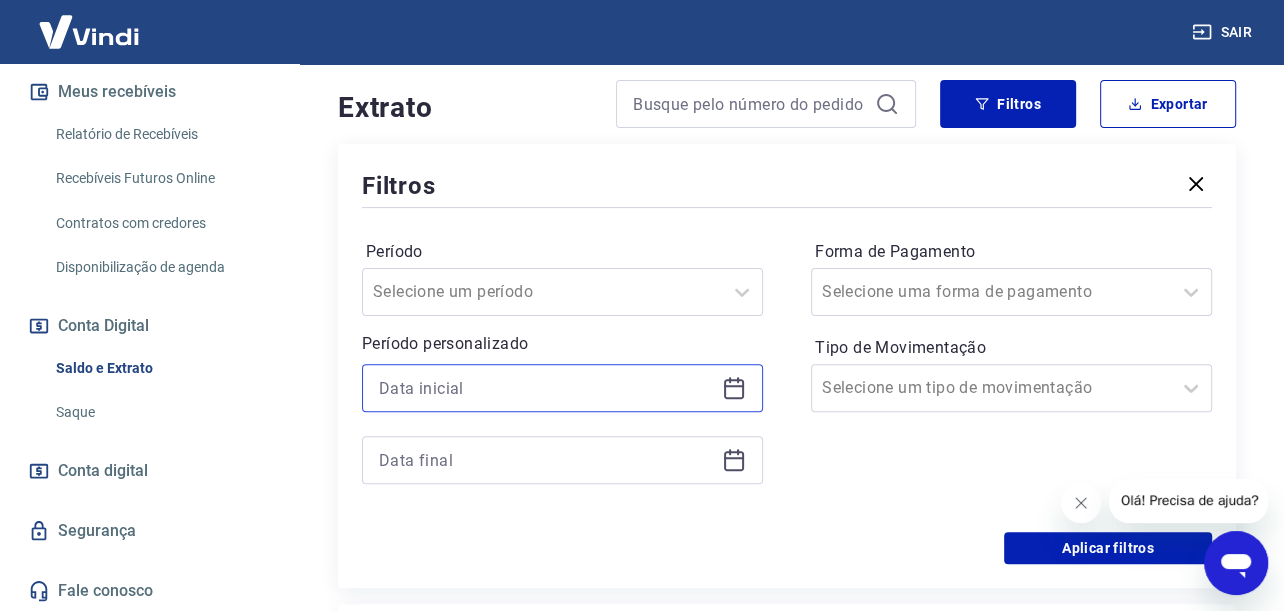 click at bounding box center (546, 388) 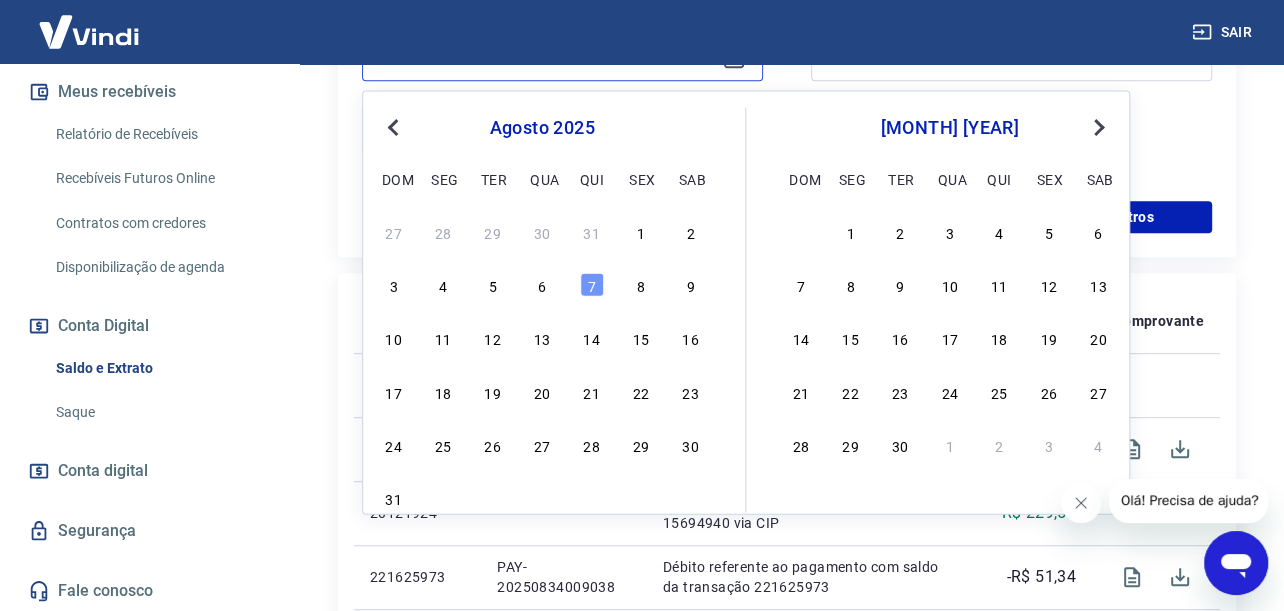 scroll, scrollTop: 723, scrollLeft: 0, axis: vertical 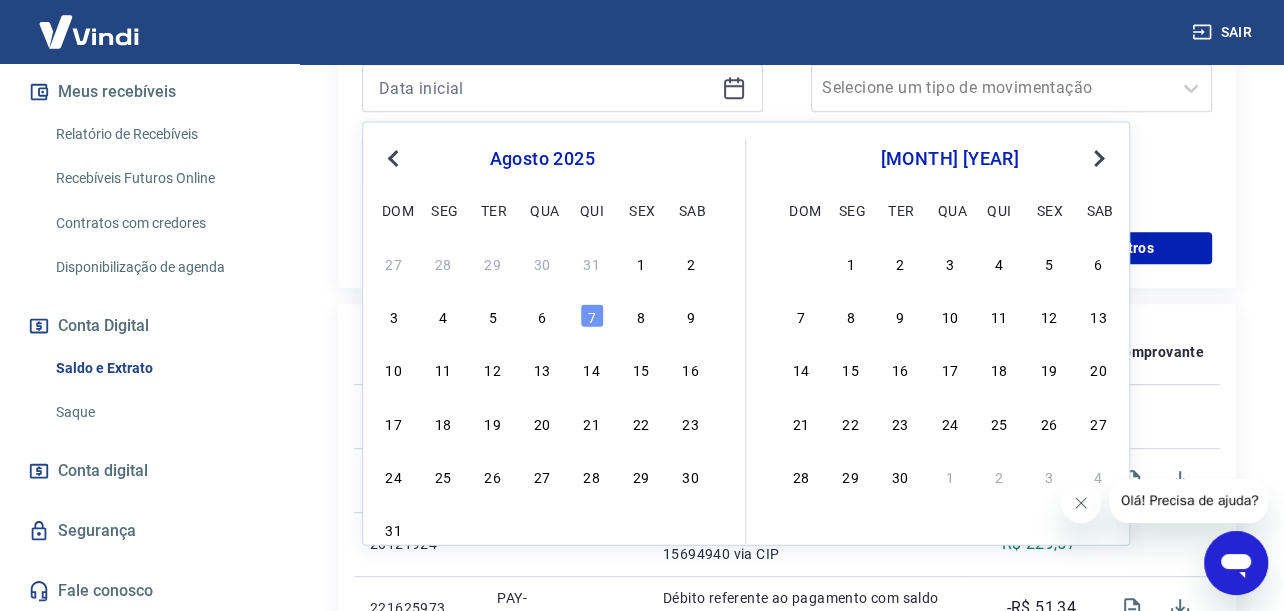 click on "Previous Month" at bounding box center (393, 158) 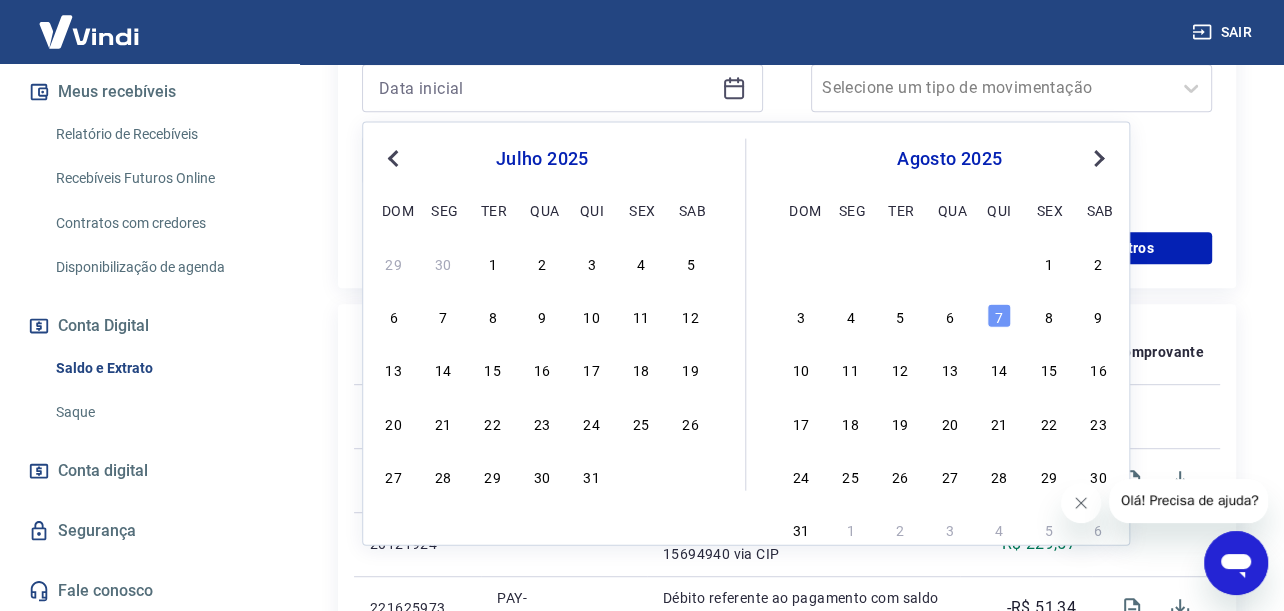 click on "Previous Month" at bounding box center (393, 158) 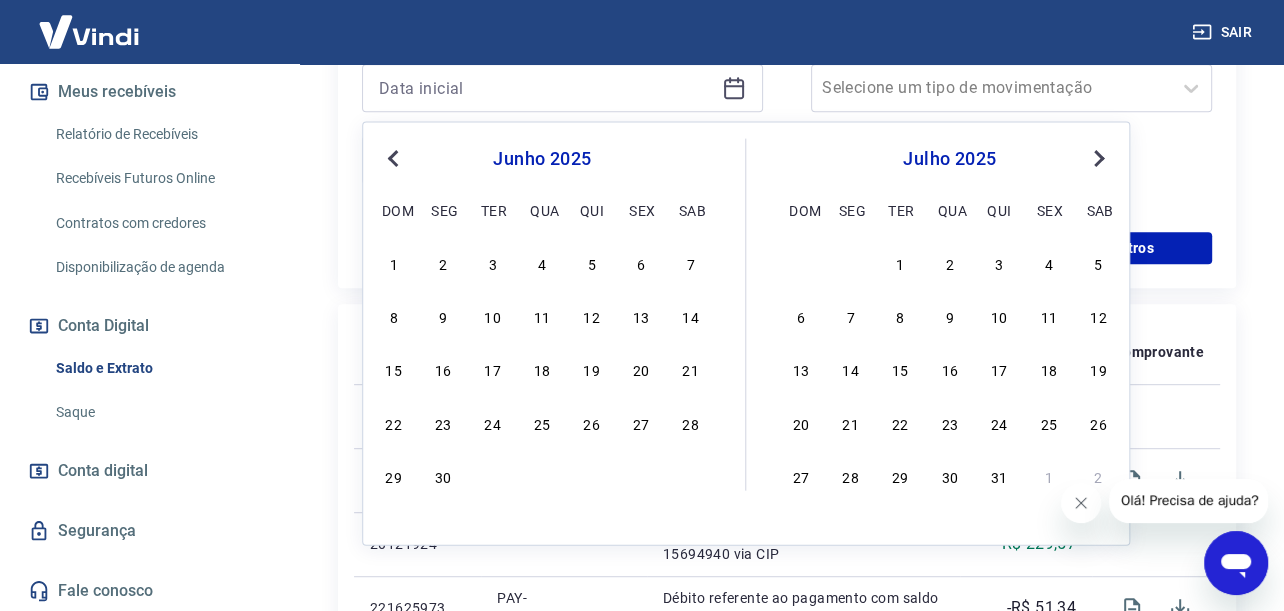 click on "Previous Month" at bounding box center [393, 158] 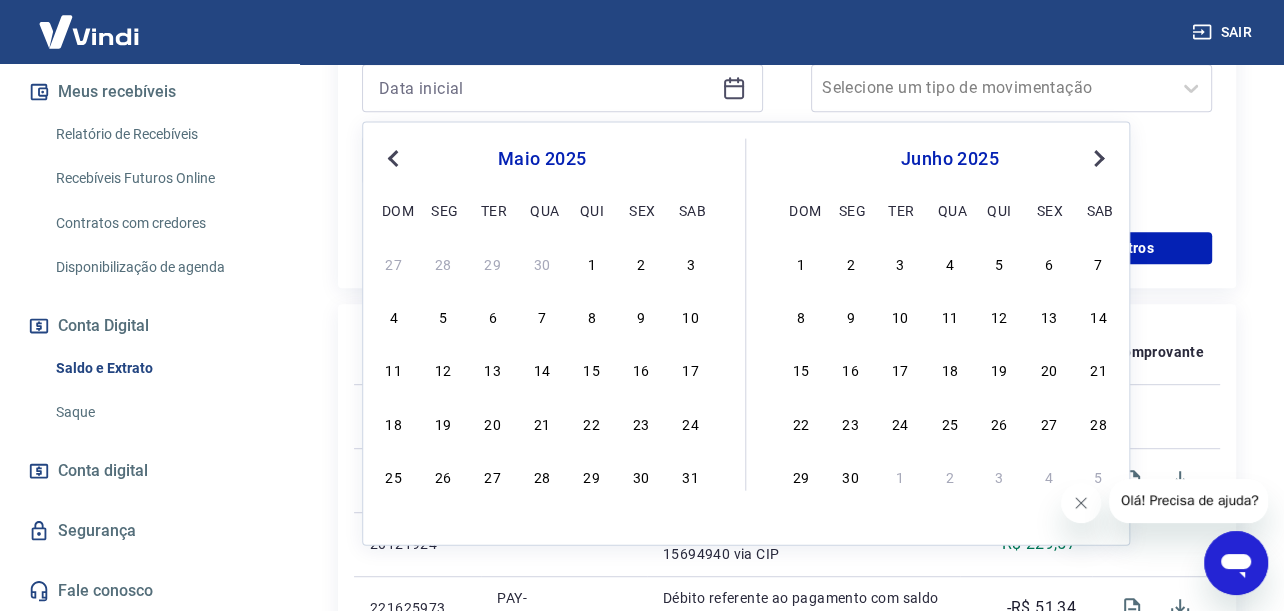 click on "Previous Month" at bounding box center [393, 158] 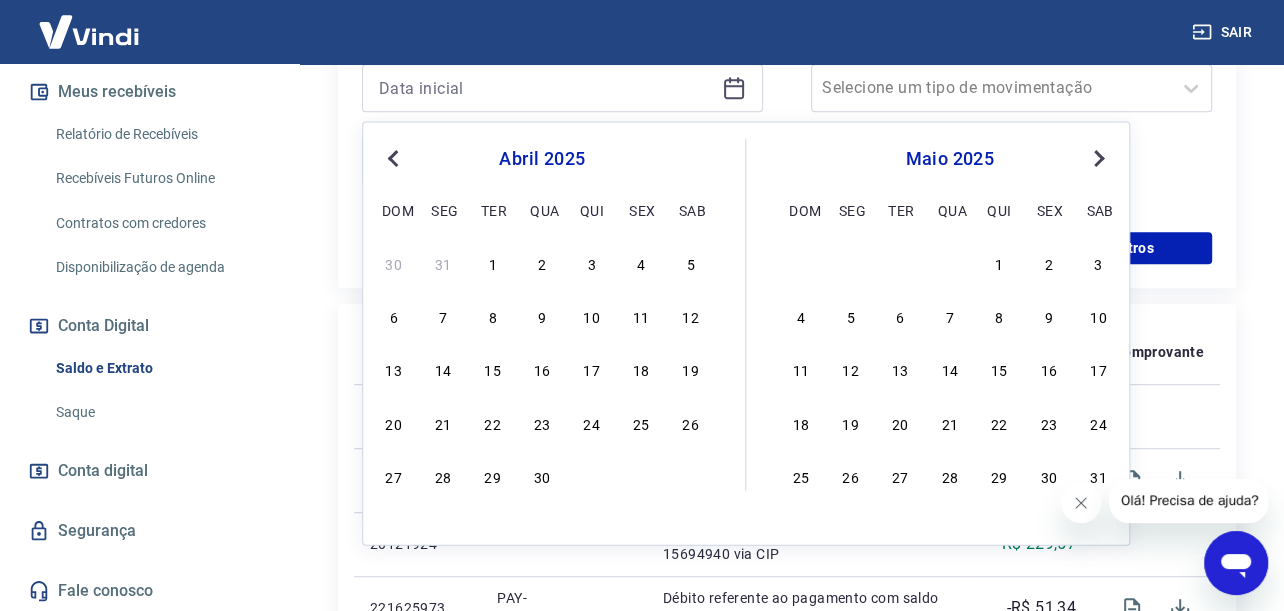 click on "Previous Month" at bounding box center (393, 158) 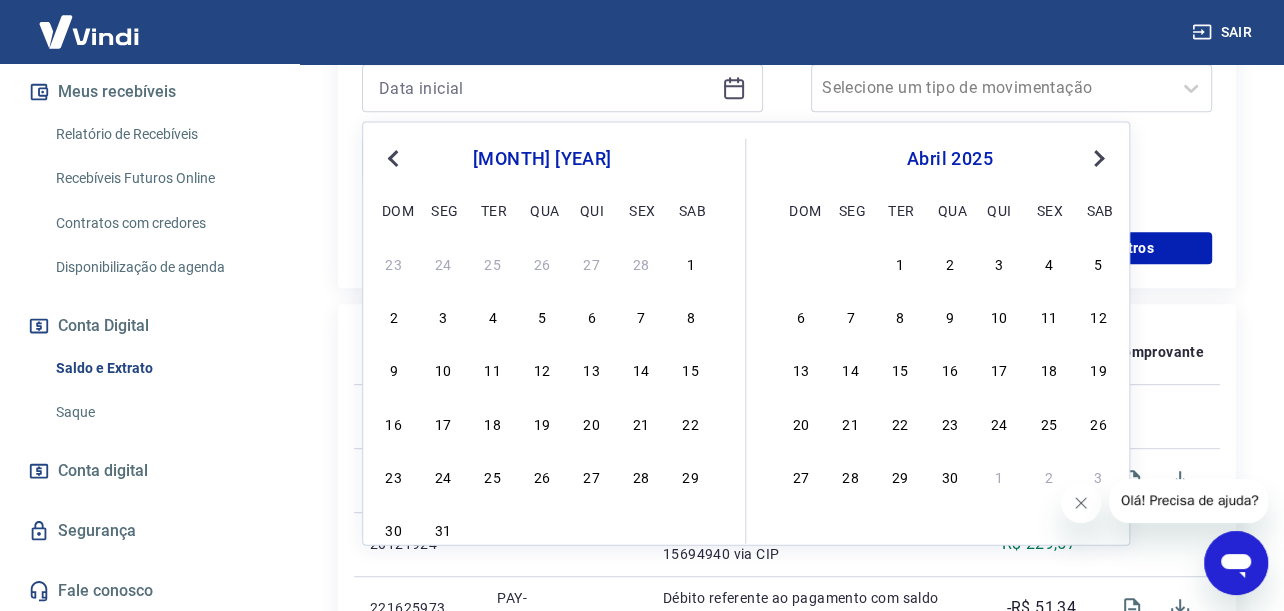 click on "Previous Month" at bounding box center (393, 158) 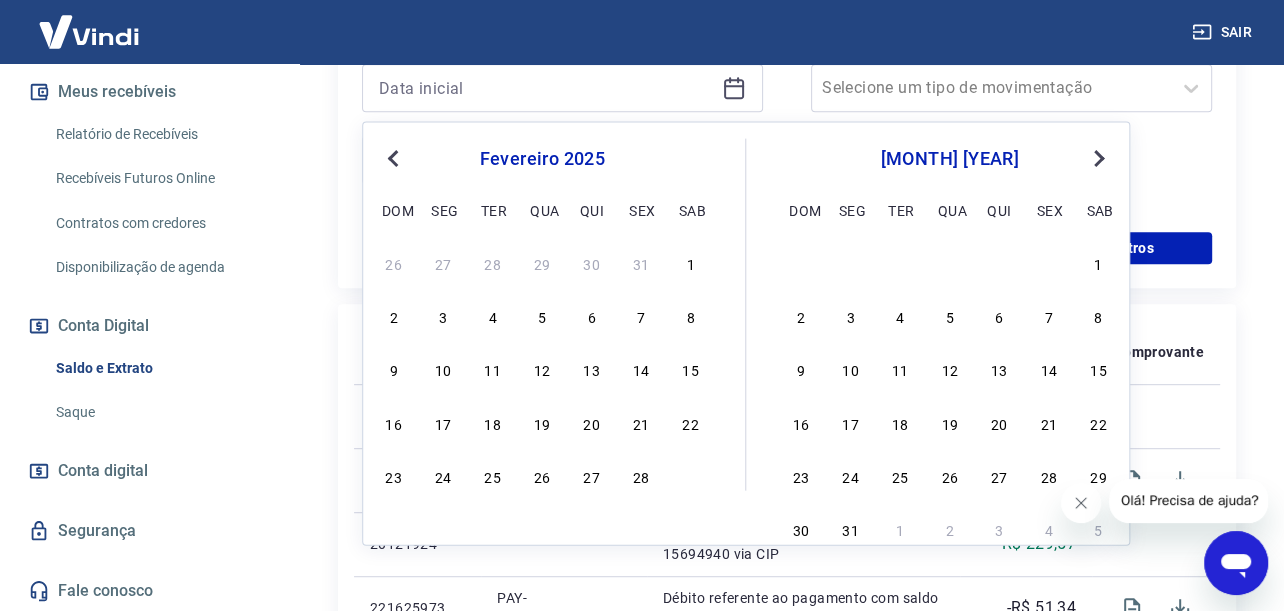 click on "Previous Month" at bounding box center [393, 158] 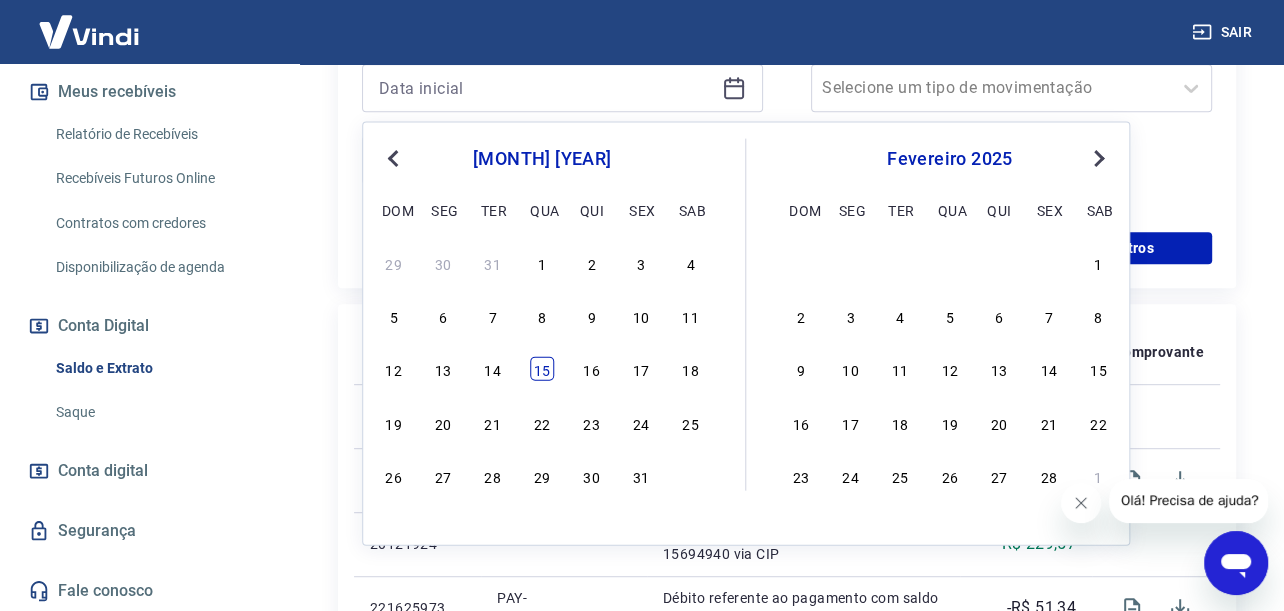 click on "15" at bounding box center [542, 369] 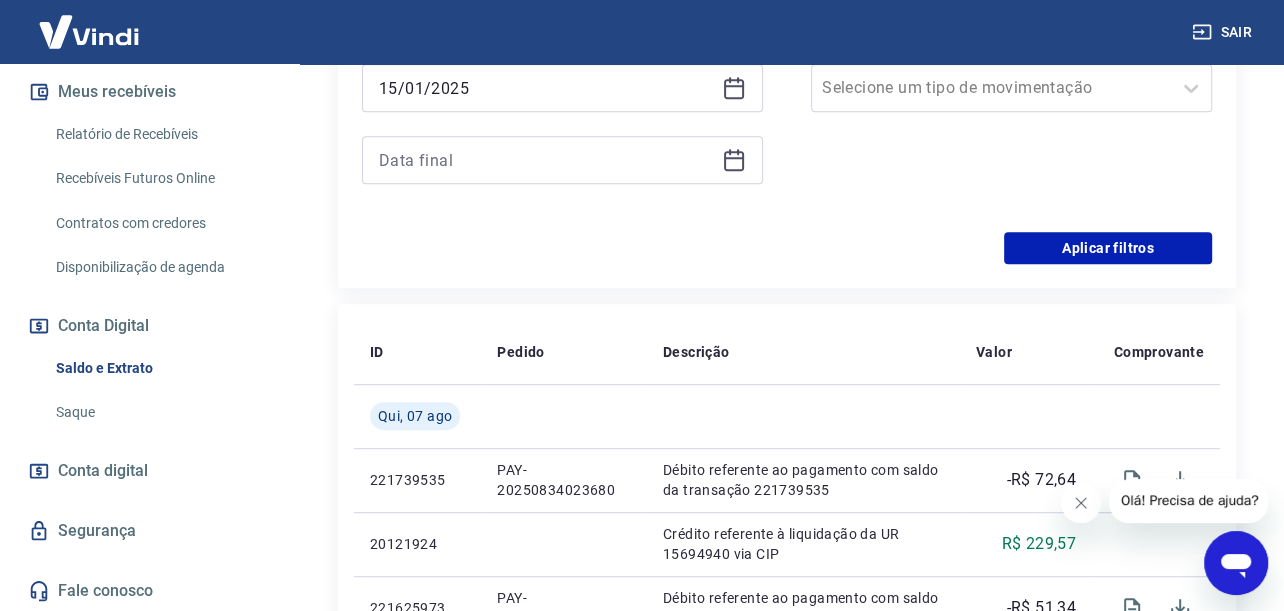 click 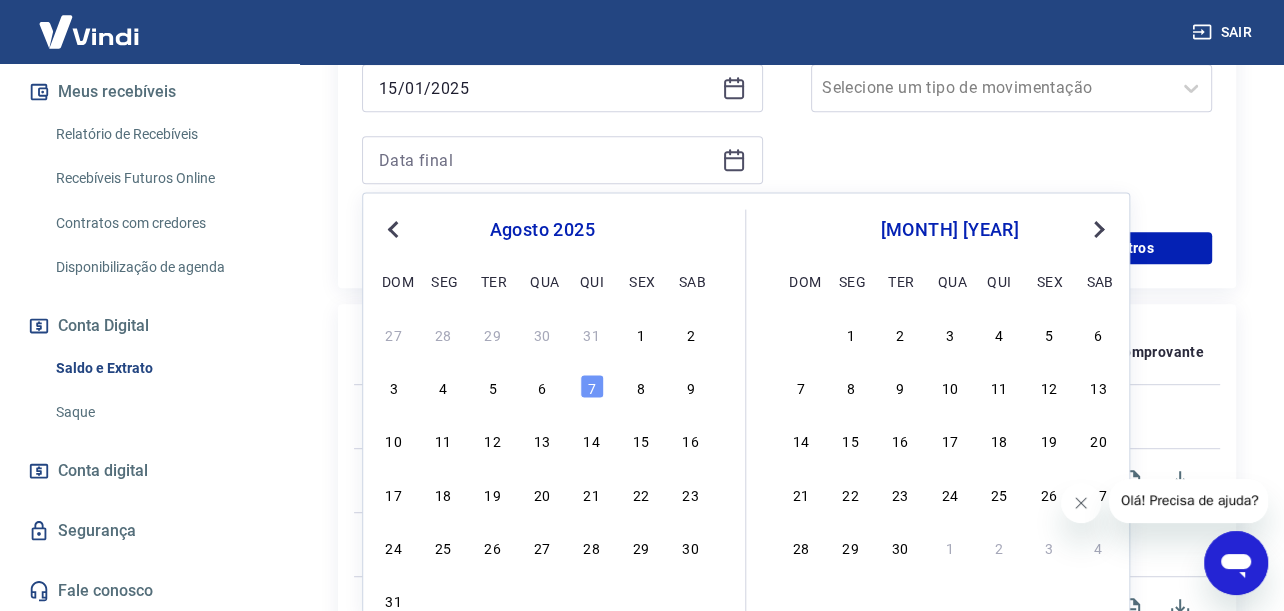 click on "Previous Month" at bounding box center (393, 229) 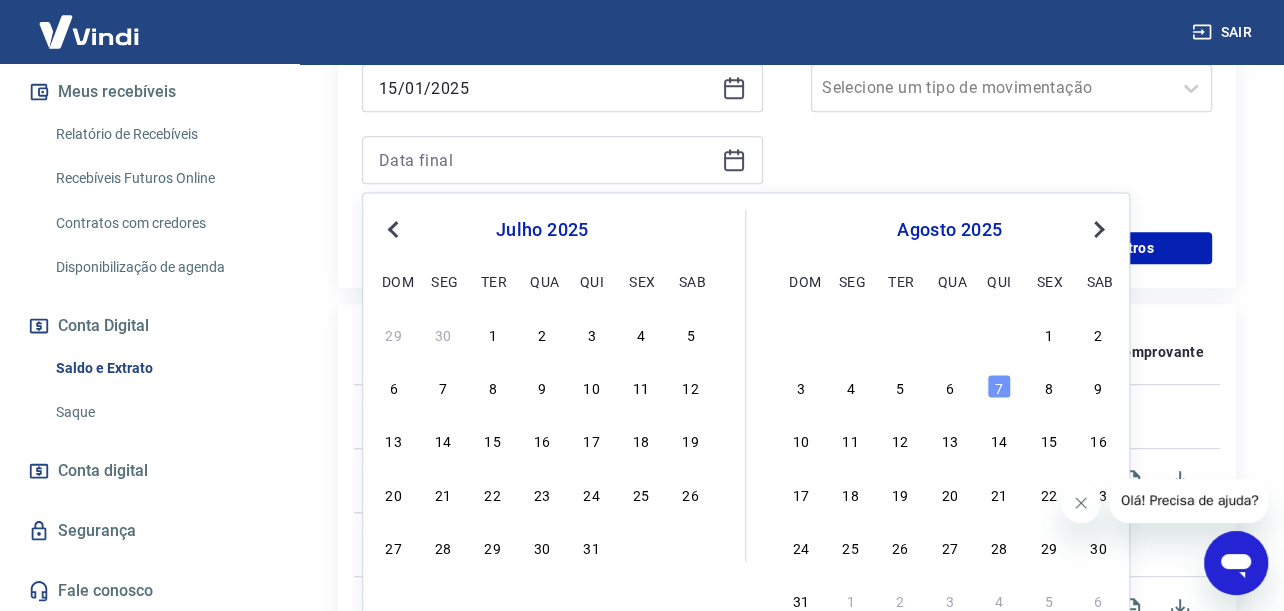 click on "Previous Month" at bounding box center [393, 229] 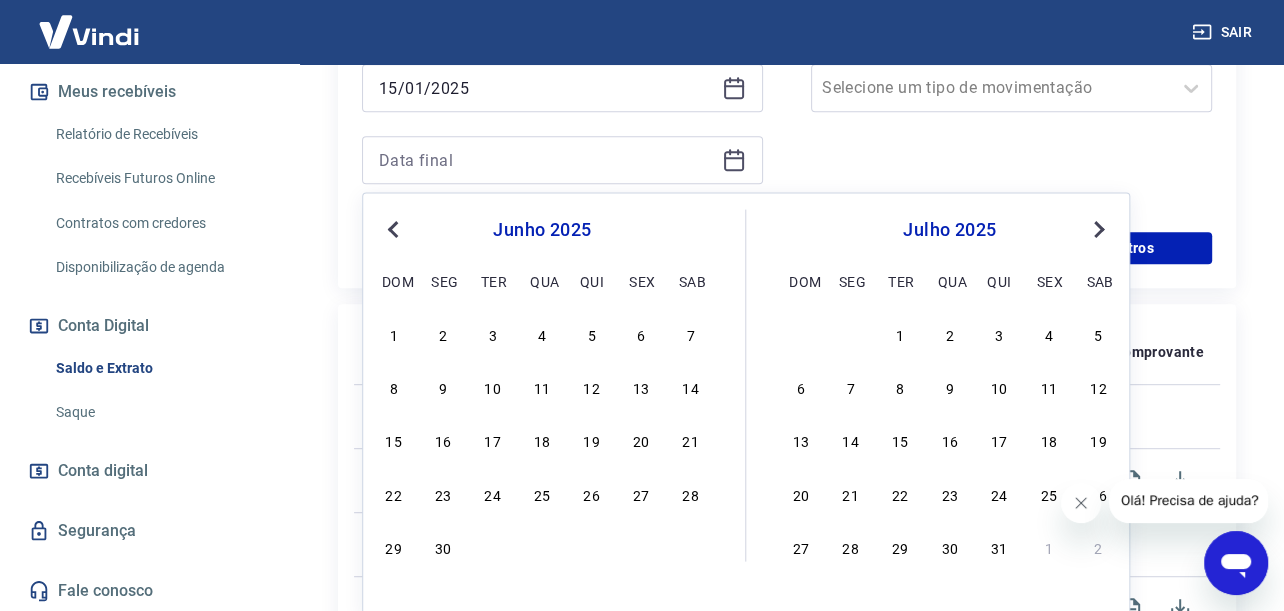 click on "Previous Month" at bounding box center [393, 229] 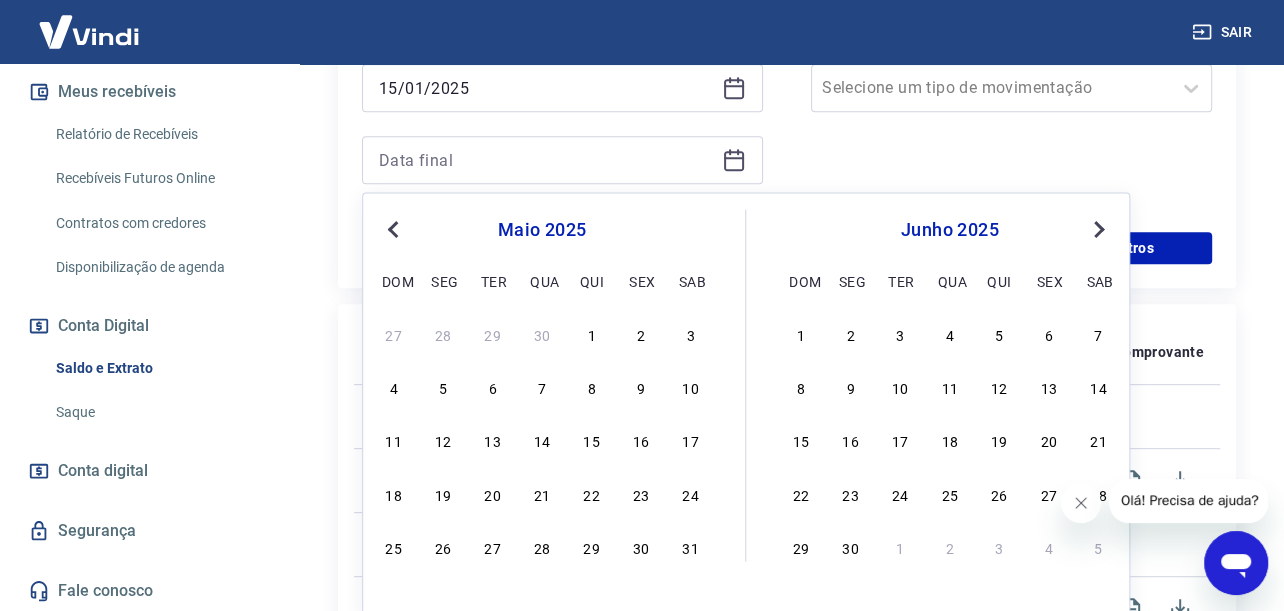 click on "Previous Month" at bounding box center (393, 229) 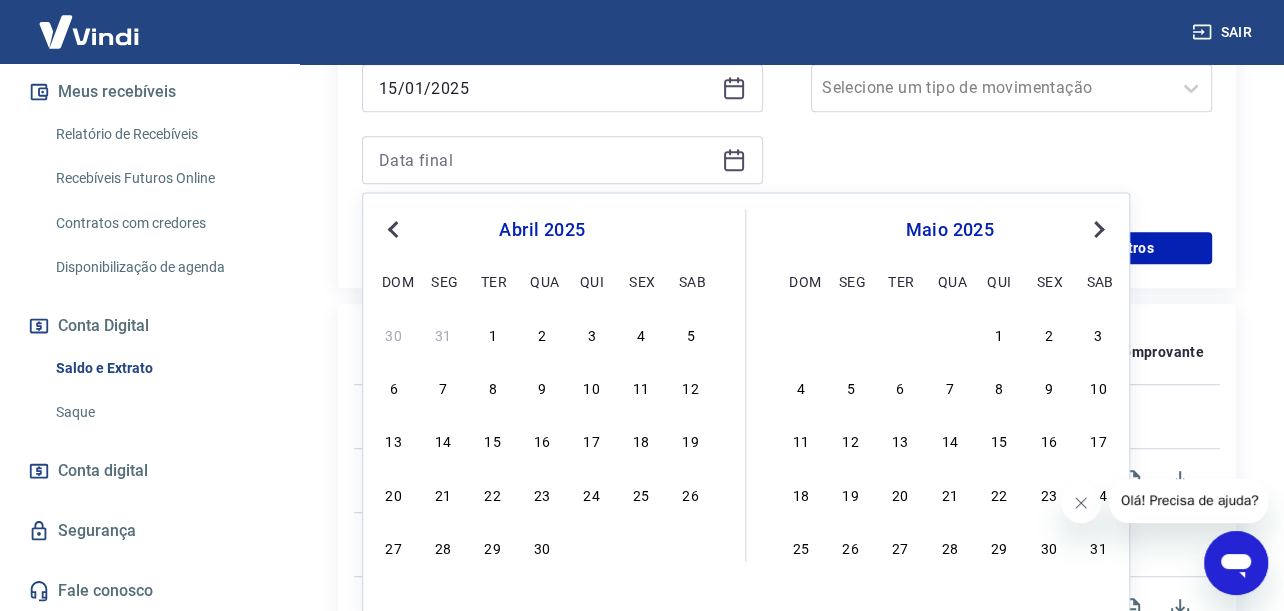 click on "Previous Month" at bounding box center (393, 229) 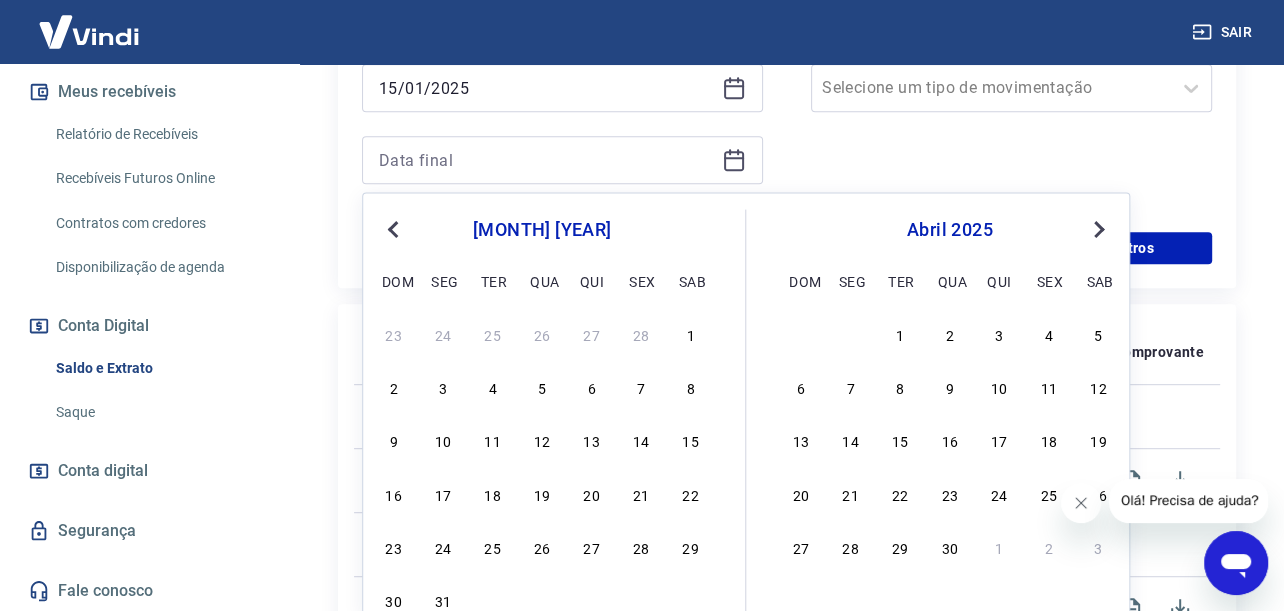 click on "Previous Month" at bounding box center (393, 229) 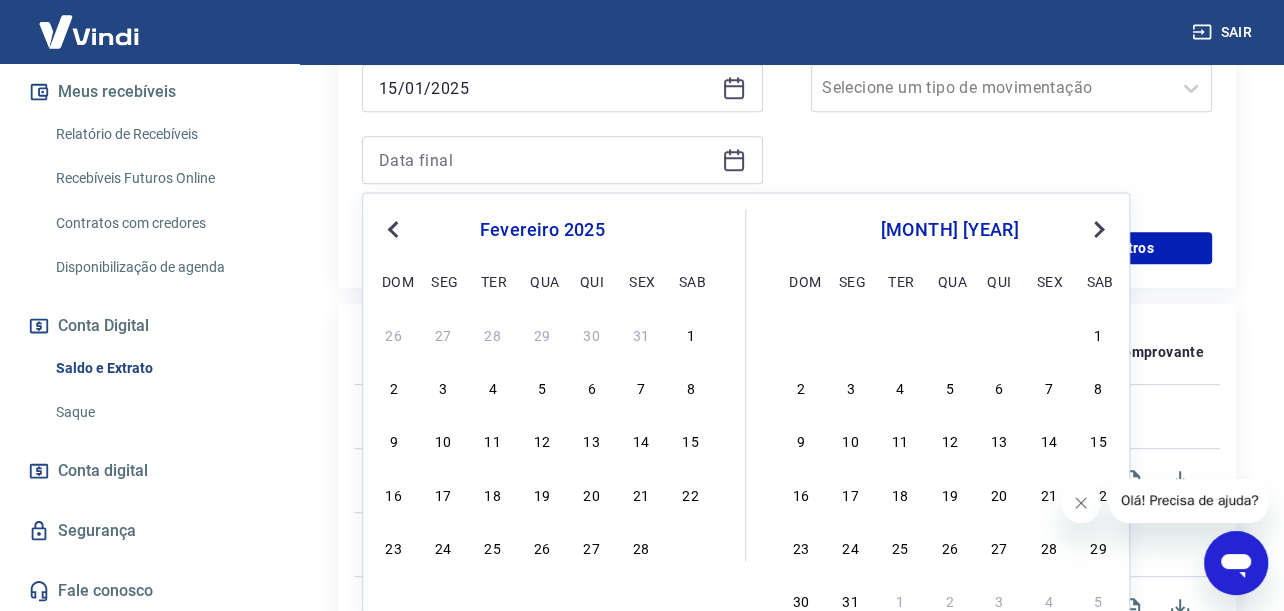 click on "Previous Month" at bounding box center (393, 229) 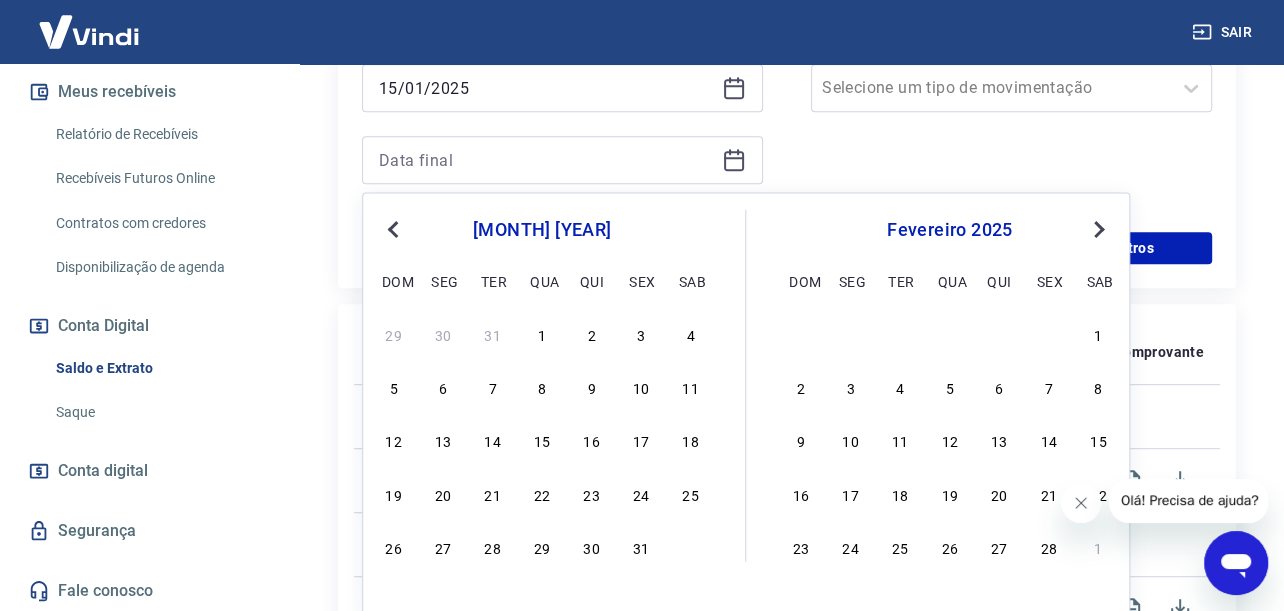 click on "19 20 21 22 23 24 25" at bounding box center (542, 493) 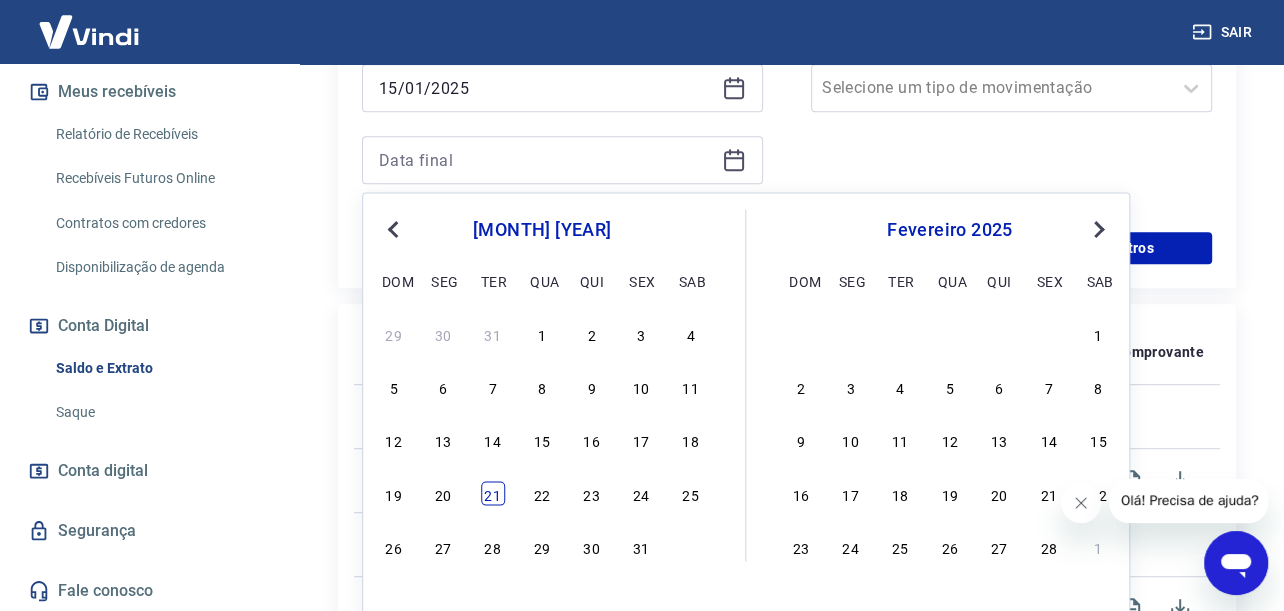 click on "21" at bounding box center (493, 493) 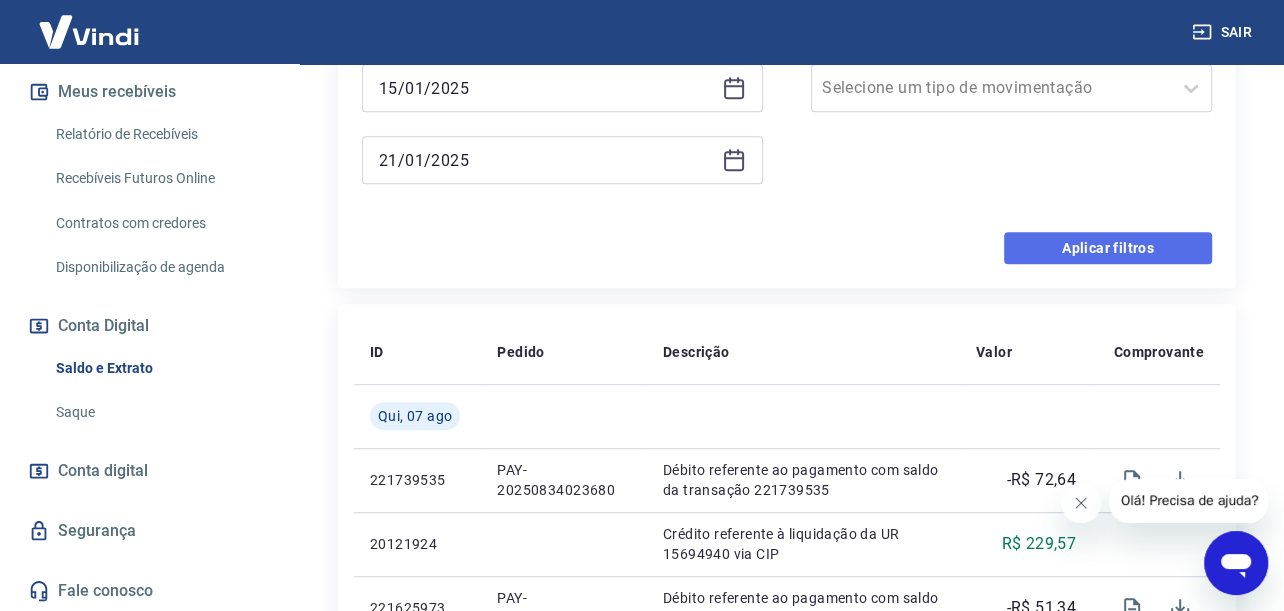 click on "Aplicar filtros" at bounding box center [1108, 248] 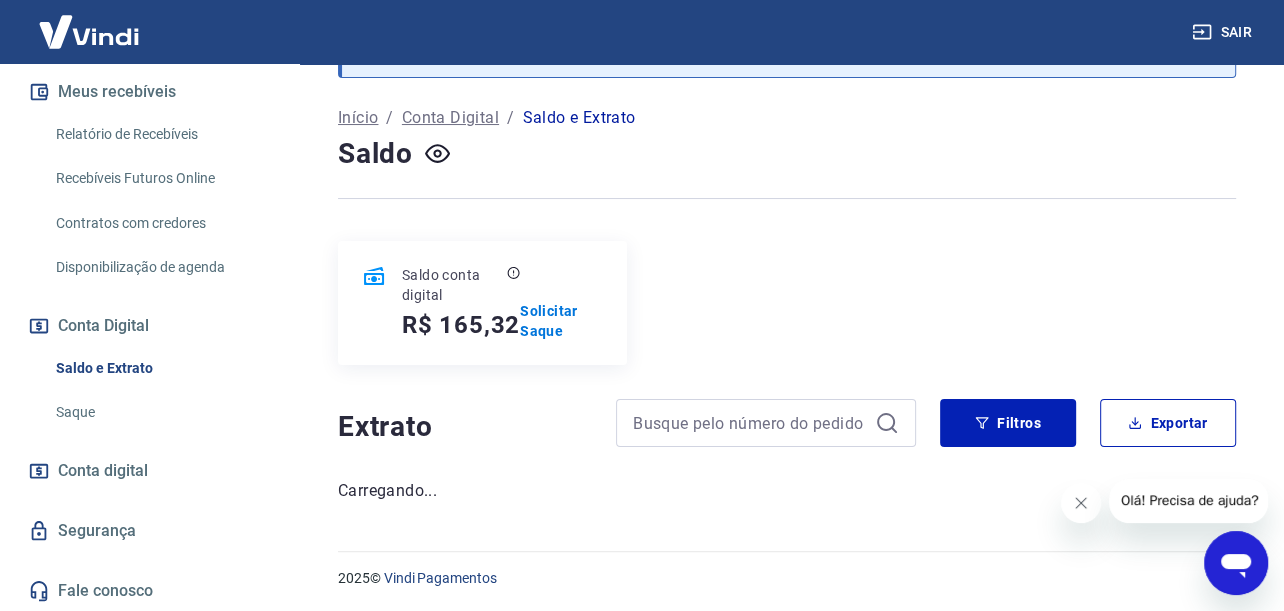 scroll, scrollTop: 689, scrollLeft: 0, axis: vertical 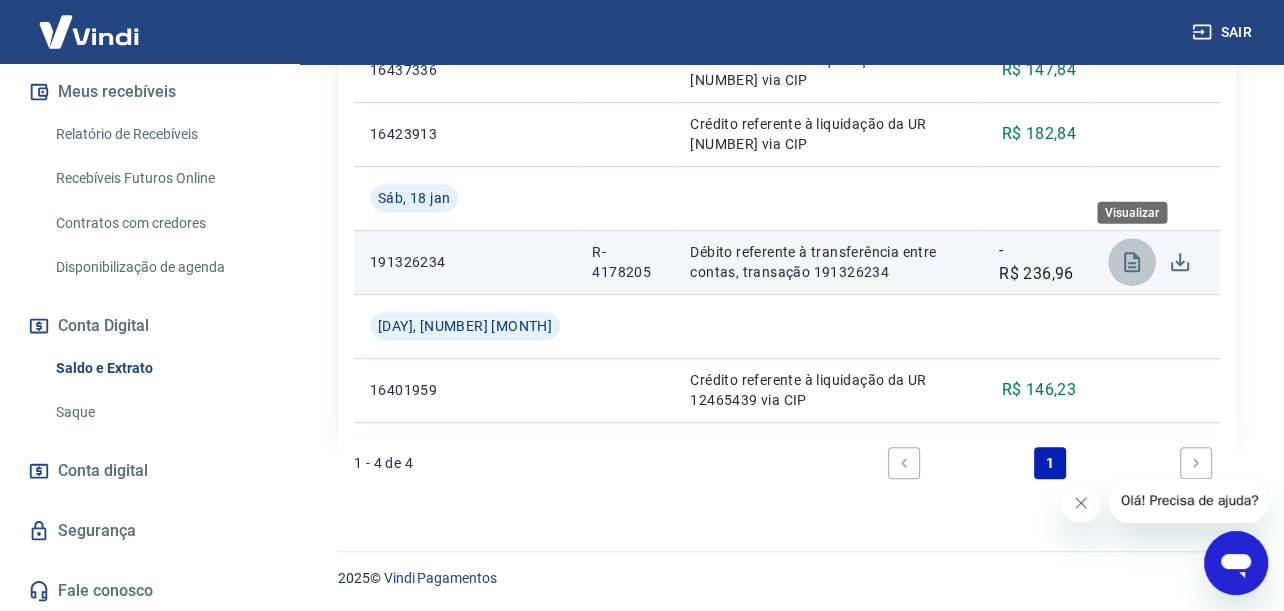 click 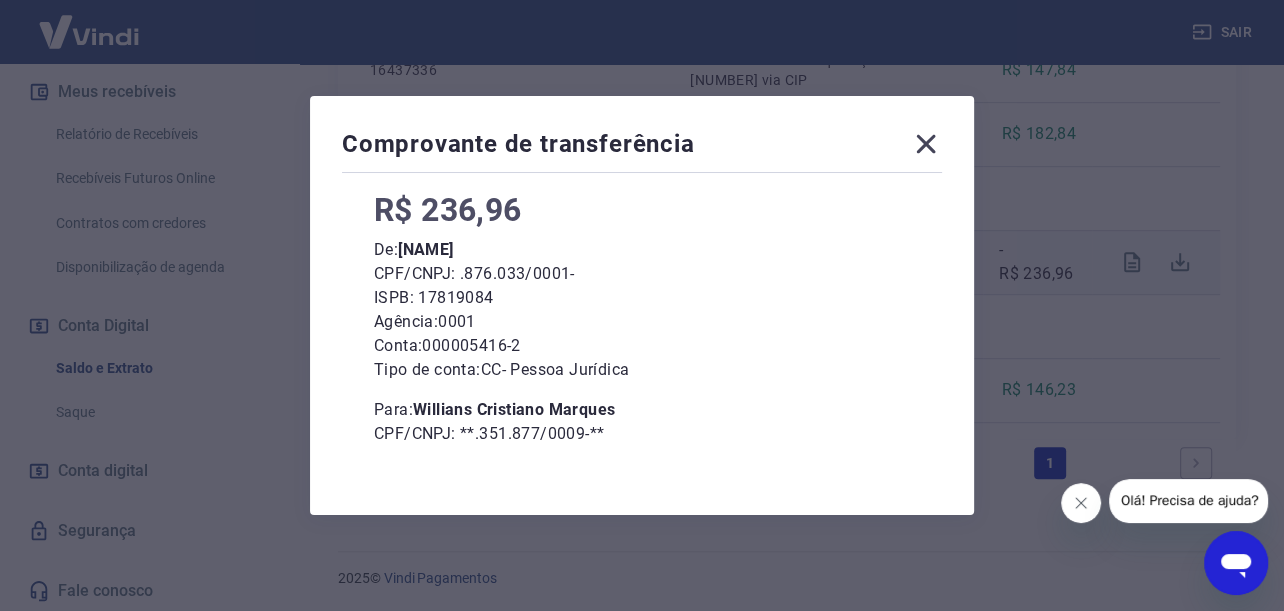 scroll, scrollTop: 268, scrollLeft: 0, axis: vertical 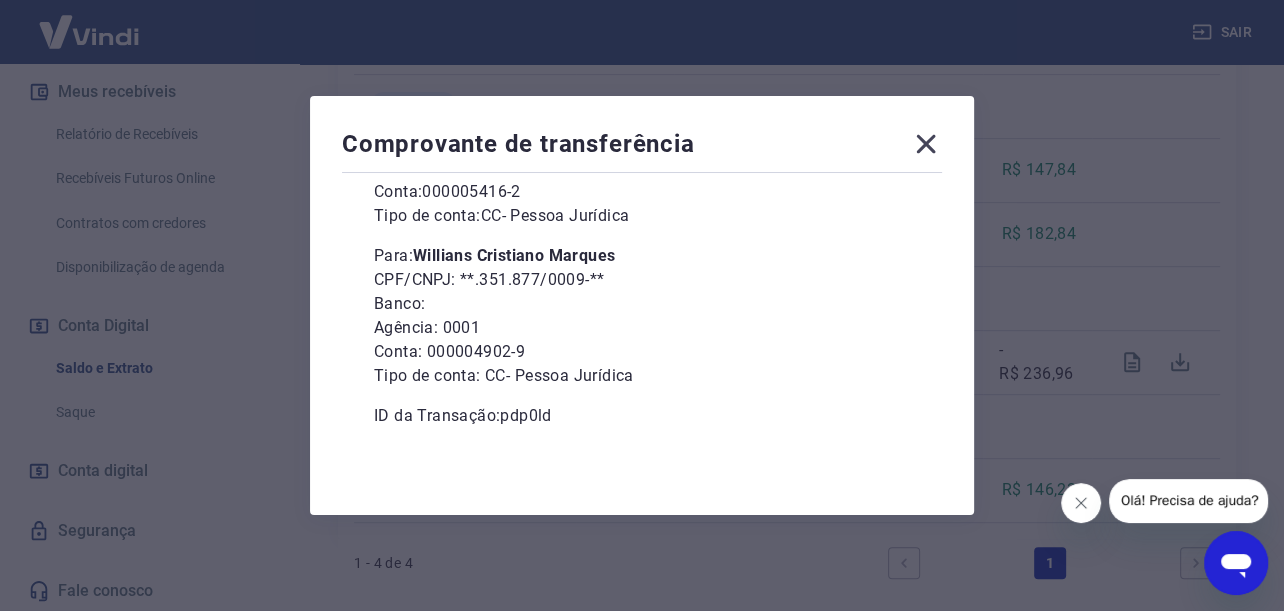 click on "Olá! Precisa de ajuda?" at bounding box center (1190, 500) 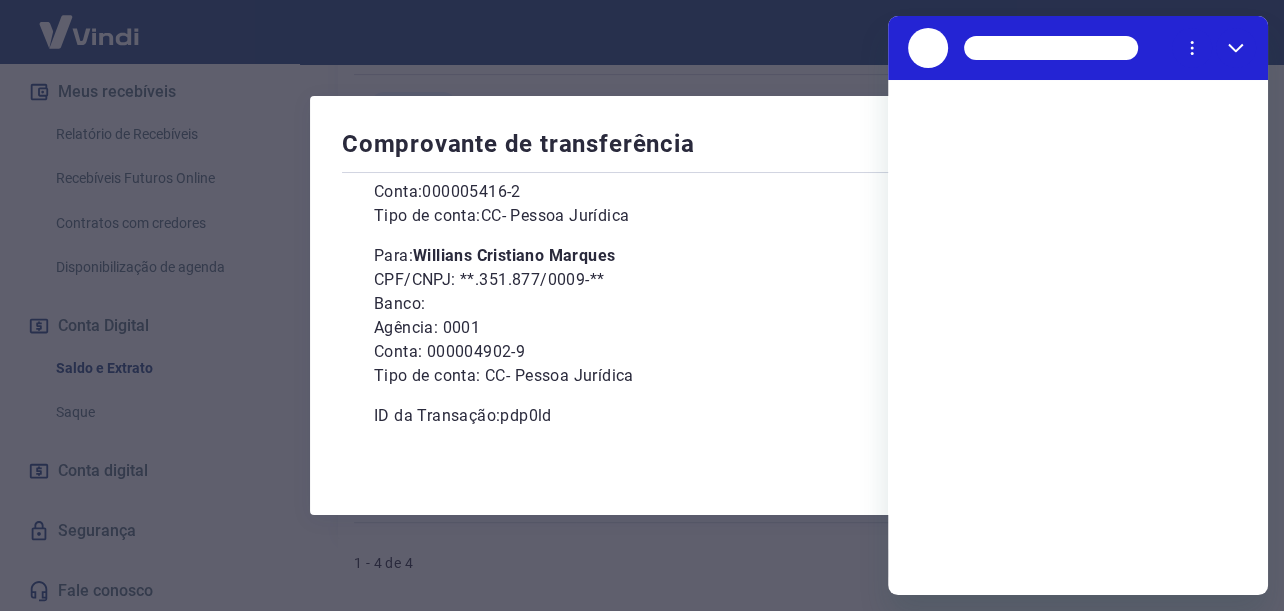 scroll, scrollTop: 0, scrollLeft: 0, axis: both 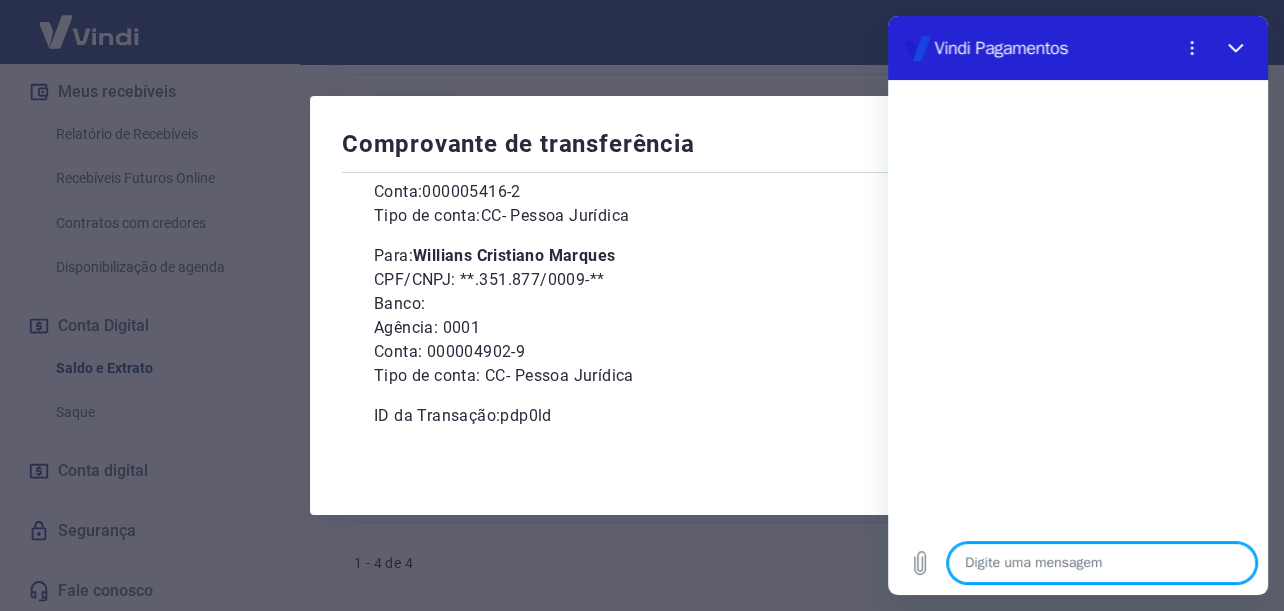 click at bounding box center [1102, 563] 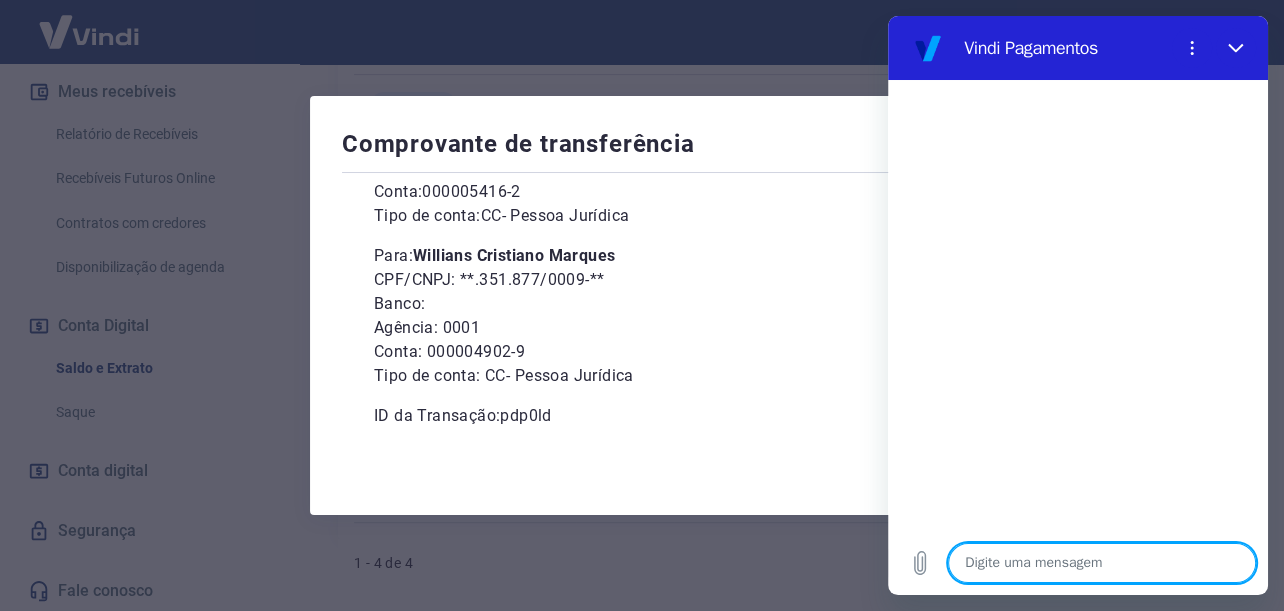 type on "o" 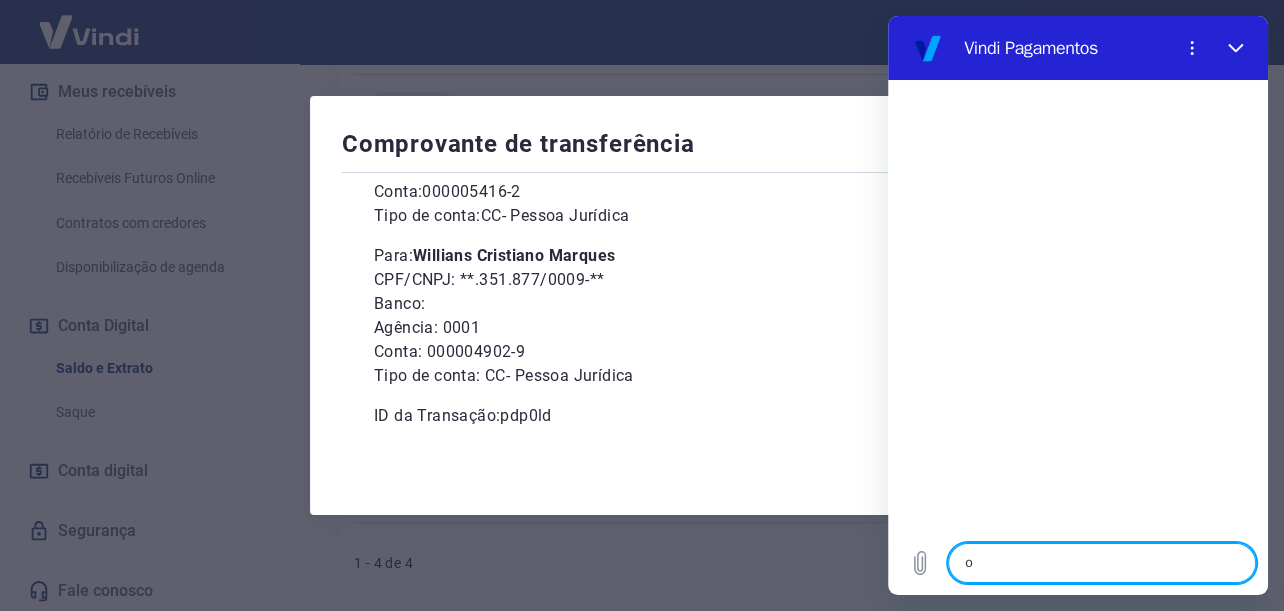 type on "ol" 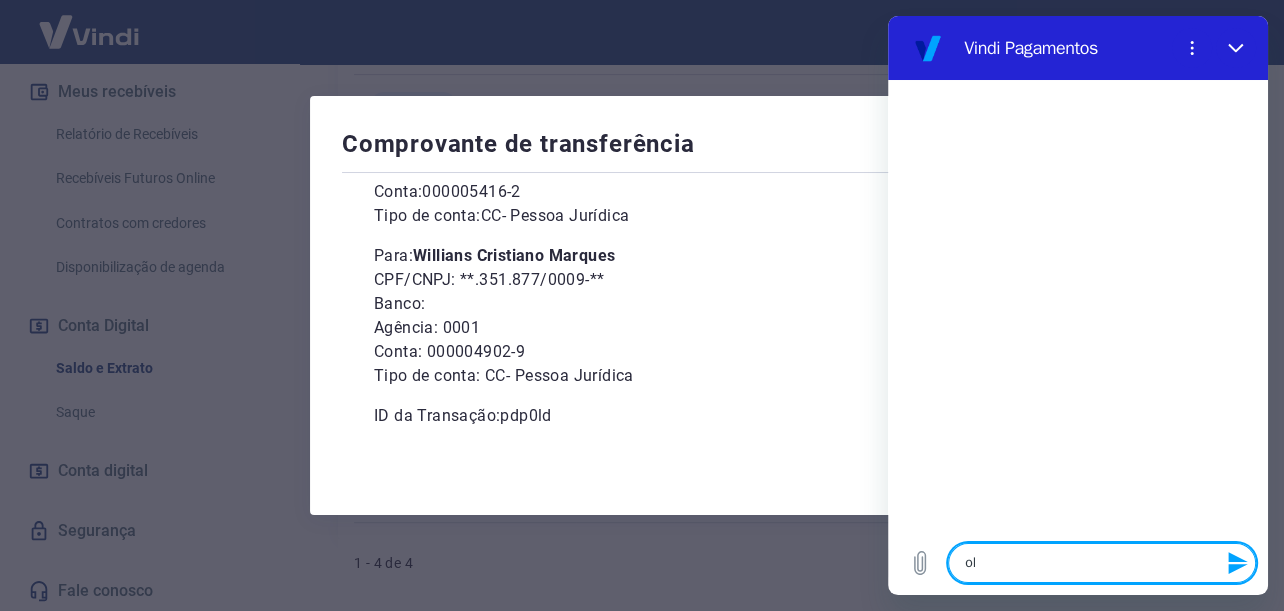 type on "ola" 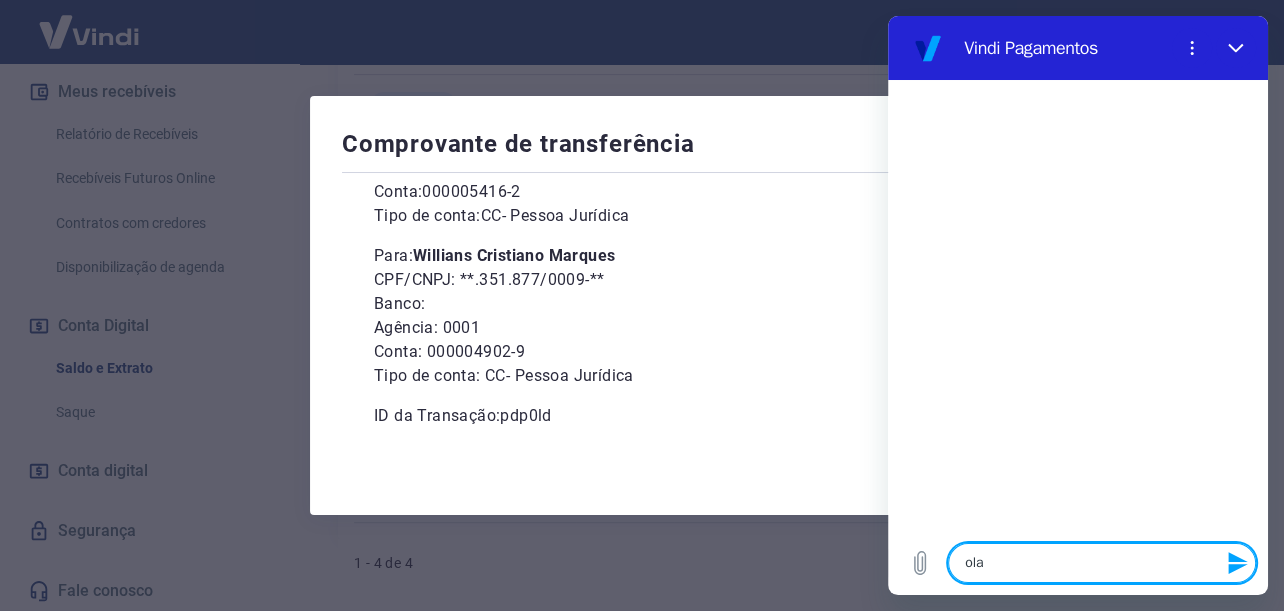 type 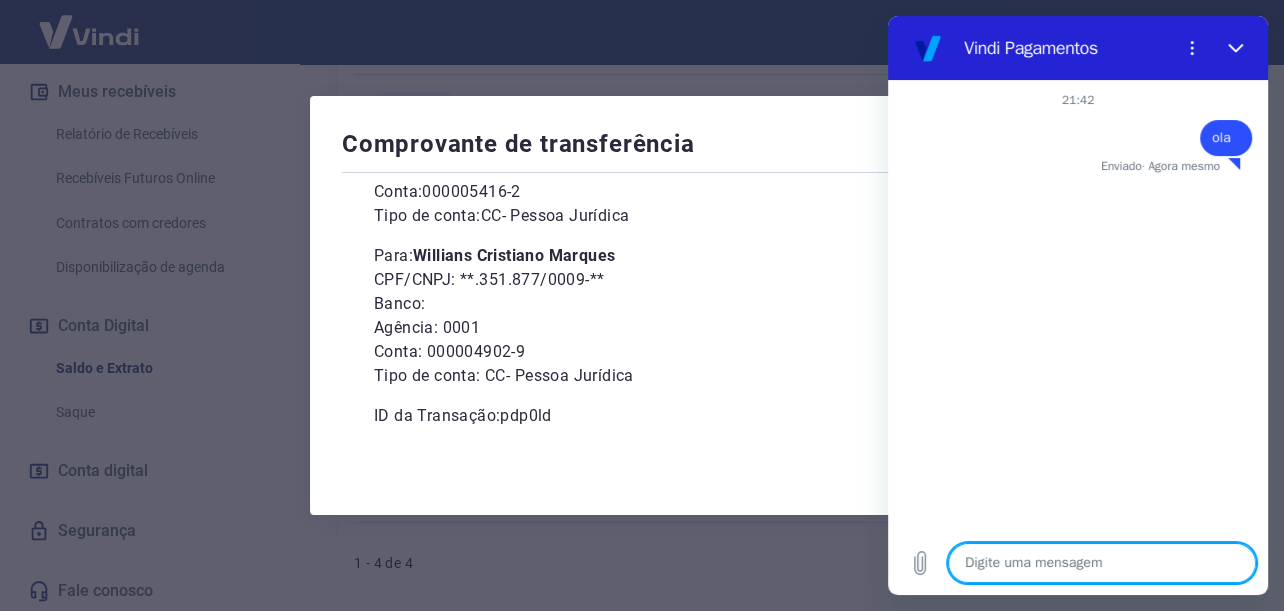 type on "x" 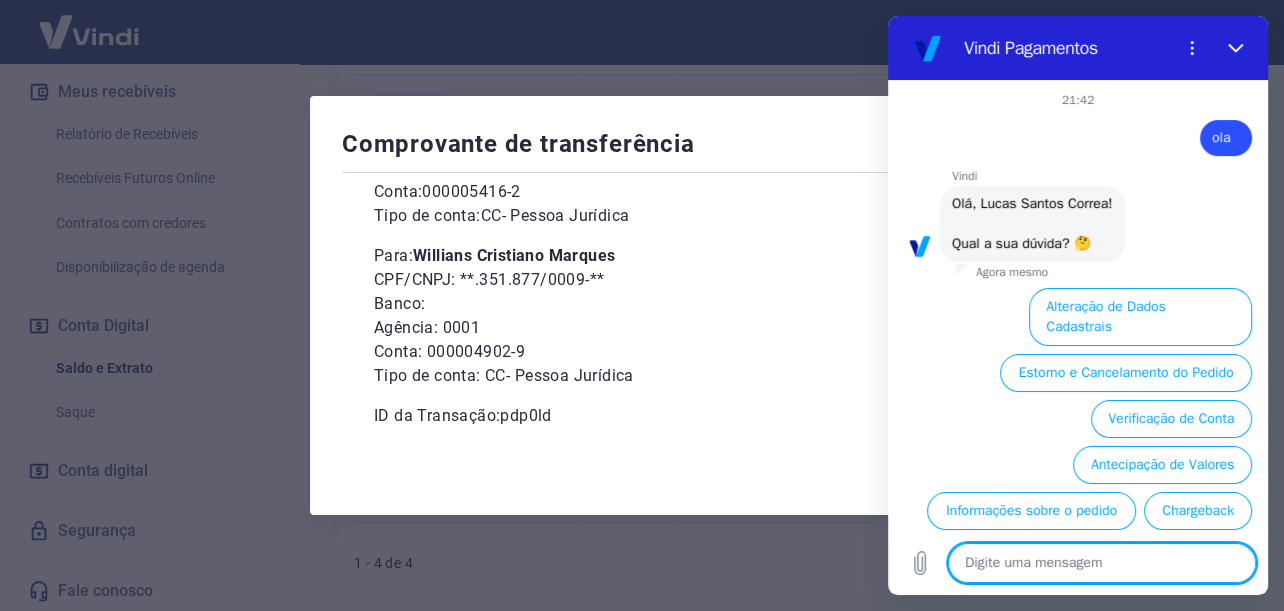 scroll, scrollTop: 115, scrollLeft: 0, axis: vertical 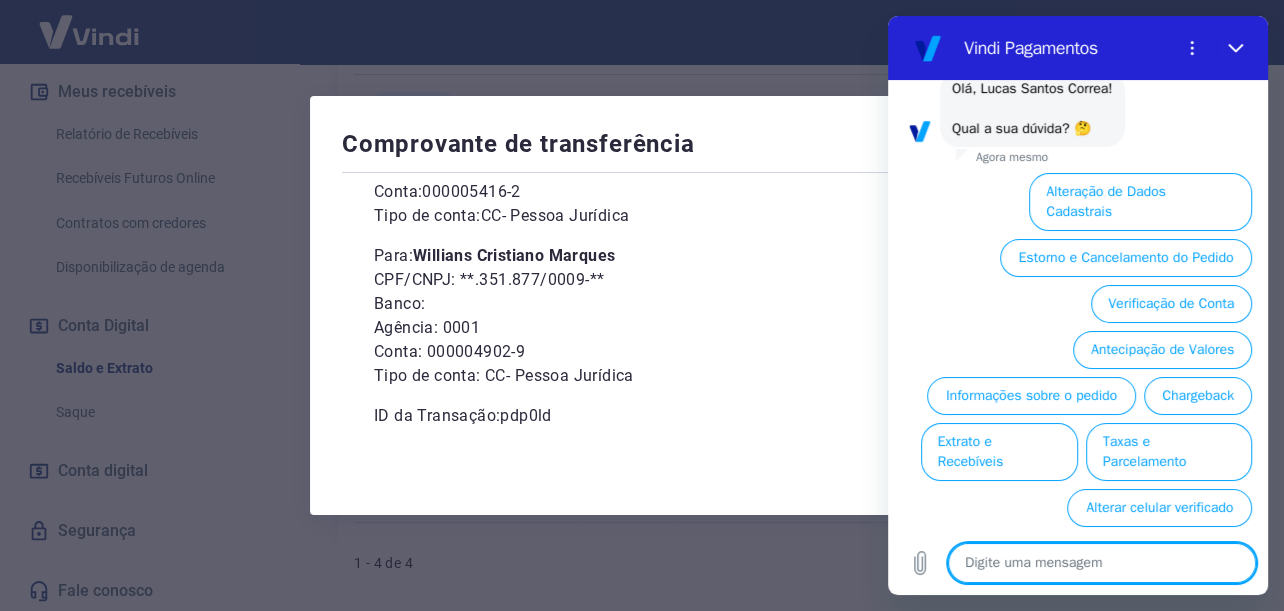 click at bounding box center [1102, 563] 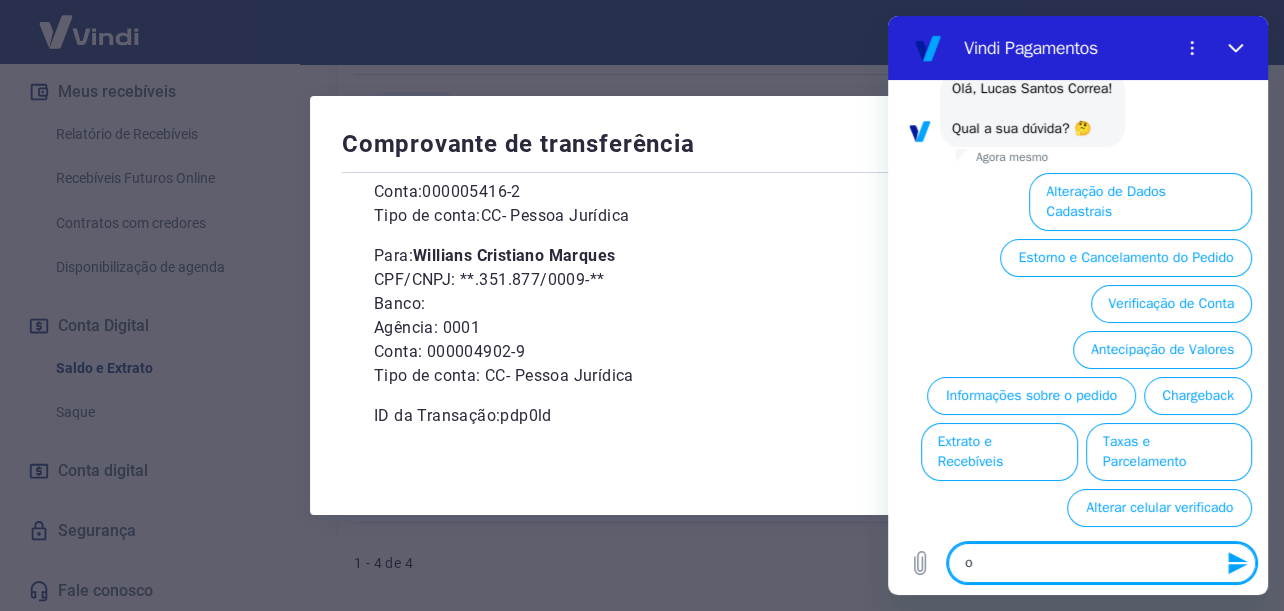 type on "oi" 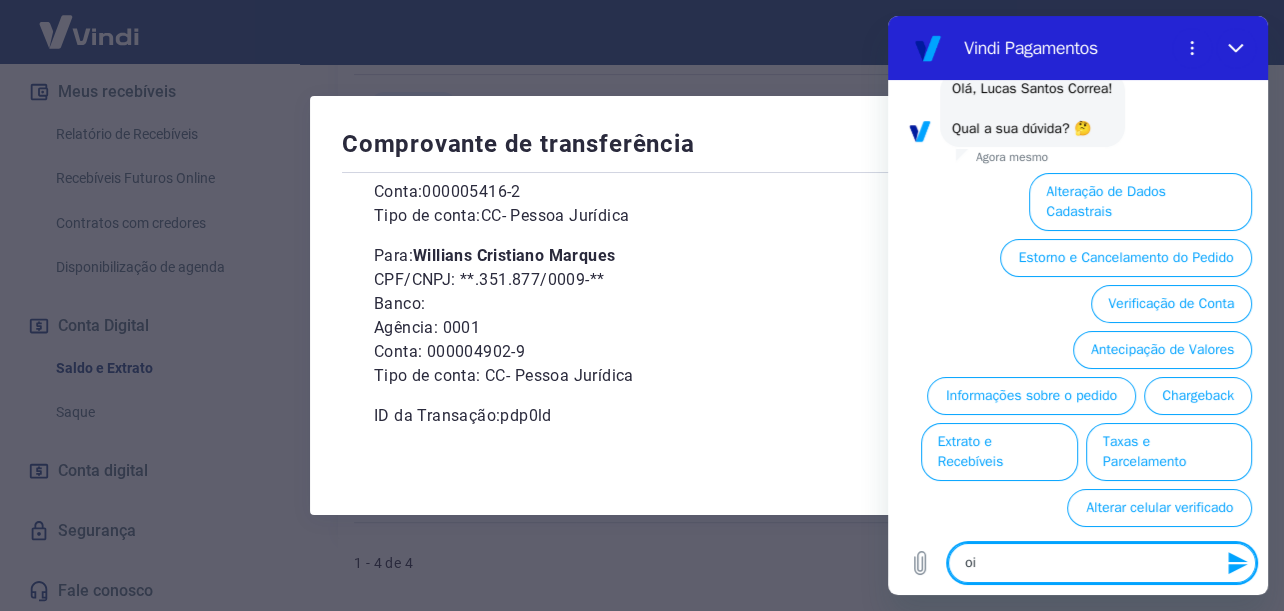 type 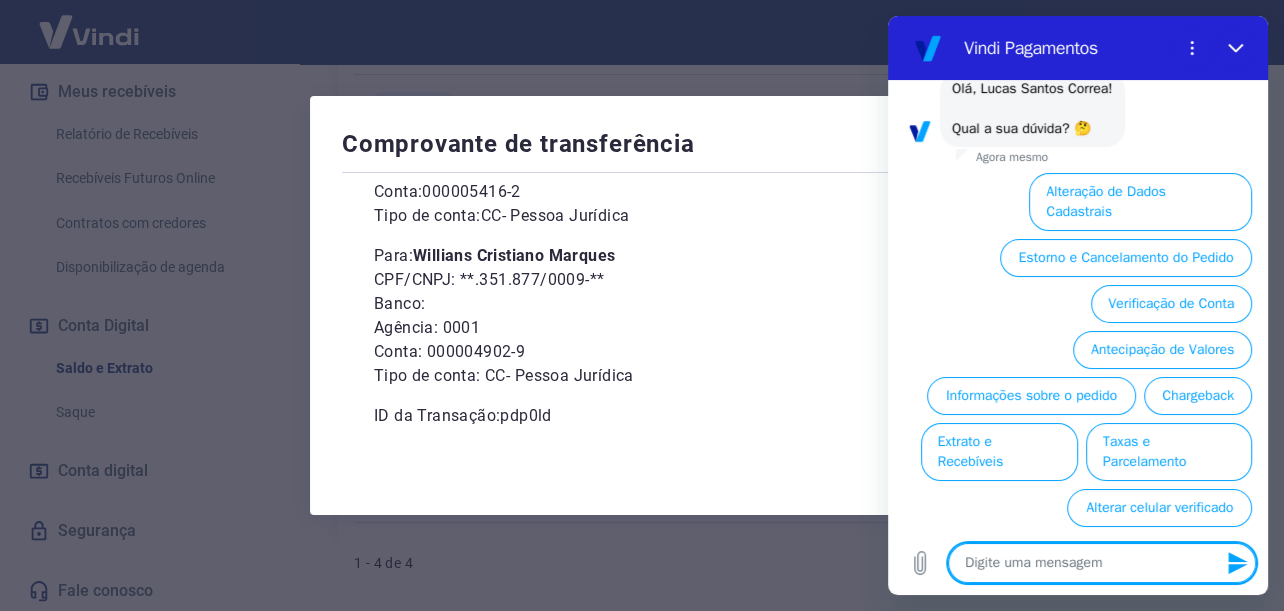 scroll, scrollTop: 0, scrollLeft: 0, axis: both 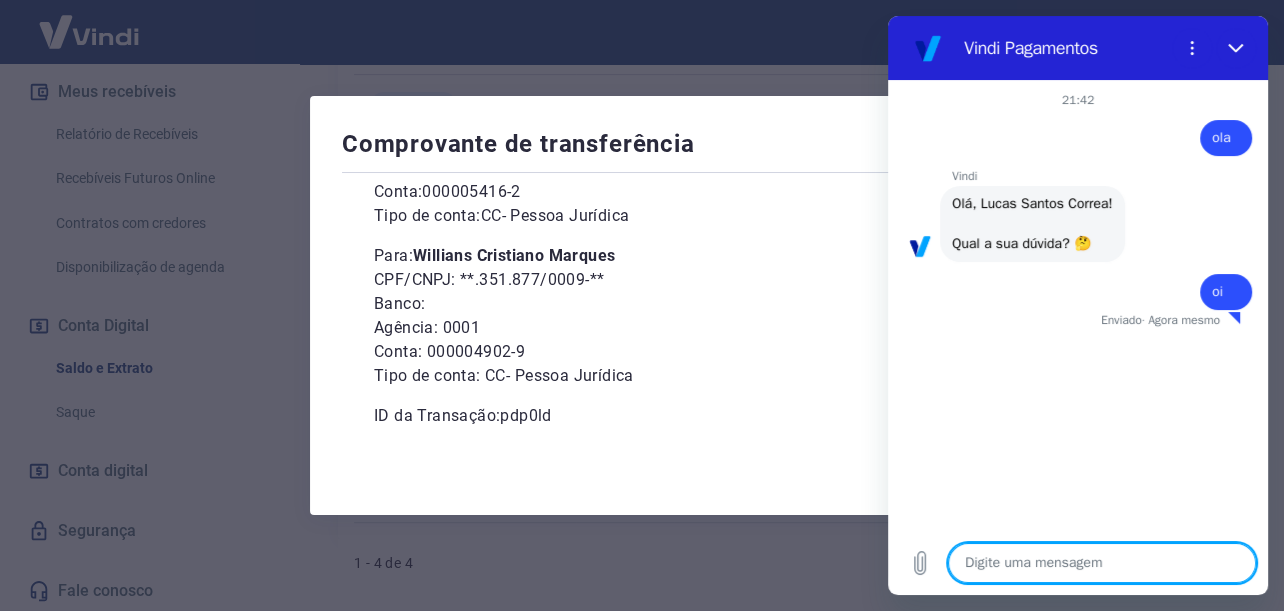 type on "x" 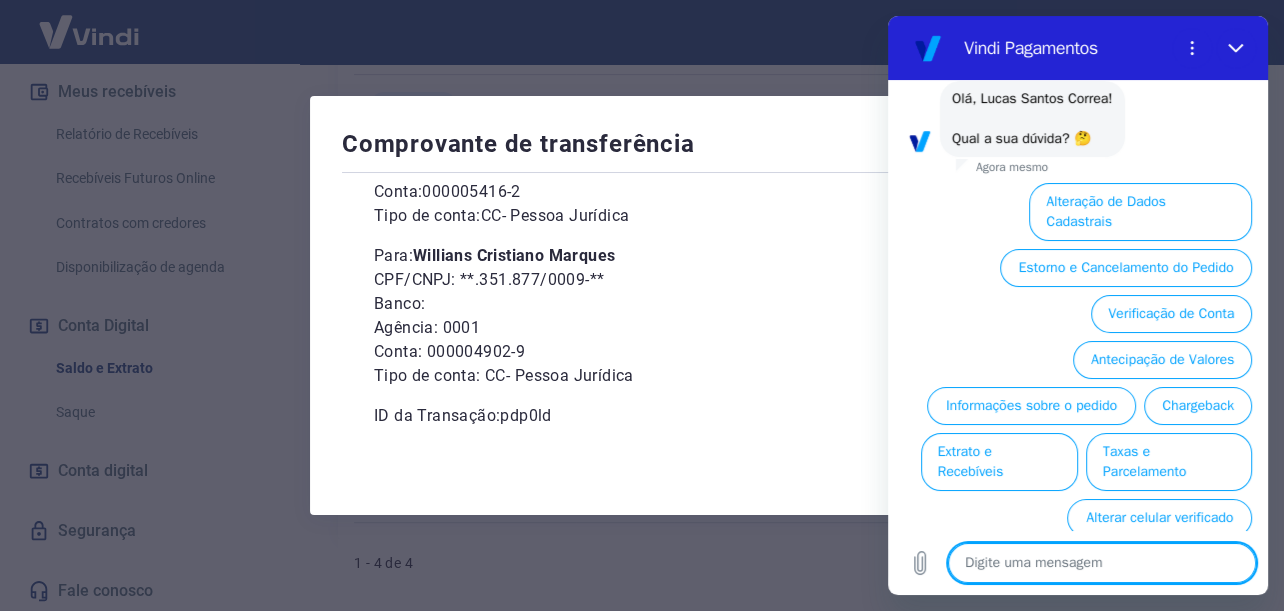 scroll, scrollTop: 269, scrollLeft: 0, axis: vertical 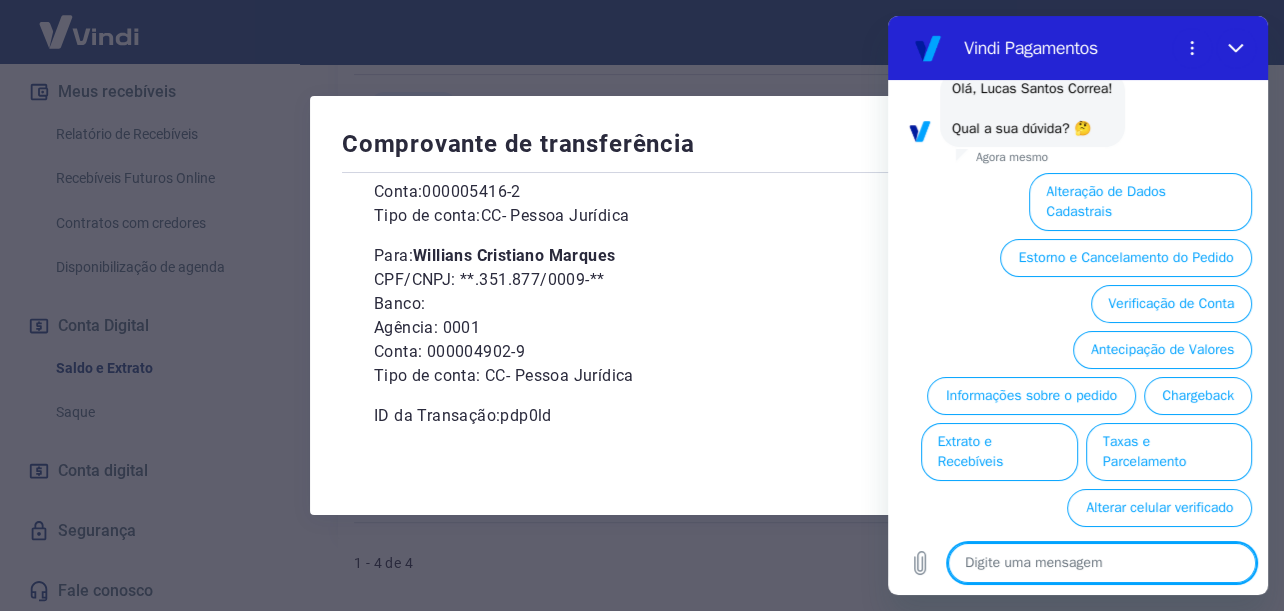 type on "o" 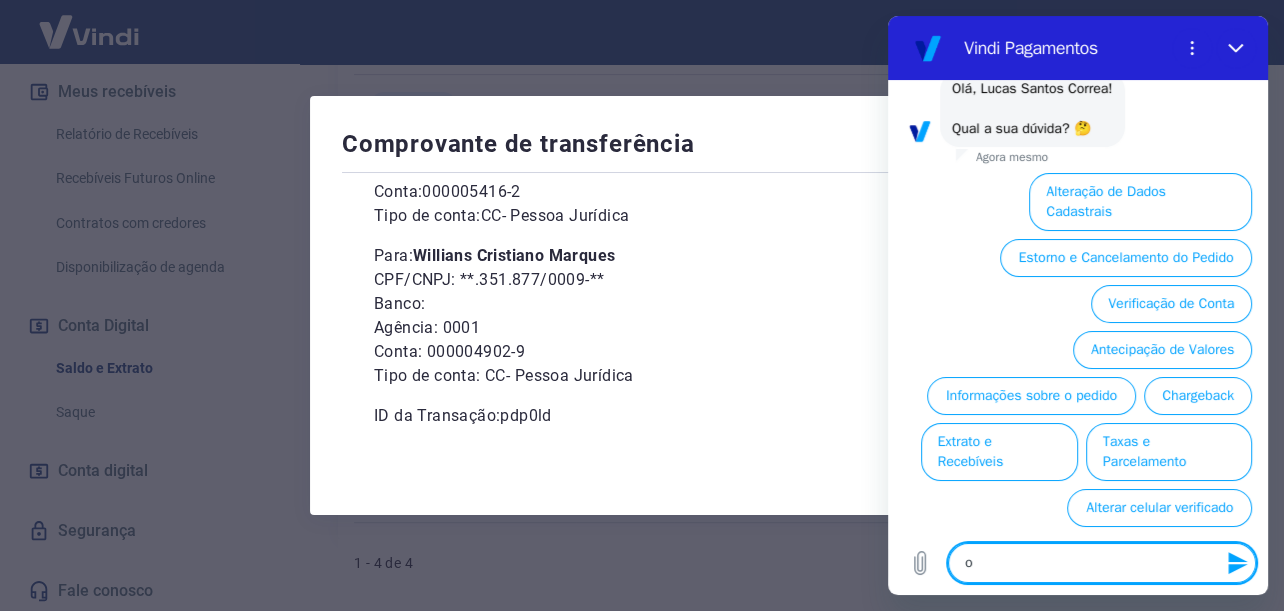 type on "oi" 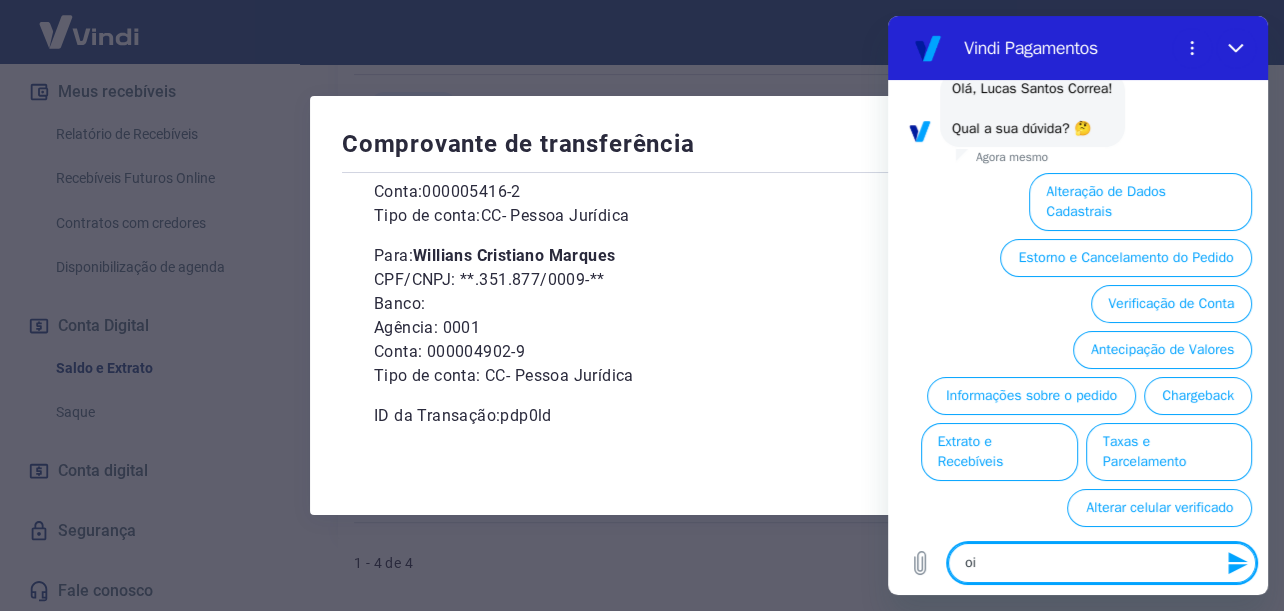 type 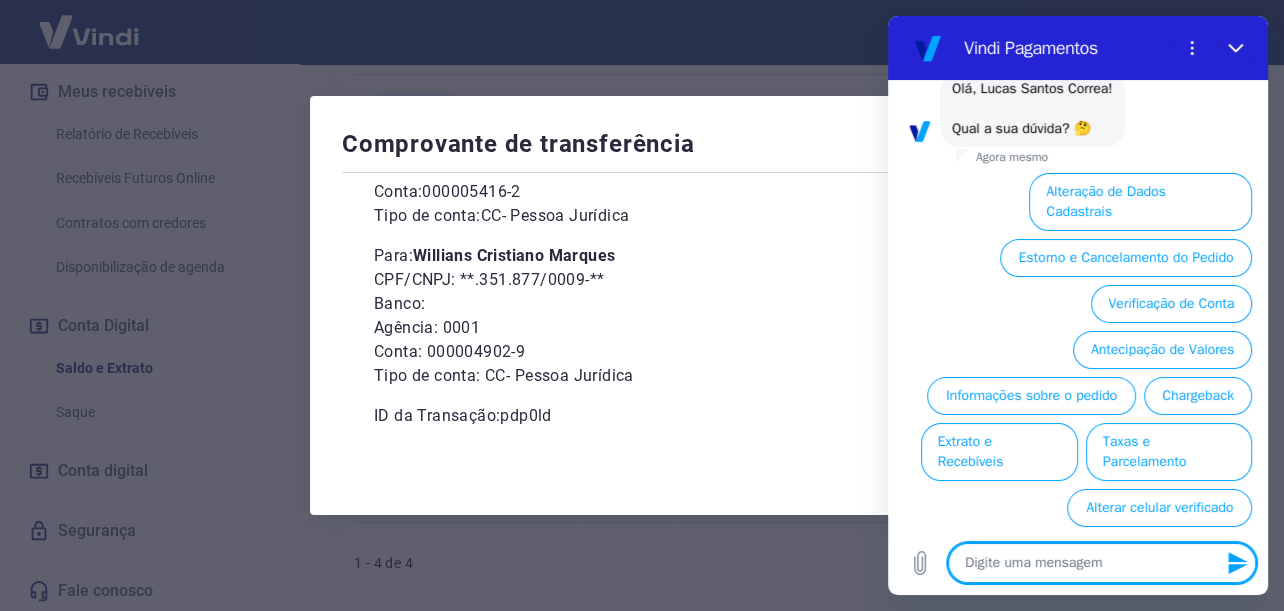 scroll, scrollTop: 0, scrollLeft: 0, axis: both 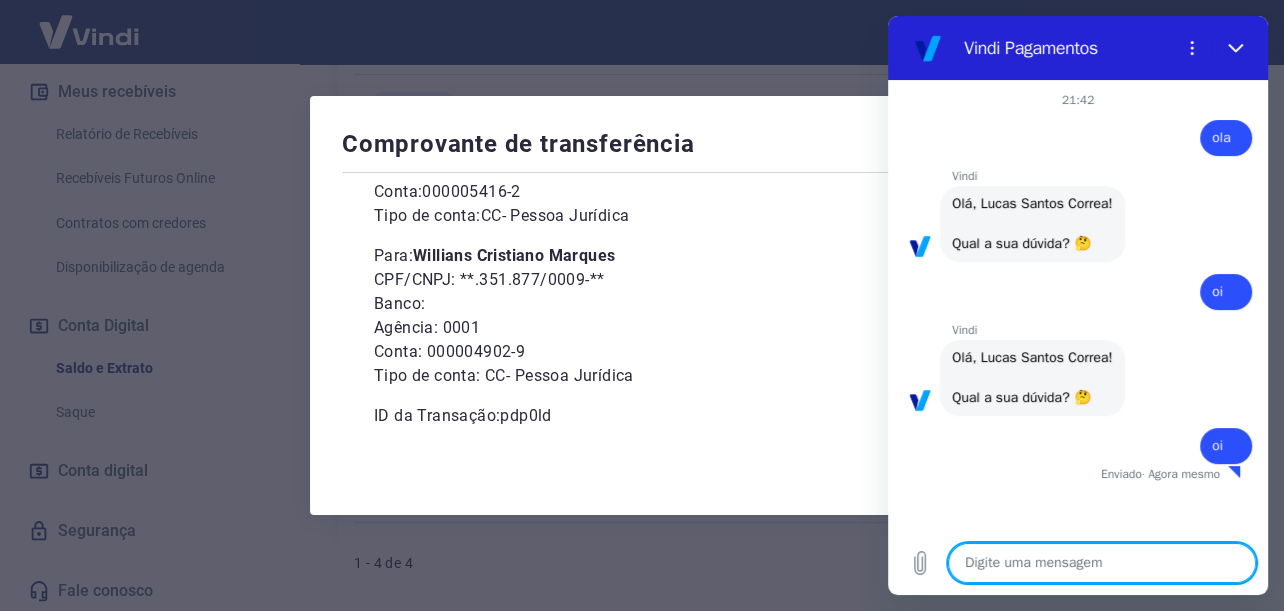 type on "x" 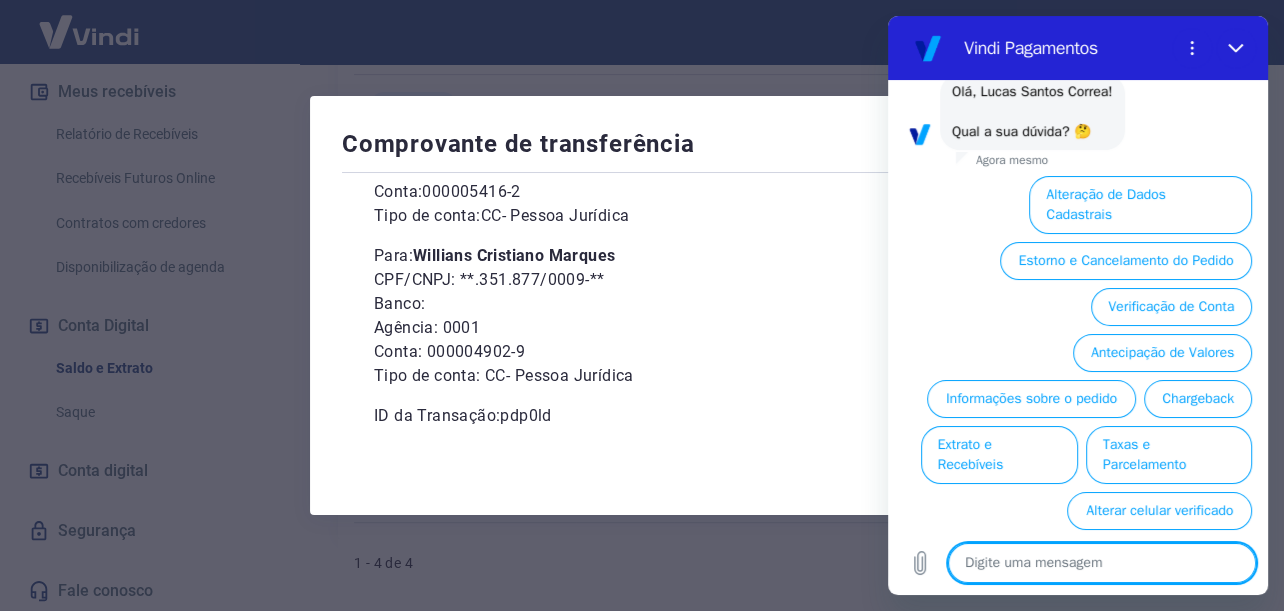 scroll, scrollTop: 423, scrollLeft: 0, axis: vertical 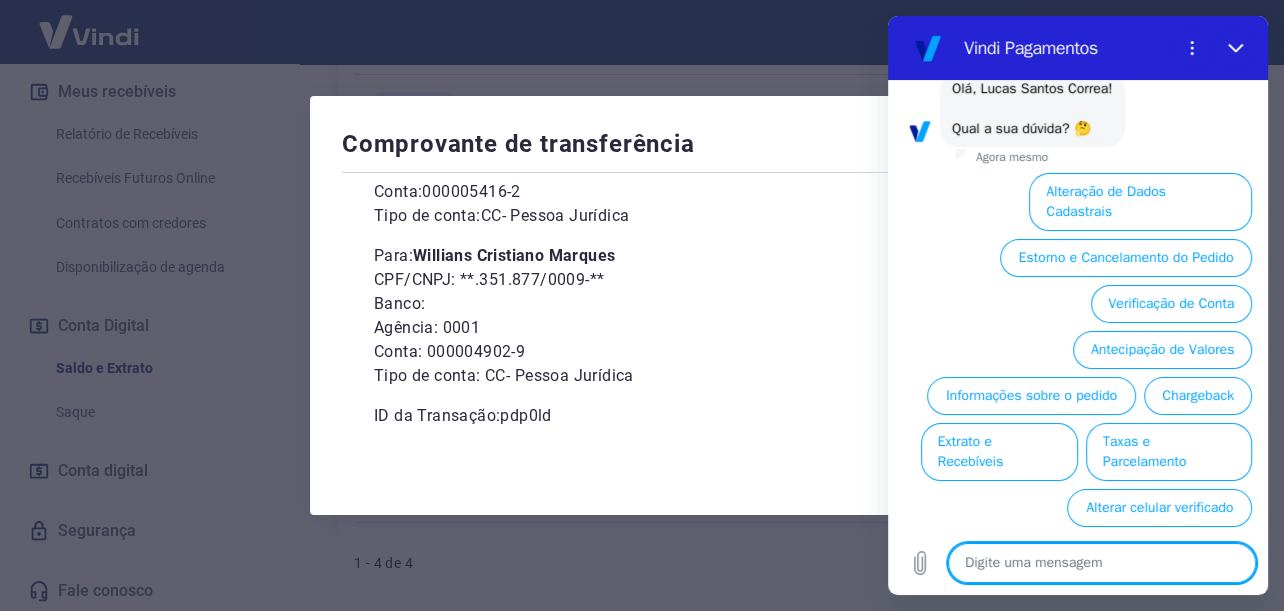 type on "o" 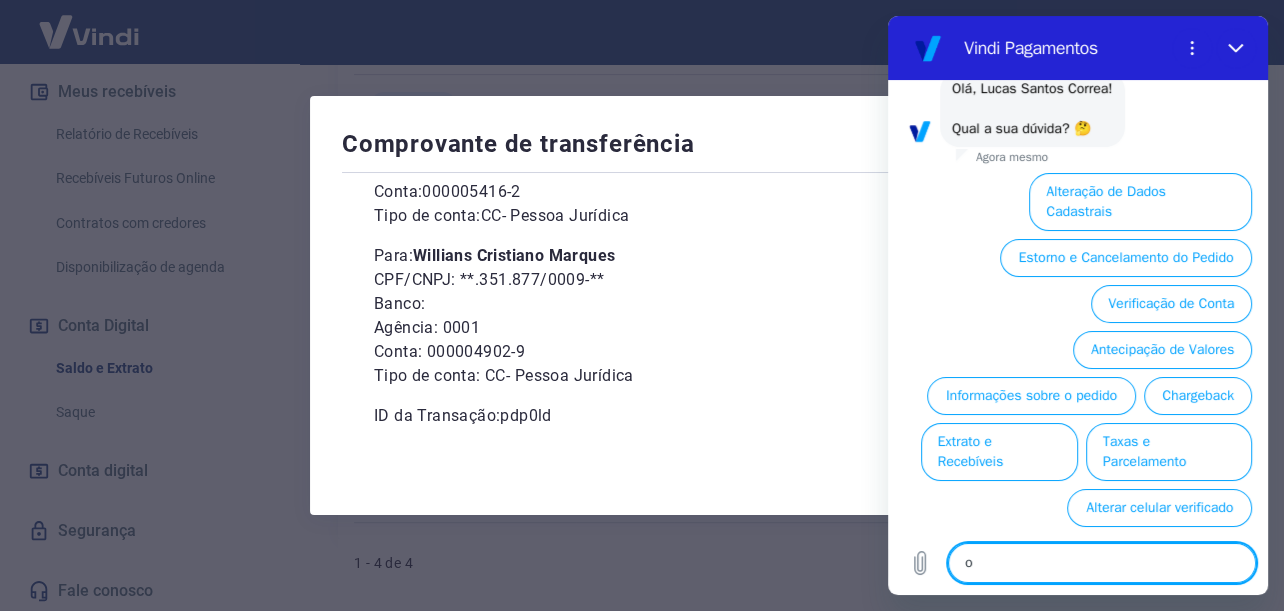 type on "oi" 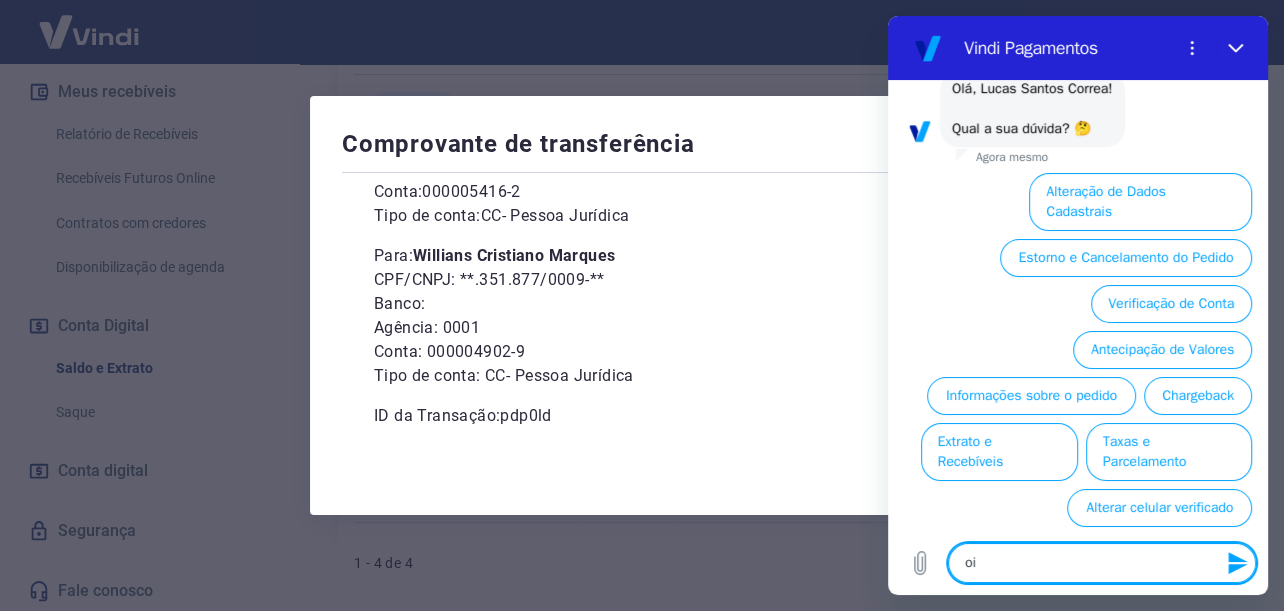 type 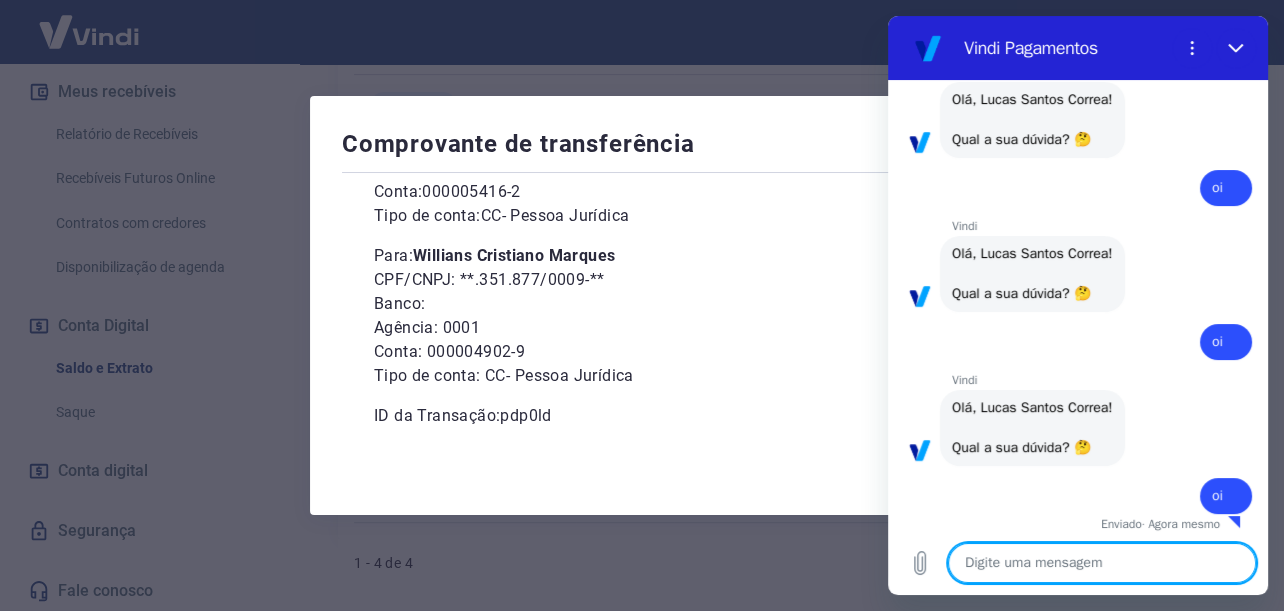 scroll, scrollTop: 108, scrollLeft: 0, axis: vertical 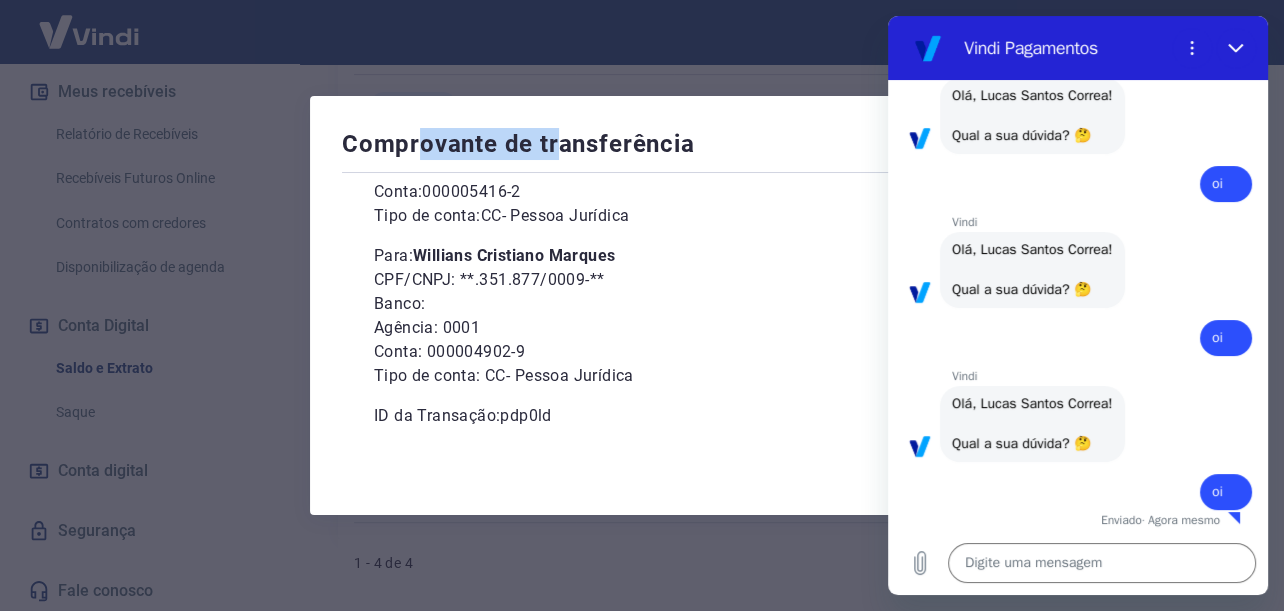 drag, startPoint x: 565, startPoint y: 127, endPoint x: 429, endPoint y: 90, distance: 140.94325 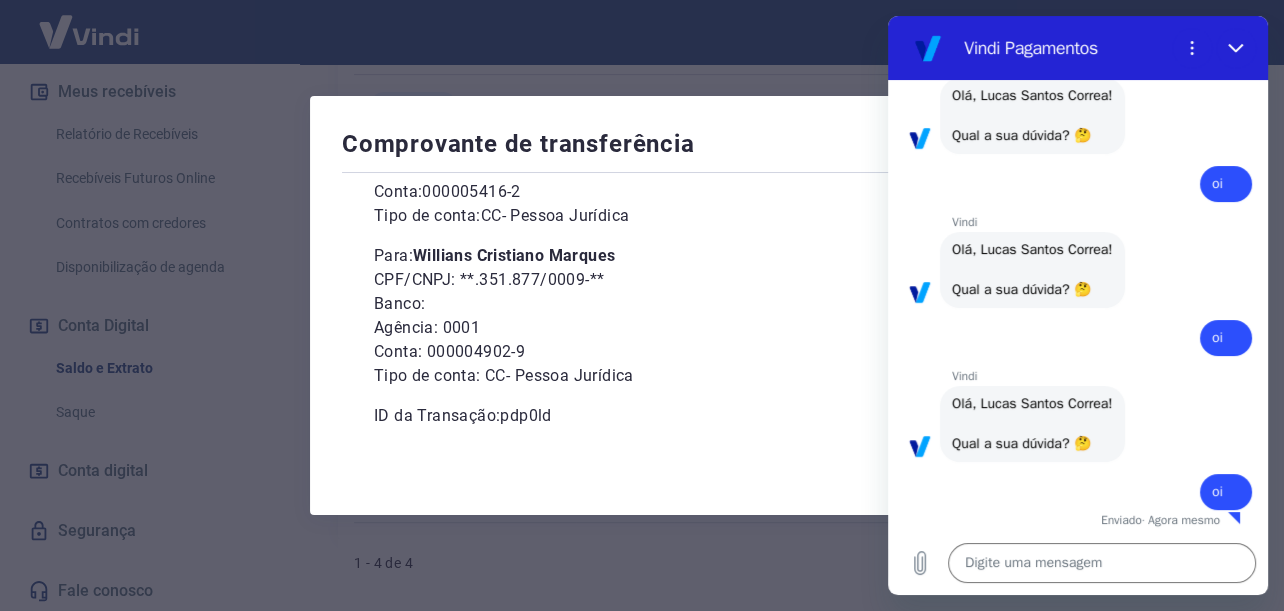 click on "Para: [NAME]" at bounding box center (642, 256) 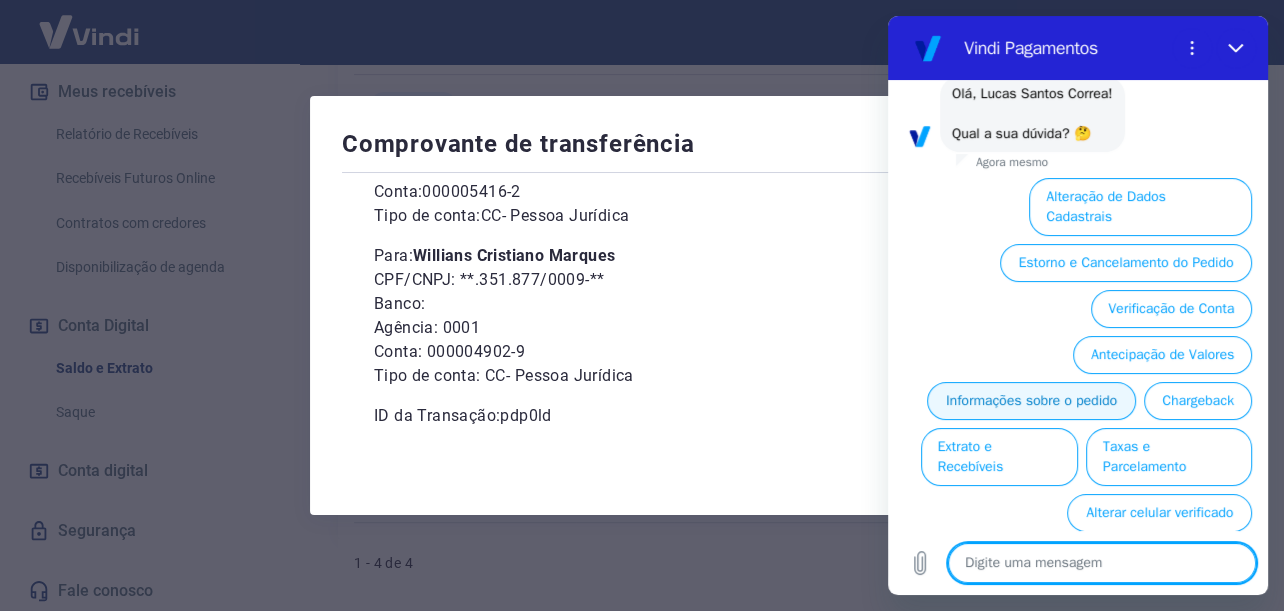 scroll, scrollTop: 577, scrollLeft: 0, axis: vertical 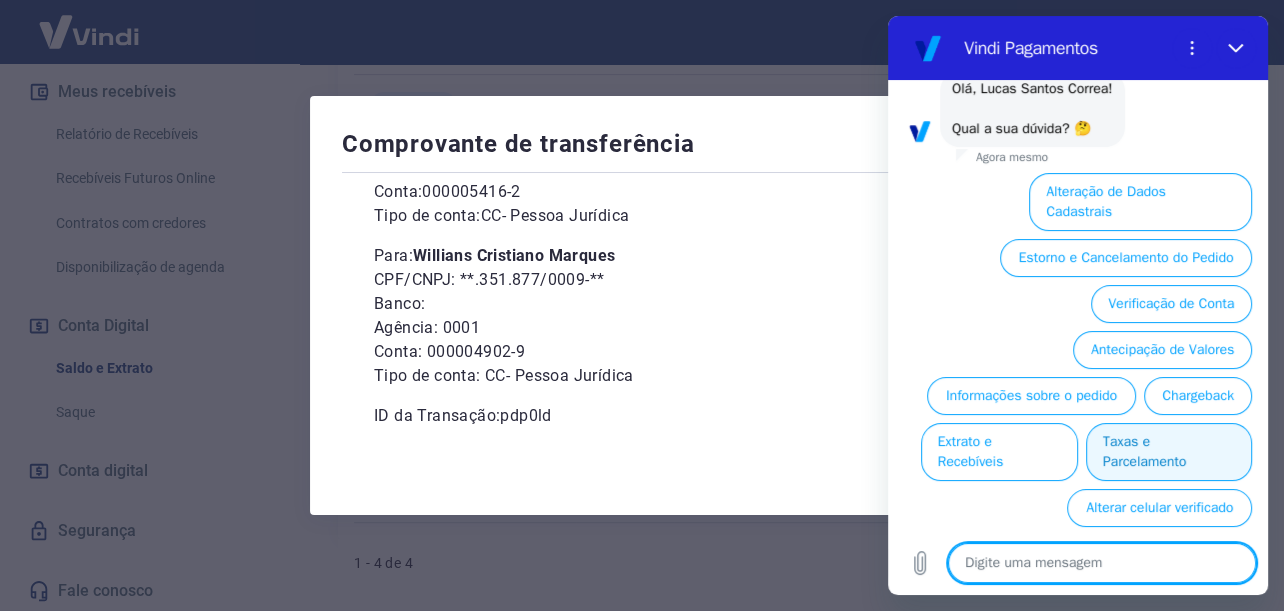 type on "a" 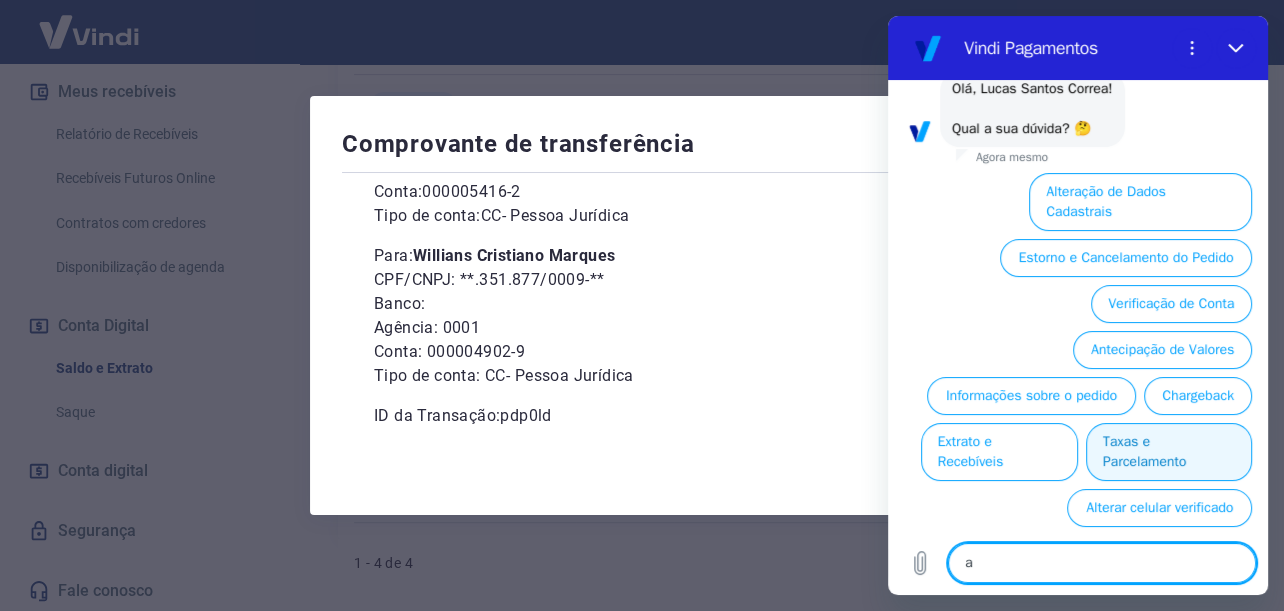 type on "at" 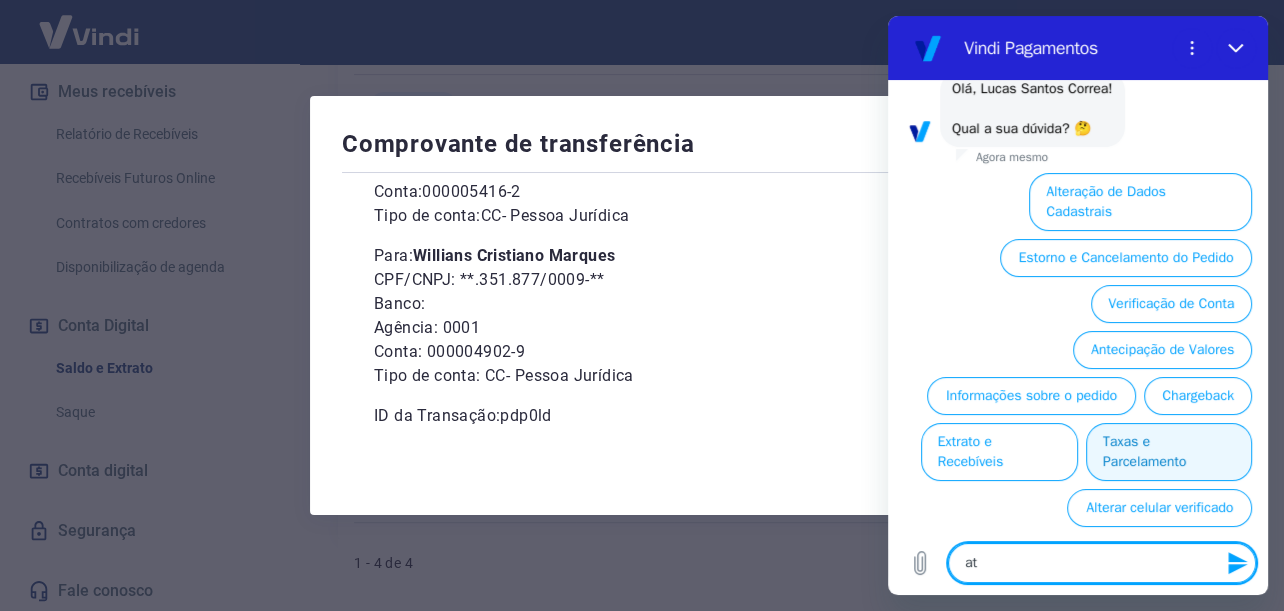type on "ate" 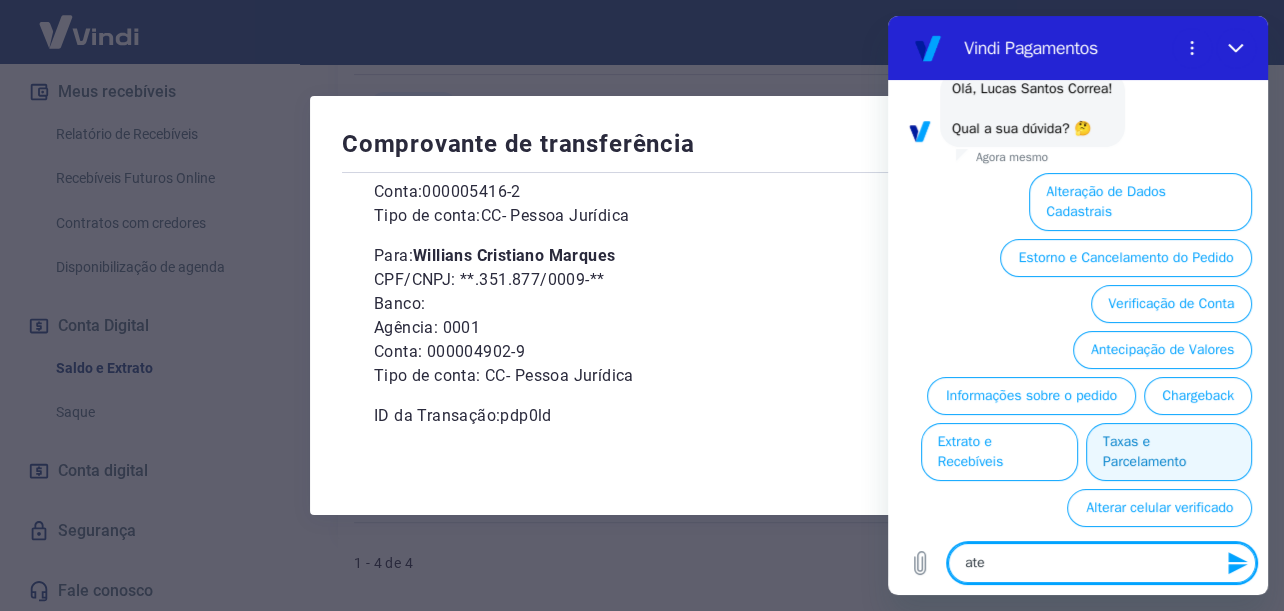 type on "aten" 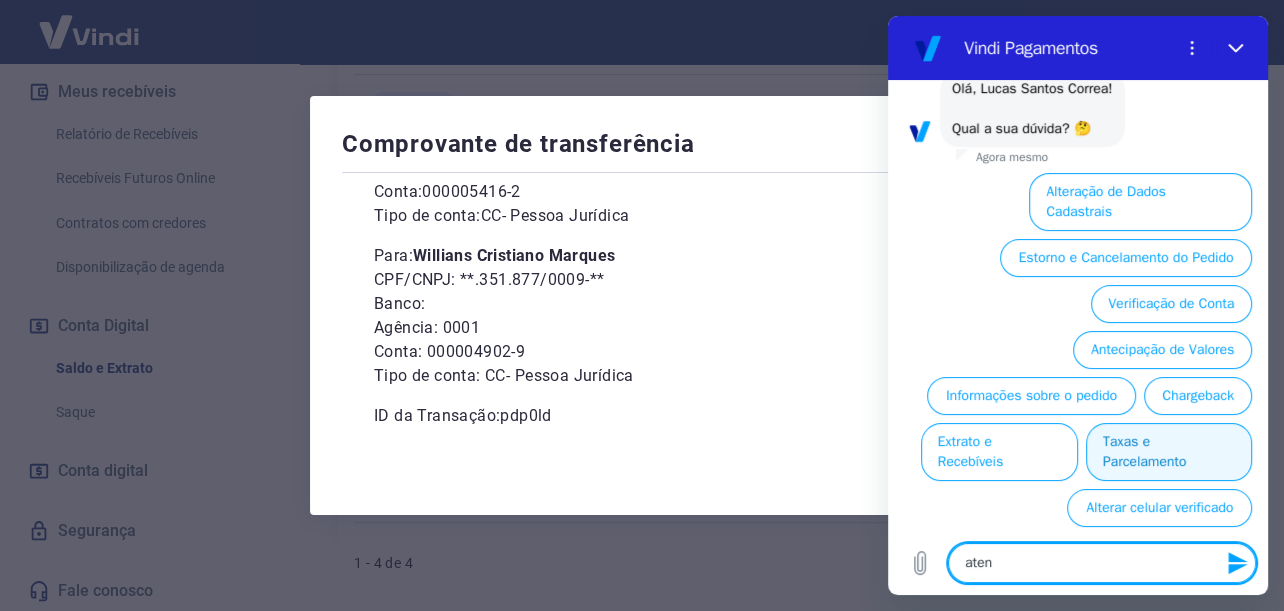 type on "atend" 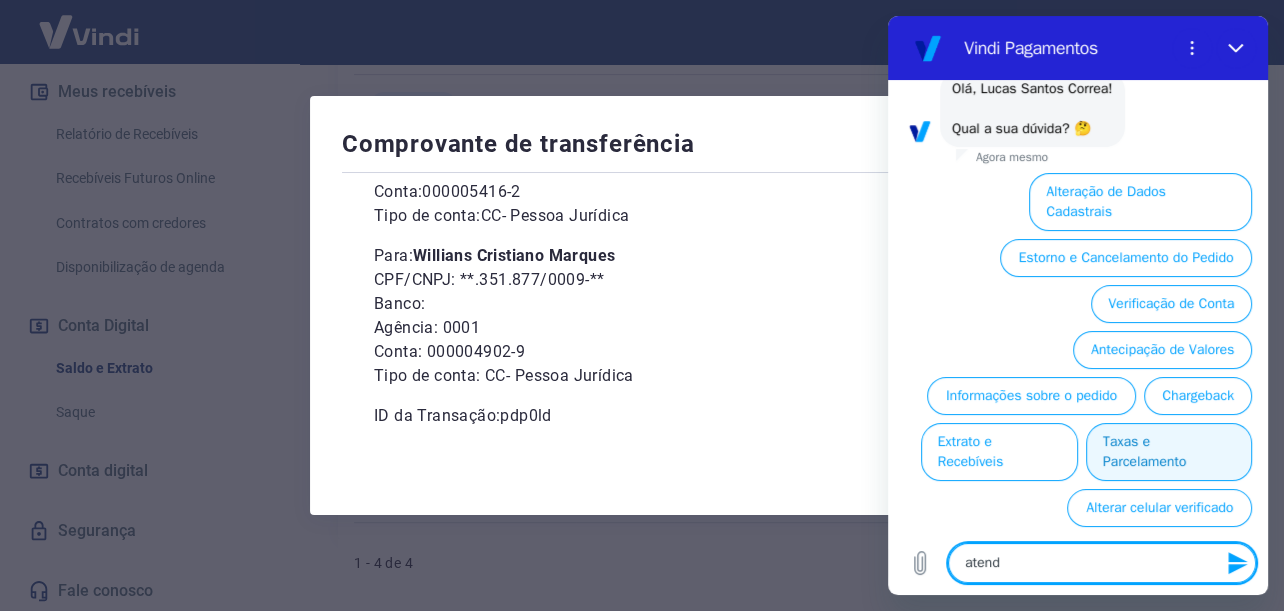 type on "atende" 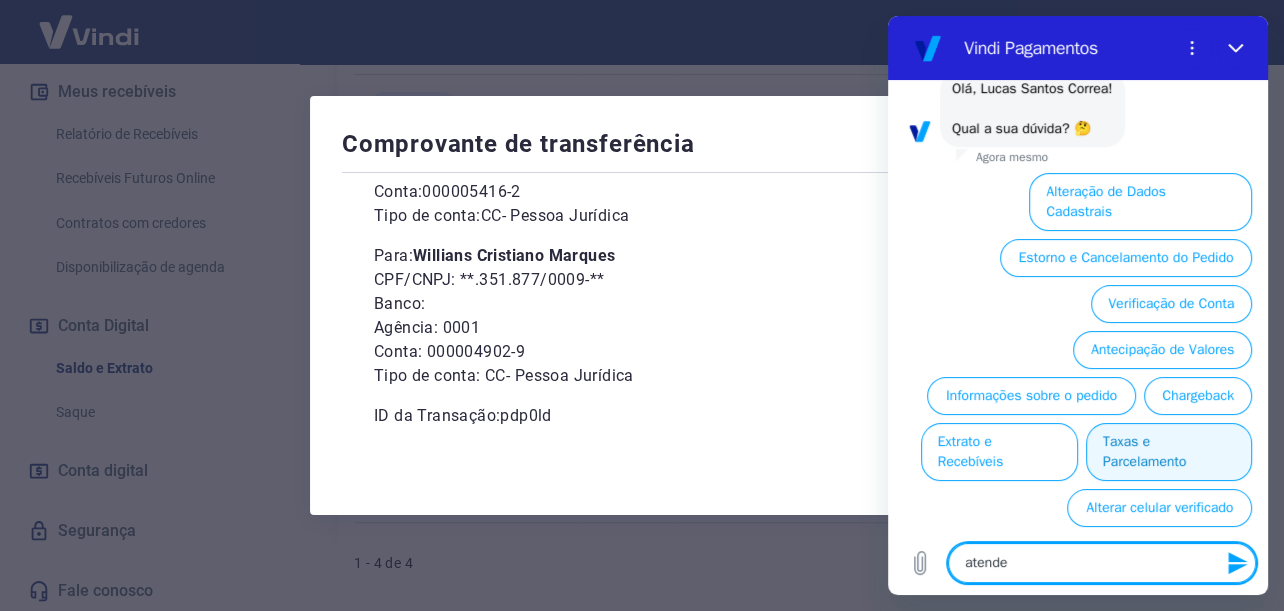 type on "atenden" 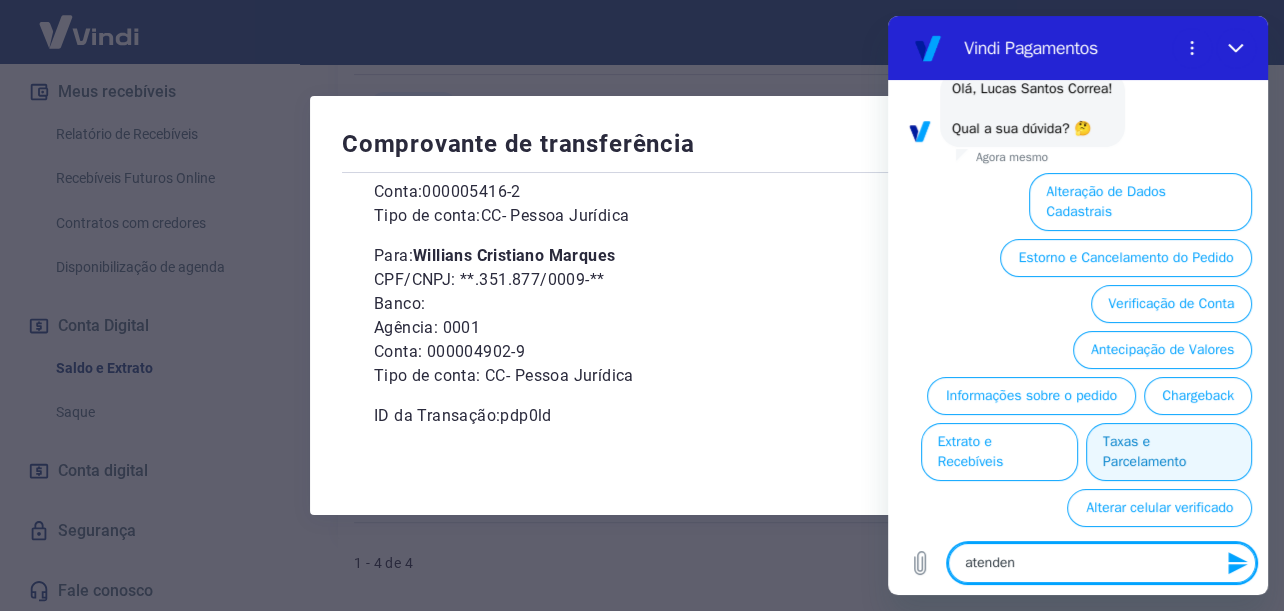 type on "atendent" 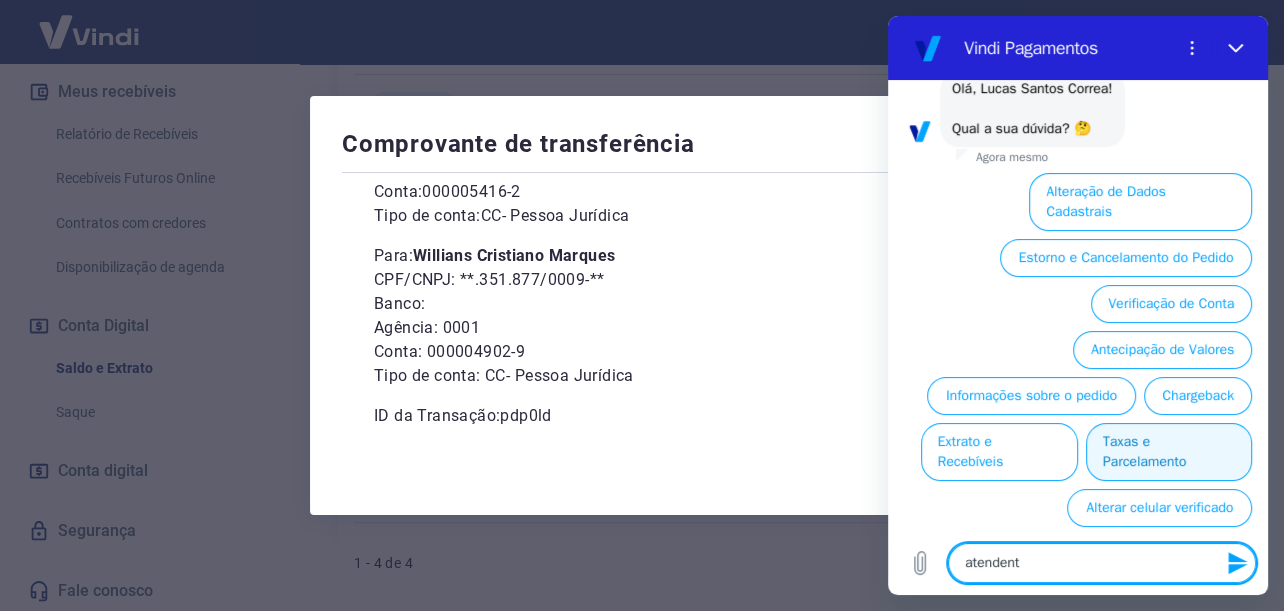 type on "atendente" 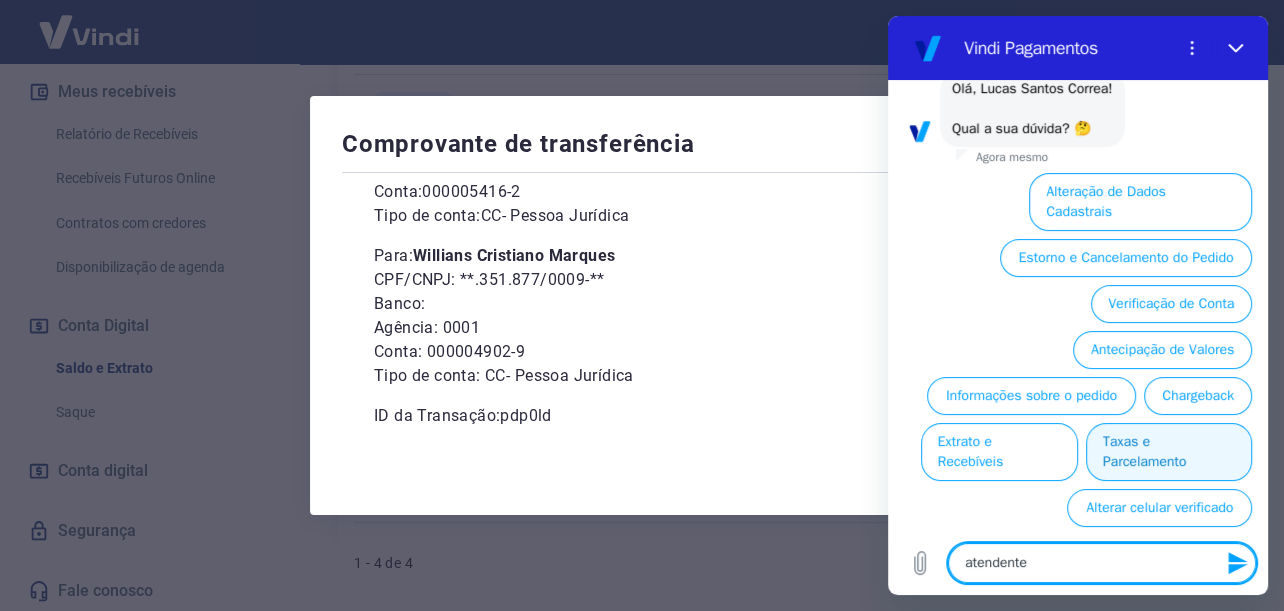 type 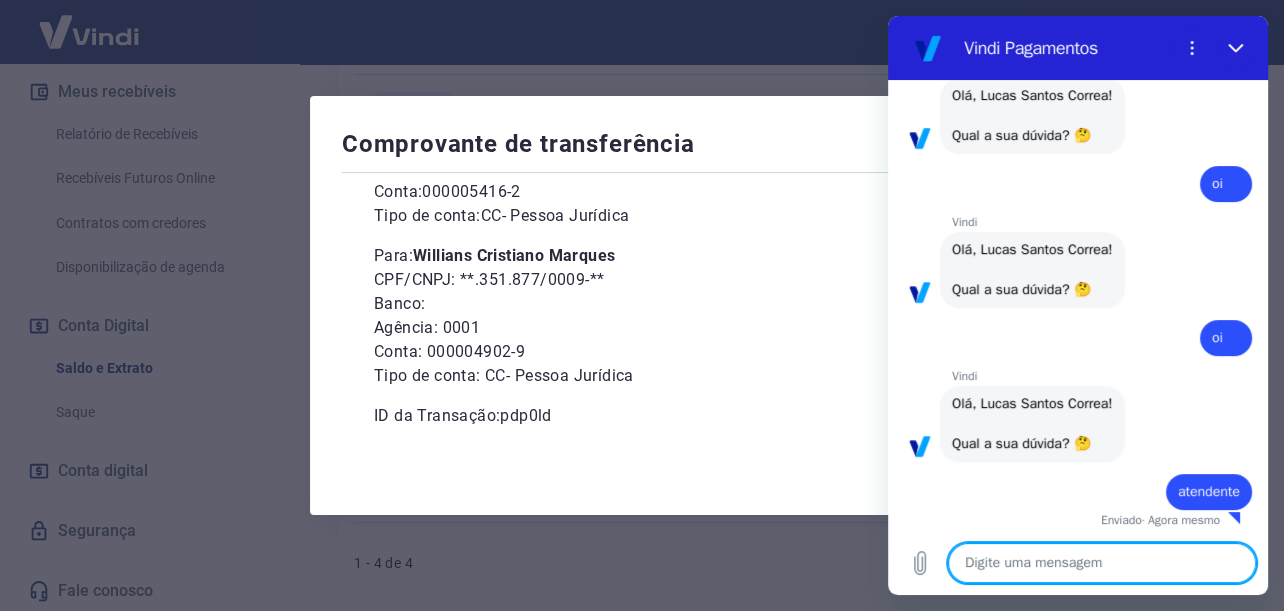type on "x" 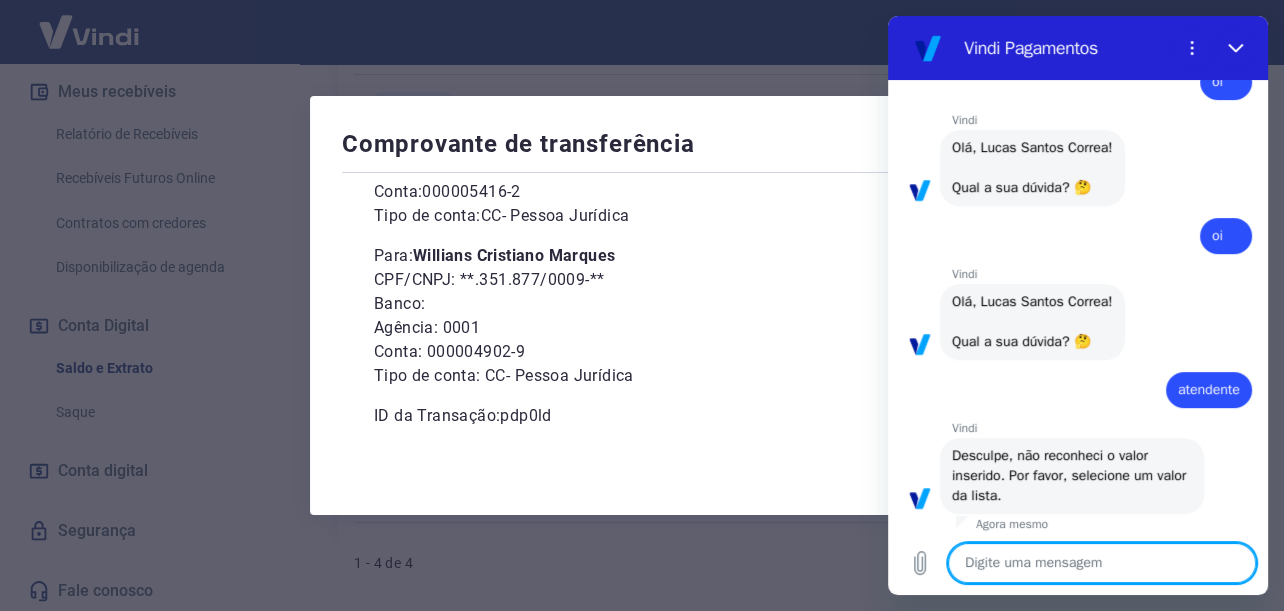 scroll, scrollTop: 368, scrollLeft: 0, axis: vertical 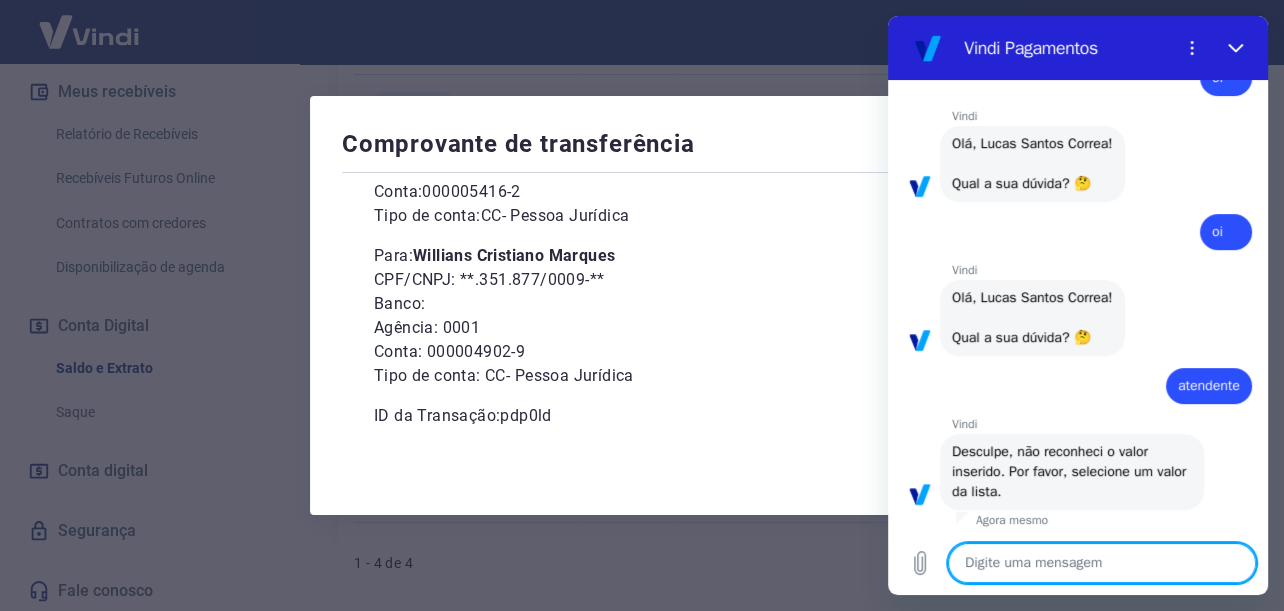 type on "o" 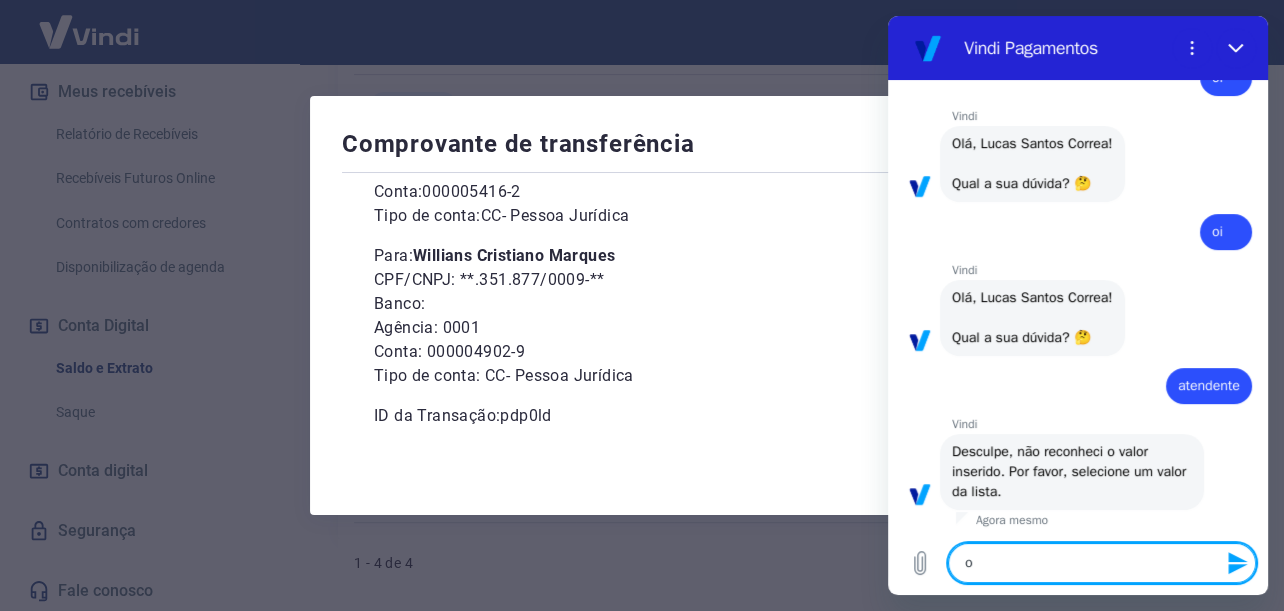 type on "oi" 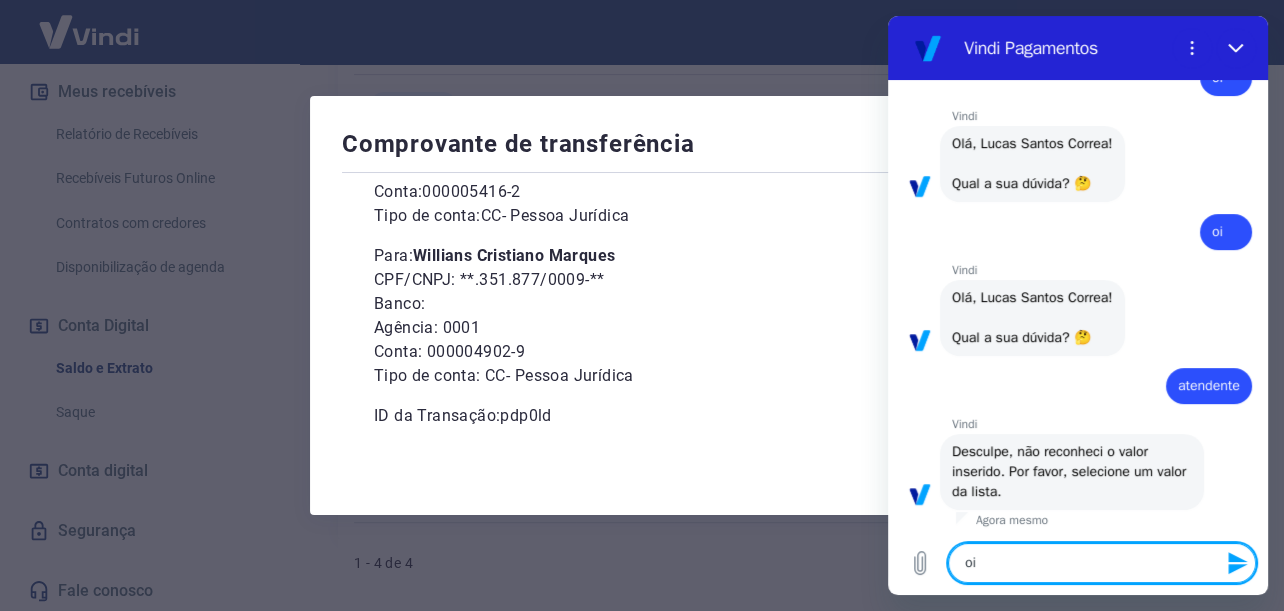 type 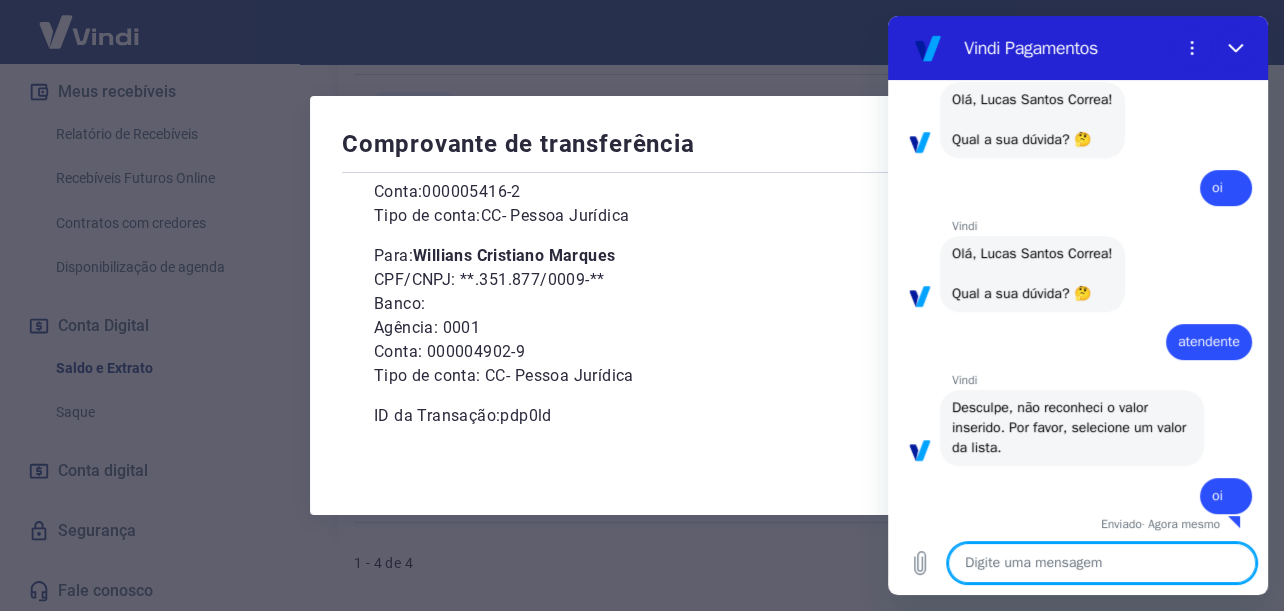 scroll, scrollTop: 416, scrollLeft: 0, axis: vertical 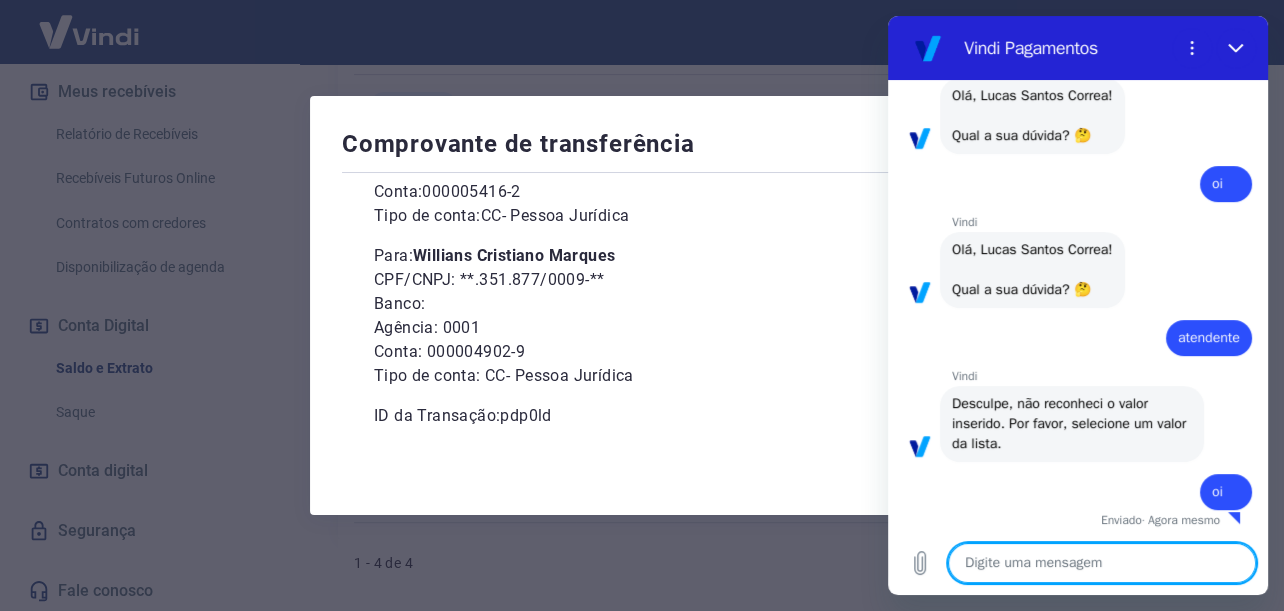 type on "x" 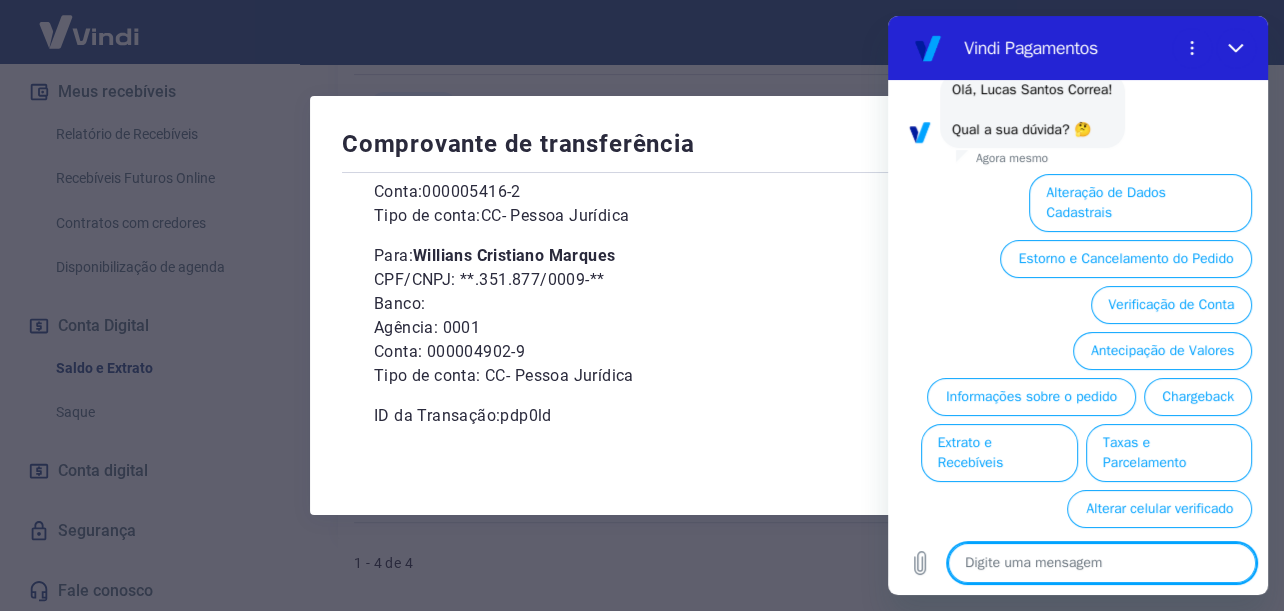 scroll, scrollTop: 885, scrollLeft: 0, axis: vertical 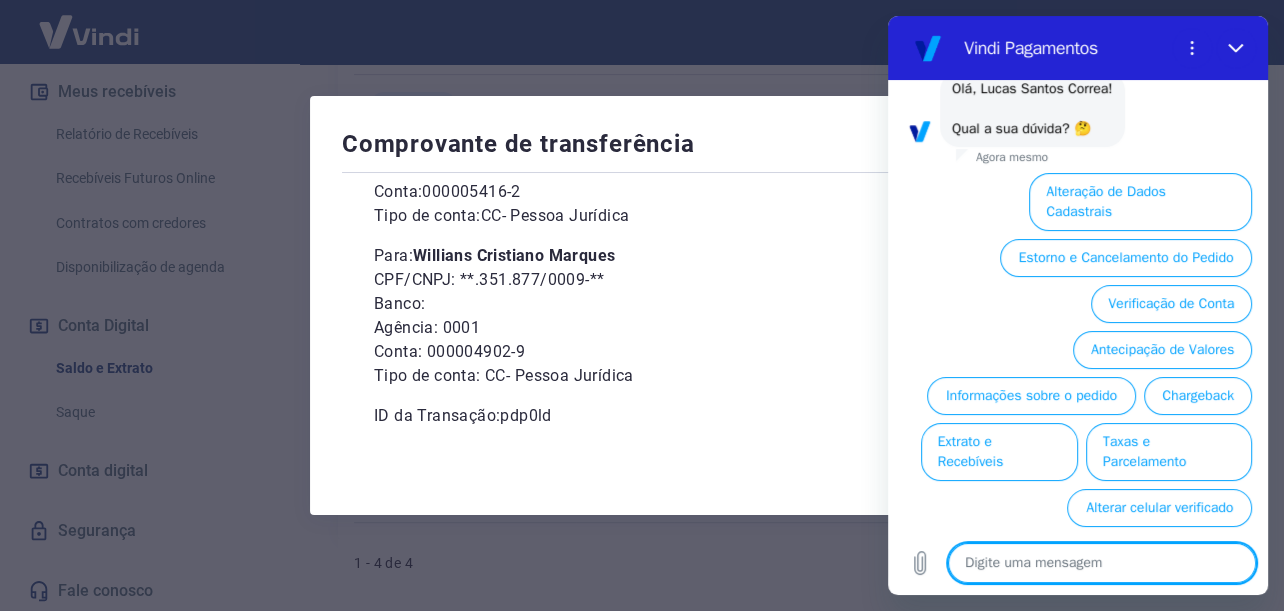 type on "f" 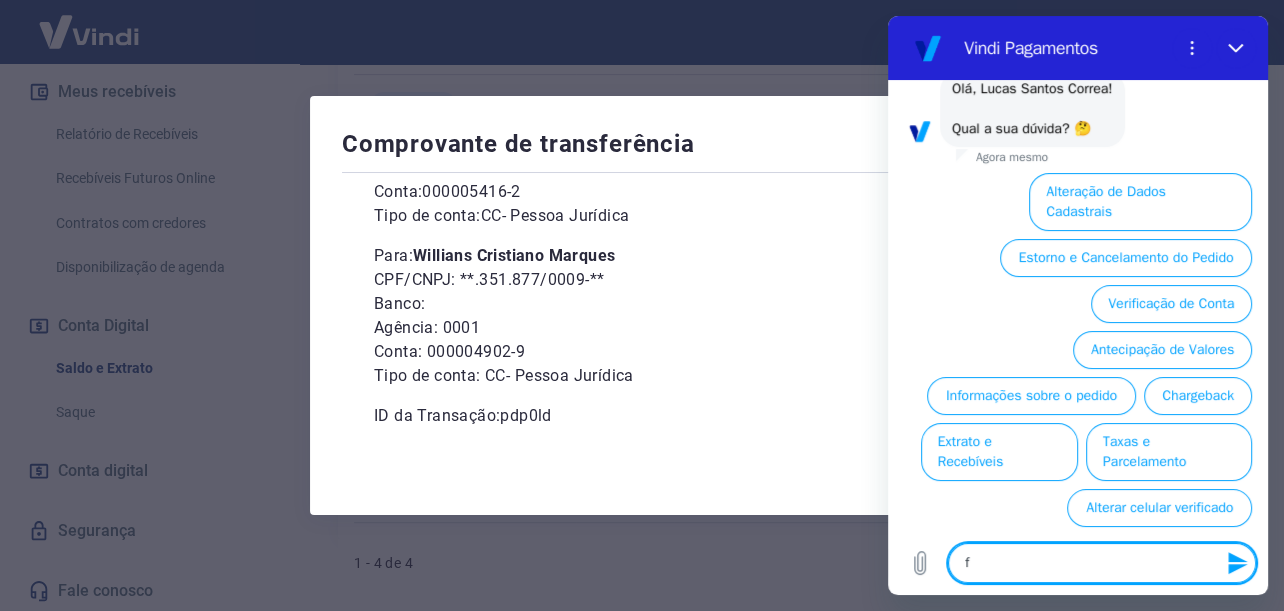 type on "fa" 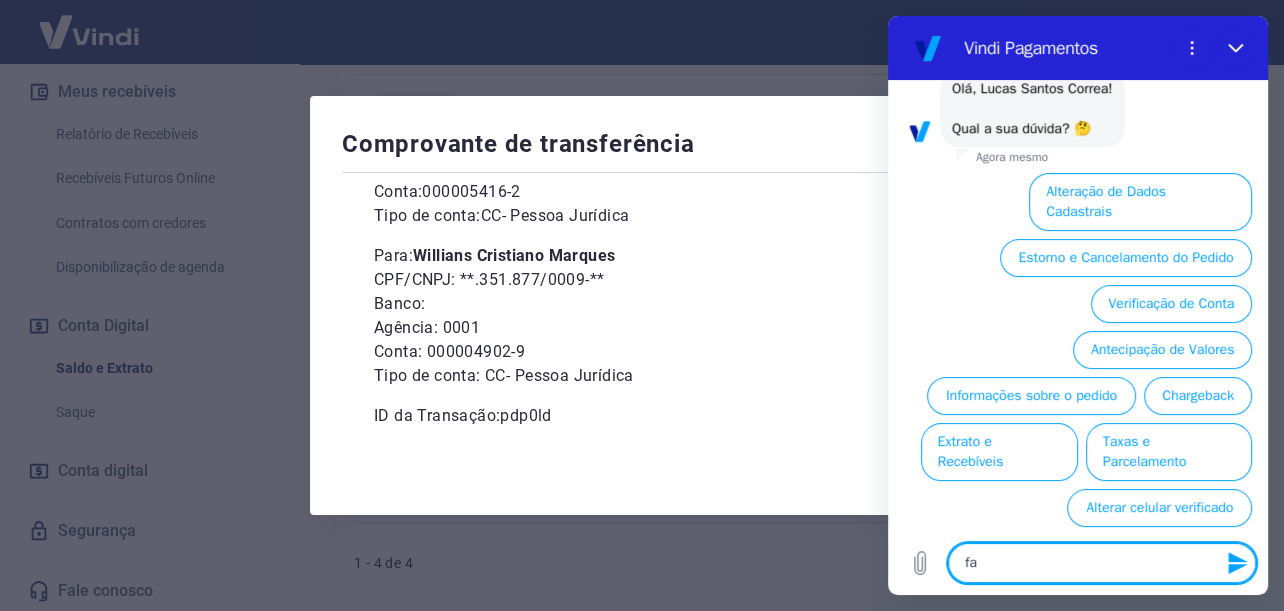 type on "fal" 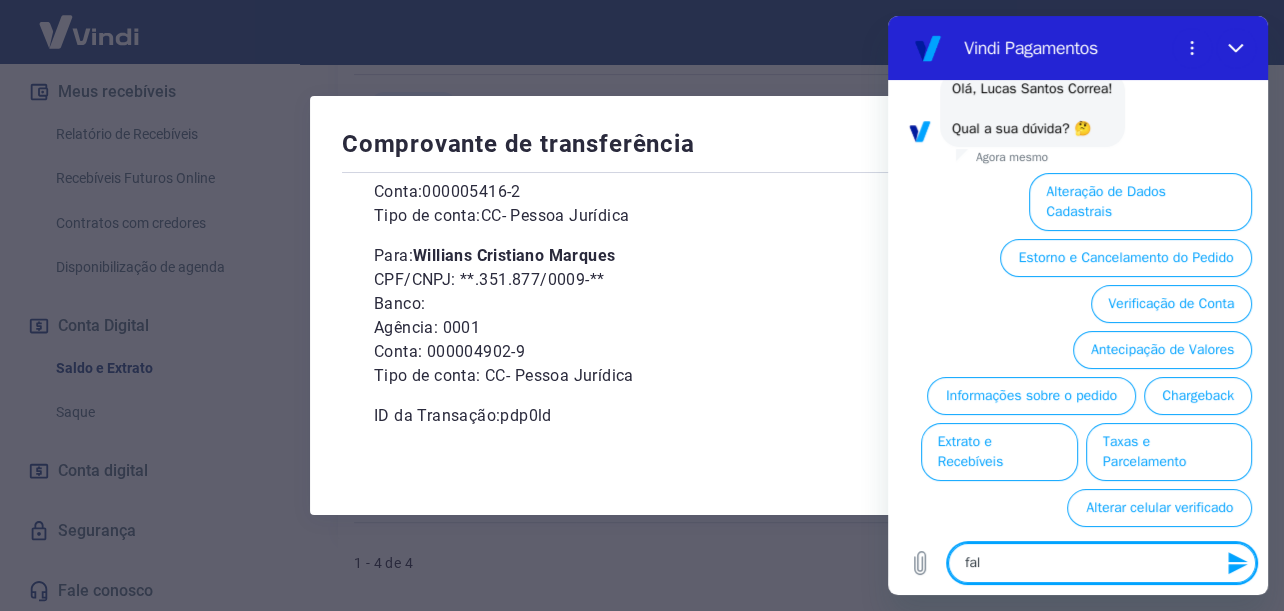 type on "fala" 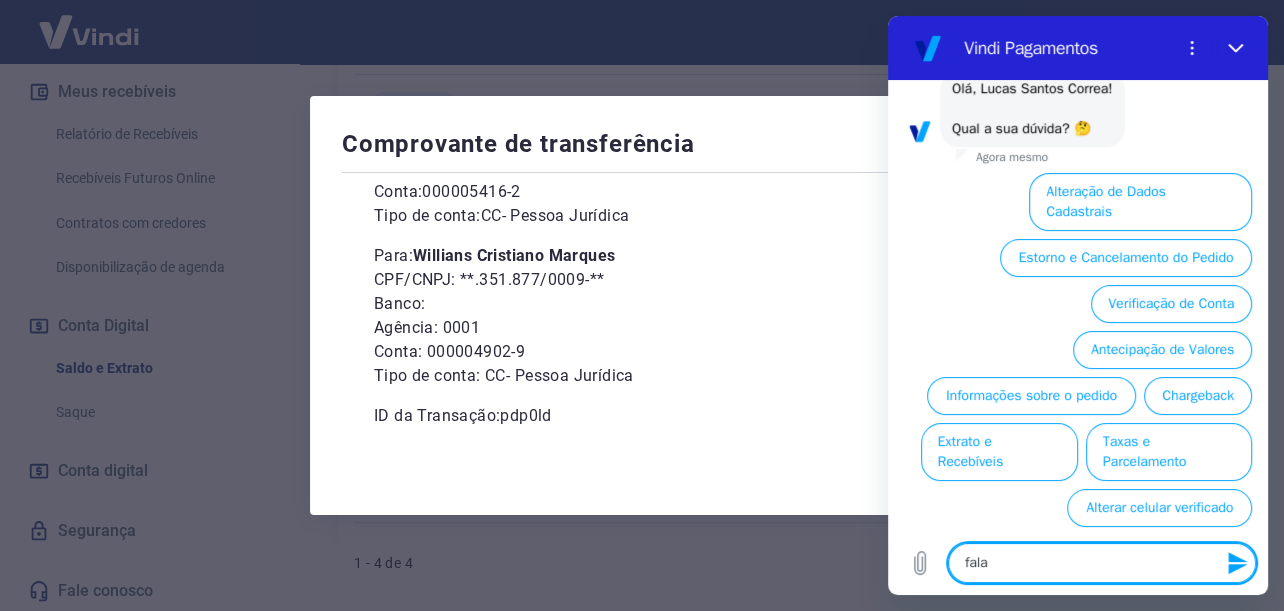 type on "falar" 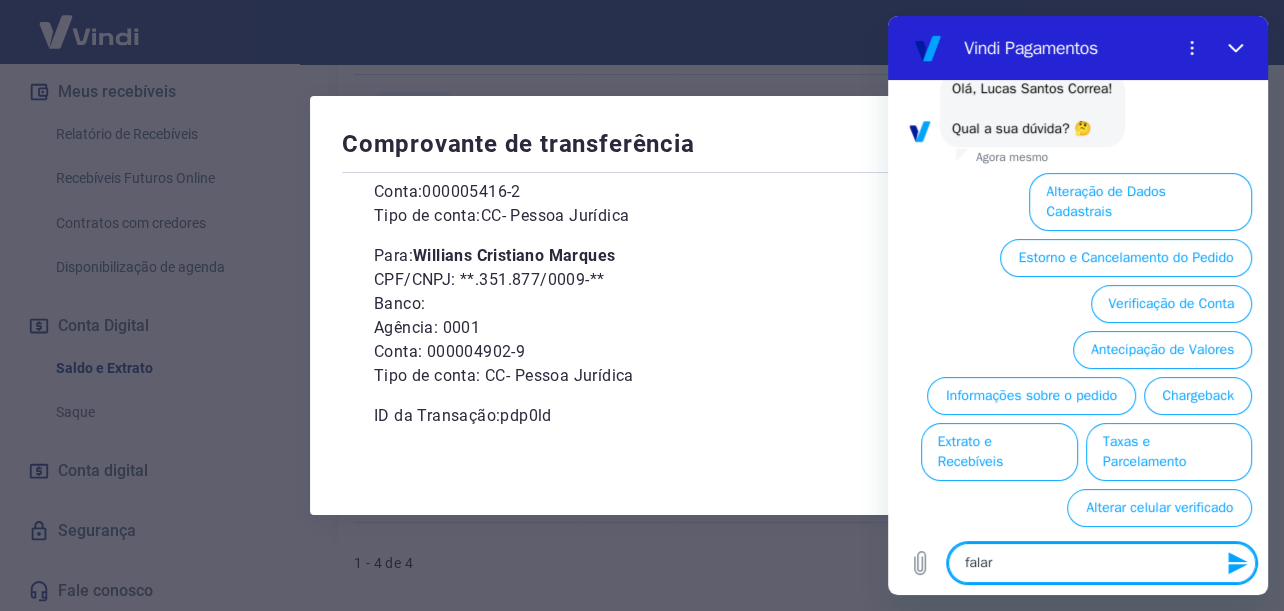 type on "falar" 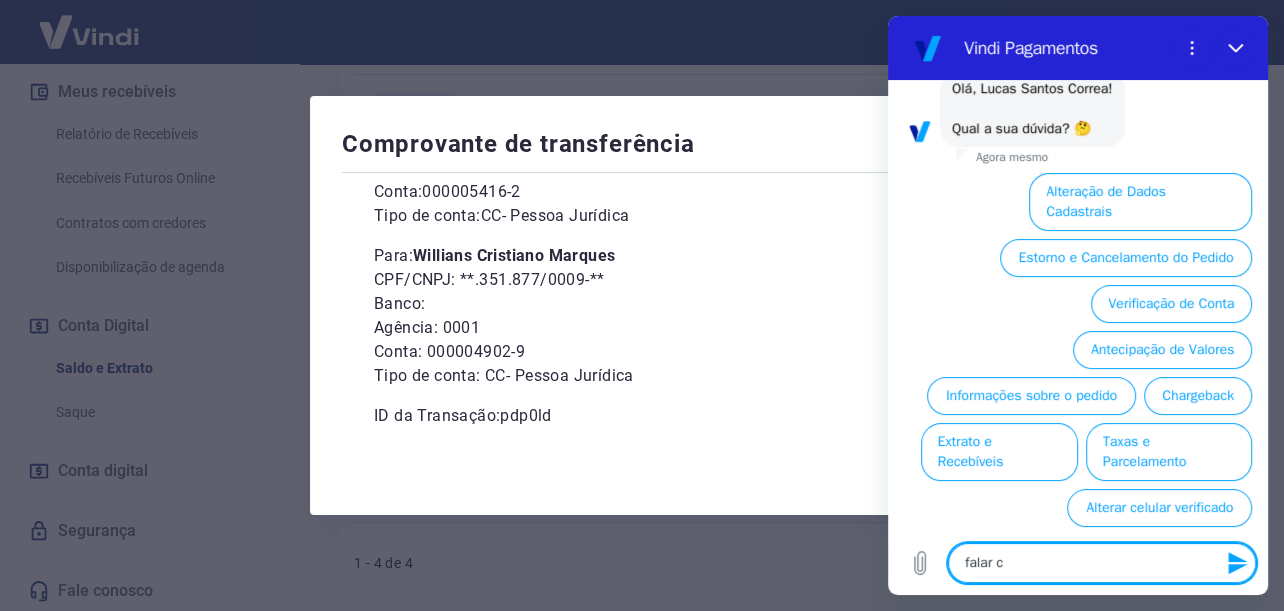 type on "falar co" 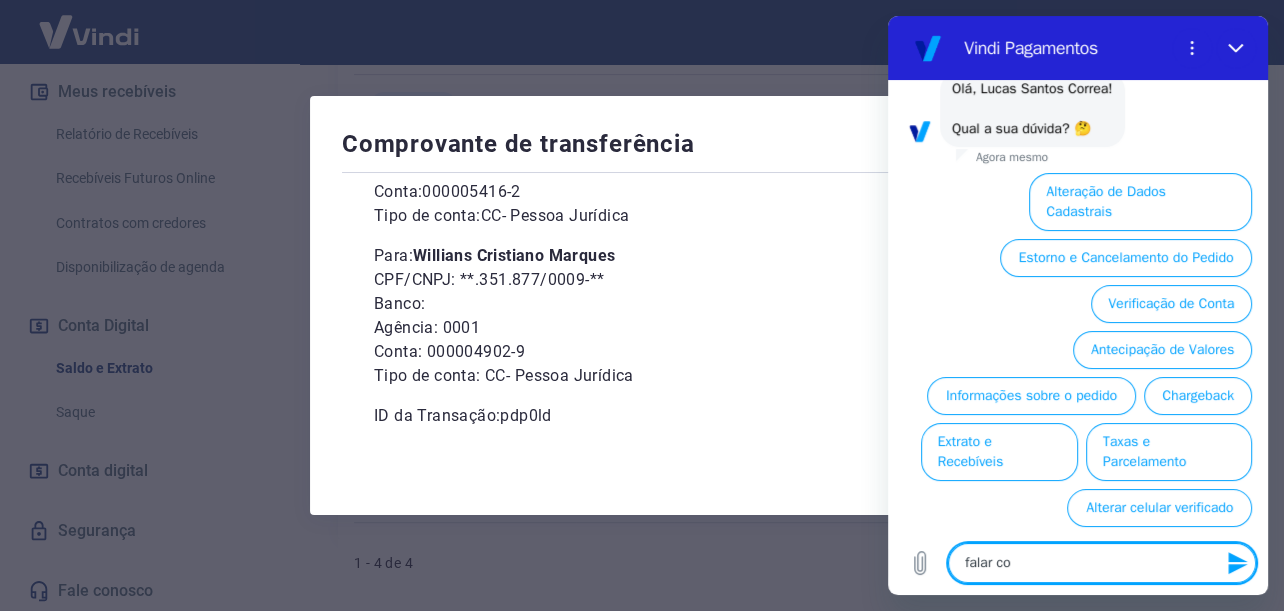 type on "falar com" 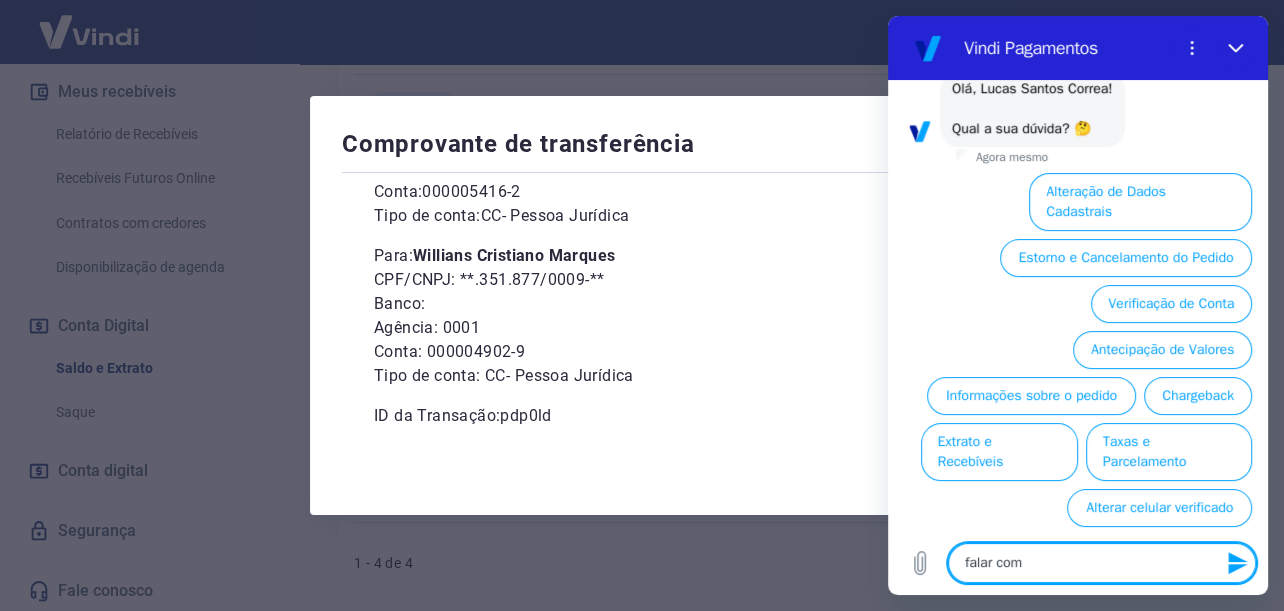 type on "falar com" 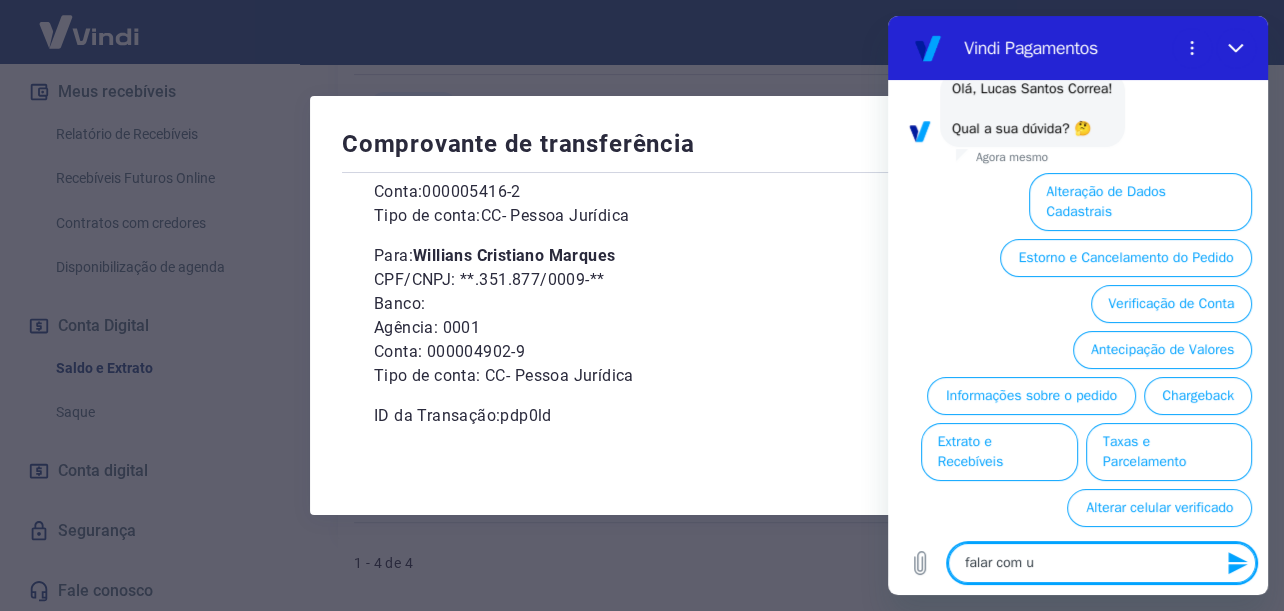 type on "falar com um" 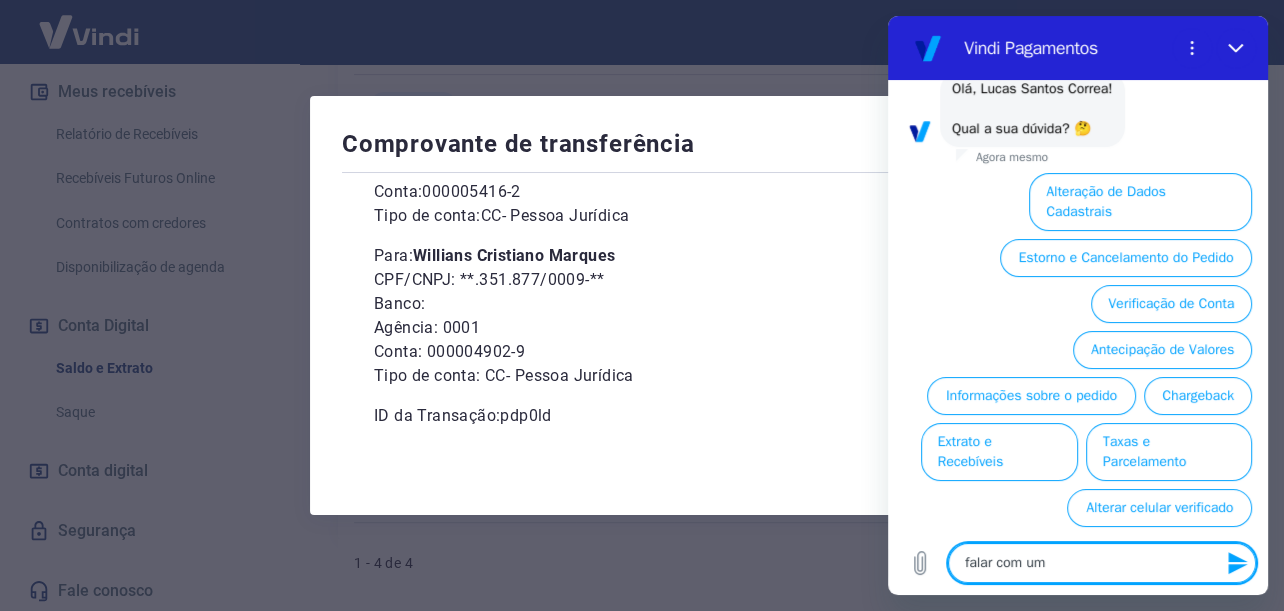 type on "falar com um" 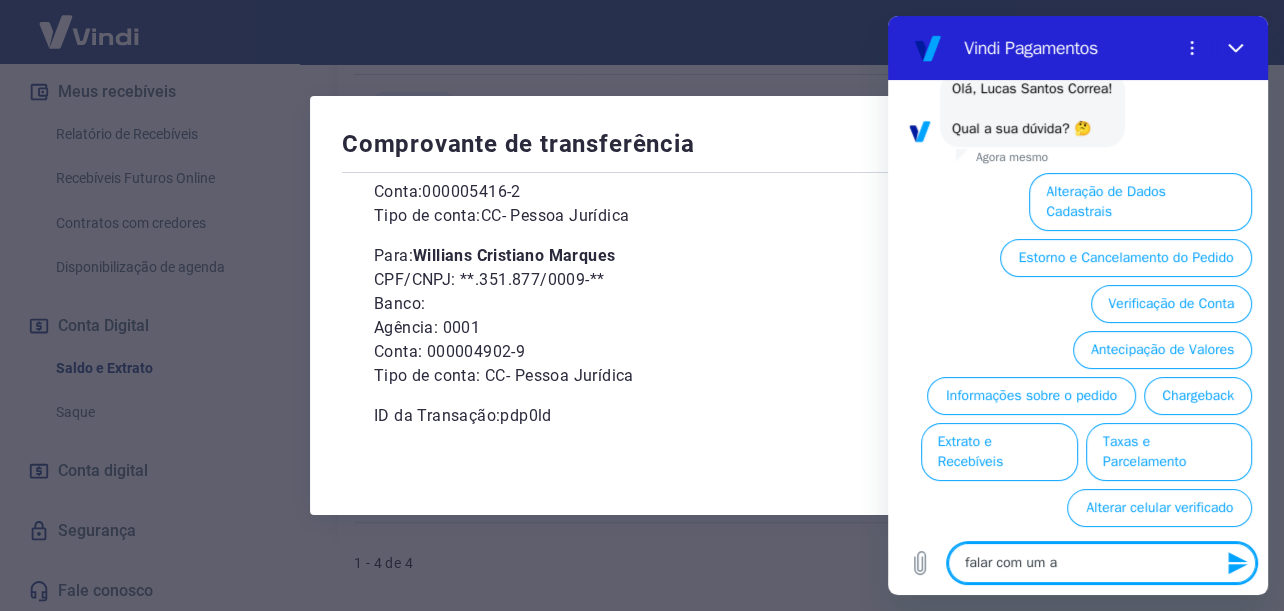 type on "falar com um at" 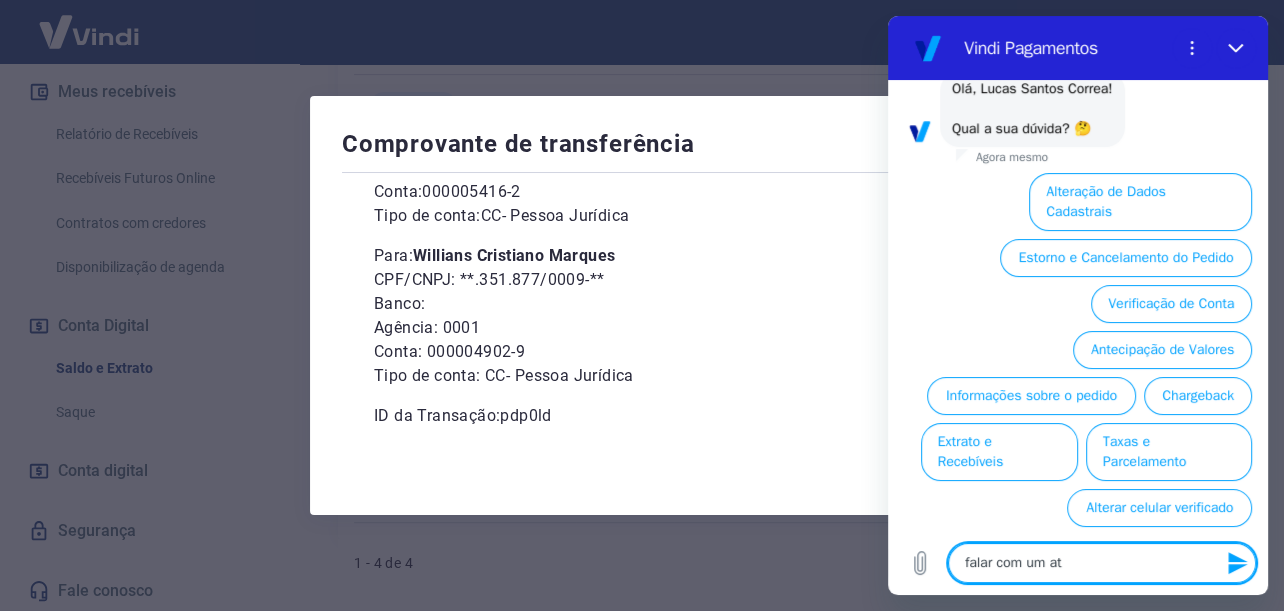 type on "falar com um ate" 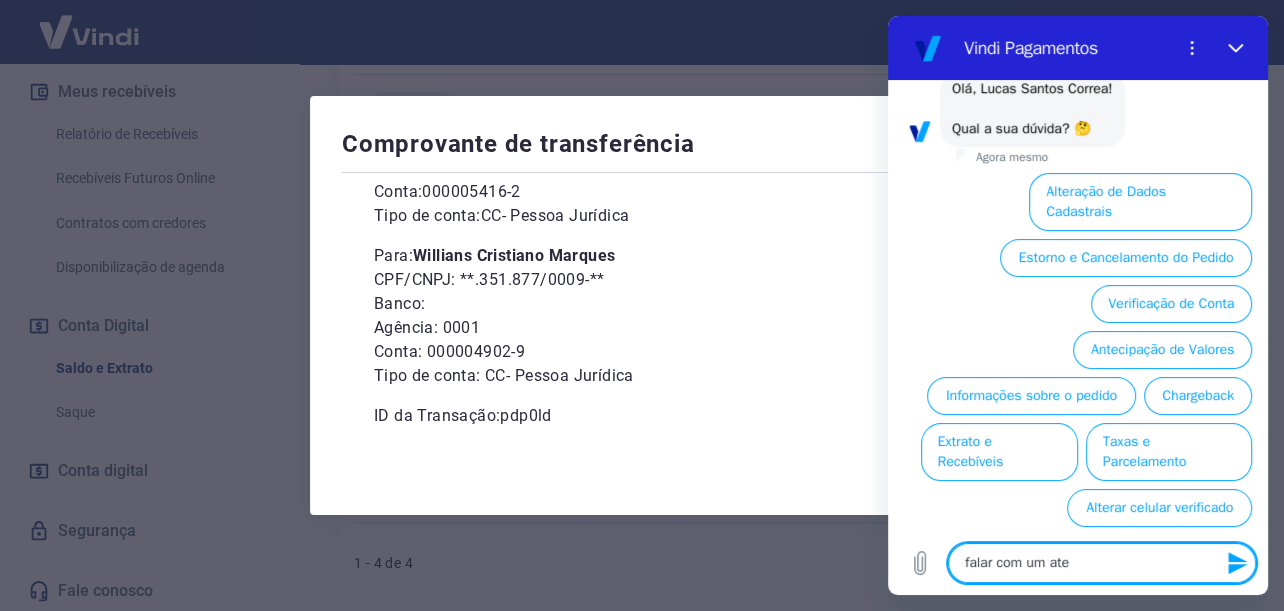 type on "falar com um aten" 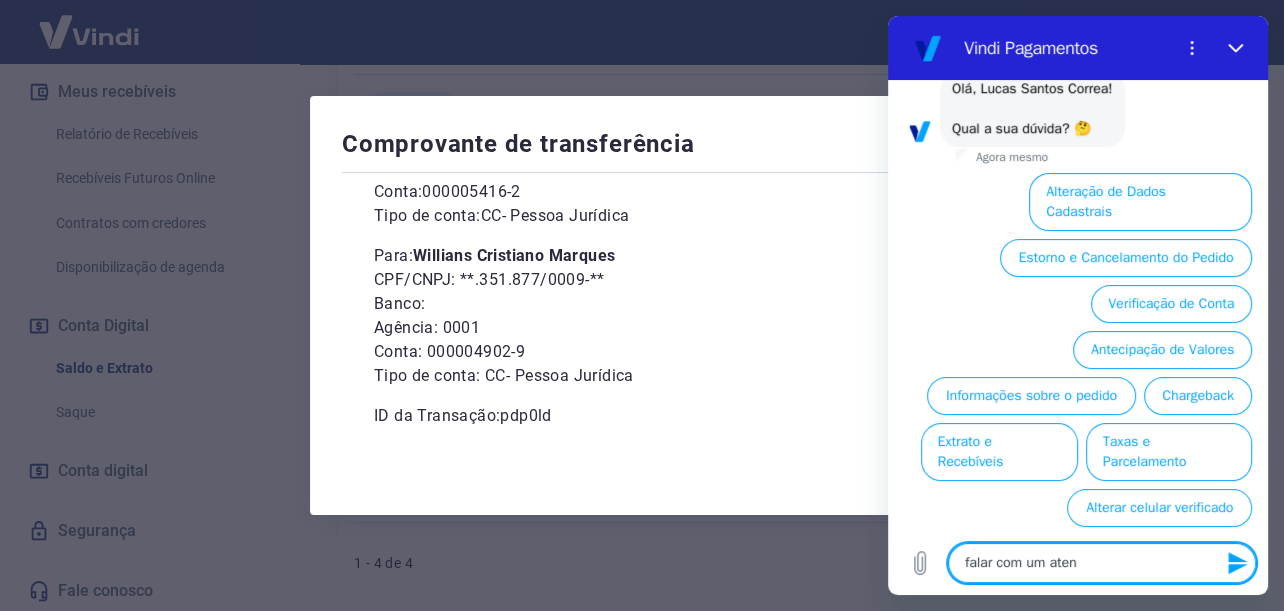 type on "falar com um atend" 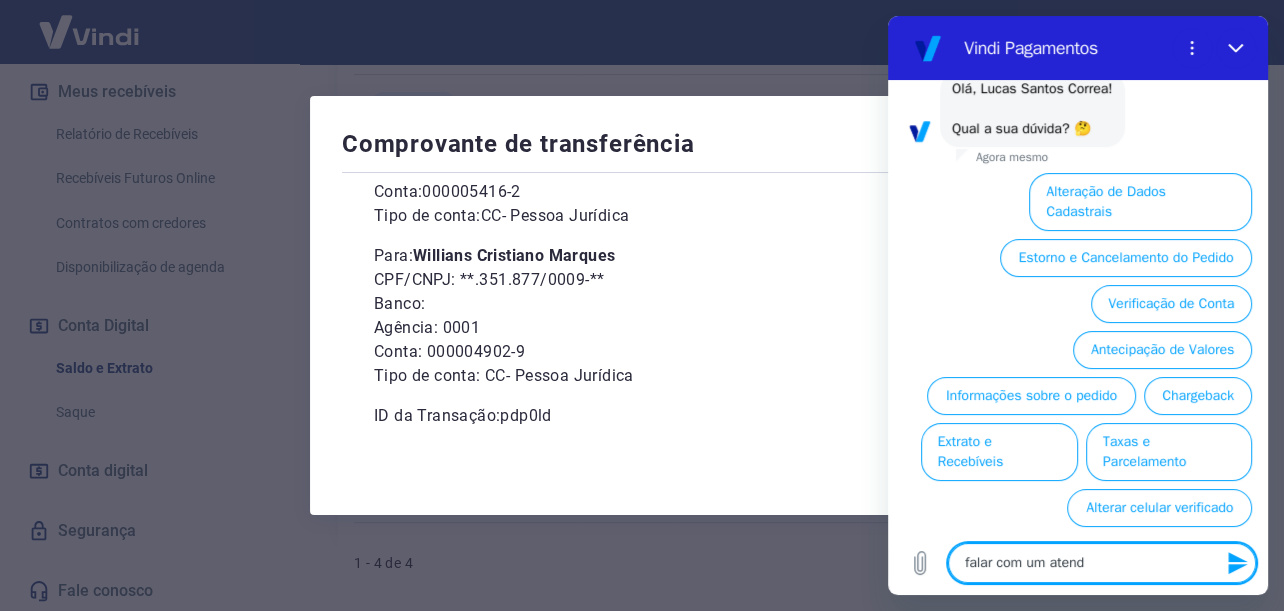 type on "falar com um atende" 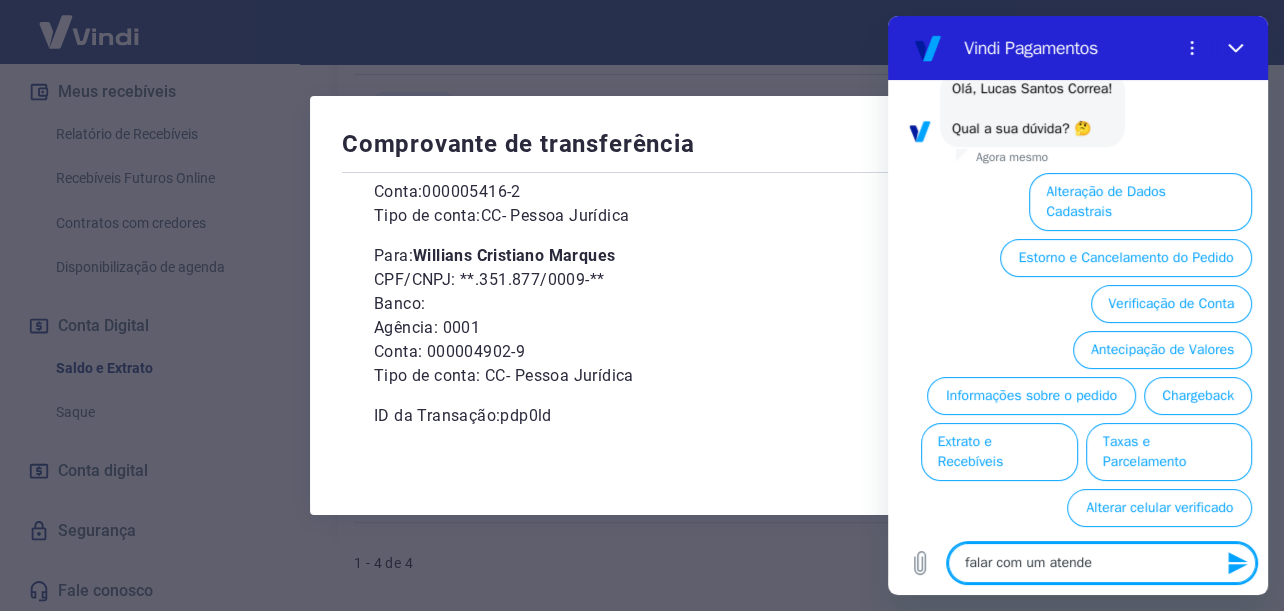 type on "falar com um atenden" 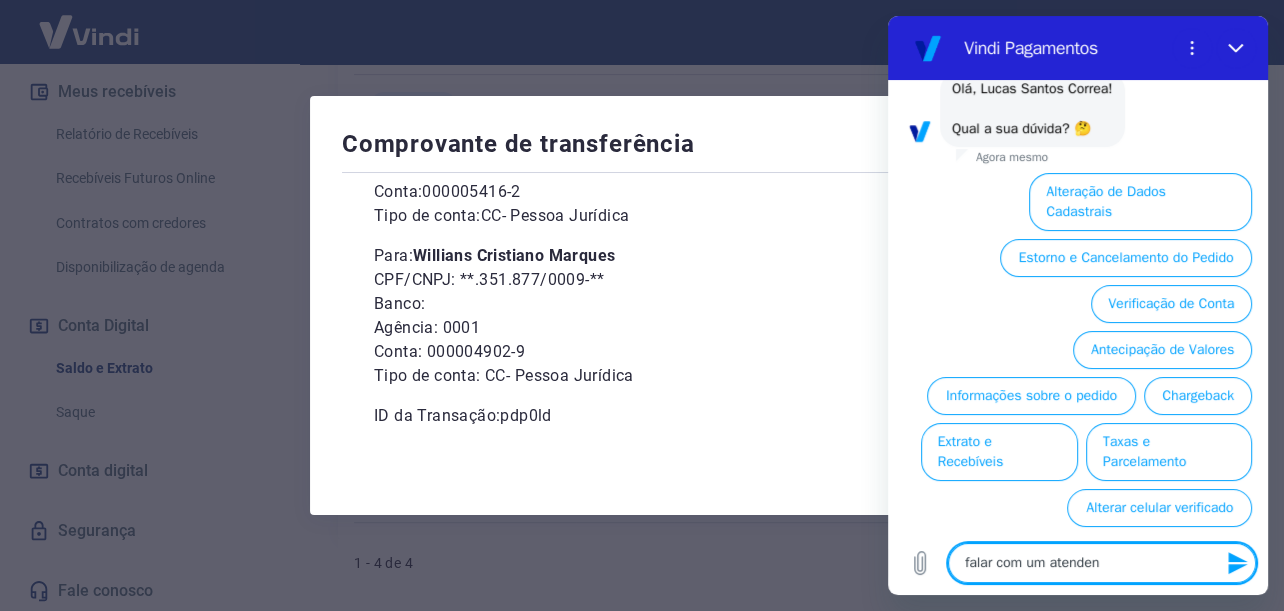 type on "falar com um atendent" 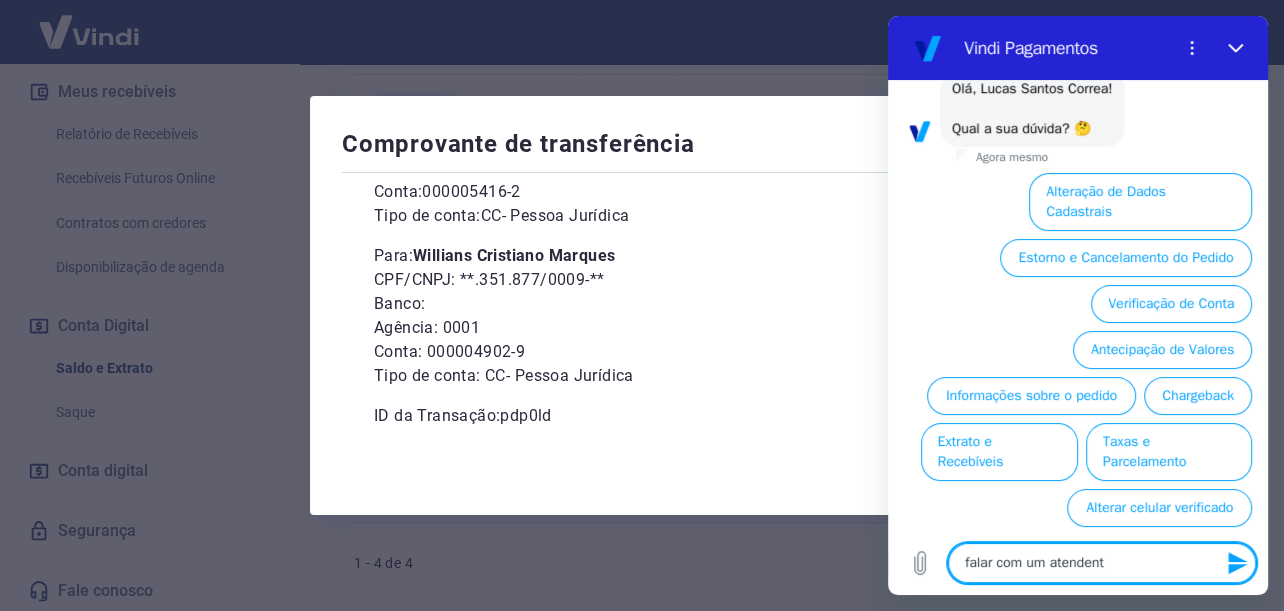 type on "falar com um atendente" 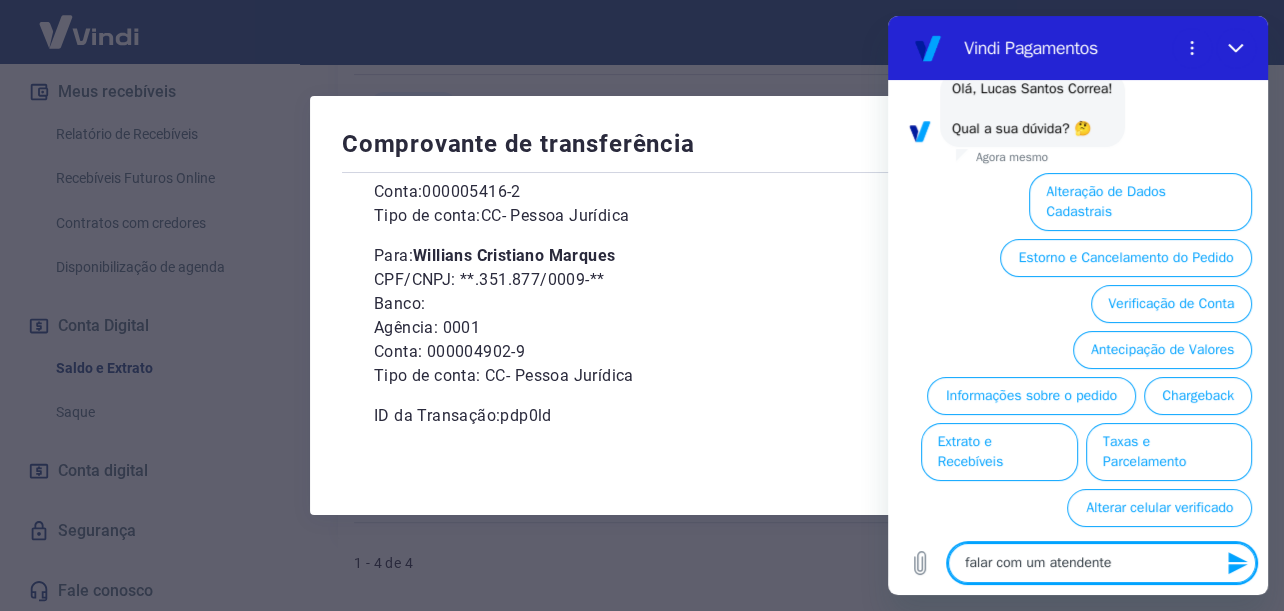 type 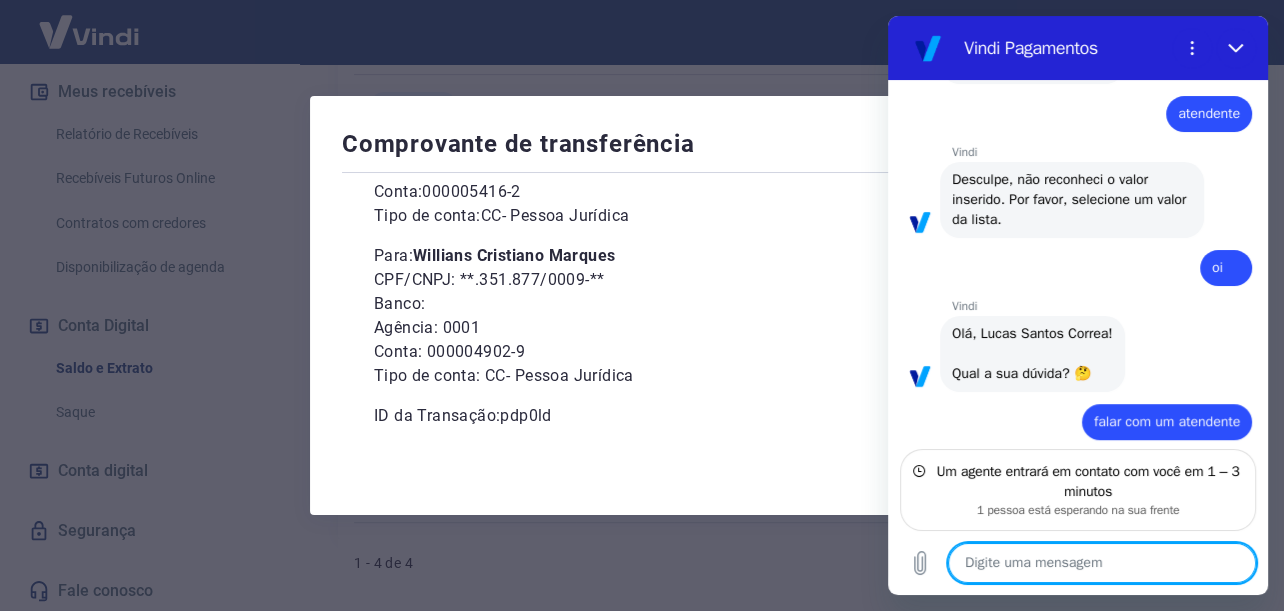 scroll, scrollTop: 730, scrollLeft: 0, axis: vertical 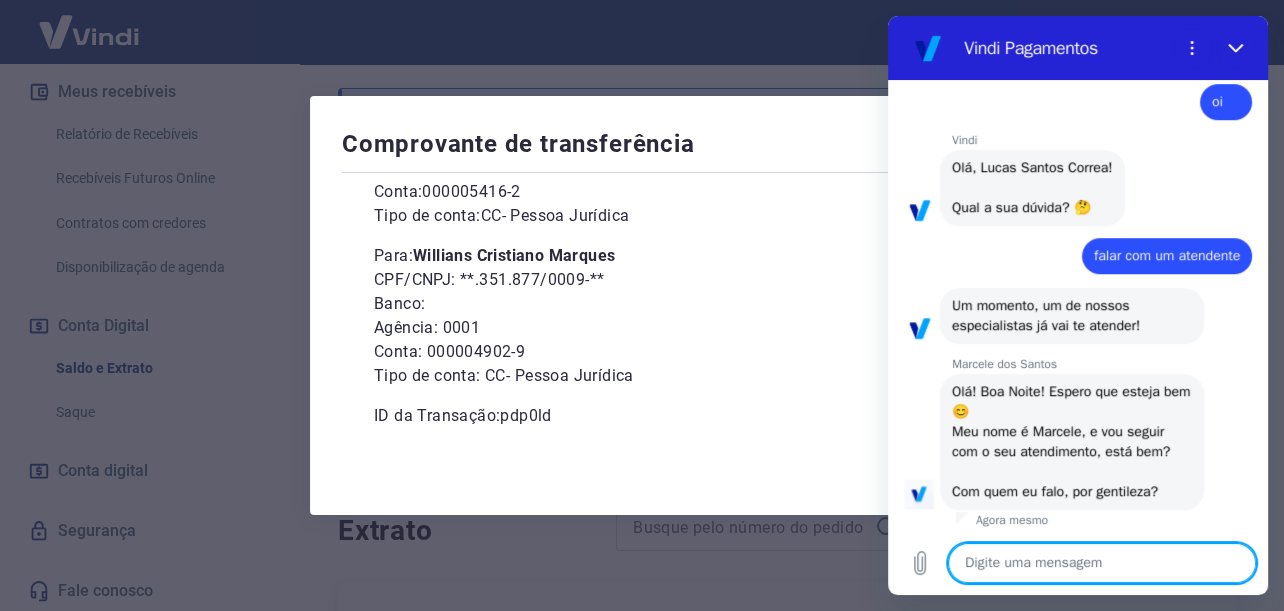 type on "x" 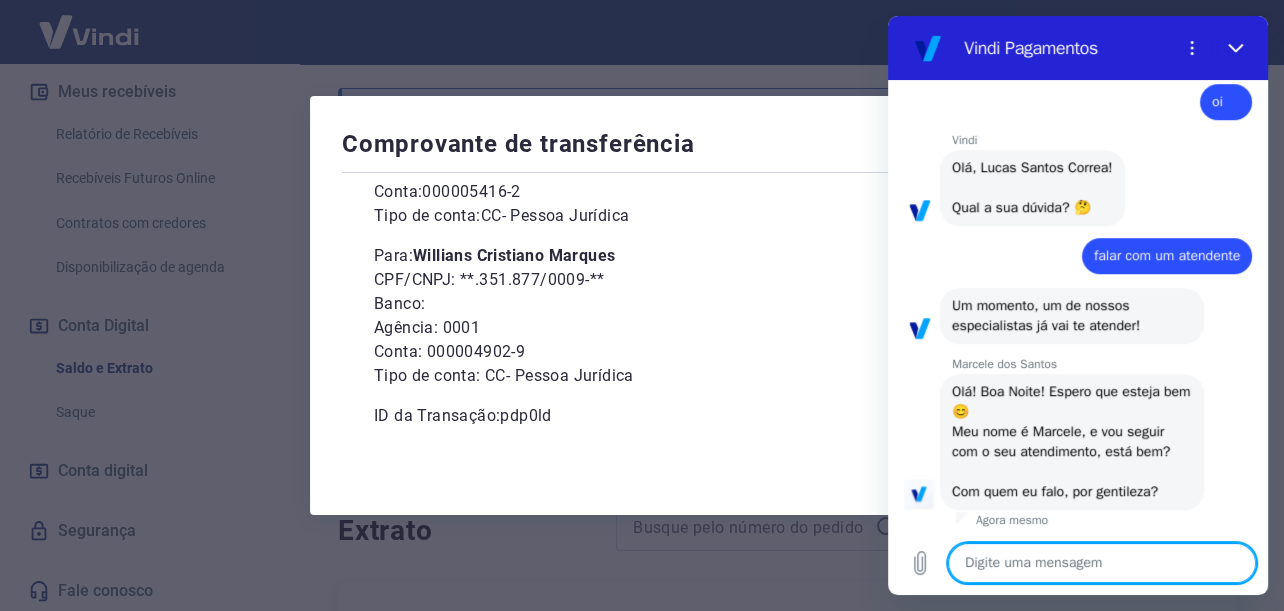 click at bounding box center (1102, 563) 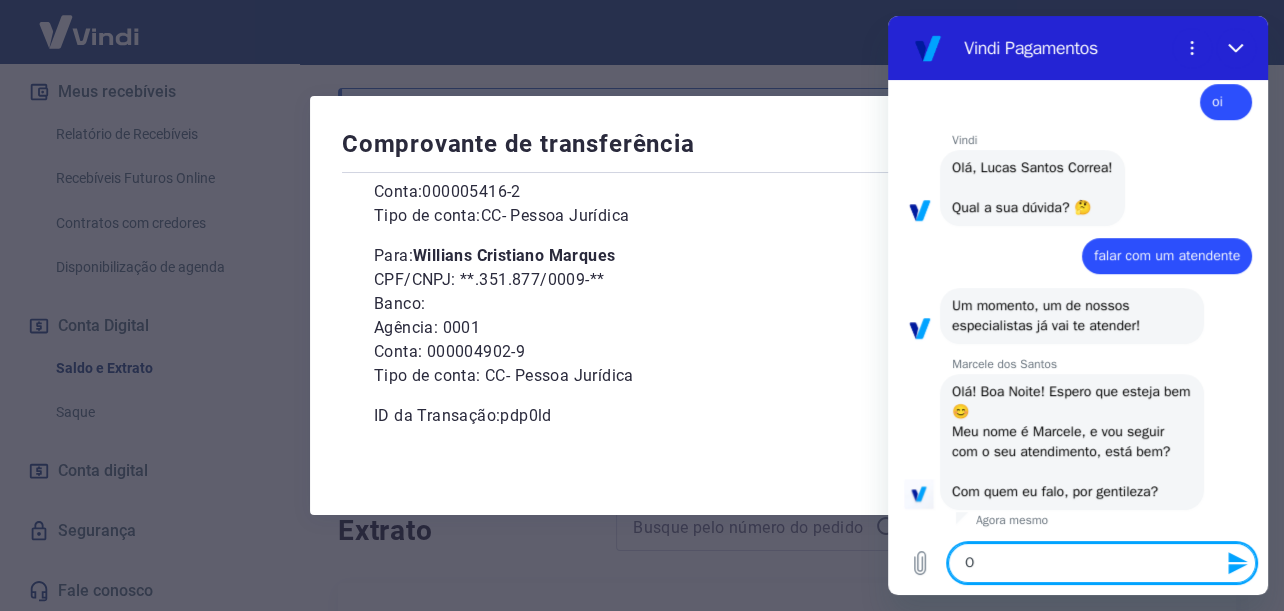 type on "Oi" 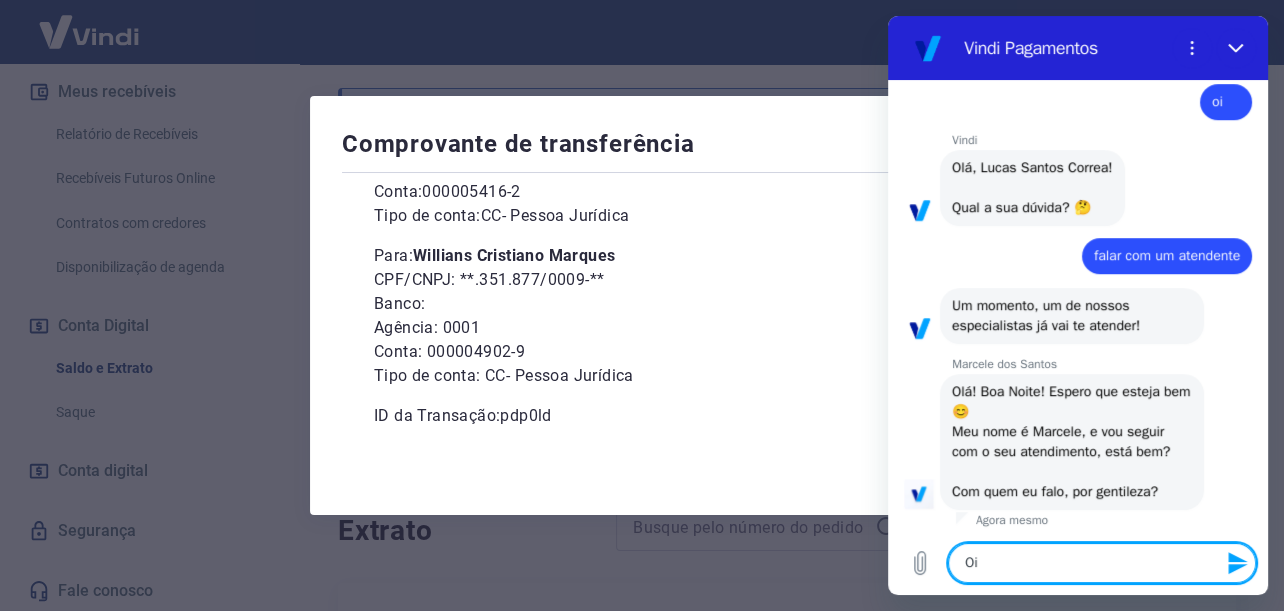 type on "Oi" 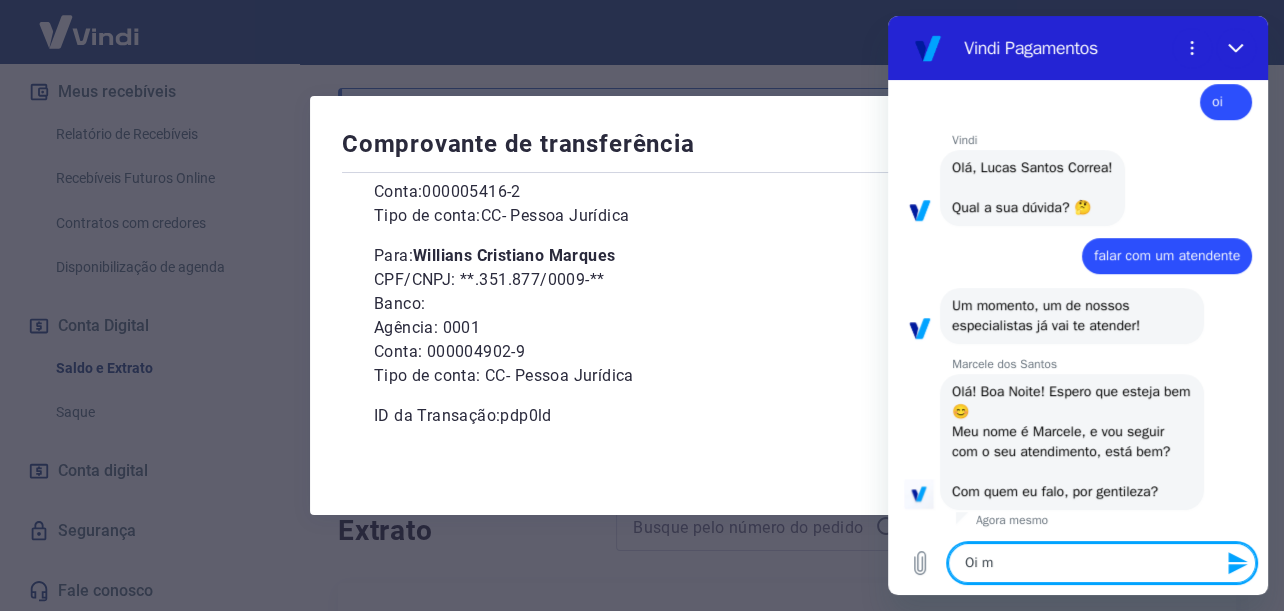 type on "Oi ma" 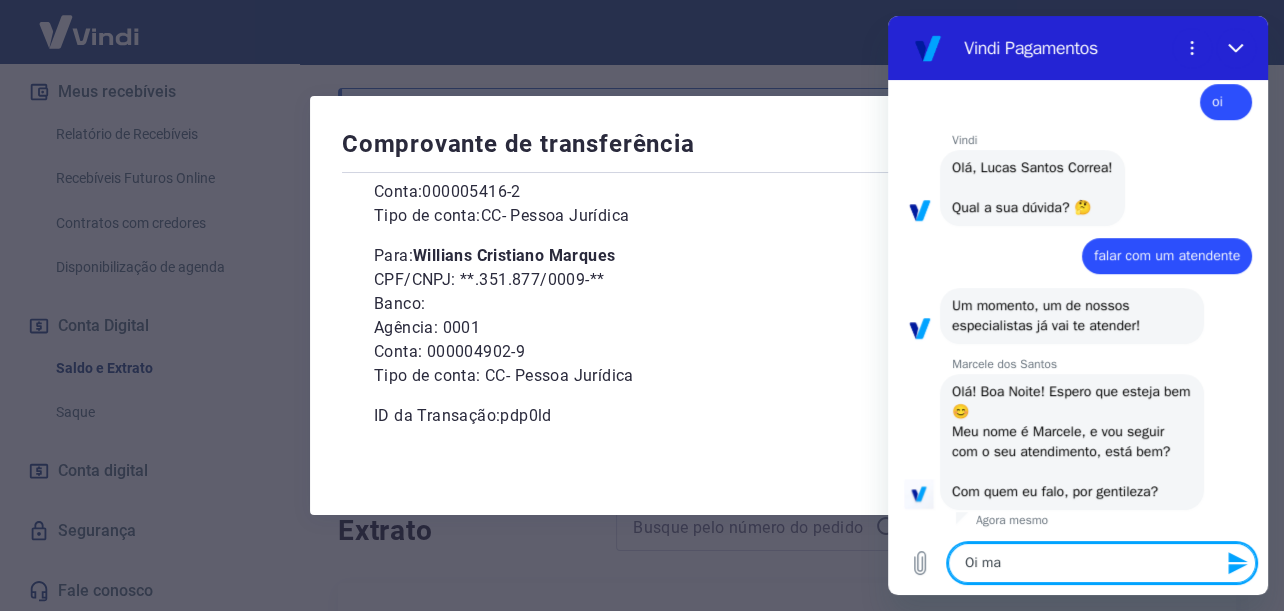 type on "Oi mar" 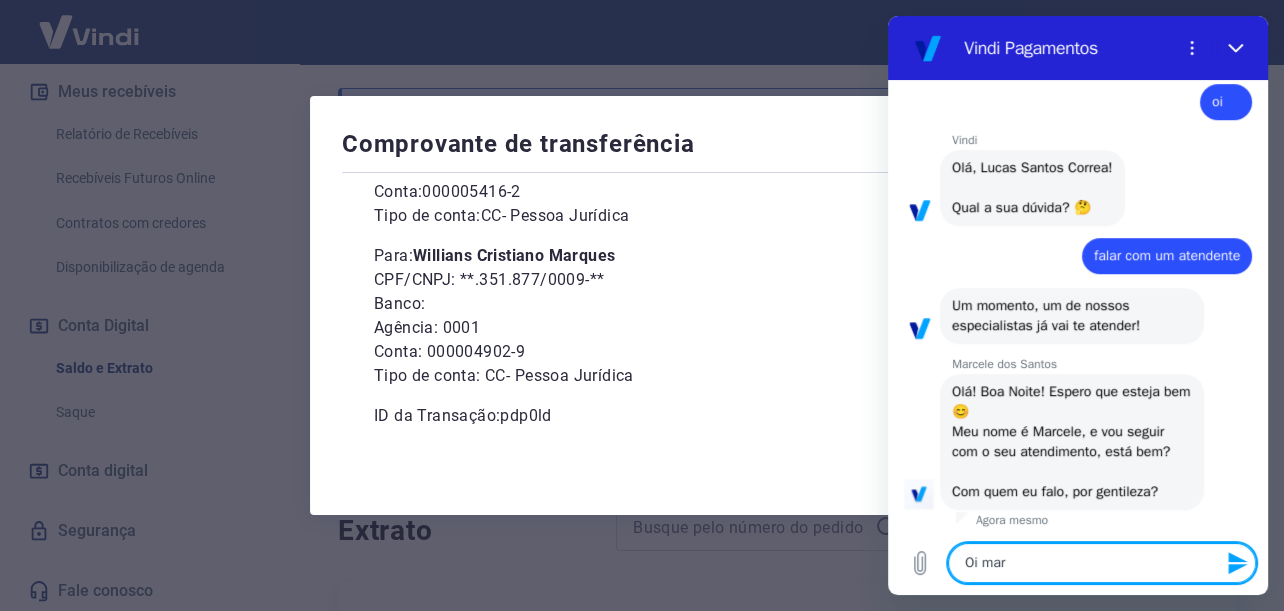 type on "Oi marc" 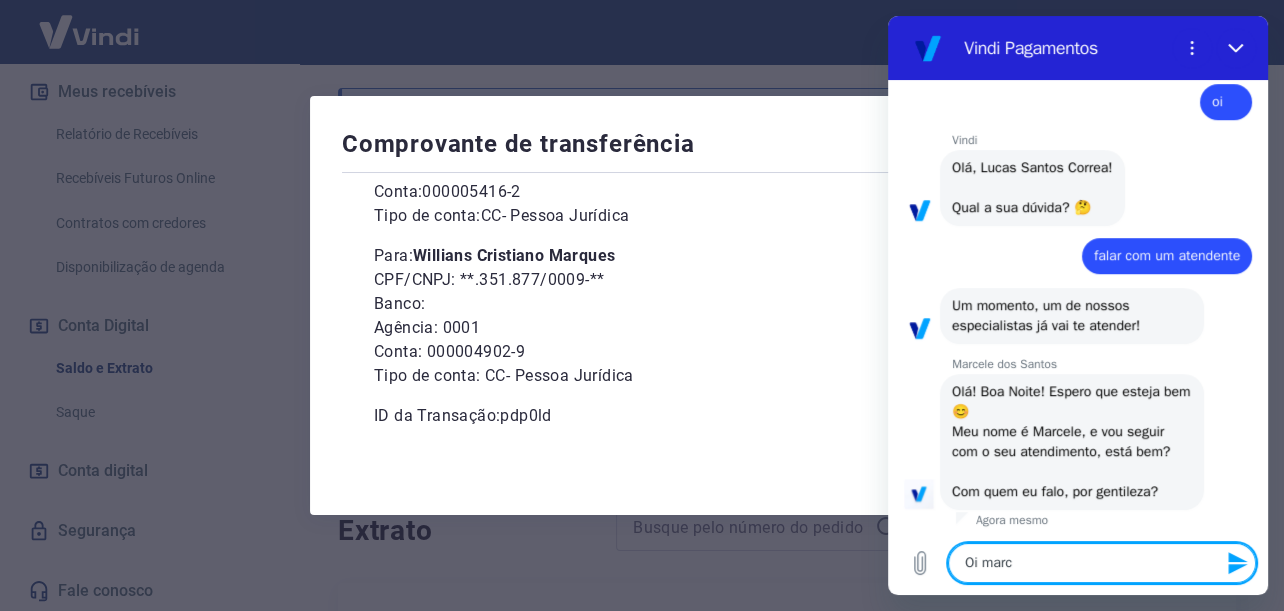 type on "Oi marce" 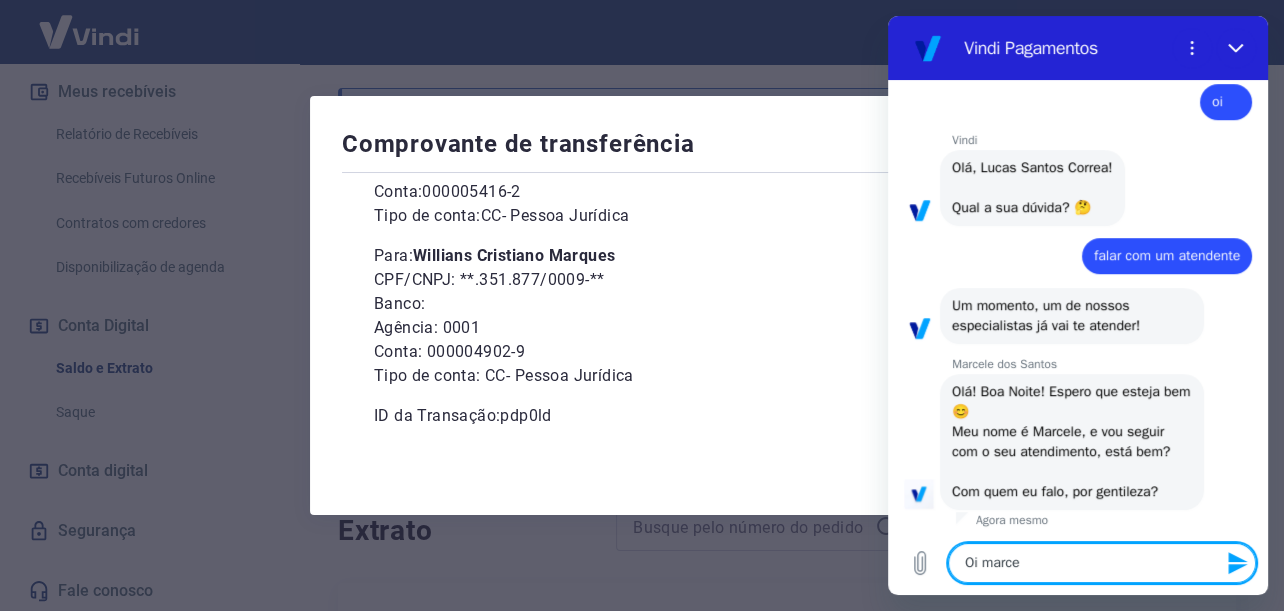 type on "Oi marc" 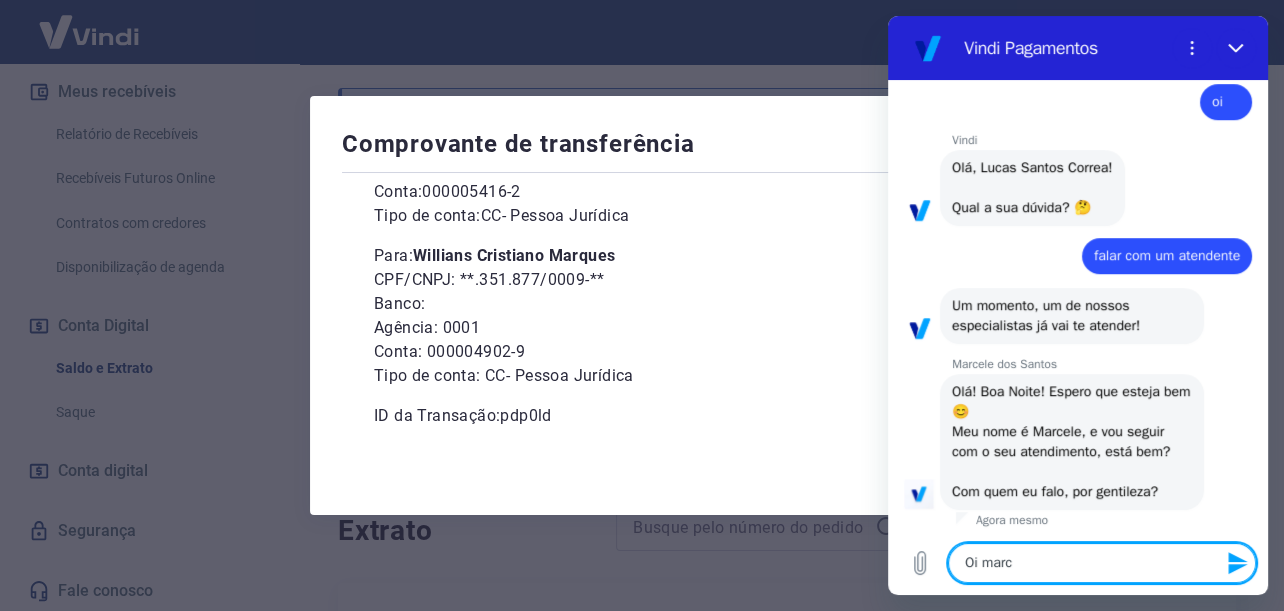 type on "Oi mar" 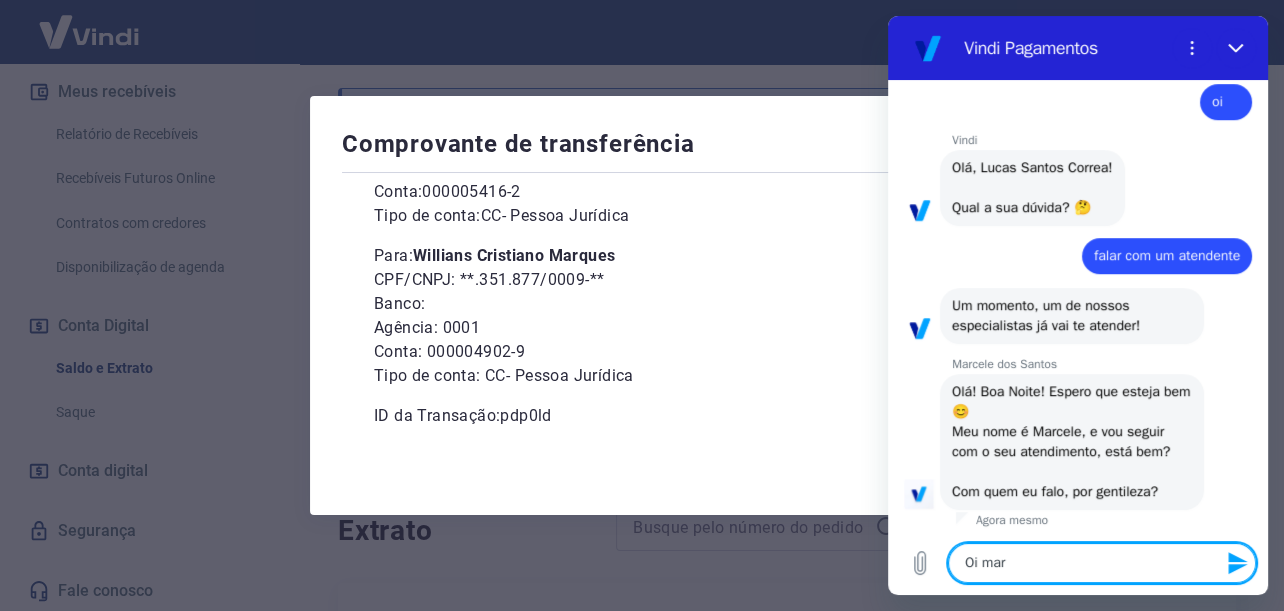 type on "Oi ma" 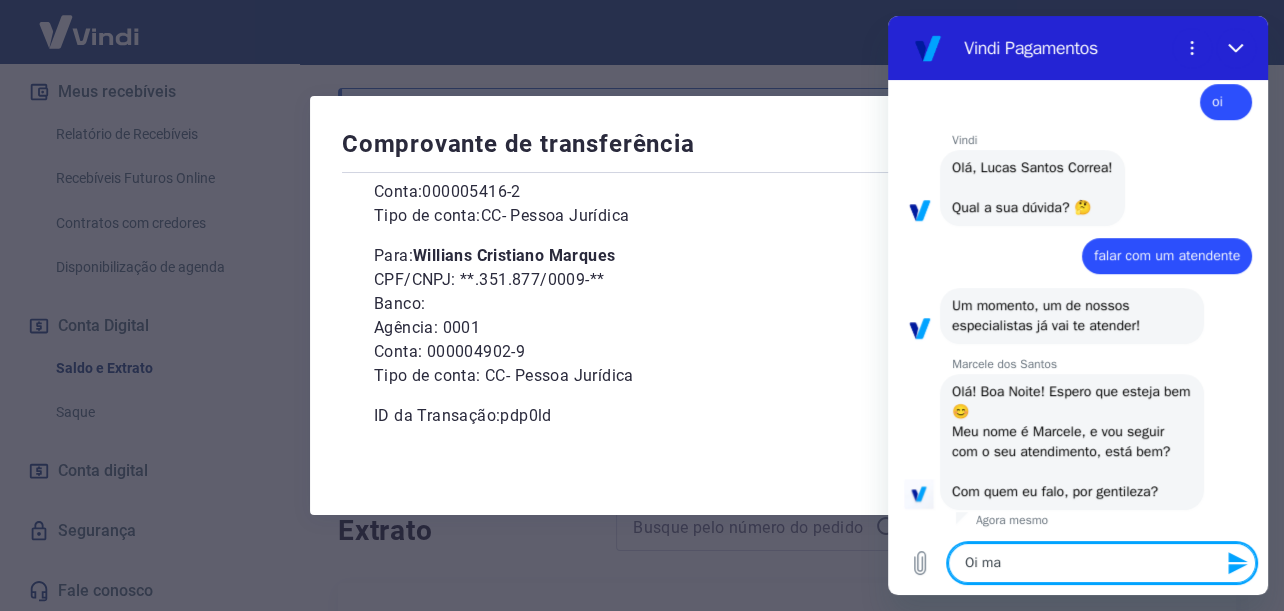 type on "Oi m" 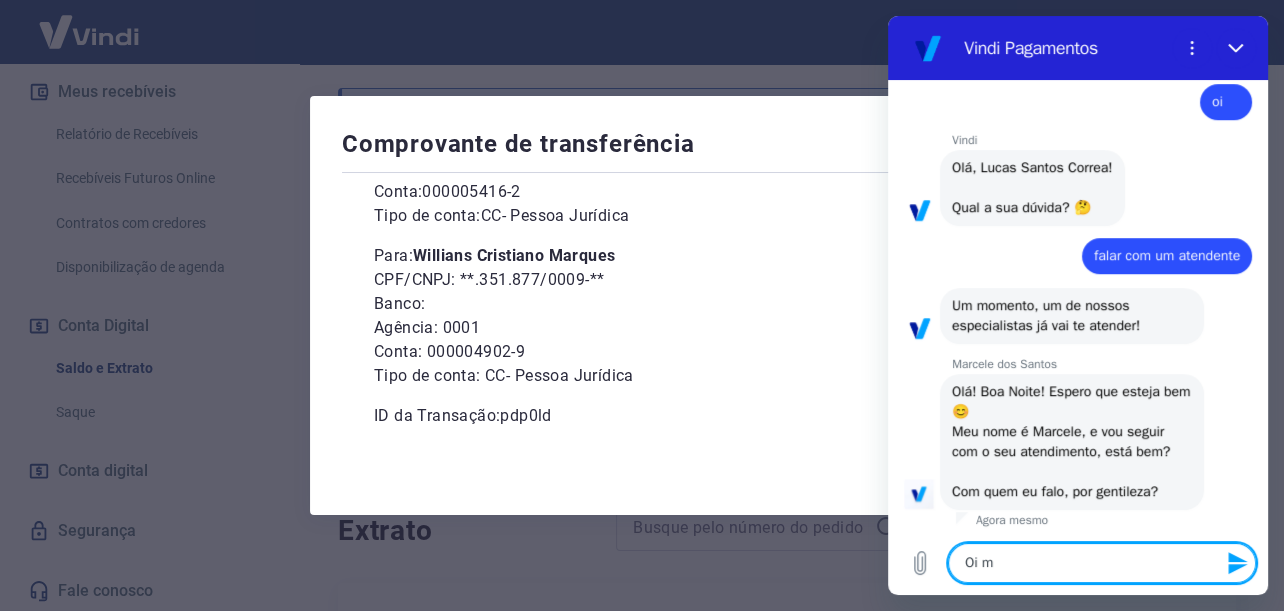 type on "Oi" 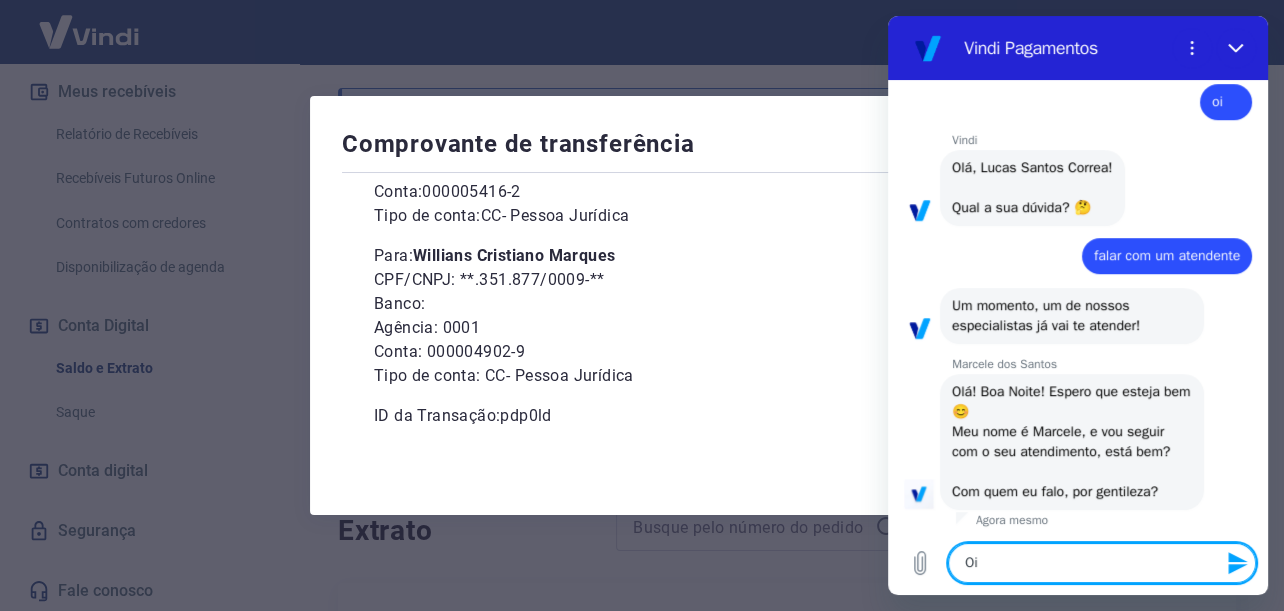 type on "Oi M" 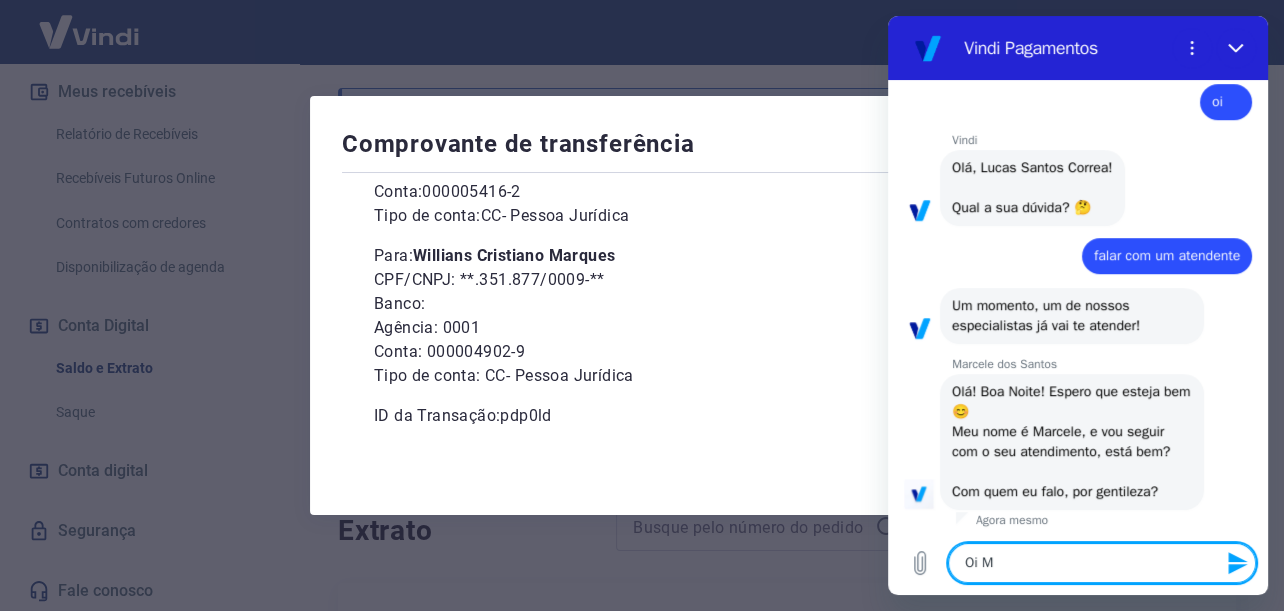 type on "Oi Ma" 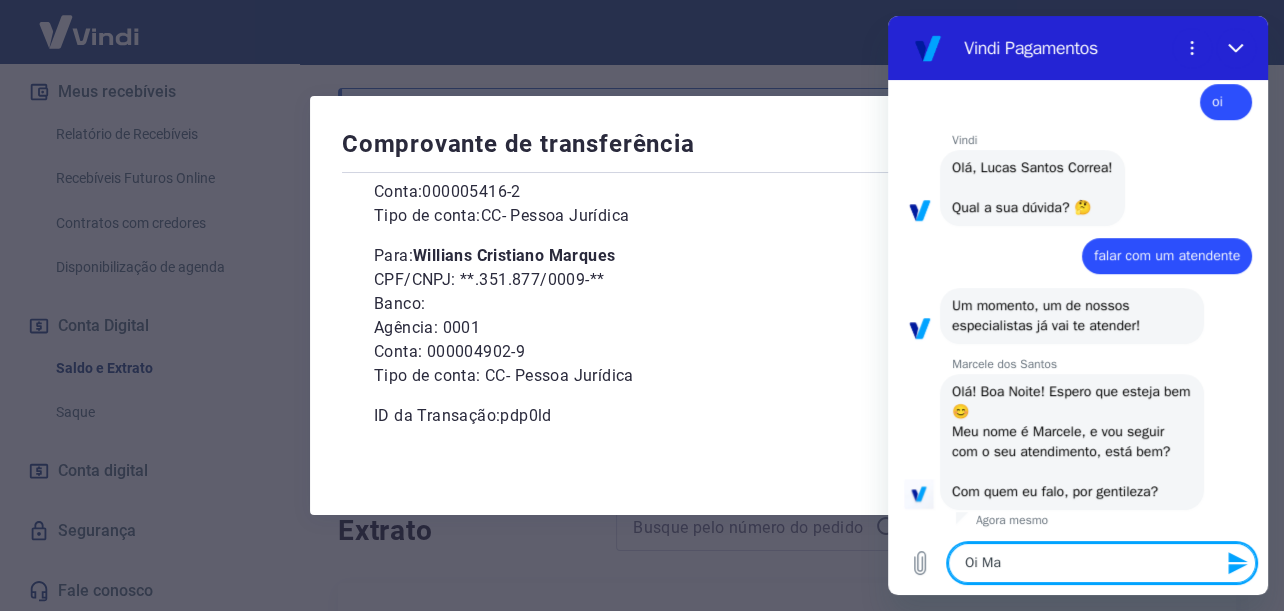 type on "Oi Mar" 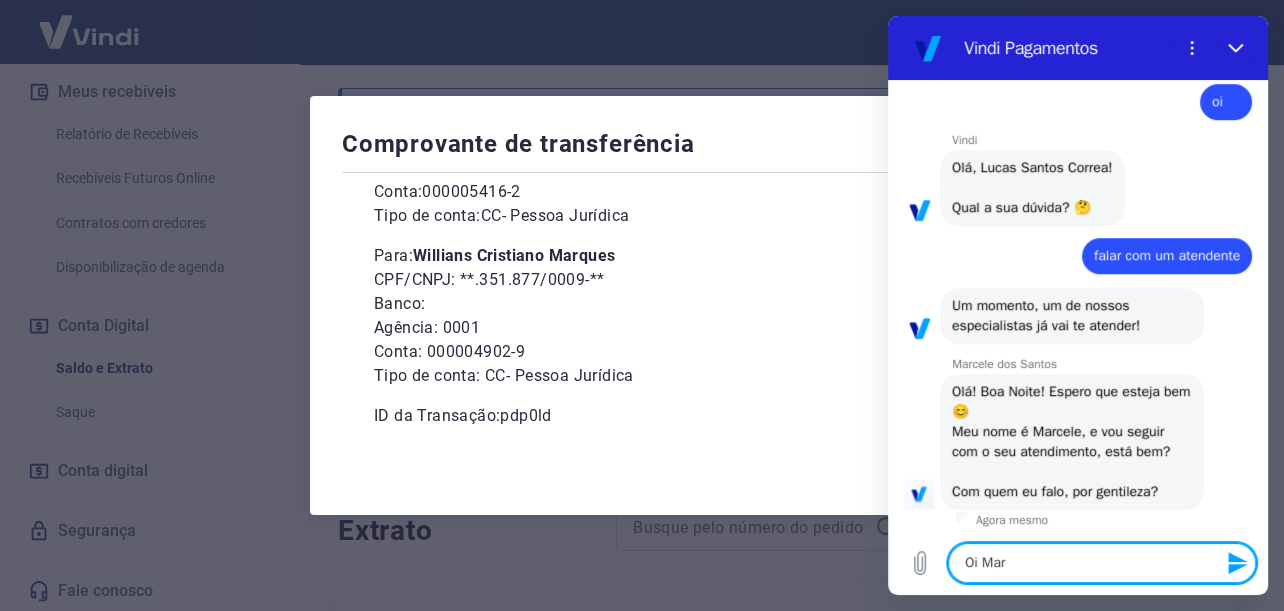 type on "x" 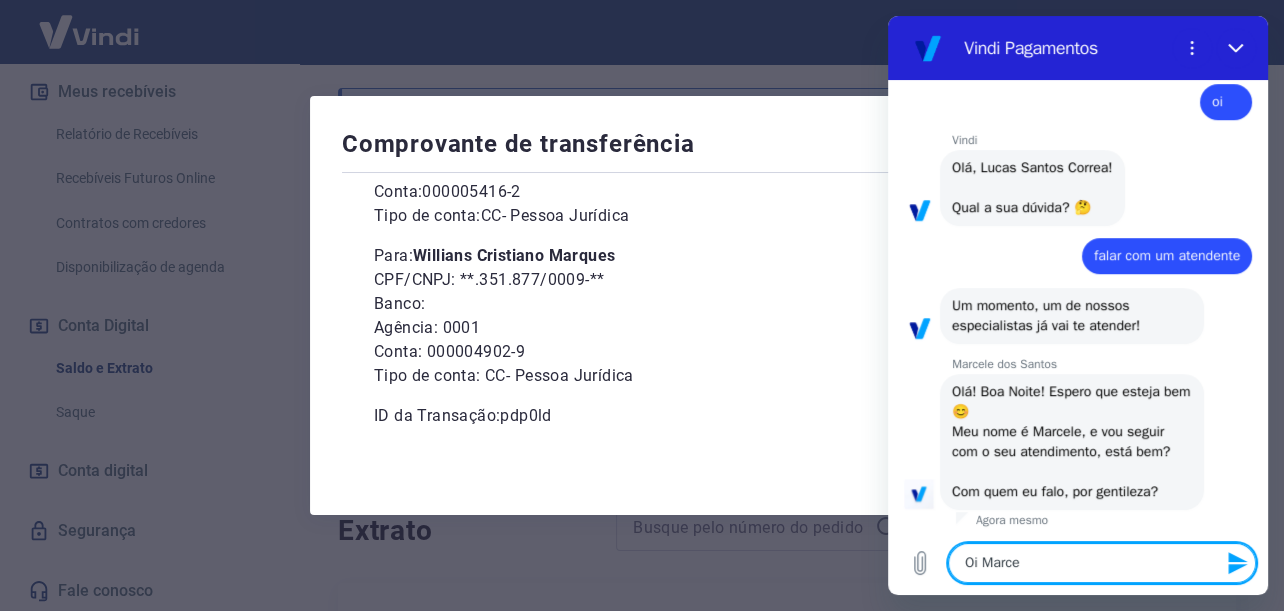 type on "Oi Marce" 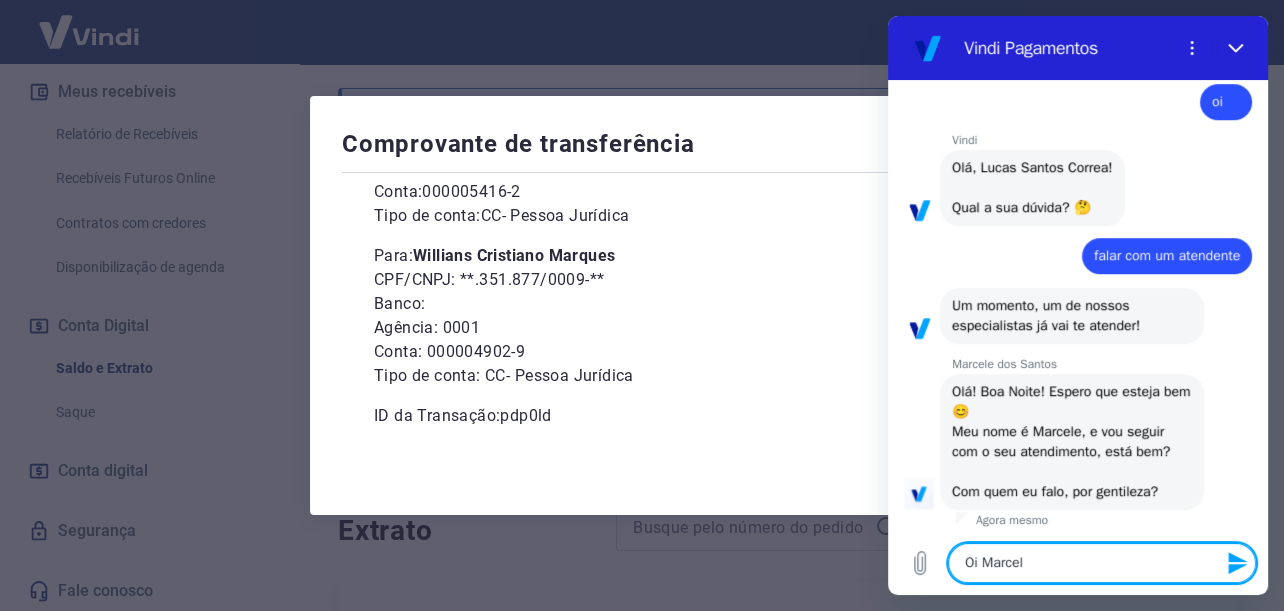 type on "Oi Marcele" 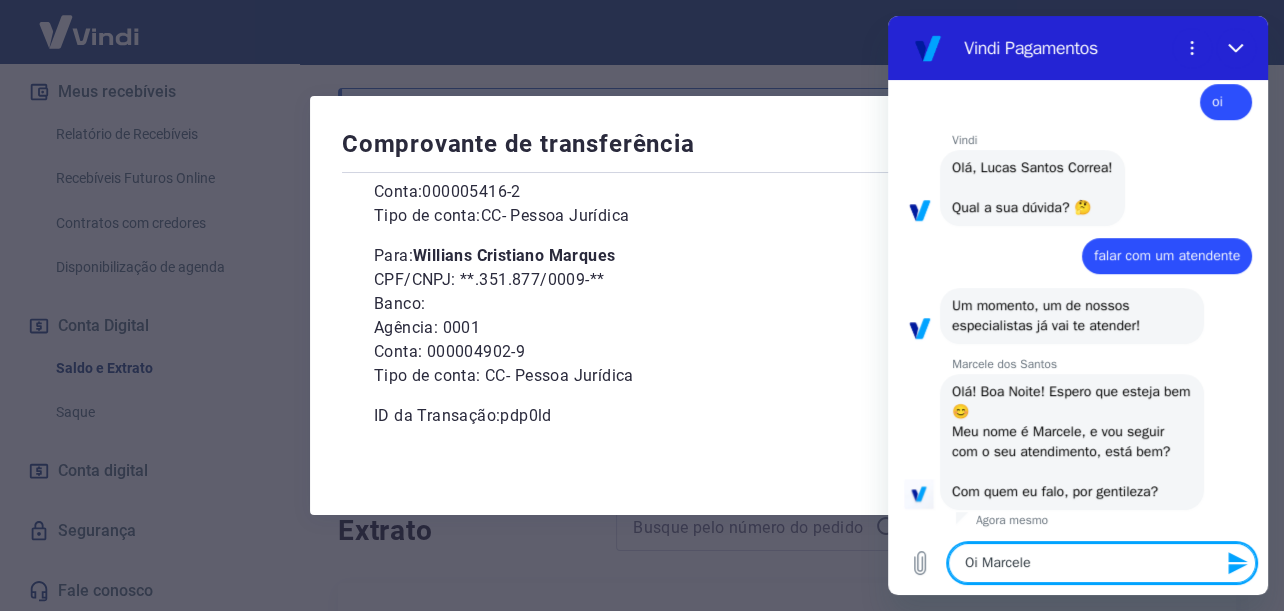 type on "Oi Marcele" 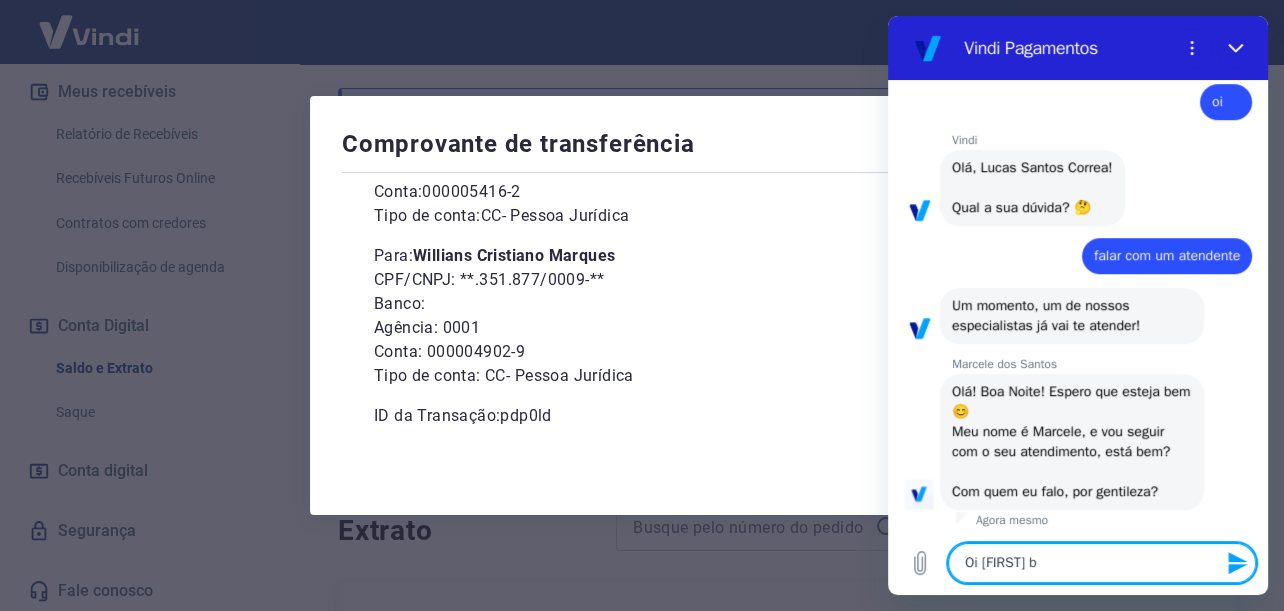 type on "Oi Marcele bo" 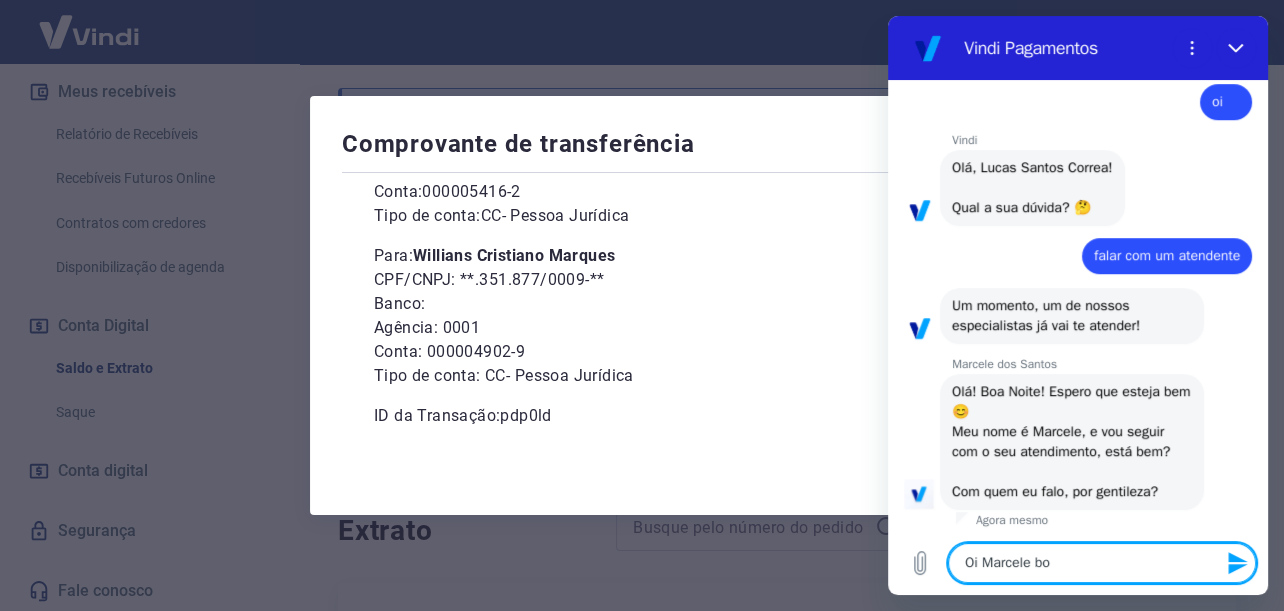 type on "Oi [FIRST] boa" 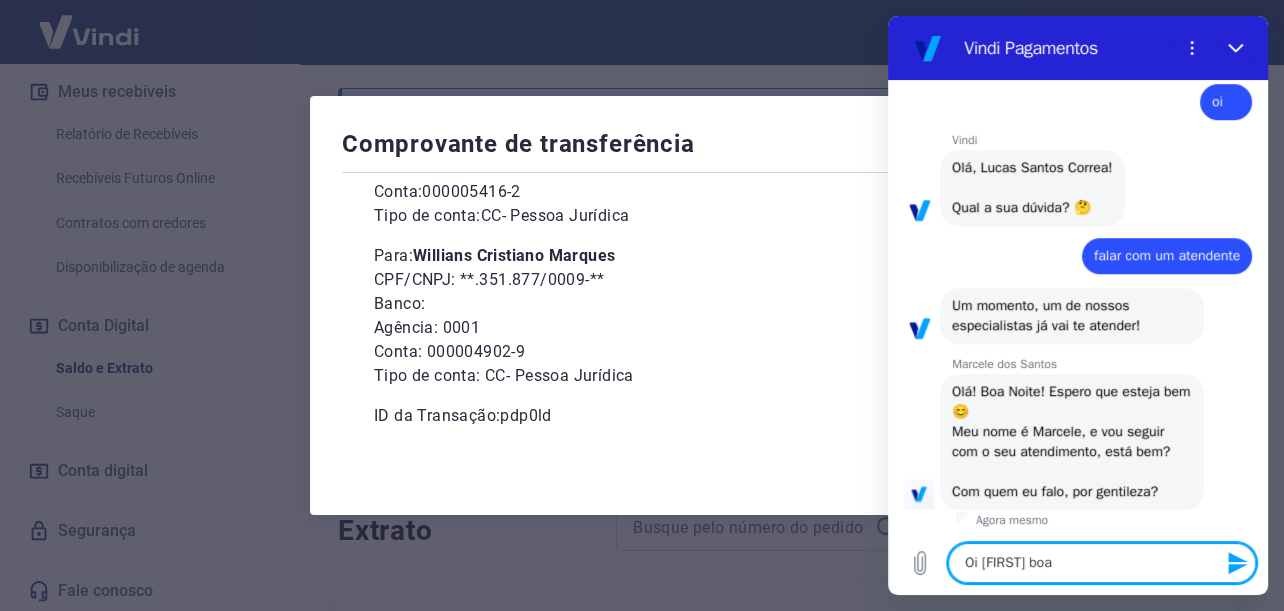 type on "Oi [FIRST] boa" 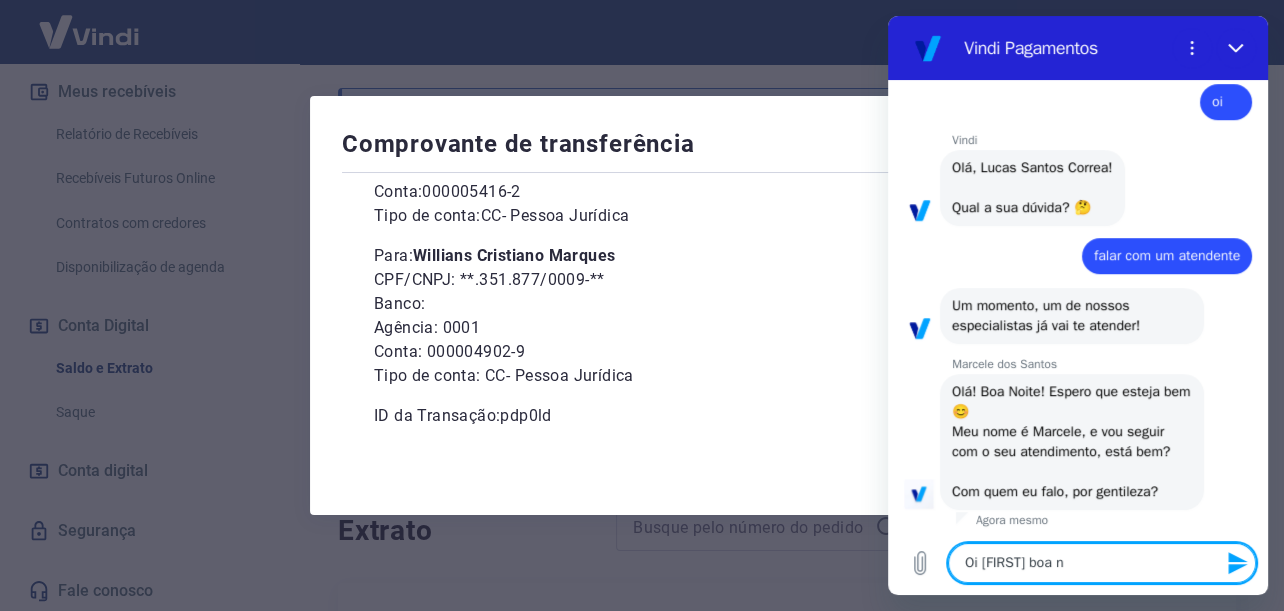 type on "Oi Marcele boa no" 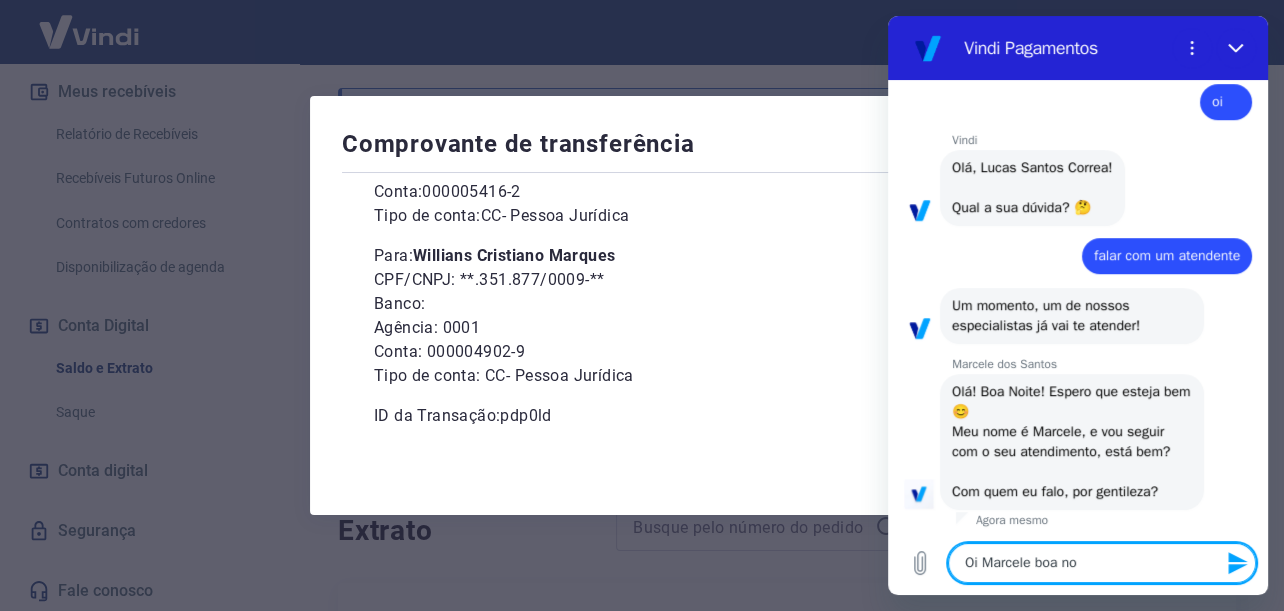 type on "Oi Marcele boa noi" 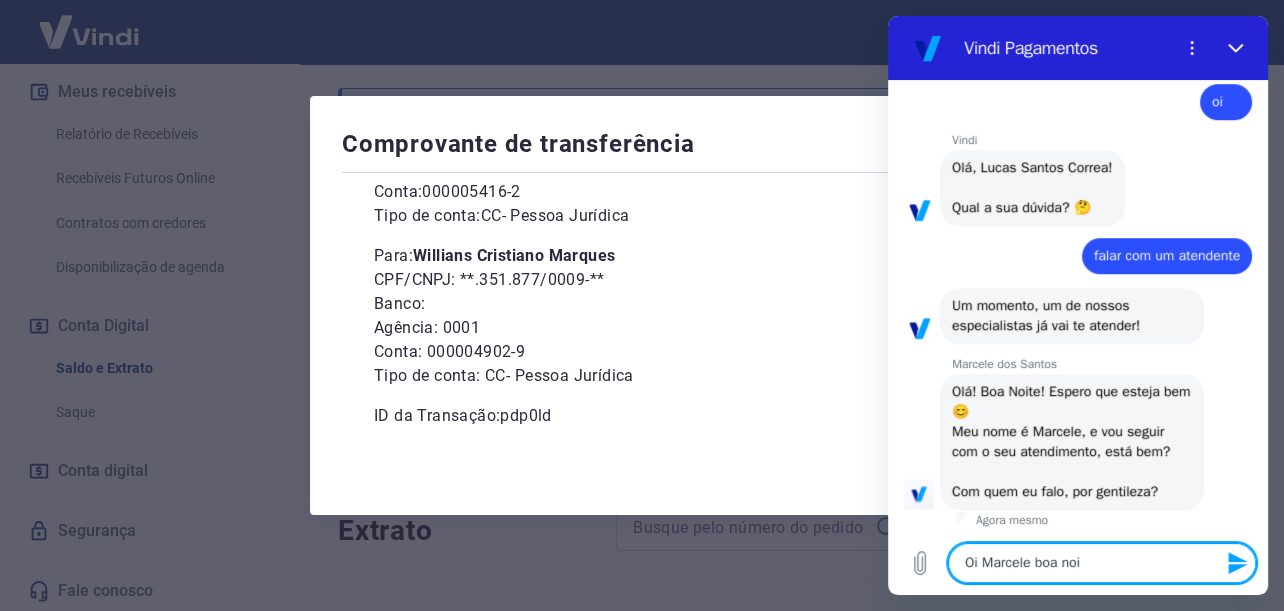type on "Oi Marcele boa noit" 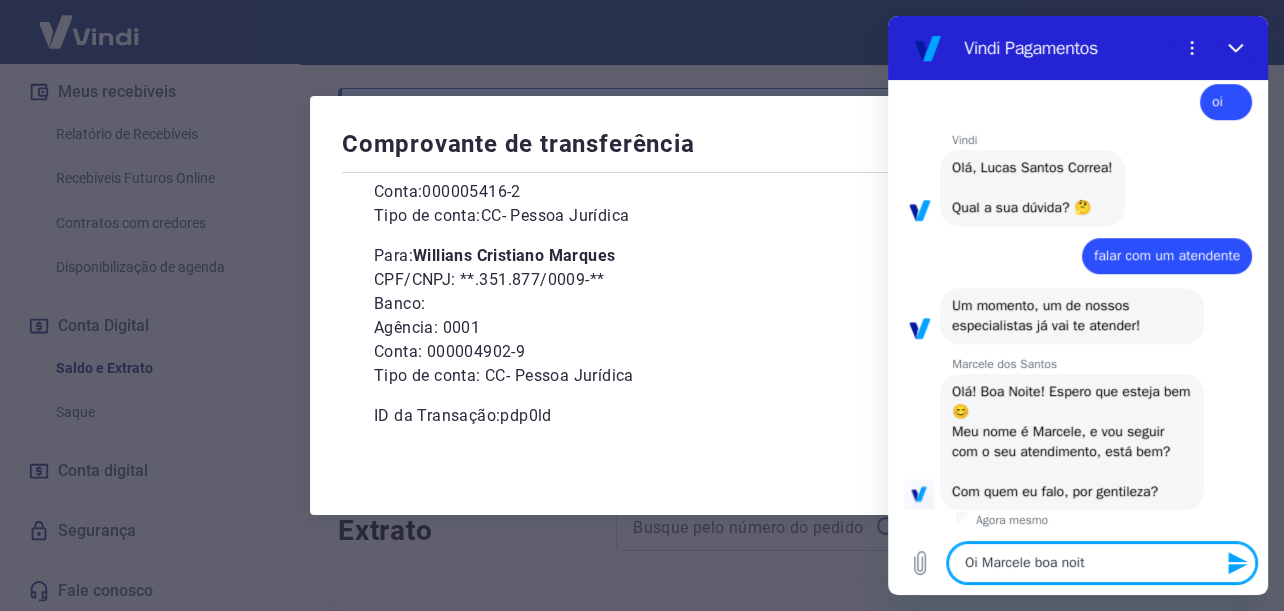 type on "Oi Marcele boa noite" 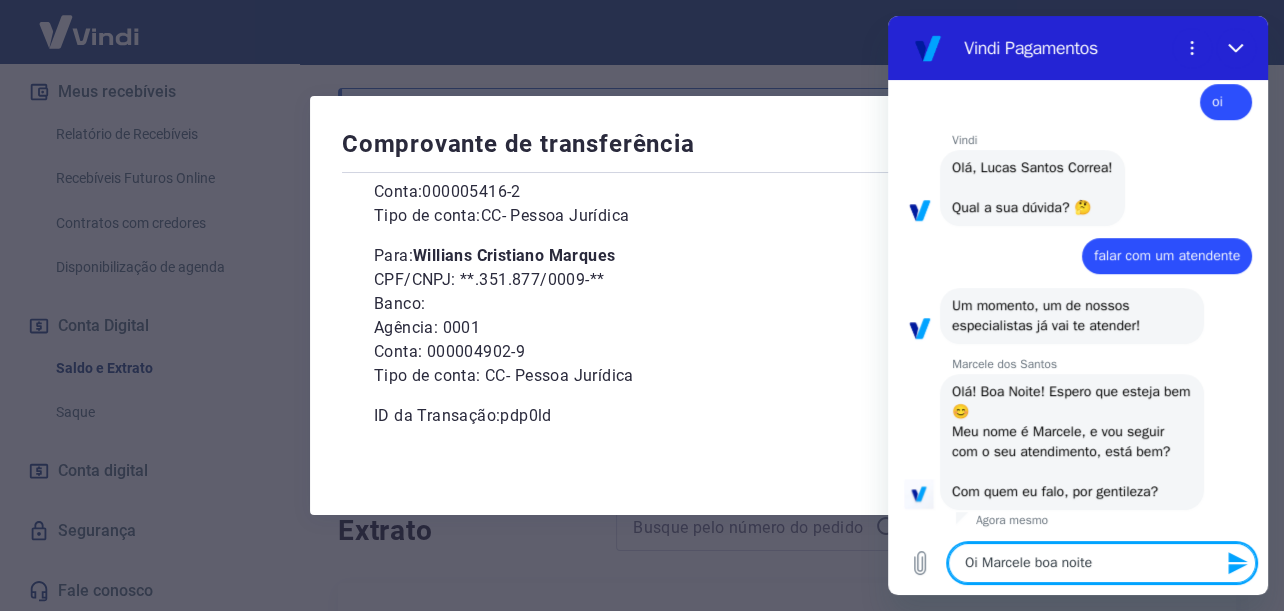 type 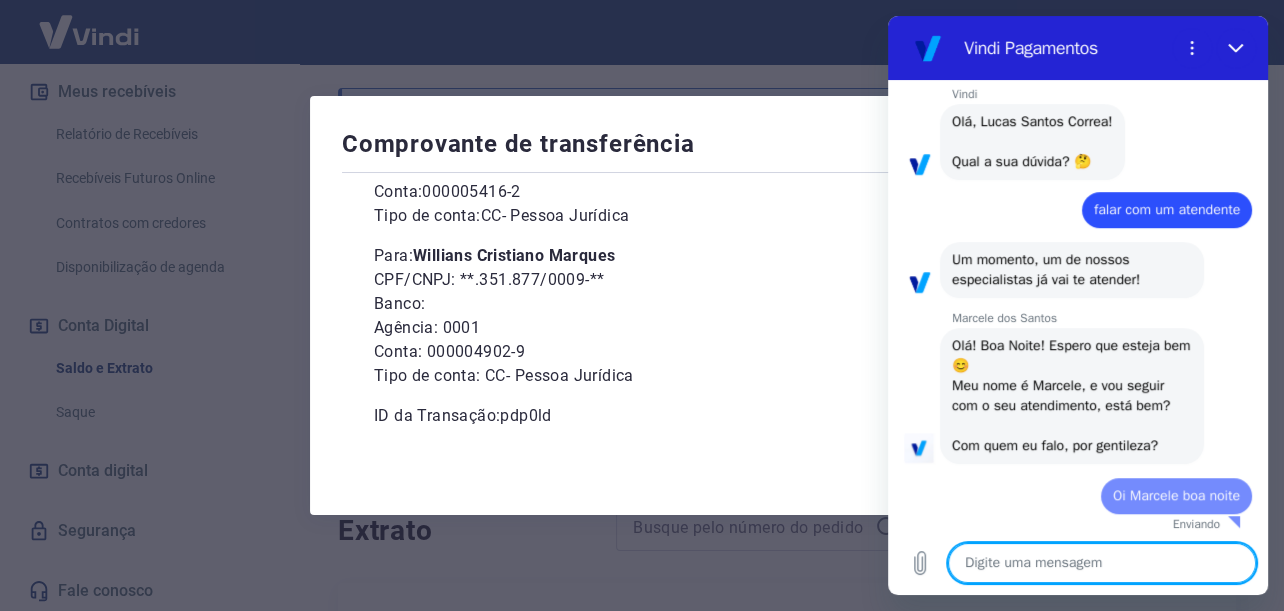 type on "x" 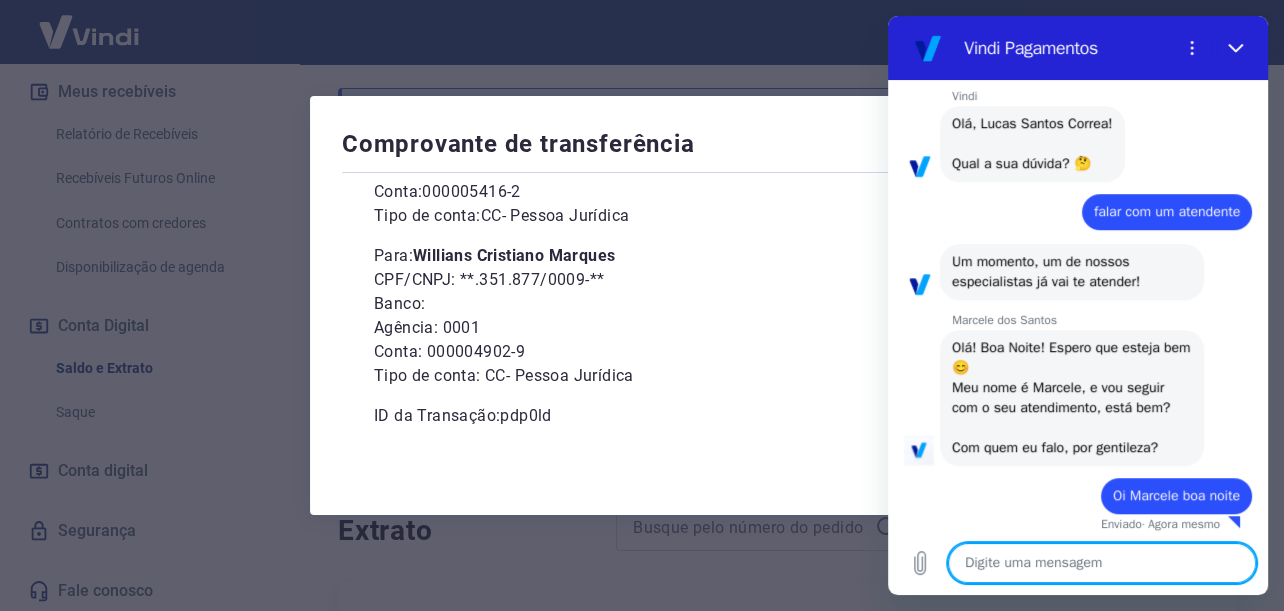 scroll, scrollTop: 854, scrollLeft: 0, axis: vertical 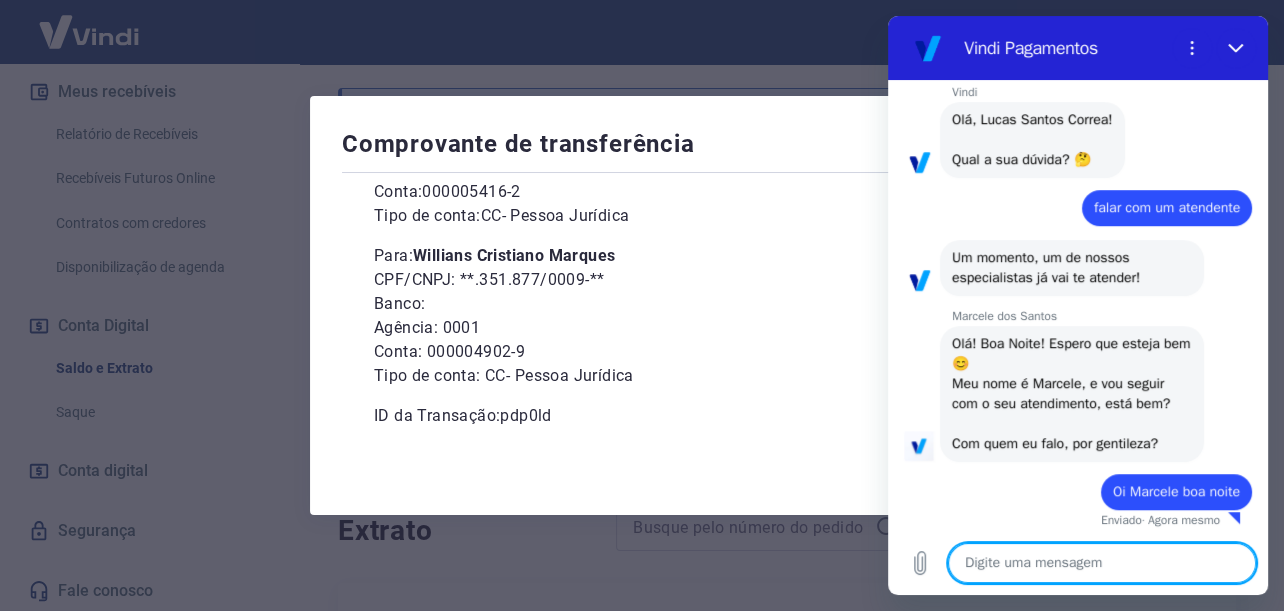 type on "V" 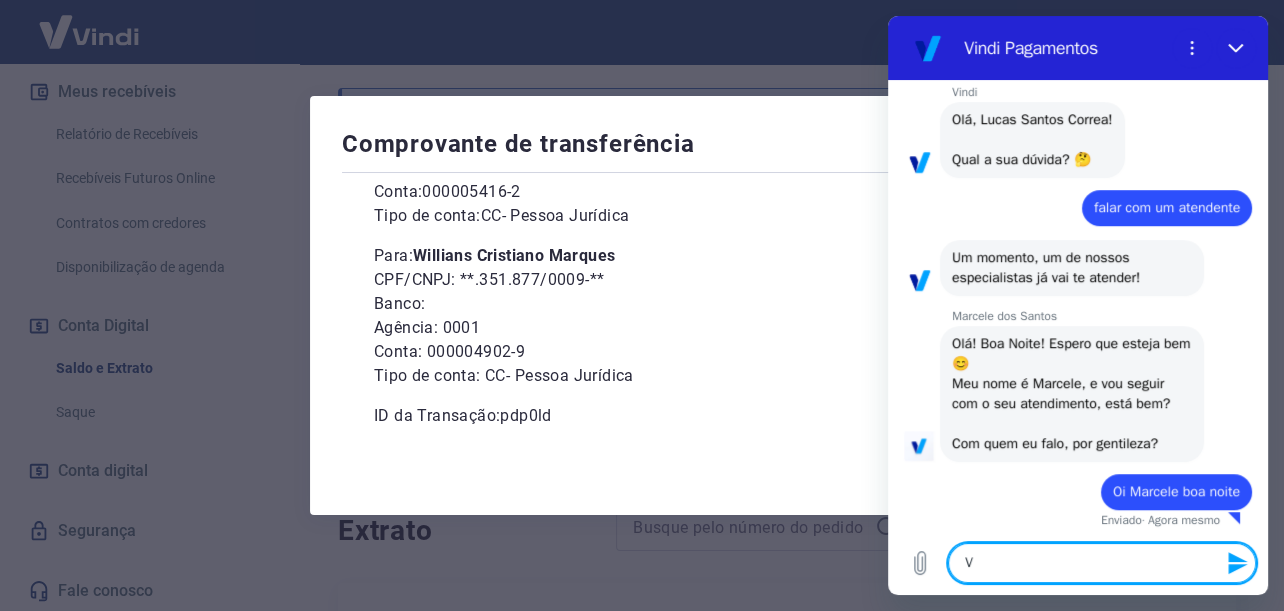 type on "Vo" 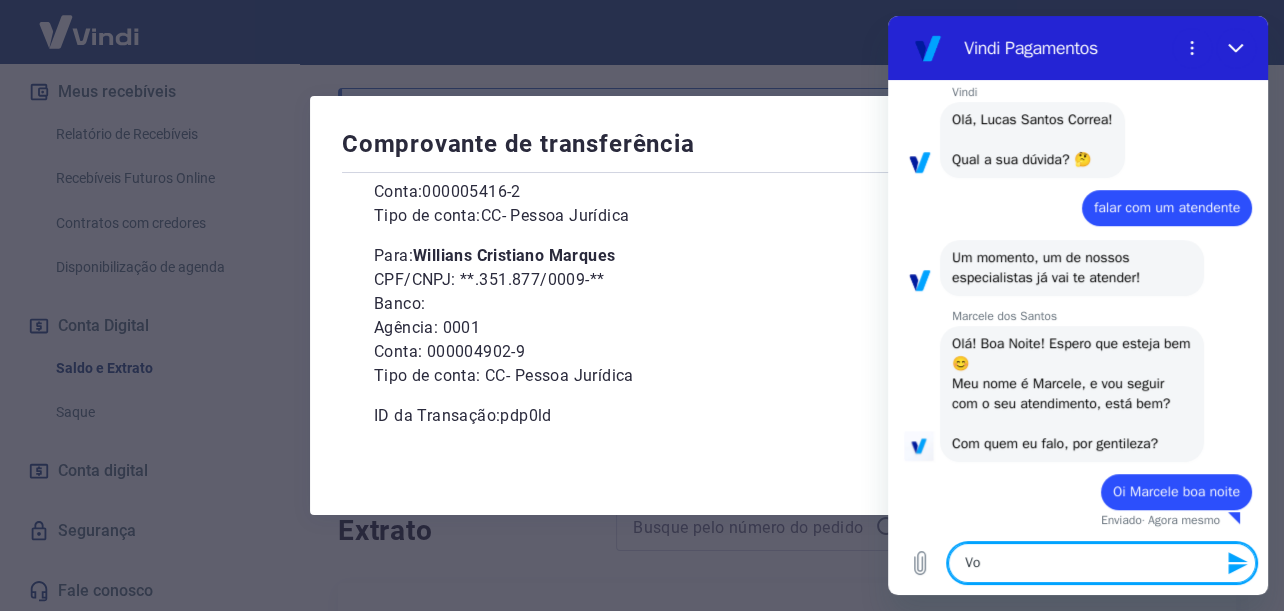 type on "Voc" 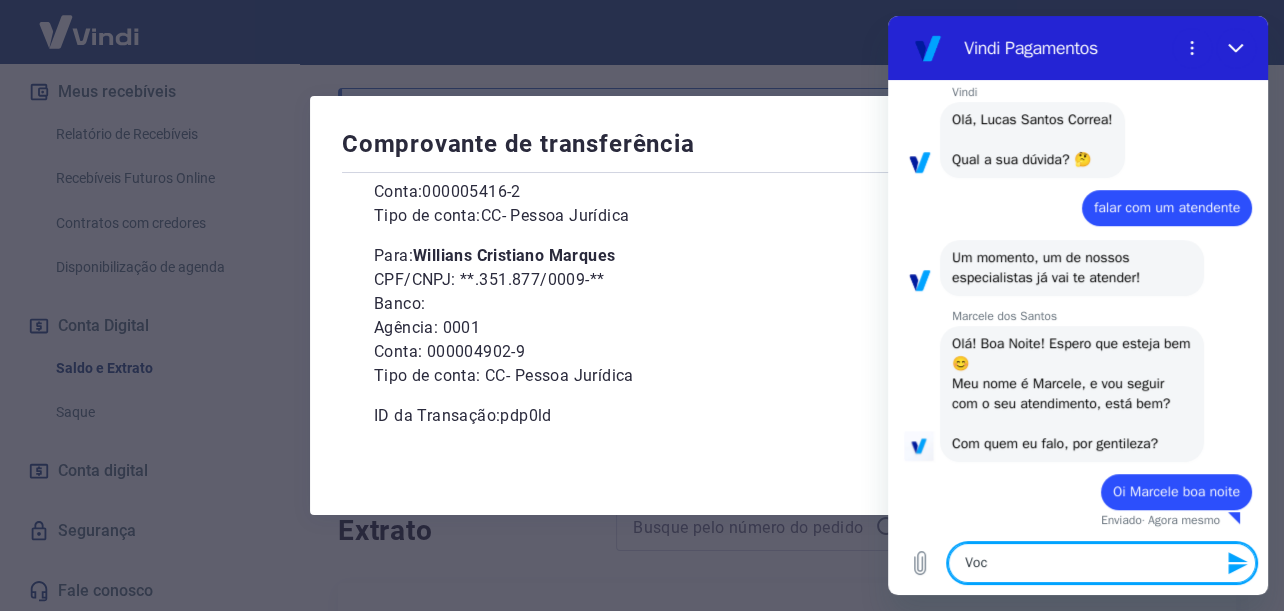 type on "Você" 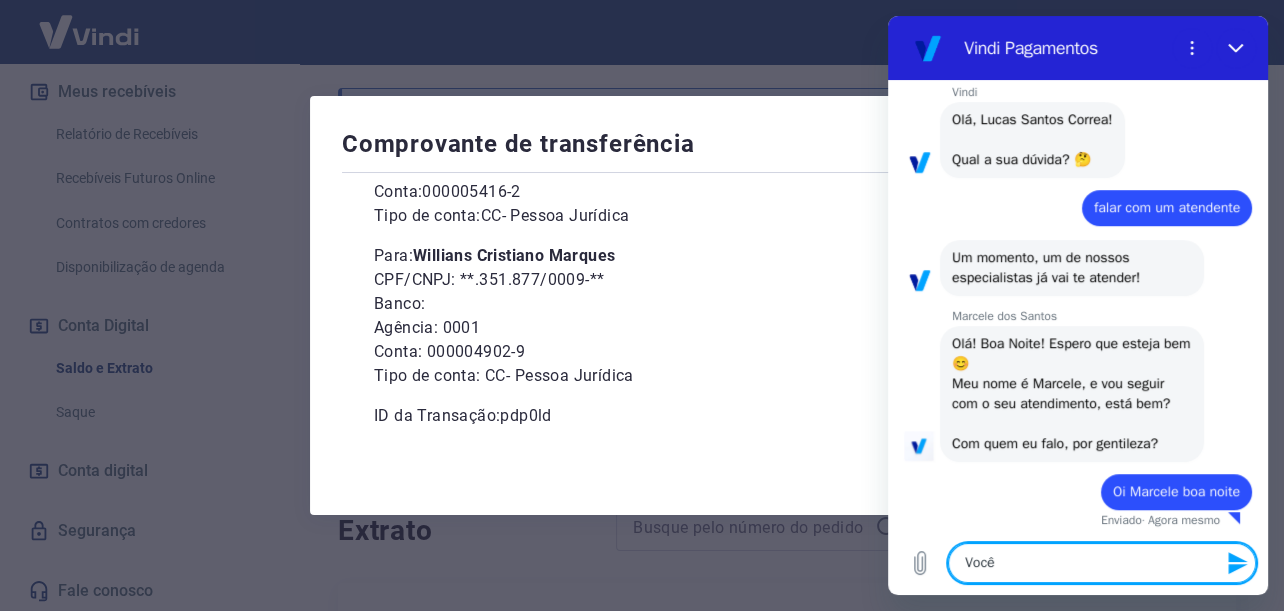 type on "Você" 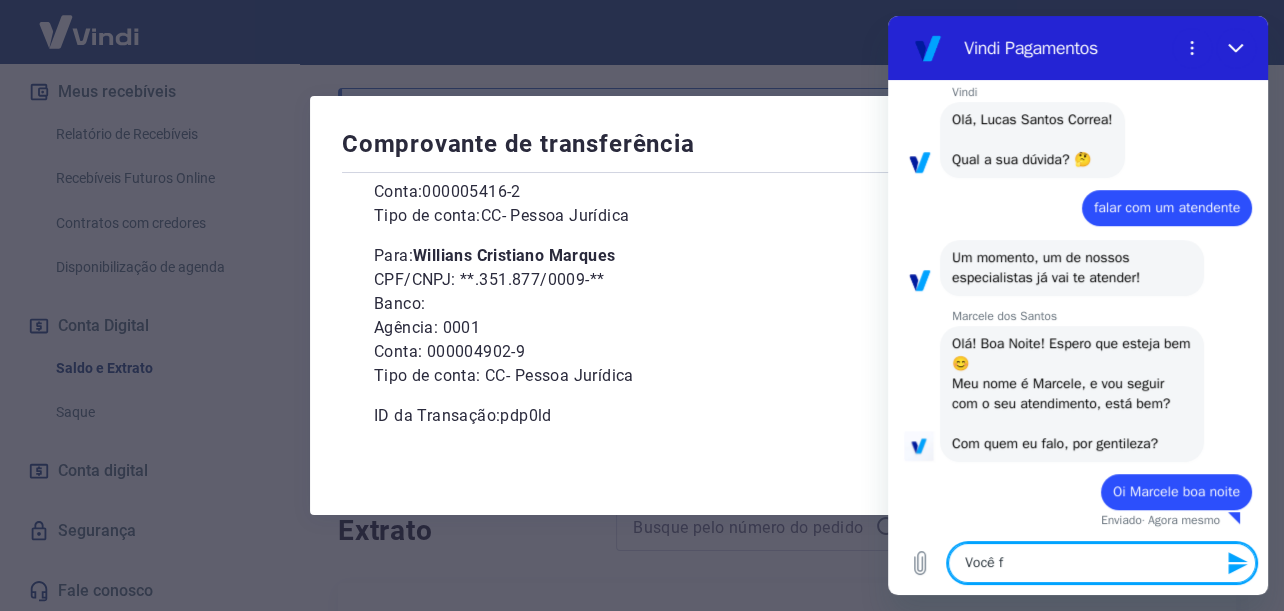 type on "Você fa" 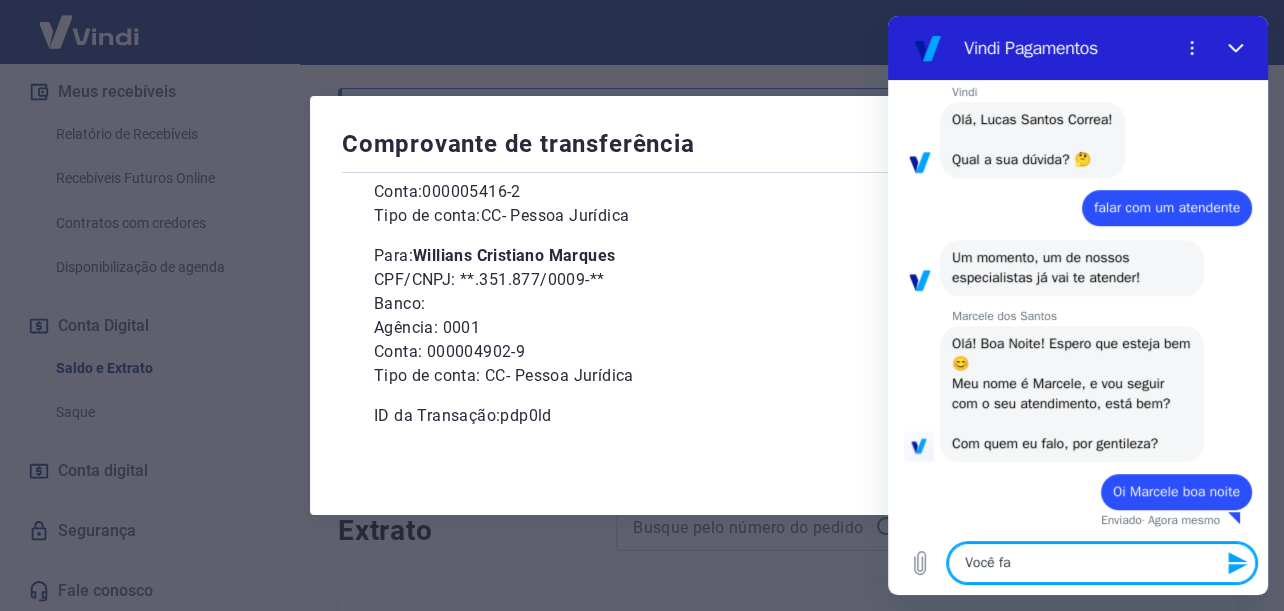 type on "Você fal" 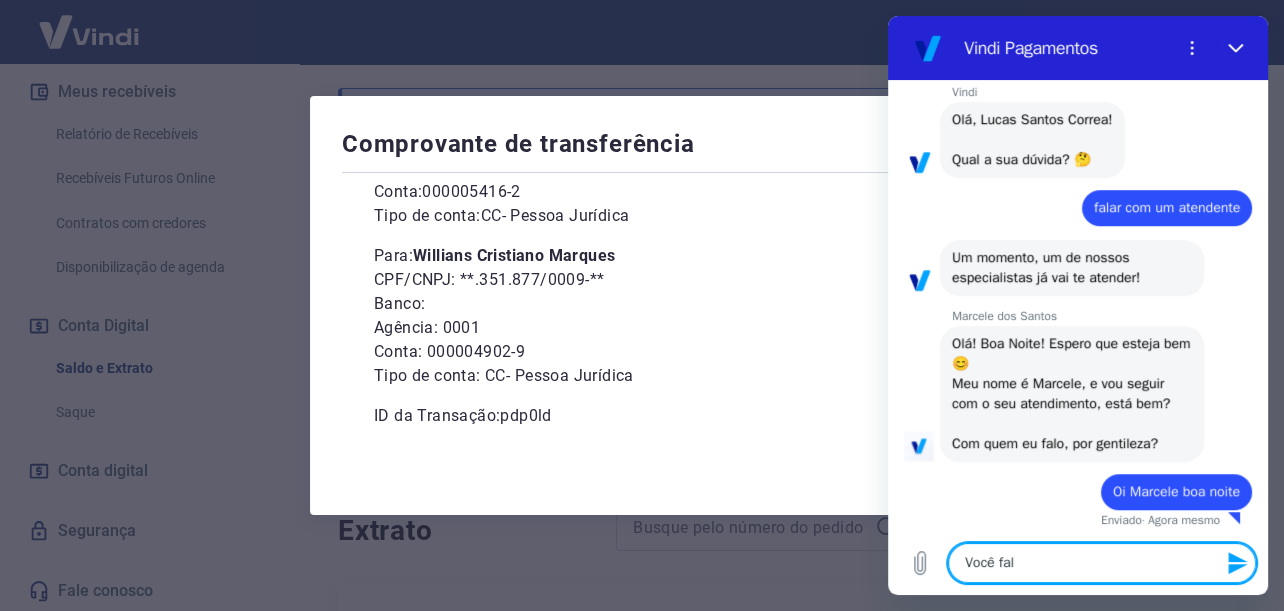 type on "Você fala" 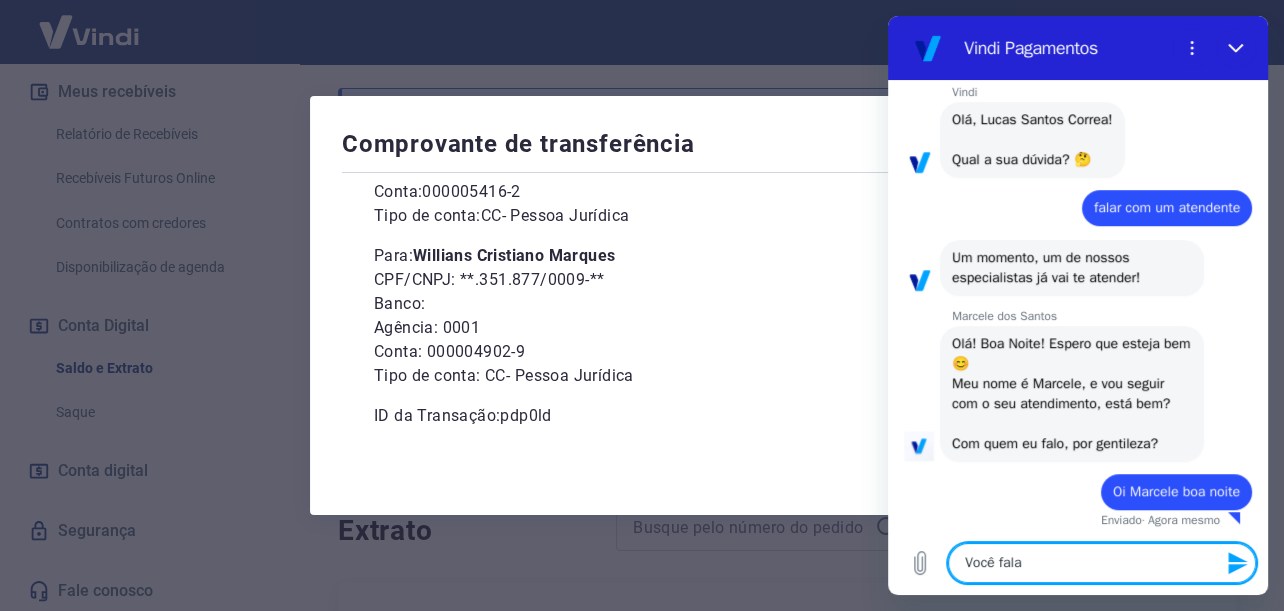 type on "Você fala" 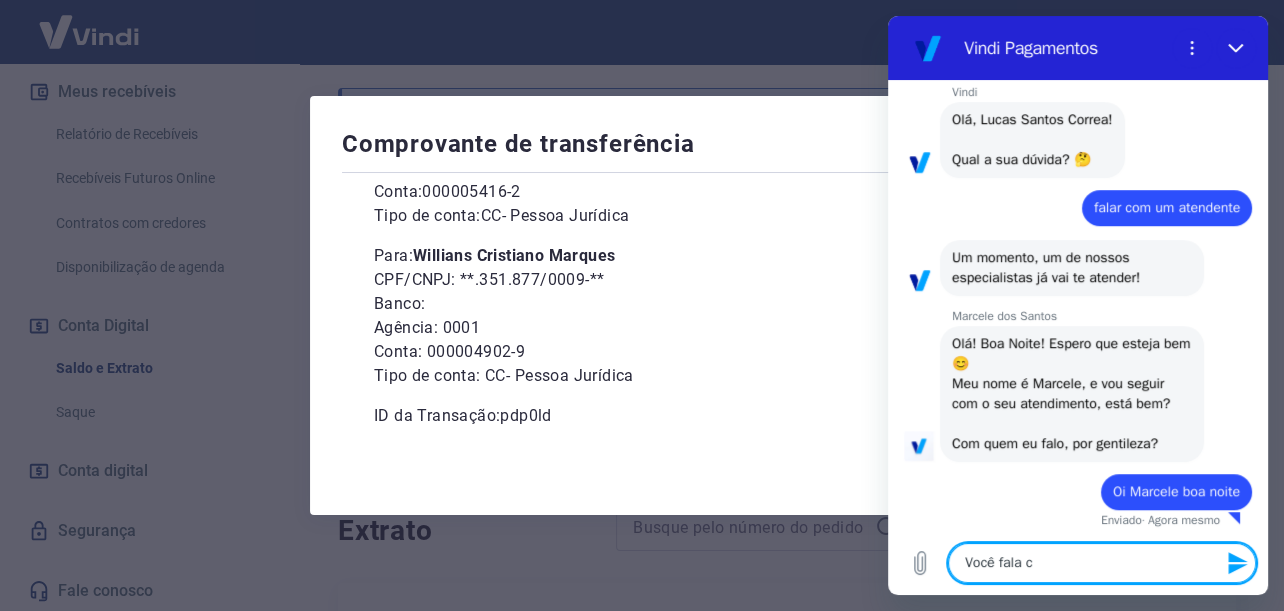 type on "Você fala co" 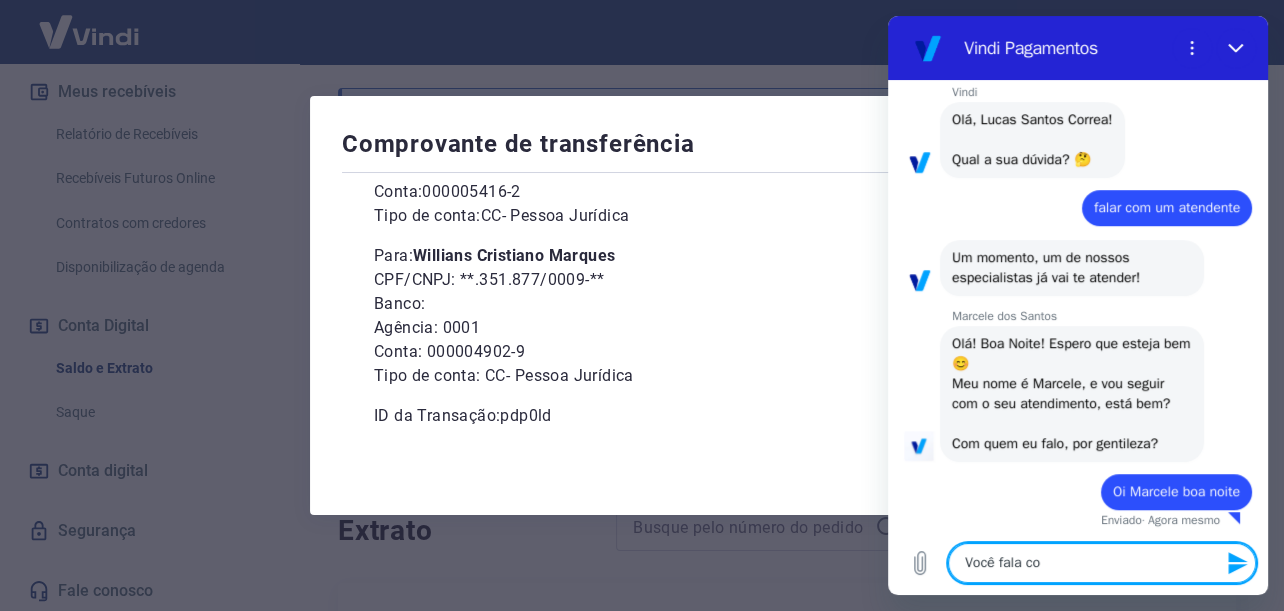type on "Você fala com" 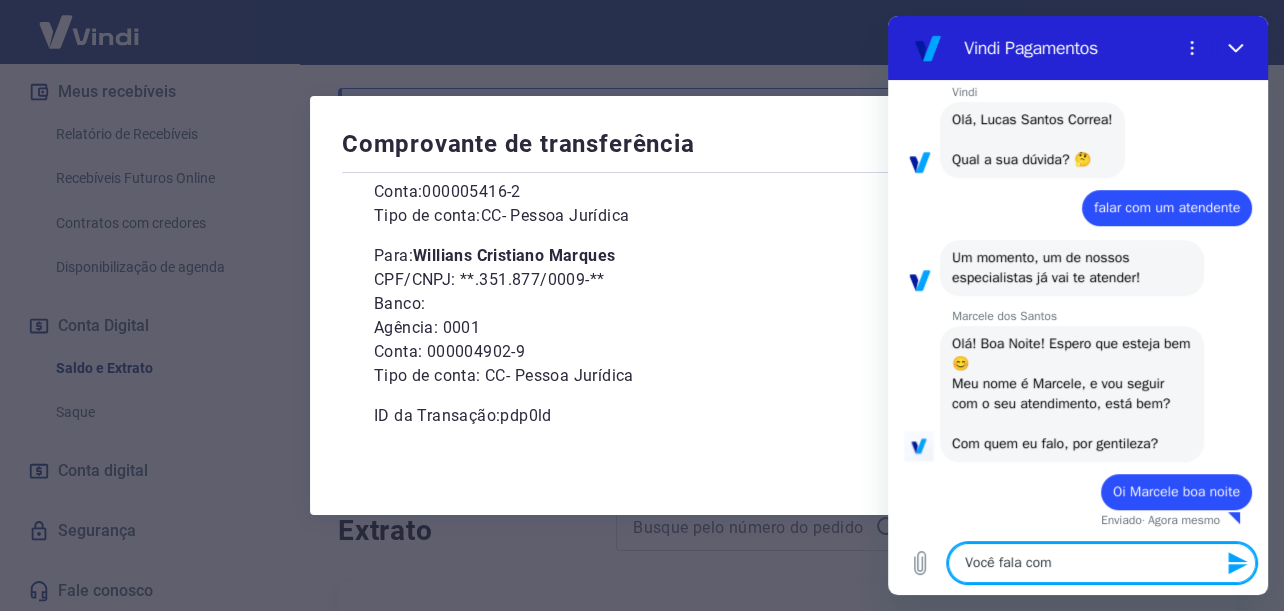 type on "Você fala com" 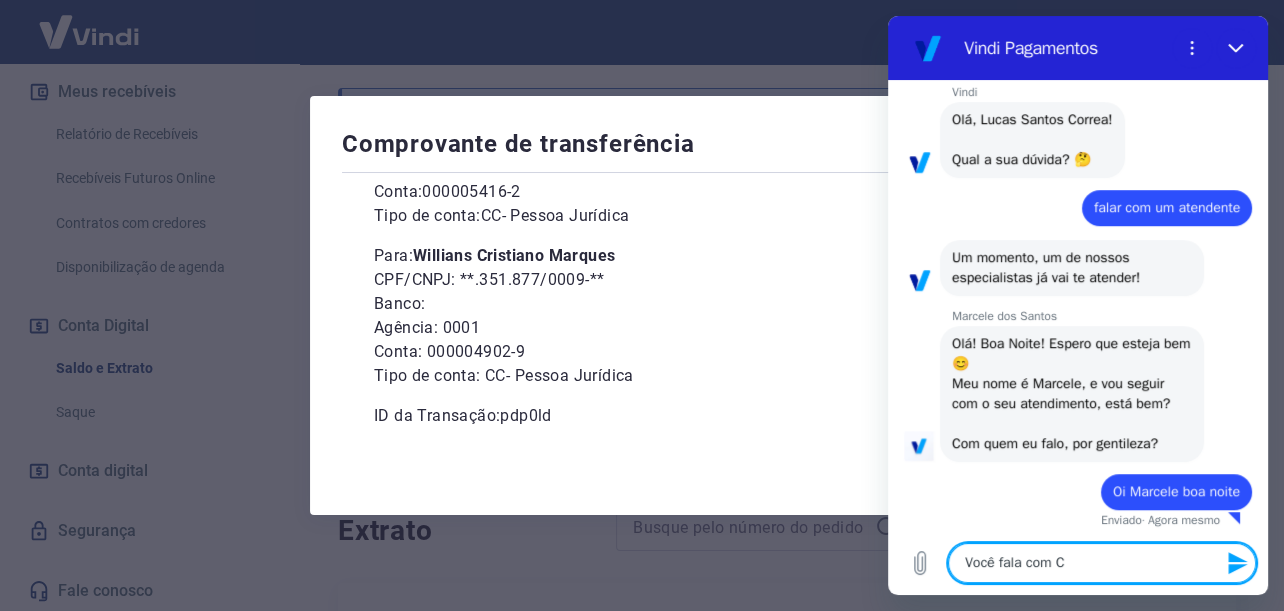 type on "Você fala com Ce" 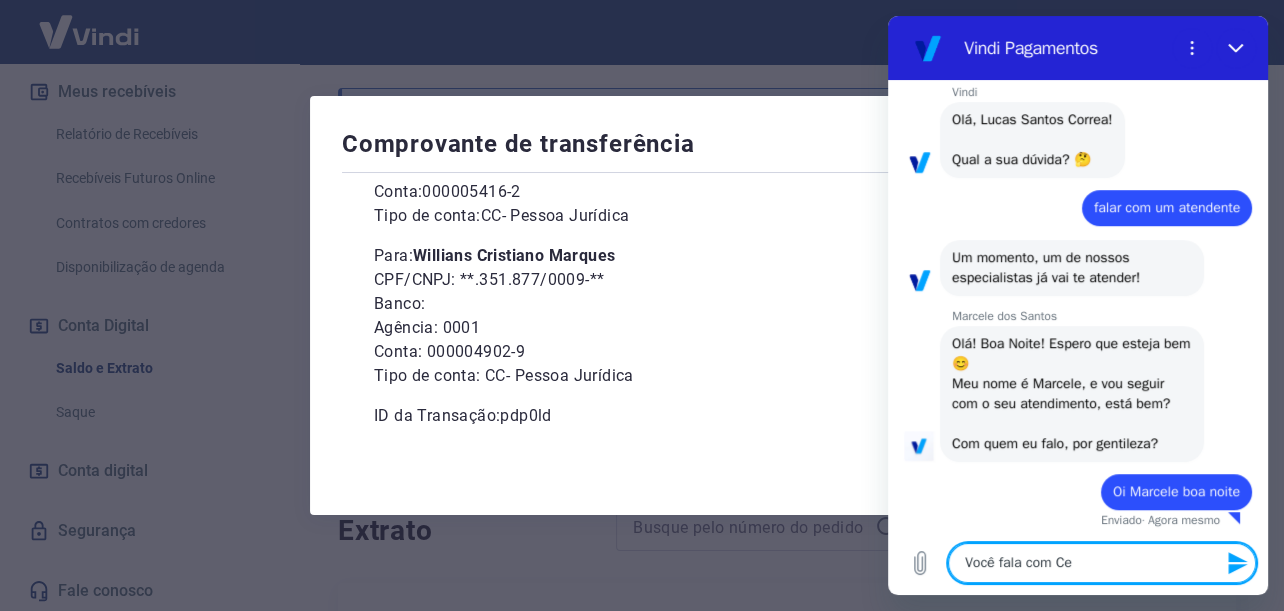 type on "Você fala com Cec" 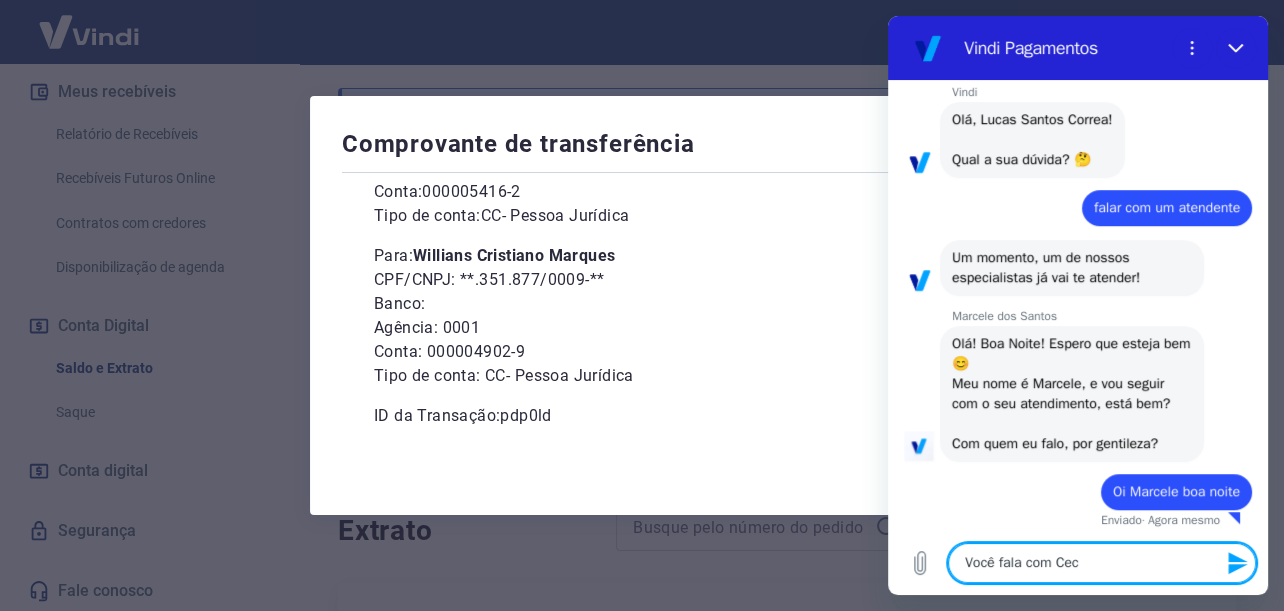 type on "Você fala com Cecí" 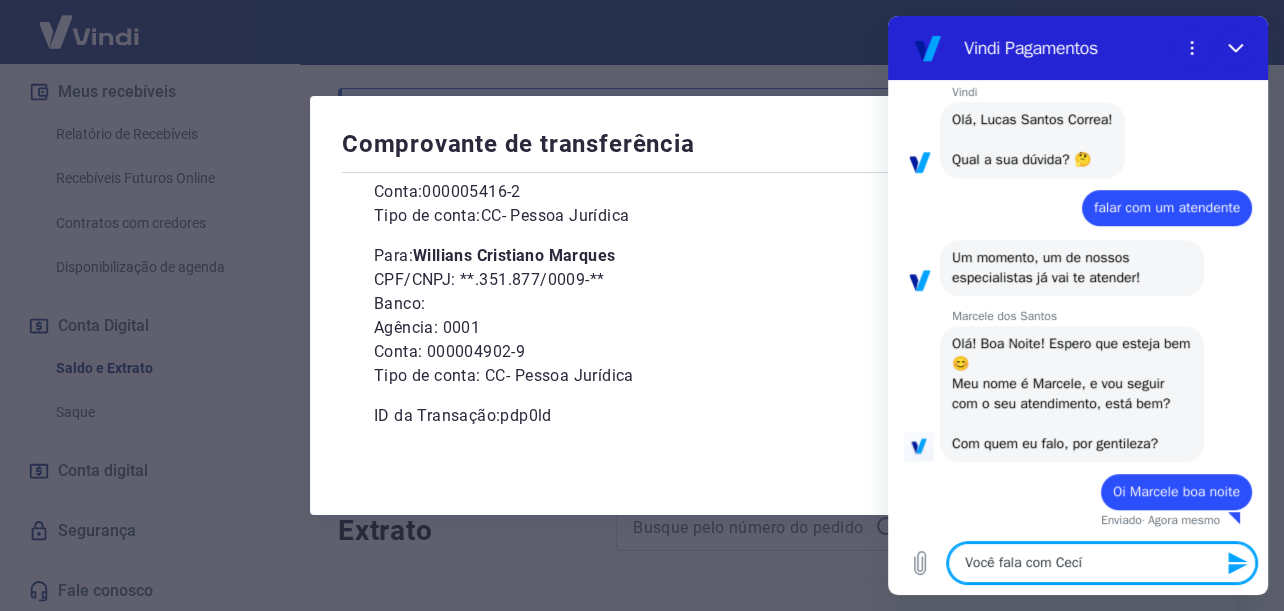 type on "Você fala com Cecíl" 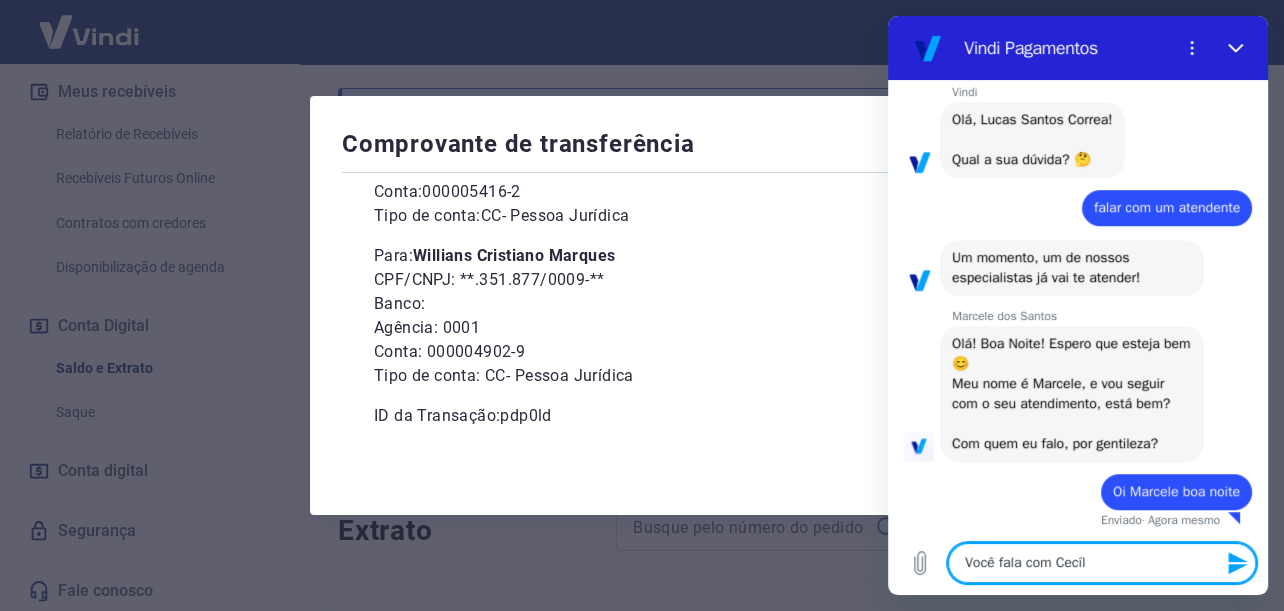 type 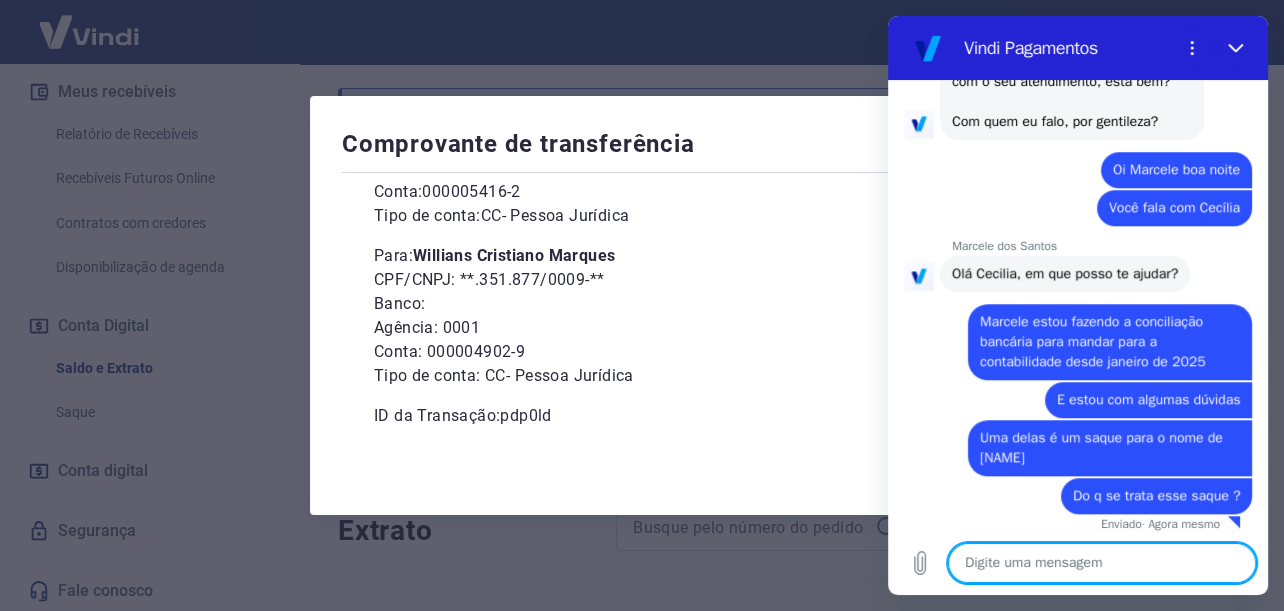 scroll, scrollTop: 1180, scrollLeft: 0, axis: vertical 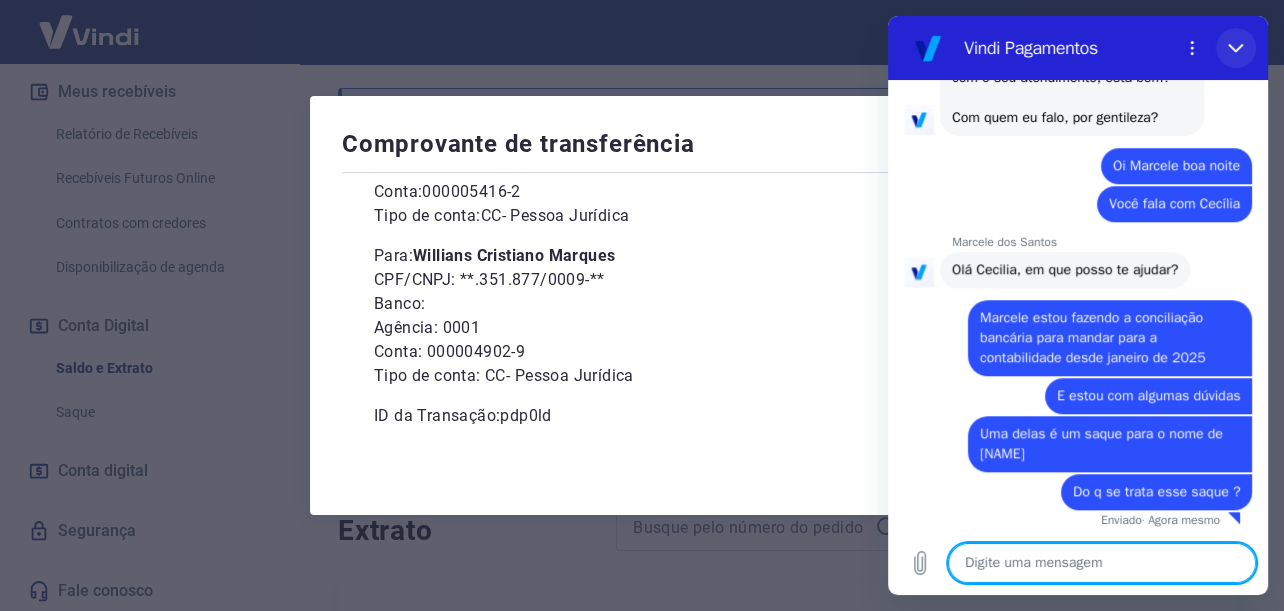 click 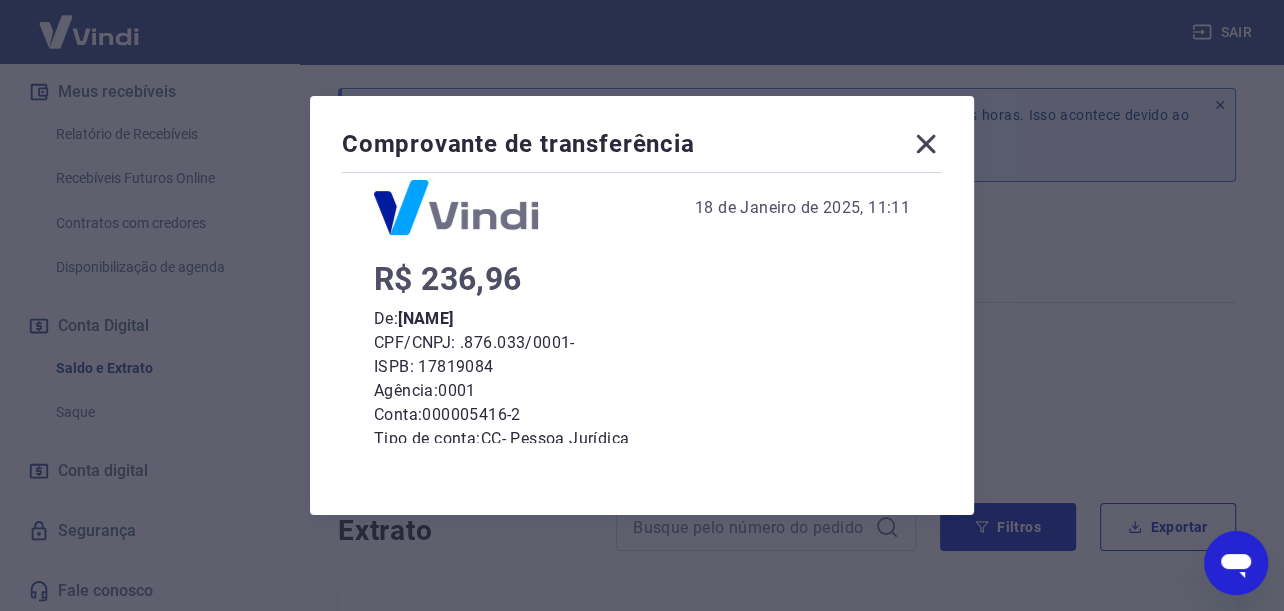 scroll, scrollTop: 0, scrollLeft: 0, axis: both 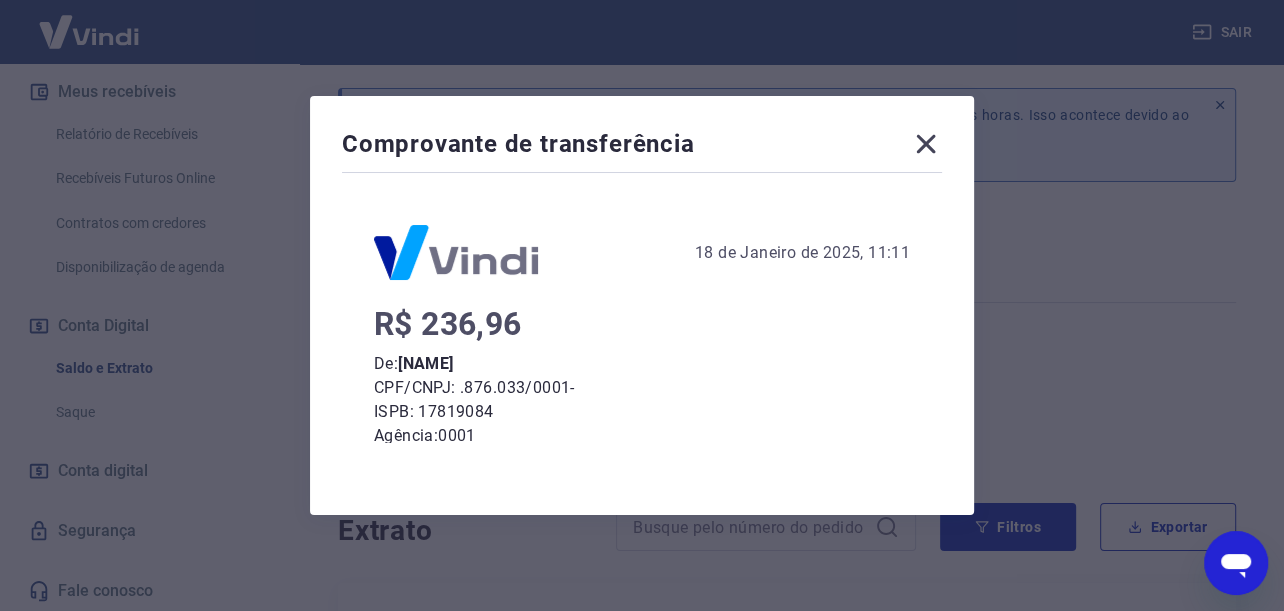 click 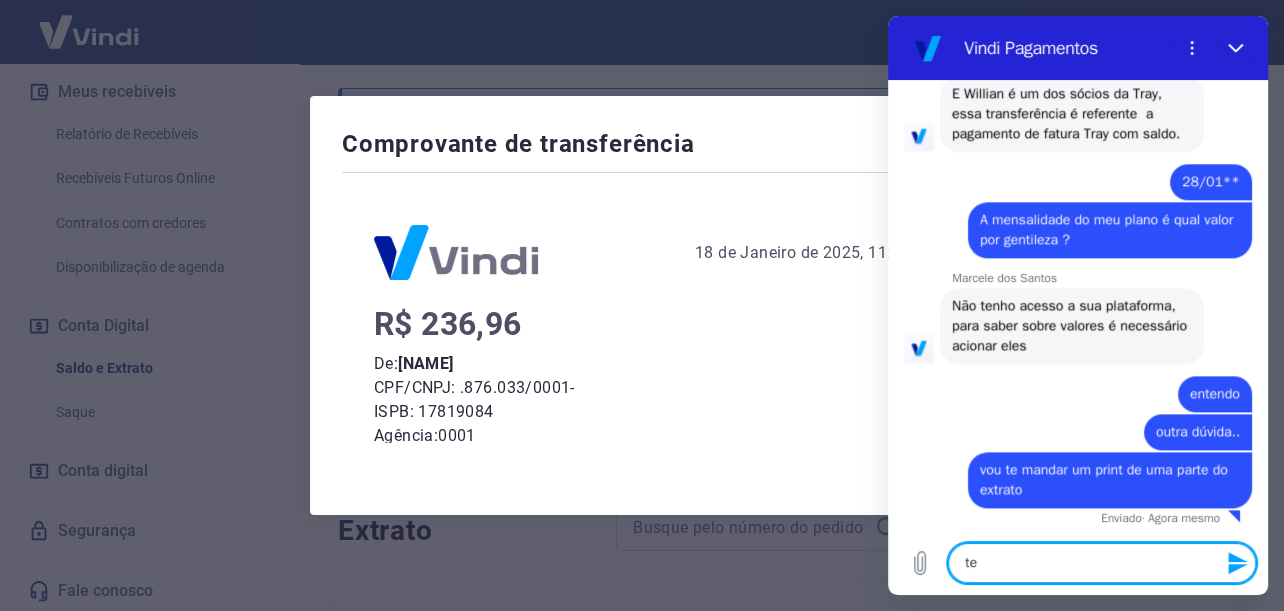 scroll, scrollTop: 1700, scrollLeft: 0, axis: vertical 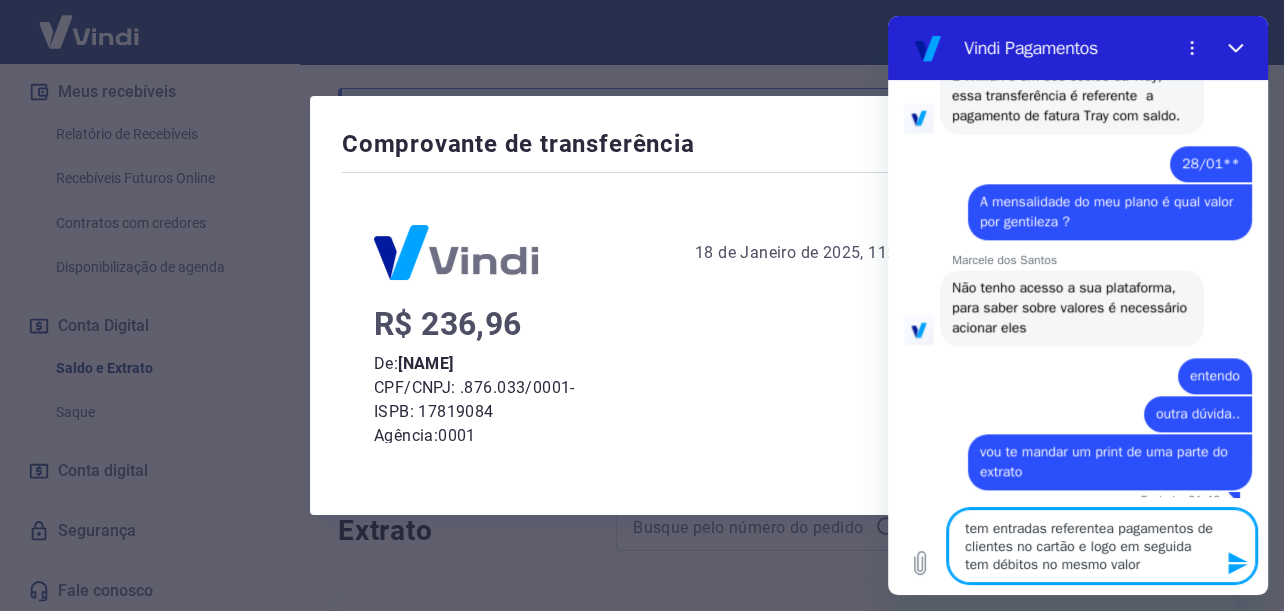 click on "tem entradas referentea pagamentos de clientes no cartão e logo em seguida tem débitos no mesmo valor" at bounding box center (1102, 546) 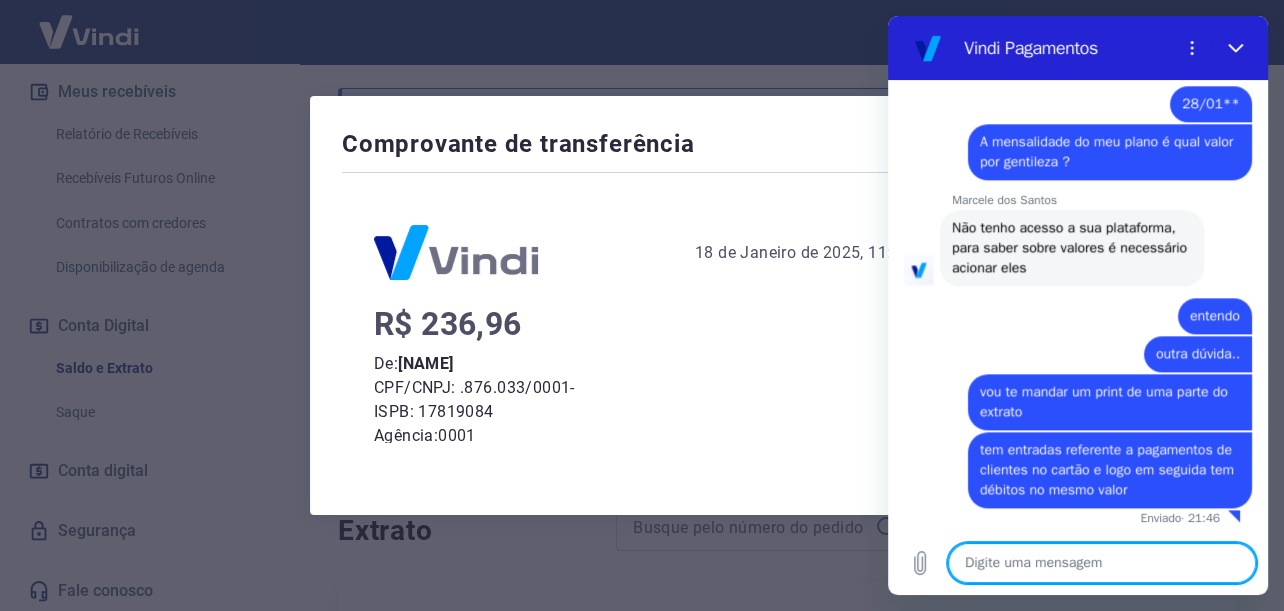scroll, scrollTop: 1777, scrollLeft: 0, axis: vertical 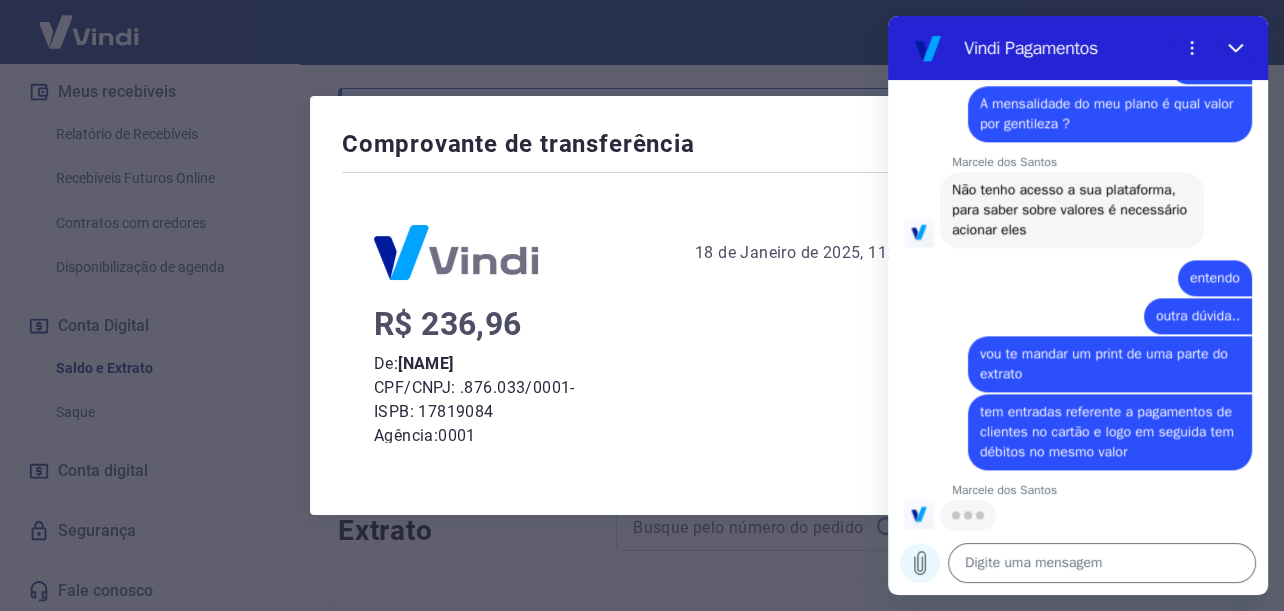 click 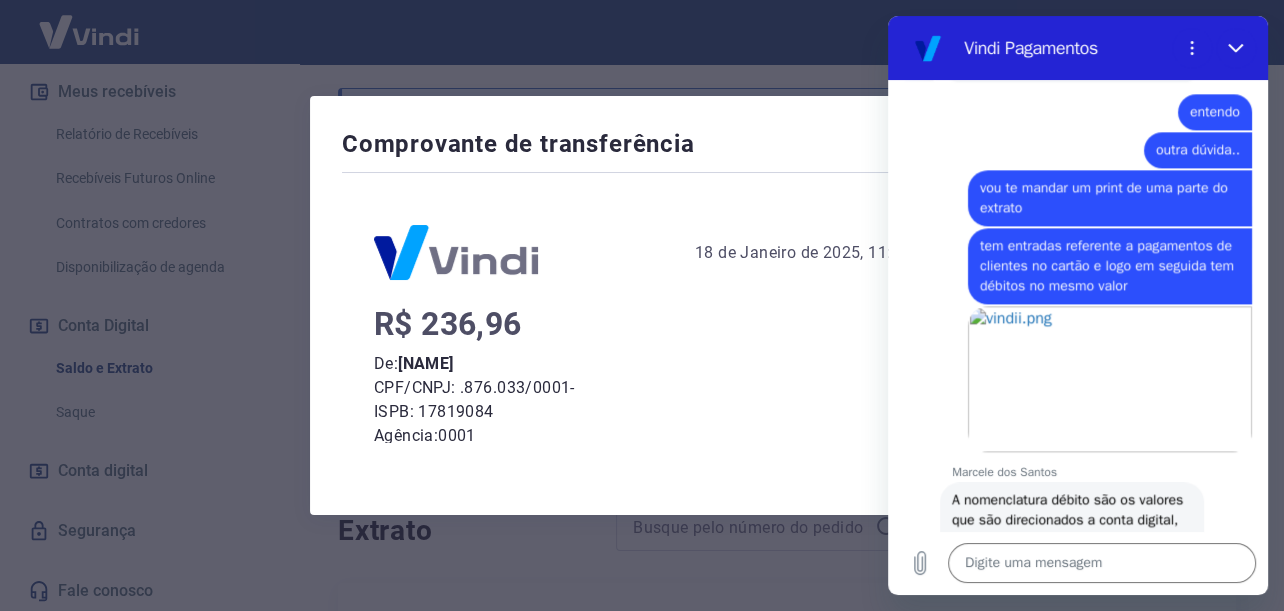 scroll, scrollTop: 2052, scrollLeft: 0, axis: vertical 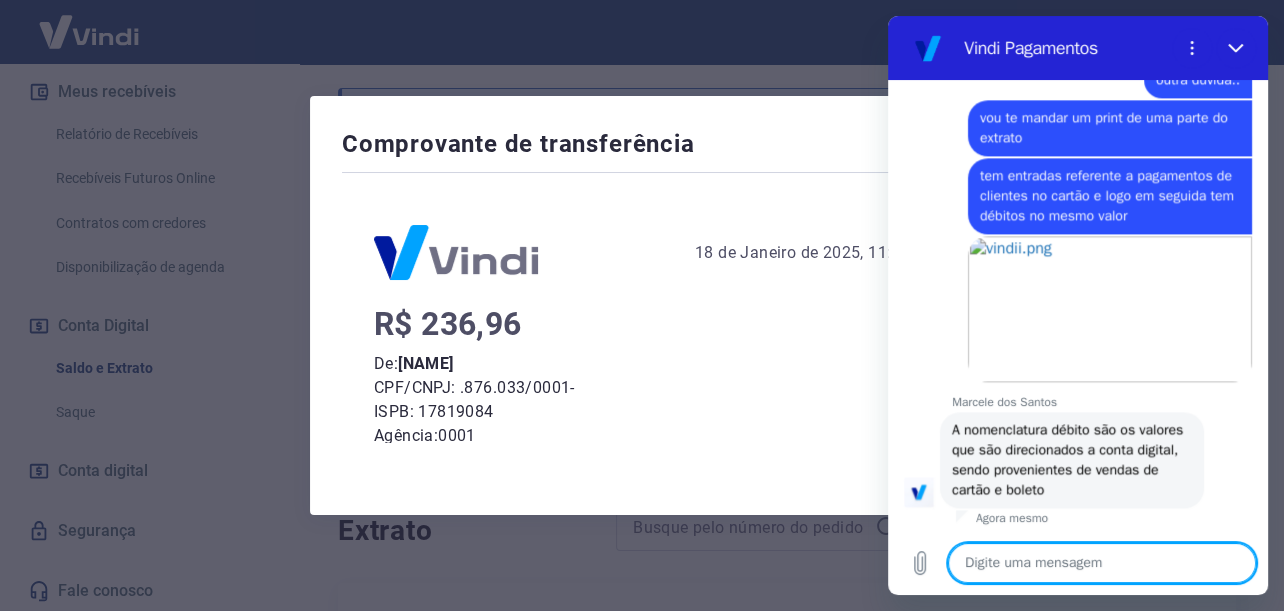 click at bounding box center (1102, 563) 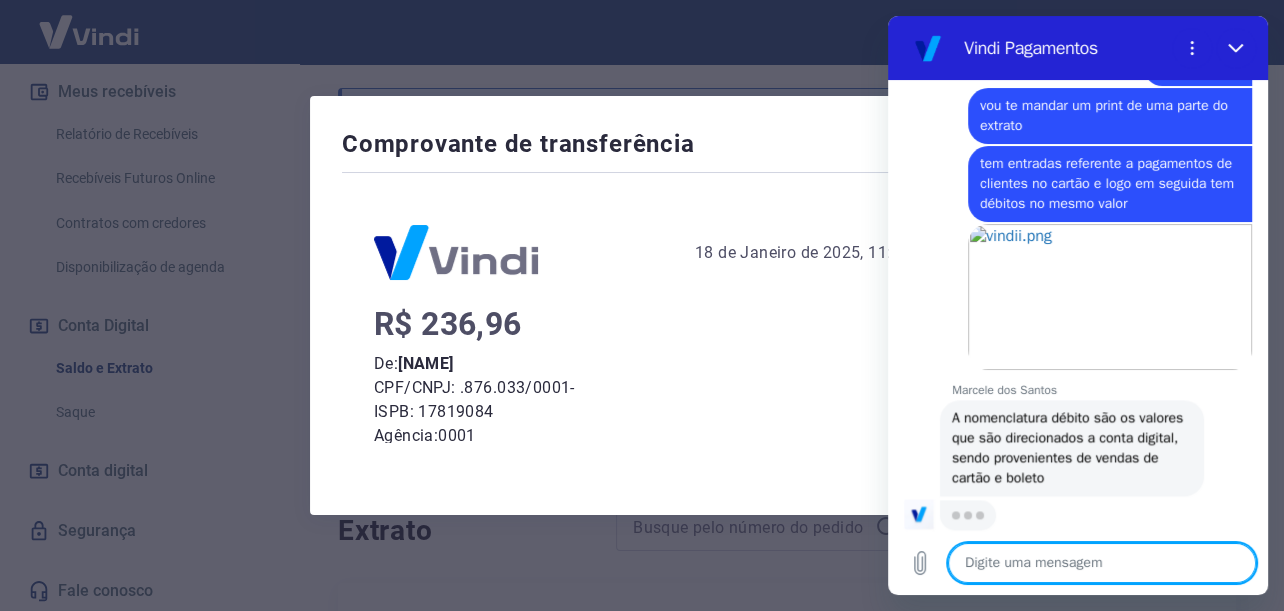 scroll, scrollTop: 2062, scrollLeft: 0, axis: vertical 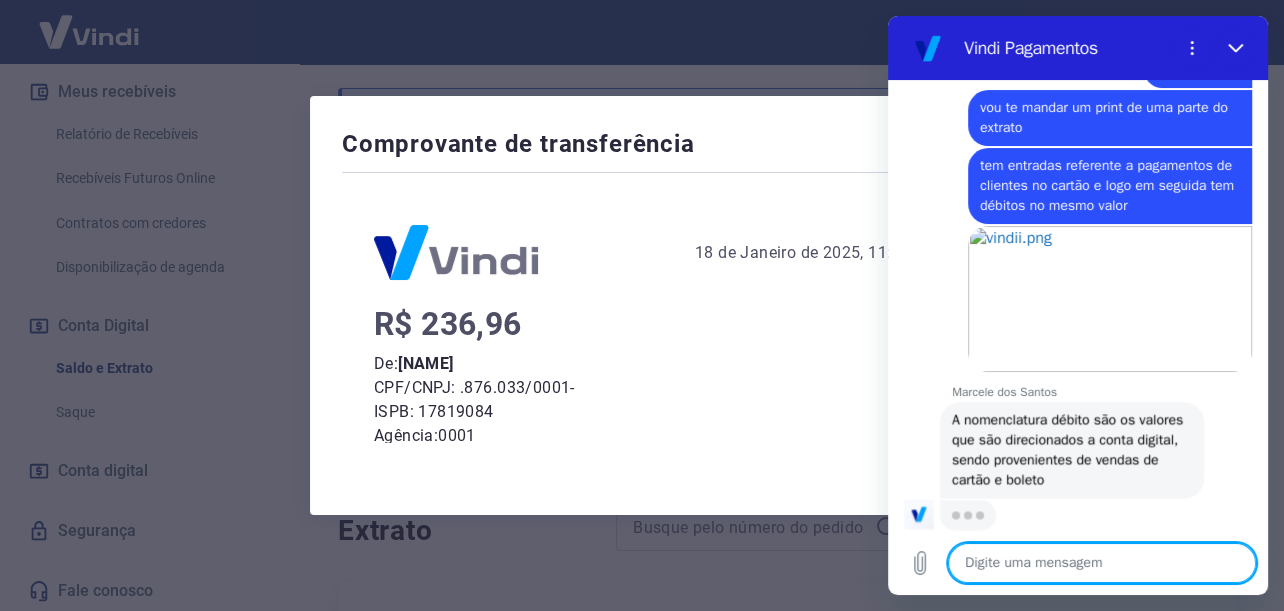 click at bounding box center [1102, 563] 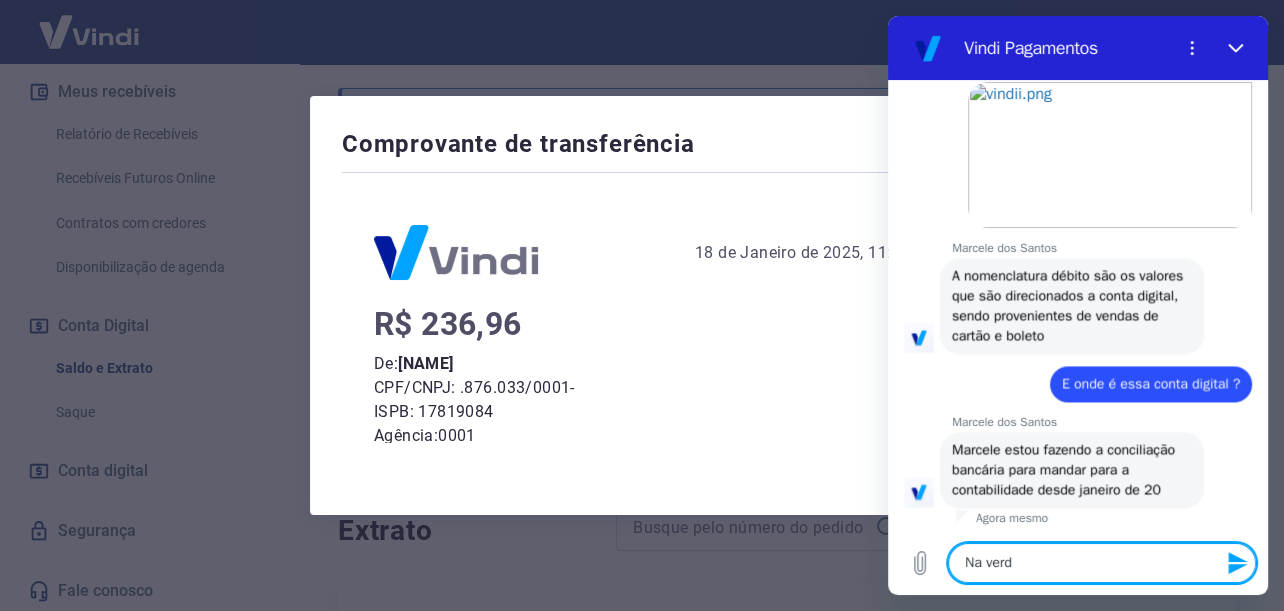 scroll, scrollTop: 2306, scrollLeft: 0, axis: vertical 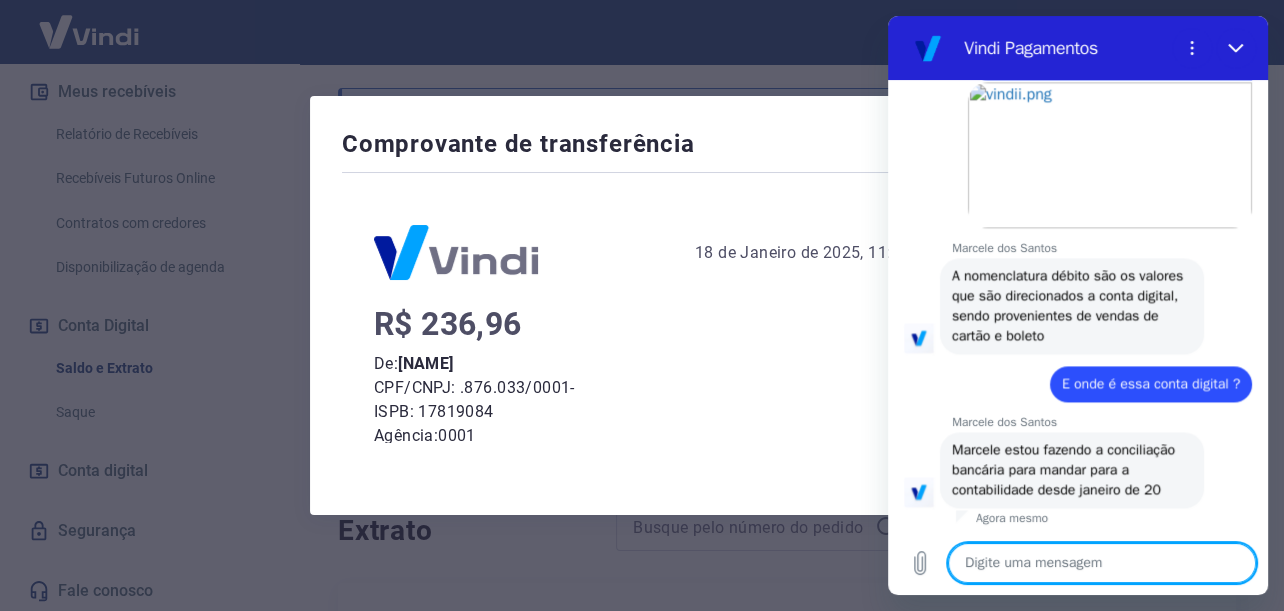 click on "Comprovante de transferência 18 de Janeiro de 2025, 11:11 R$ 236,96 De: Lucas Santos Correa CPF/CNPJ: **.876.033/0001-** ISPB: 17819084 Agência: 0001 Conta: 000005416-2 Tipo de conta: CC - Pessoa Jurídica Para: Willians Cristiano Marques CPF/CNPJ: **.351.877/0009-** Banco: Agência: 0001 Conta: 000004902-9 Tipo de conta: CC - Pessoa Jurídica ID da Transação: pdp0ld" at bounding box center [642, 305] 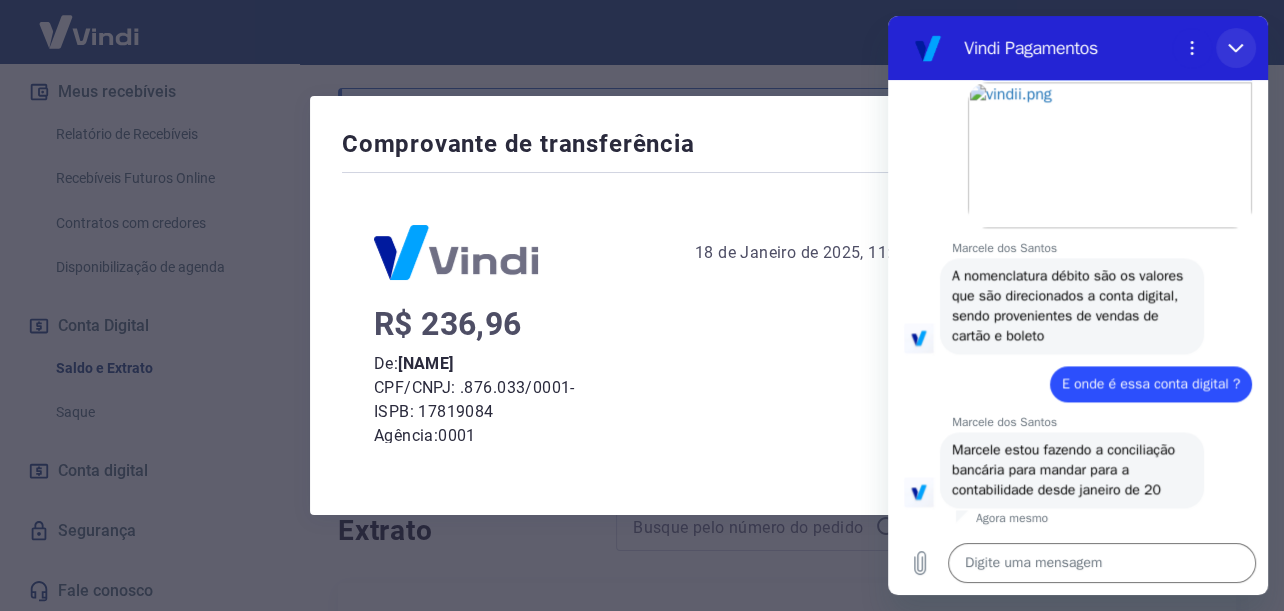 click 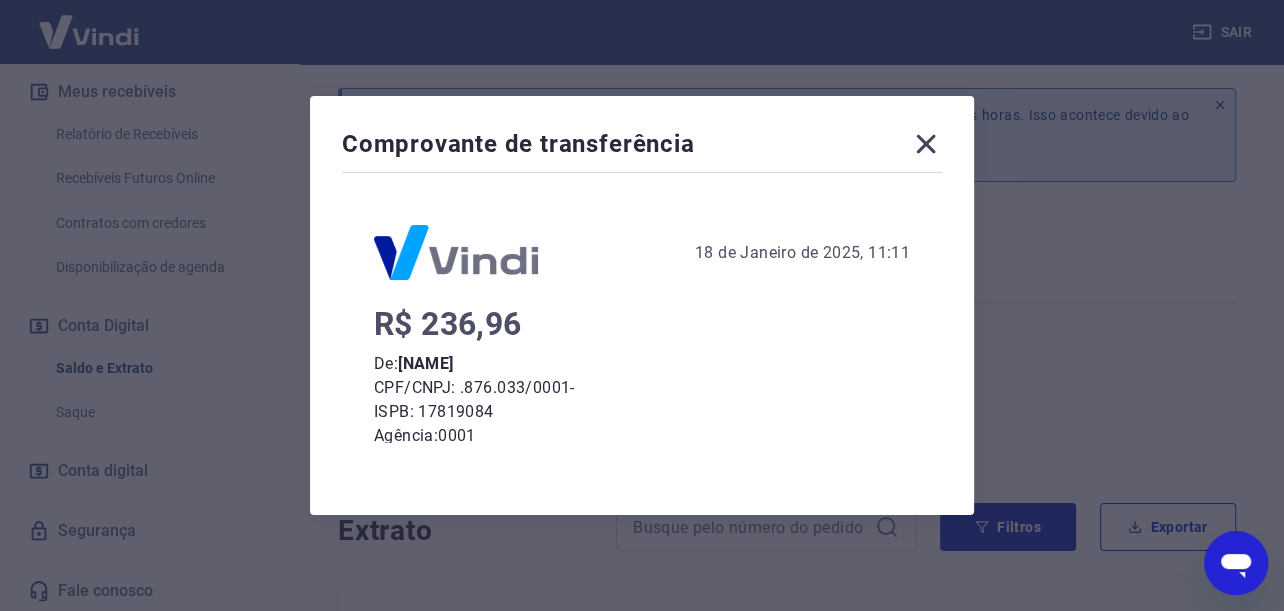 click 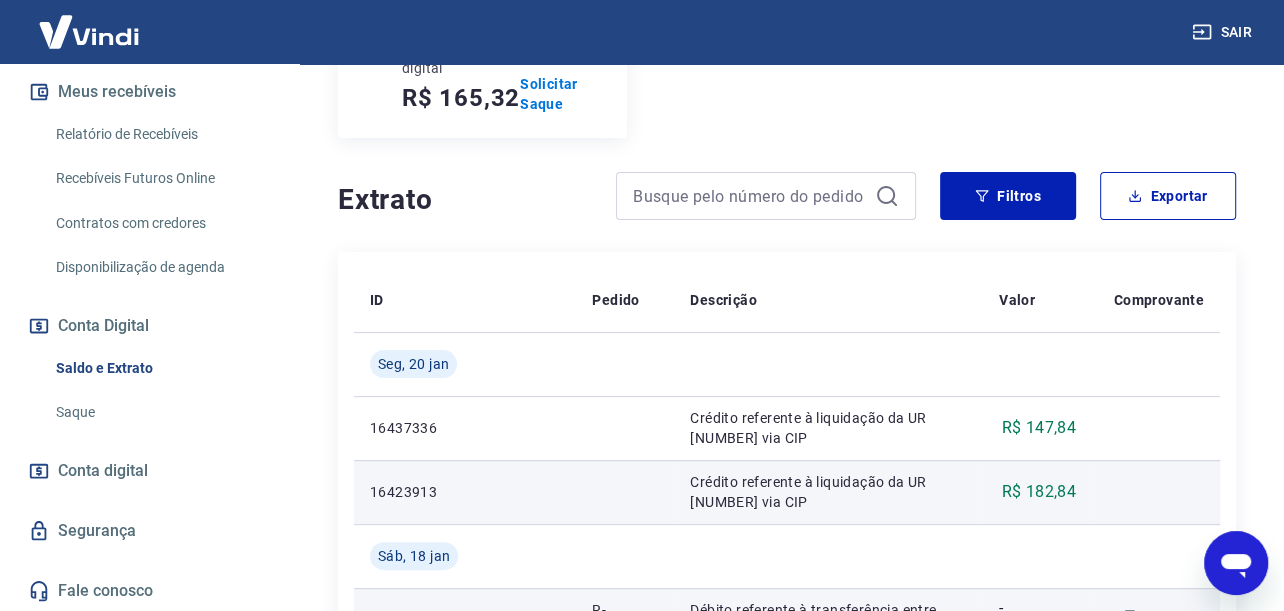 scroll, scrollTop: 300, scrollLeft: 0, axis: vertical 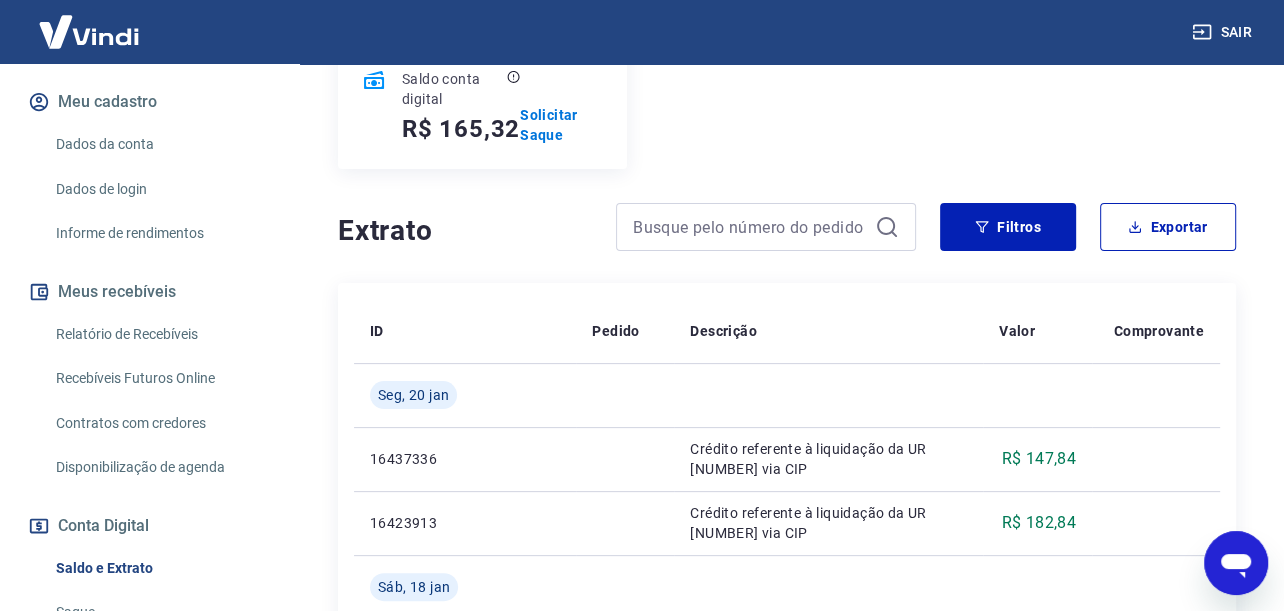 click at bounding box center [1236, 563] 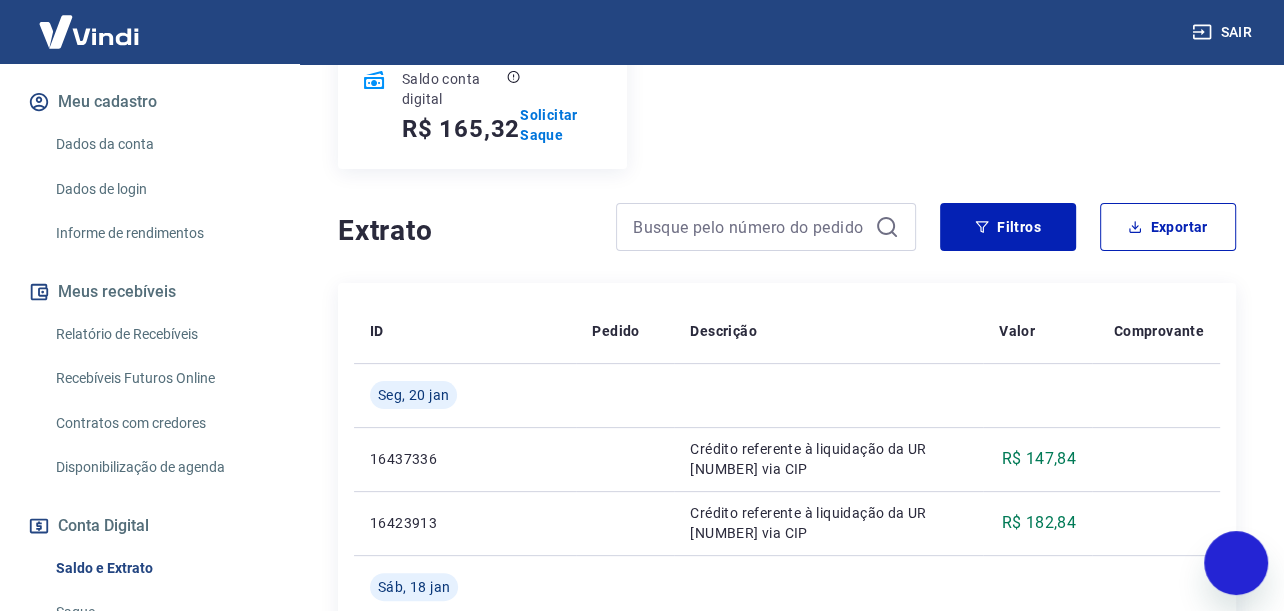 scroll, scrollTop: 2316, scrollLeft: 0, axis: vertical 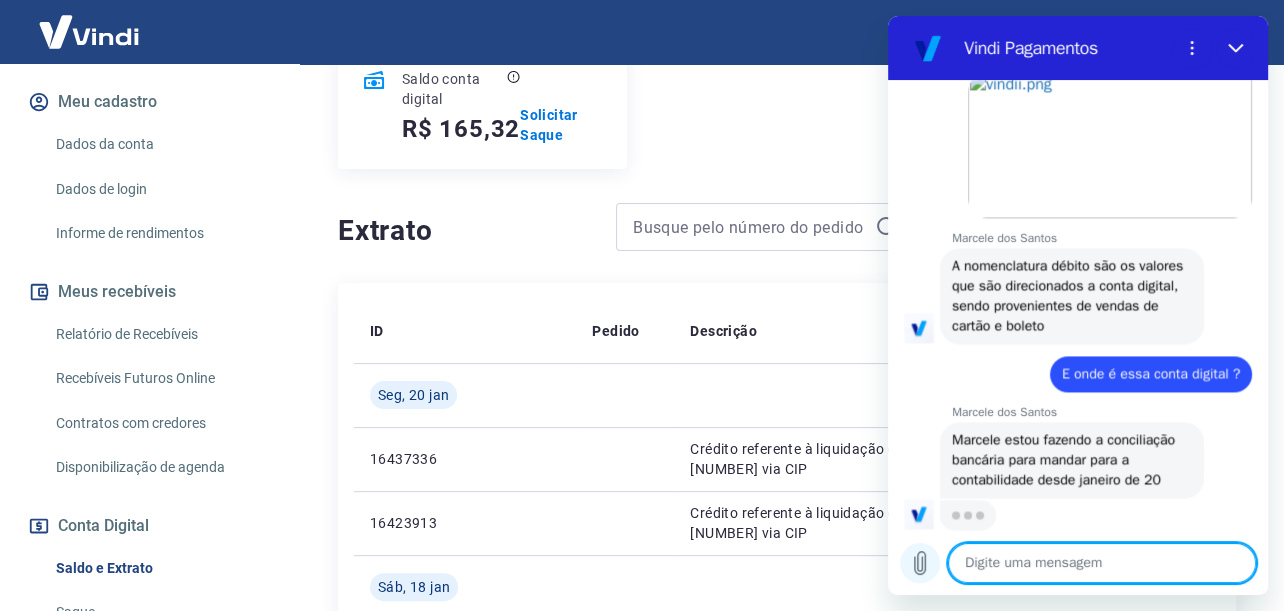 click 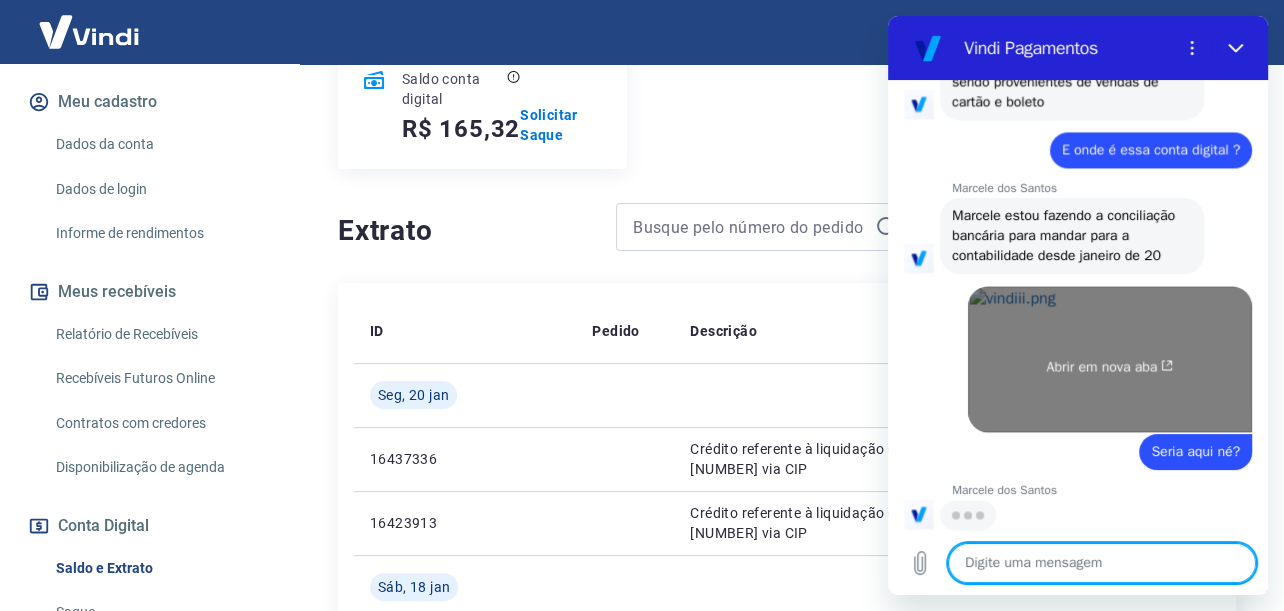 scroll, scrollTop: 2539, scrollLeft: 0, axis: vertical 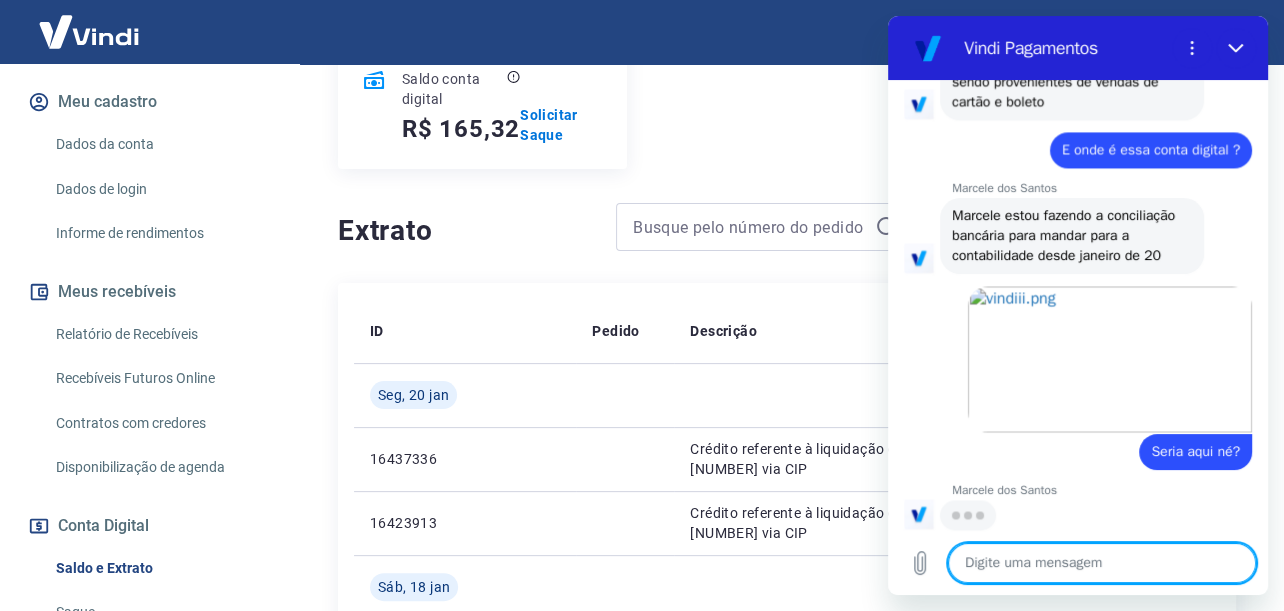 click at bounding box center [1102, 563] 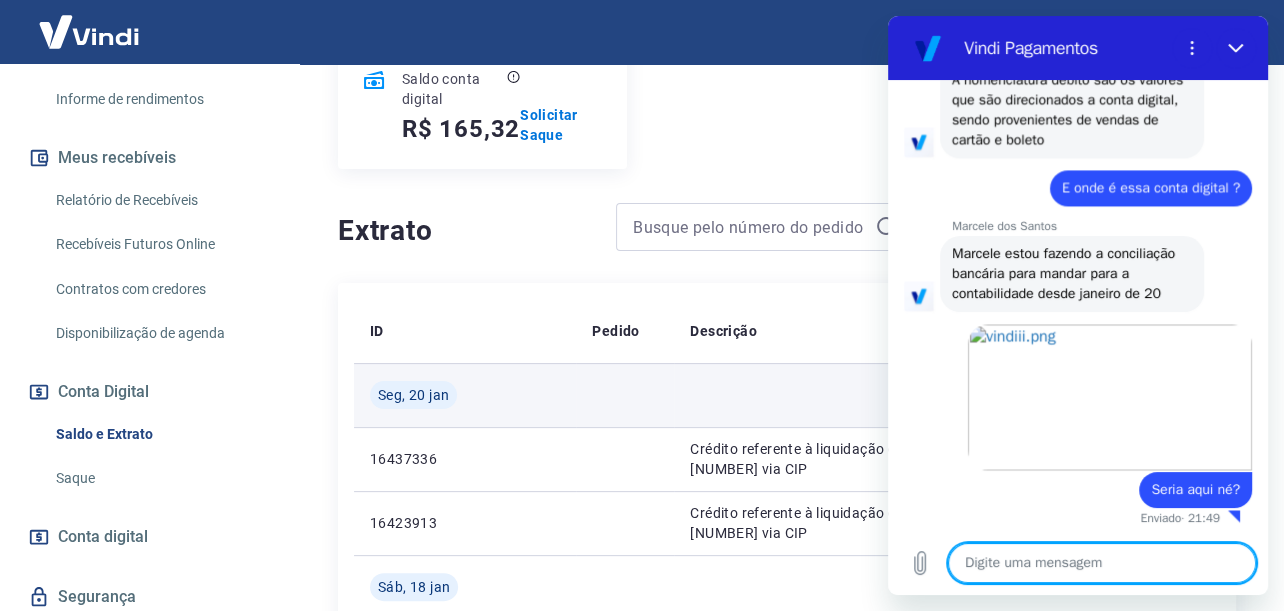 scroll, scrollTop: 431, scrollLeft: 0, axis: vertical 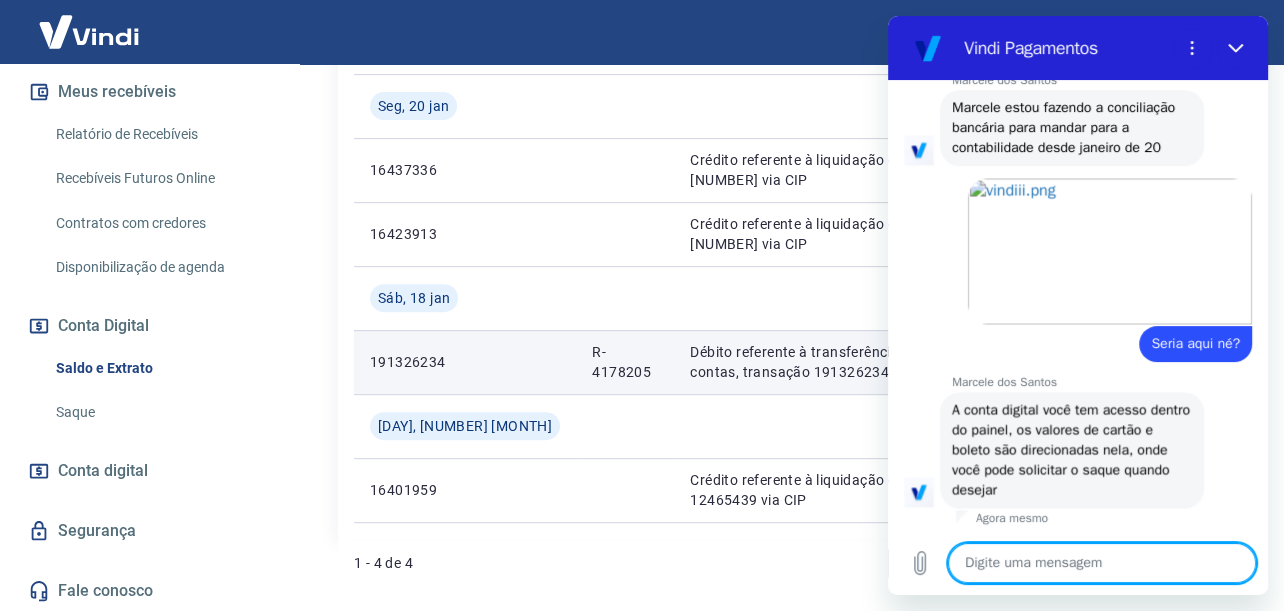 click at bounding box center [1102, 563] 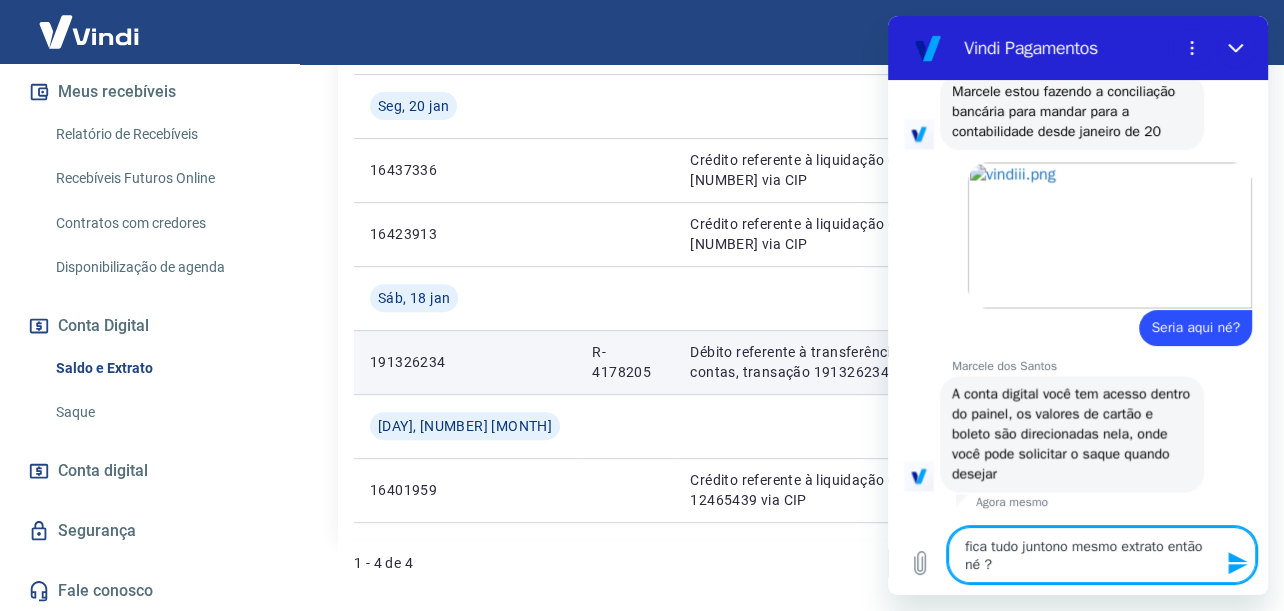 click on "fica tudo juntono mesmo extrato então né ?" at bounding box center [1102, 555] 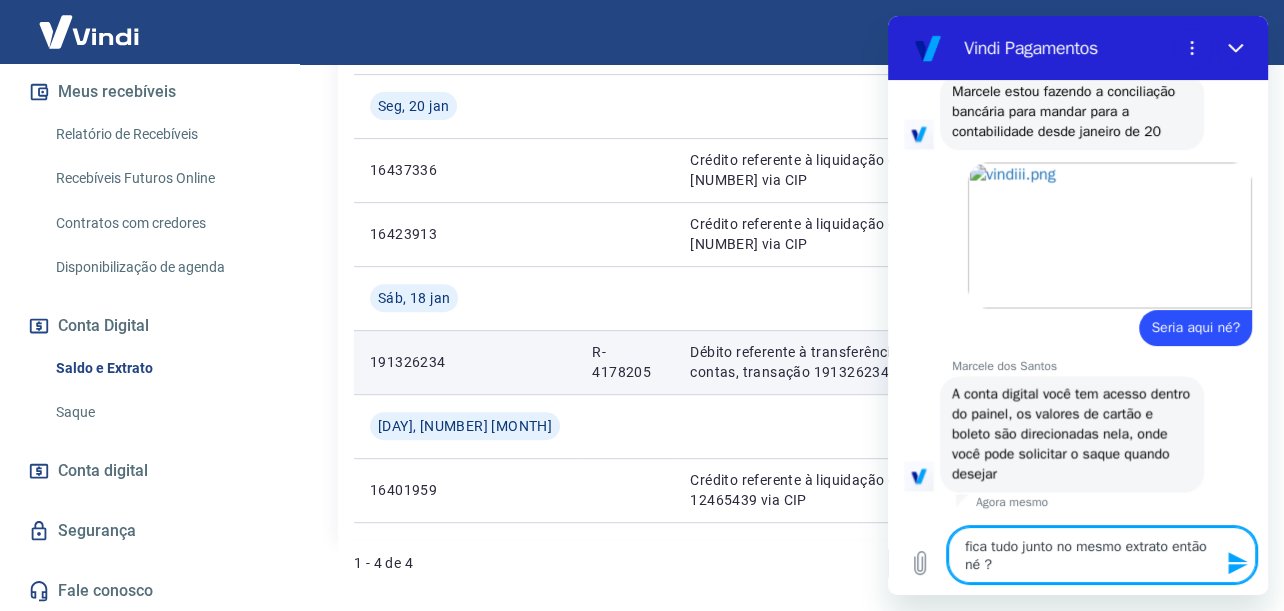 click on "fica tudo junto no mesmo extrato então né ?" at bounding box center (1102, 555) 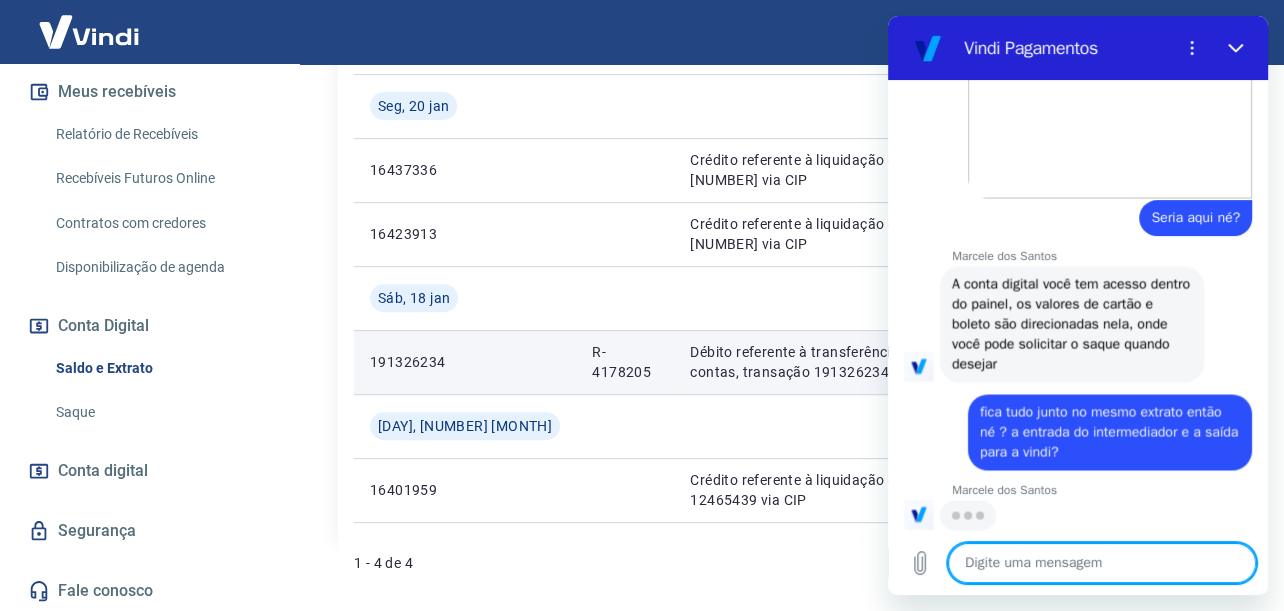 scroll, scrollTop: 2773, scrollLeft: 0, axis: vertical 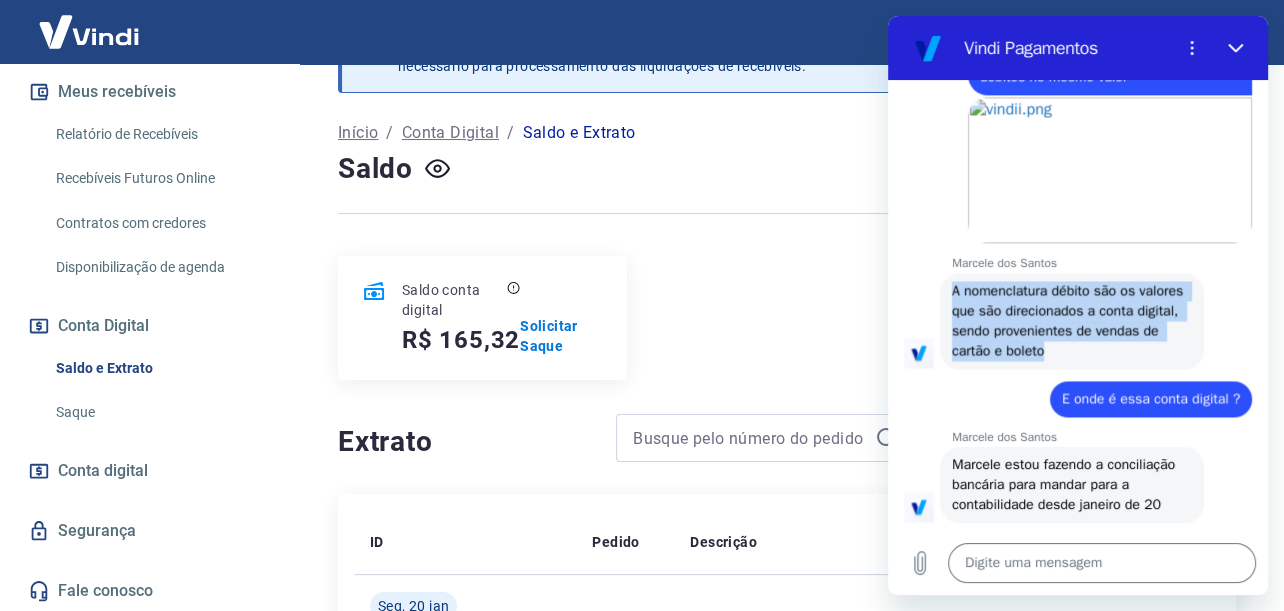 drag, startPoint x: 952, startPoint y: 306, endPoint x: 1120, endPoint y: 381, distance: 183.98097 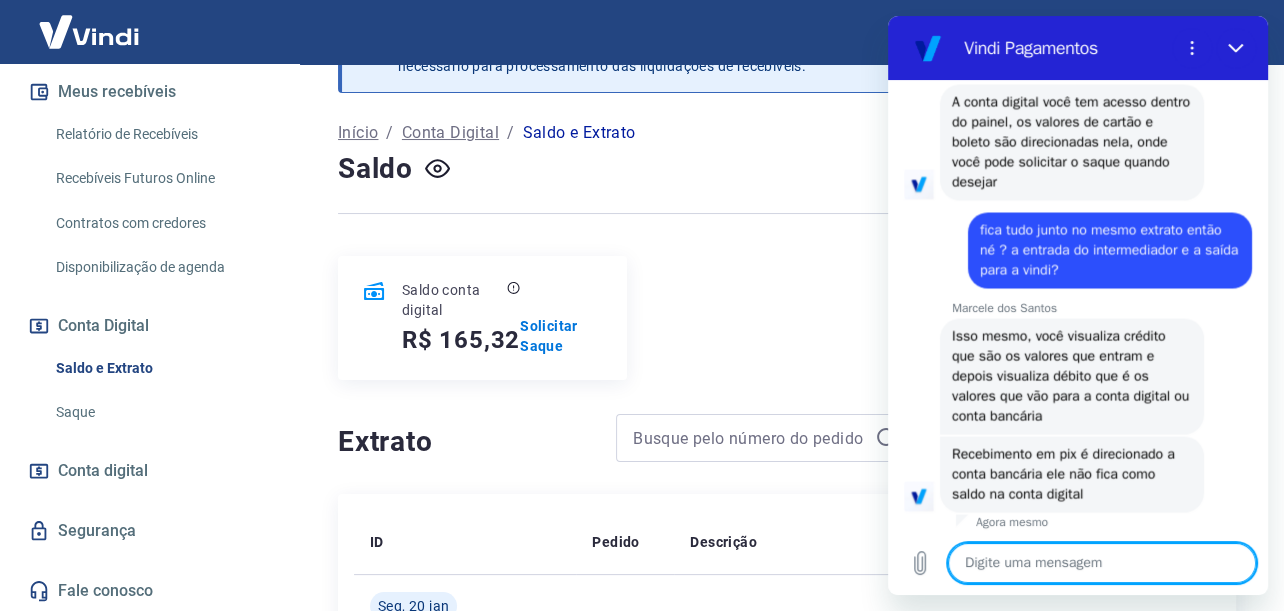 scroll, scrollTop: 2959, scrollLeft: 0, axis: vertical 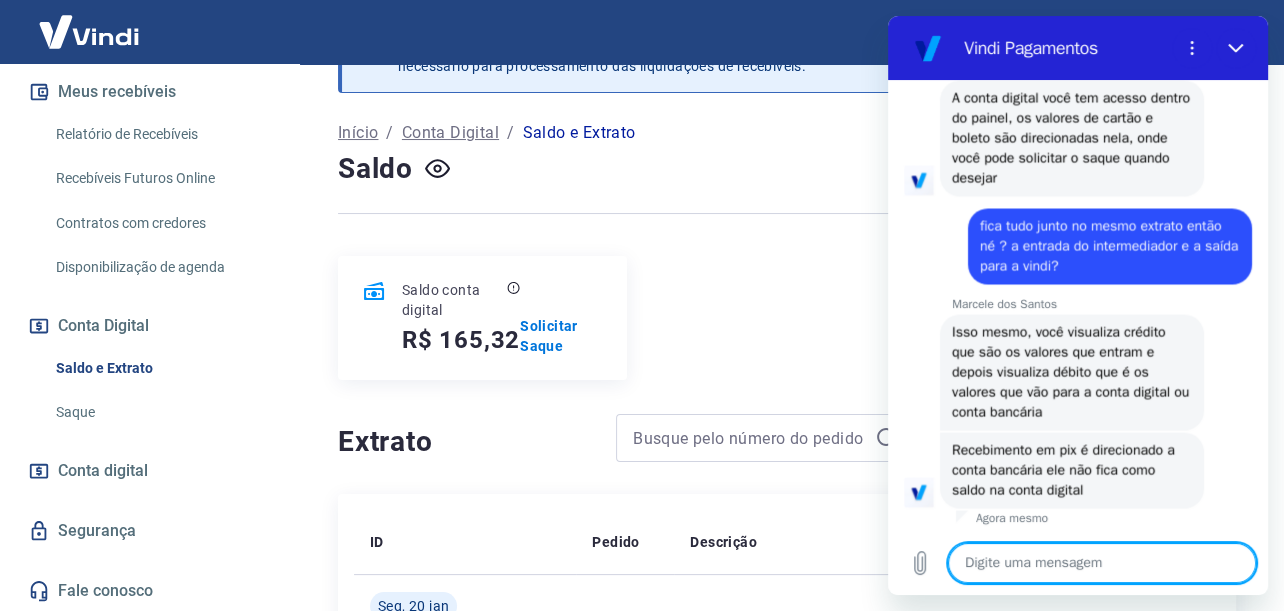 click at bounding box center [1102, 563] 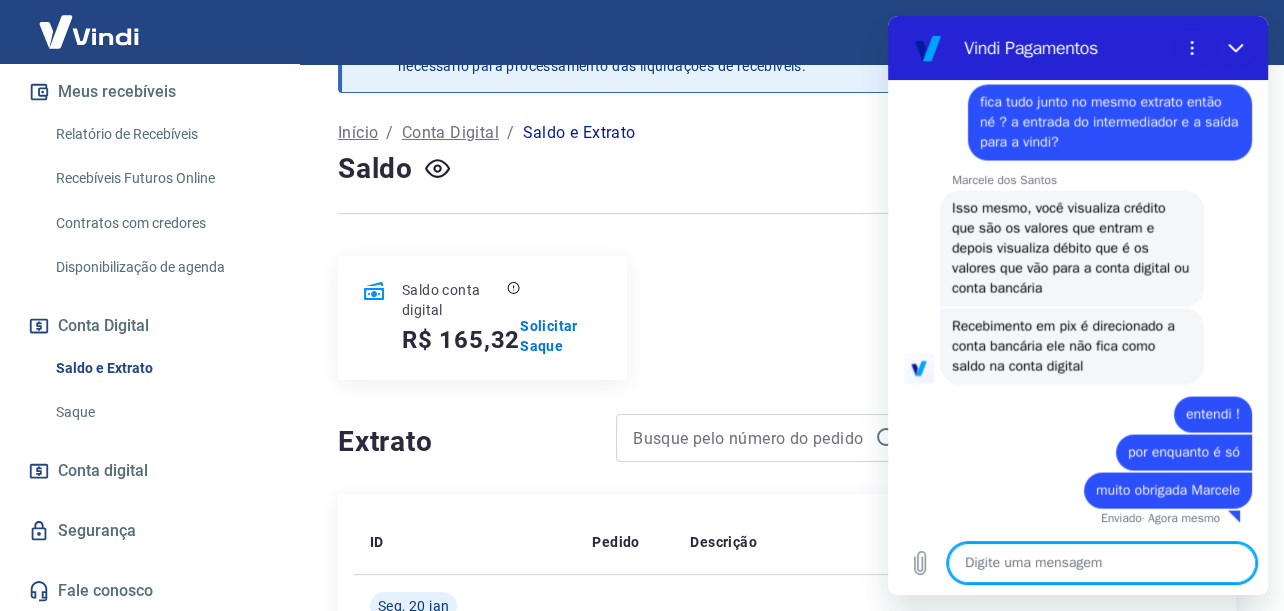 scroll, scrollTop: 3083, scrollLeft: 0, axis: vertical 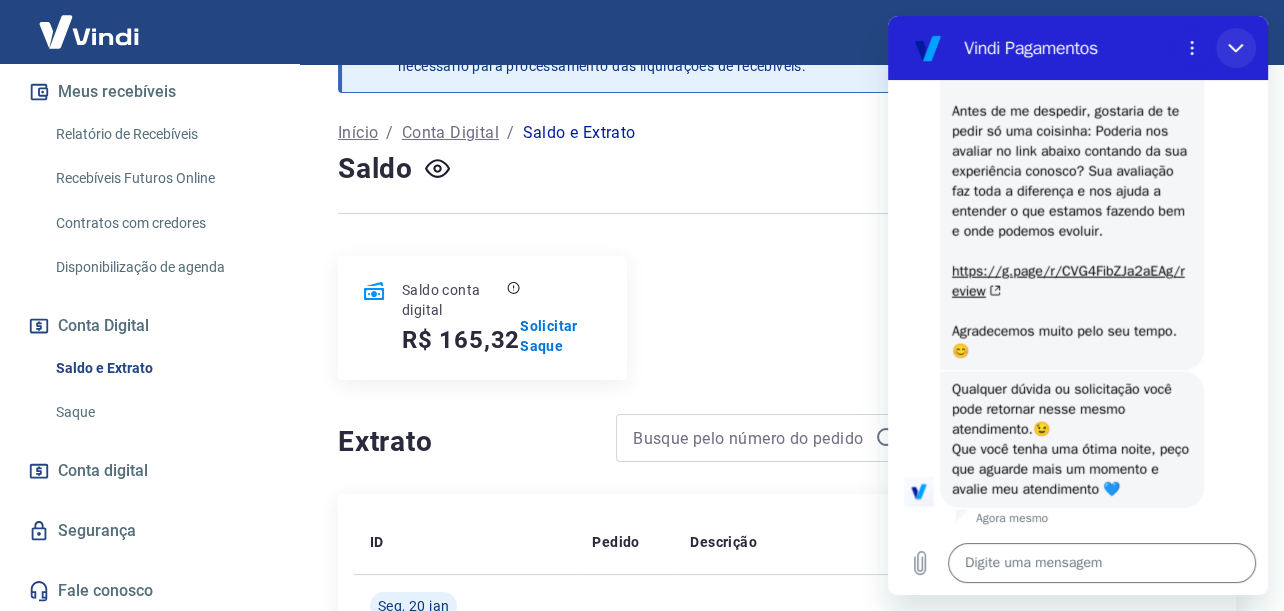 click 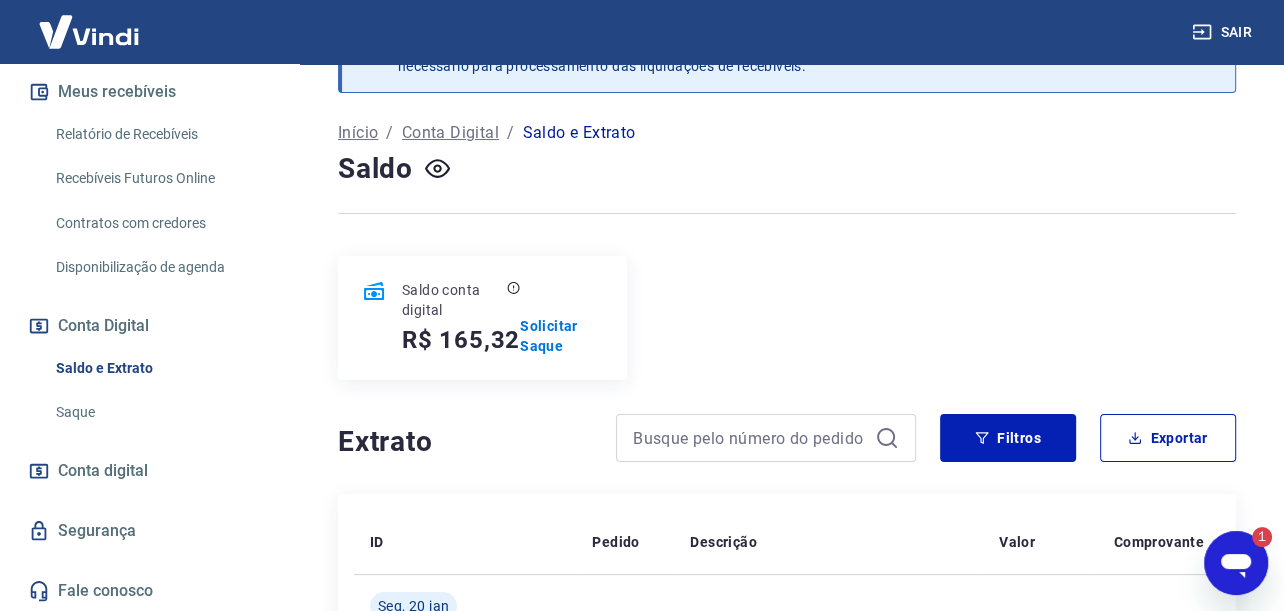 scroll, scrollTop: 0, scrollLeft: 0, axis: both 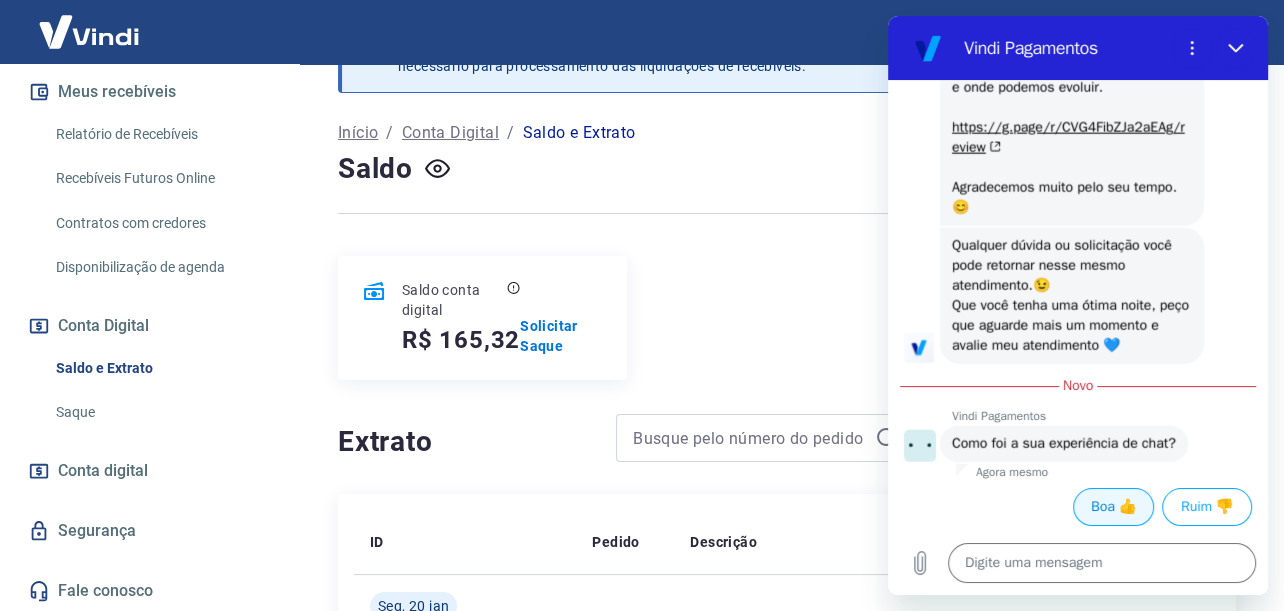click on "Boa 👍" at bounding box center (1113, 507) 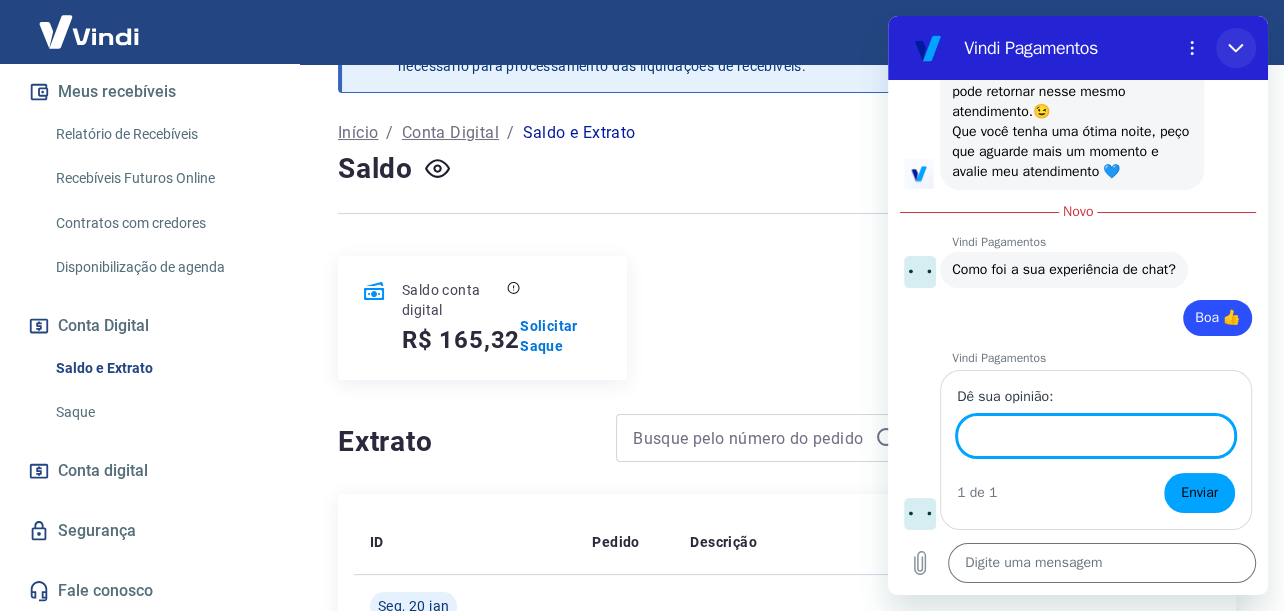 scroll, scrollTop: 3922, scrollLeft: 0, axis: vertical 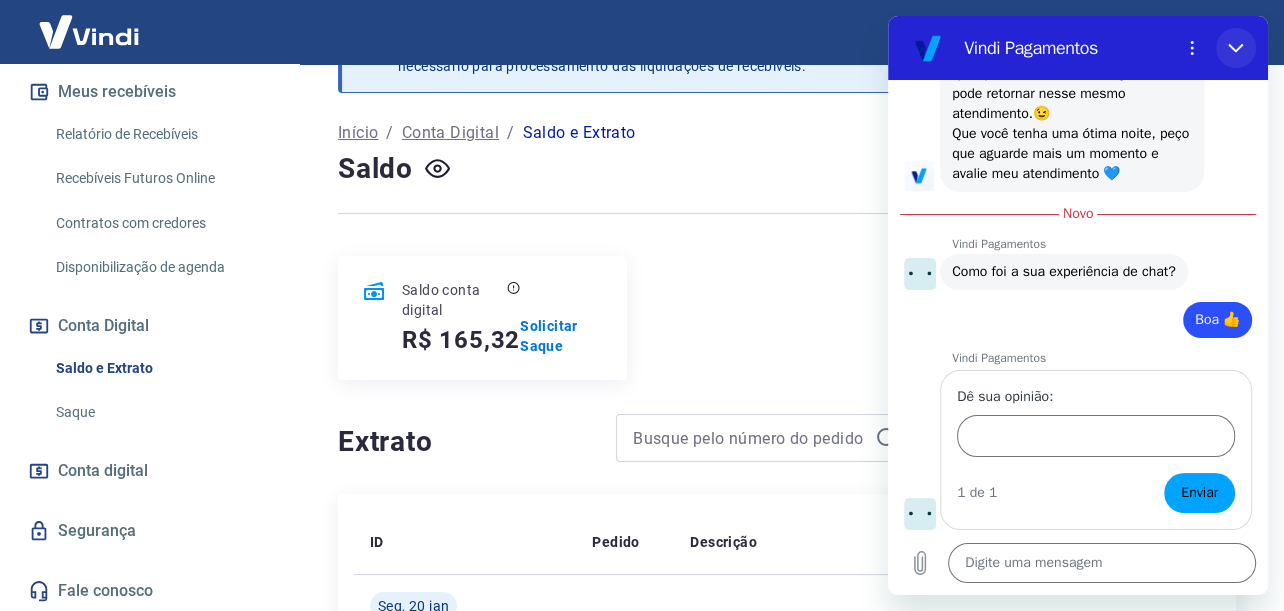 click 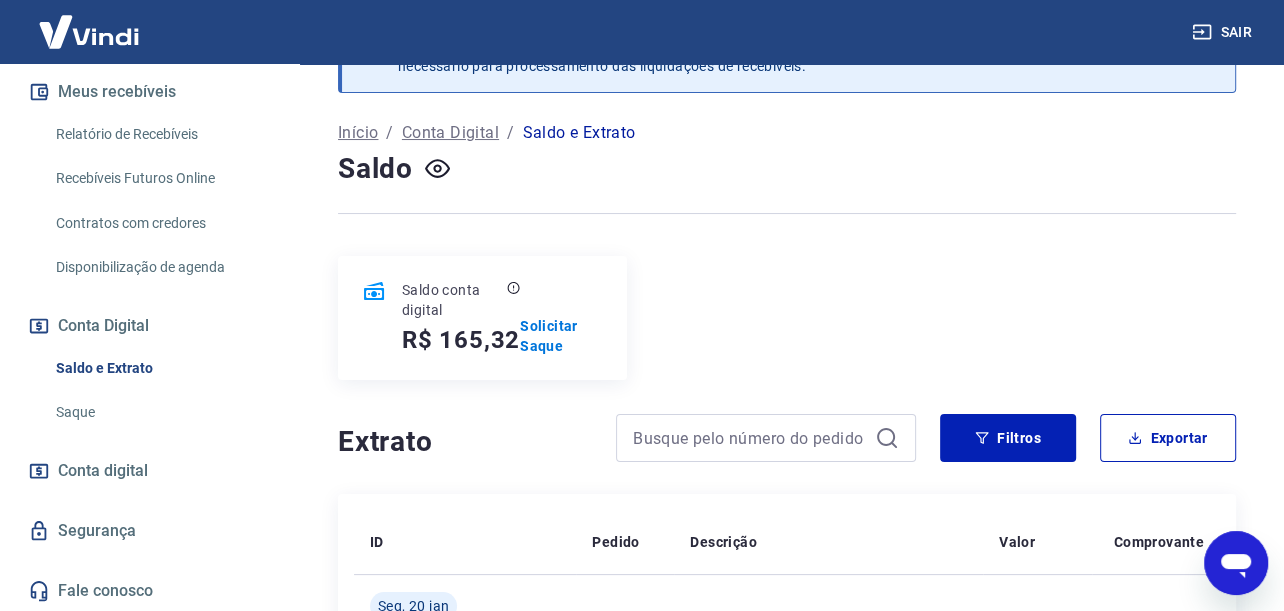 click 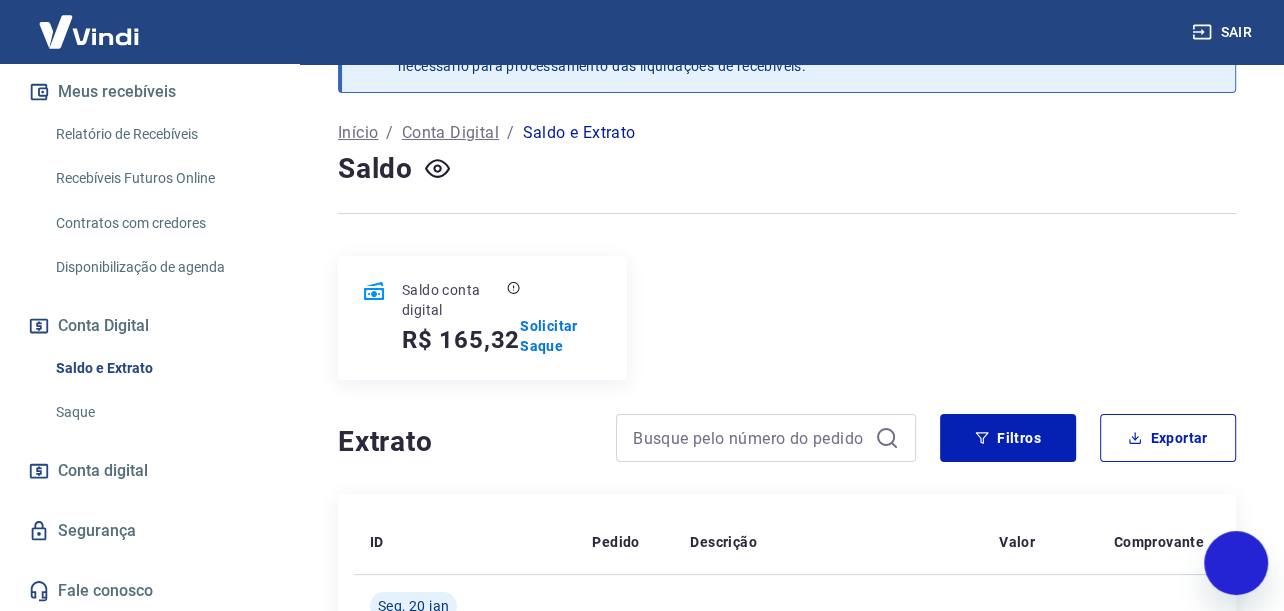 scroll, scrollTop: 3889, scrollLeft: 0, axis: vertical 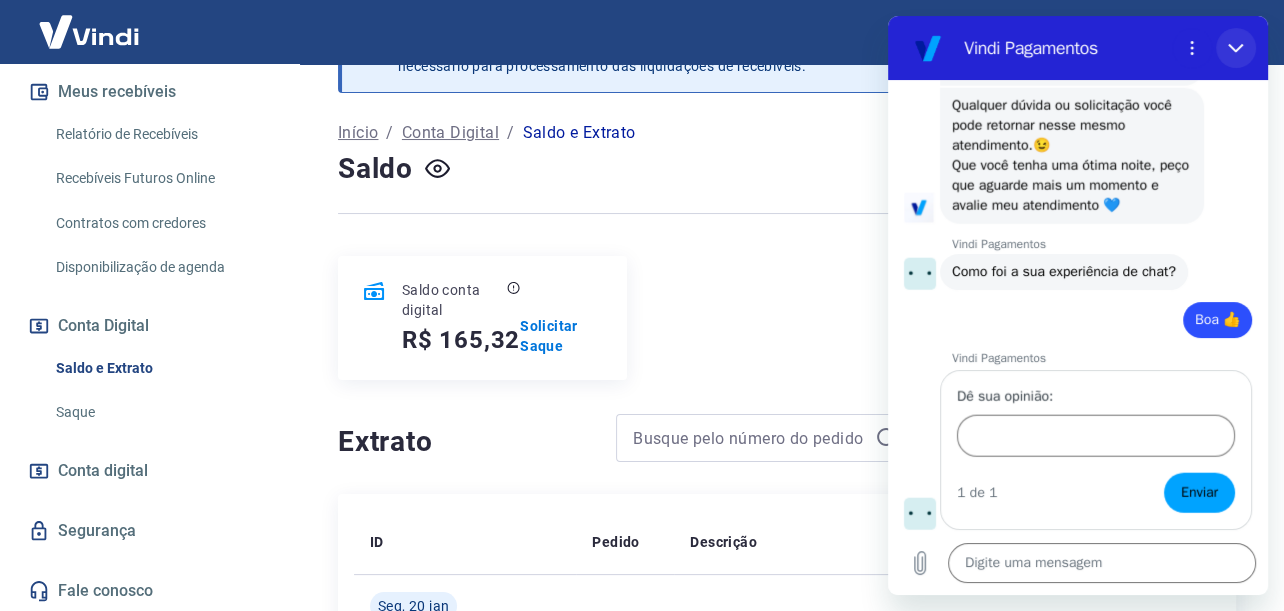 click at bounding box center [1236, 48] 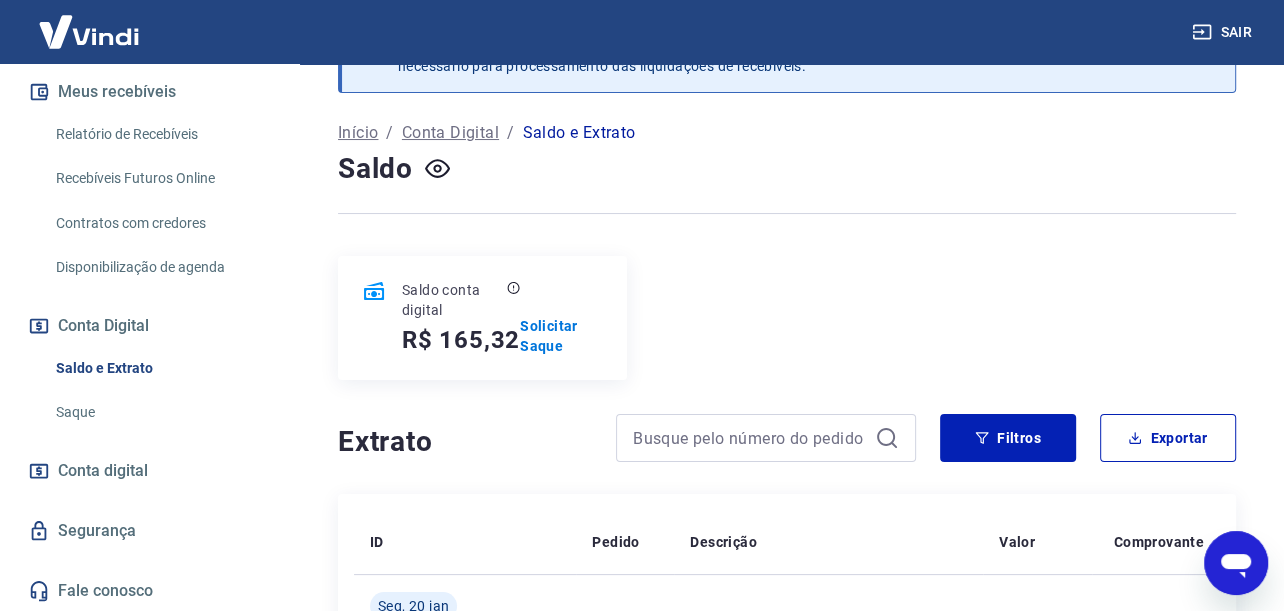 scroll, scrollTop: 3922, scrollLeft: 0, axis: vertical 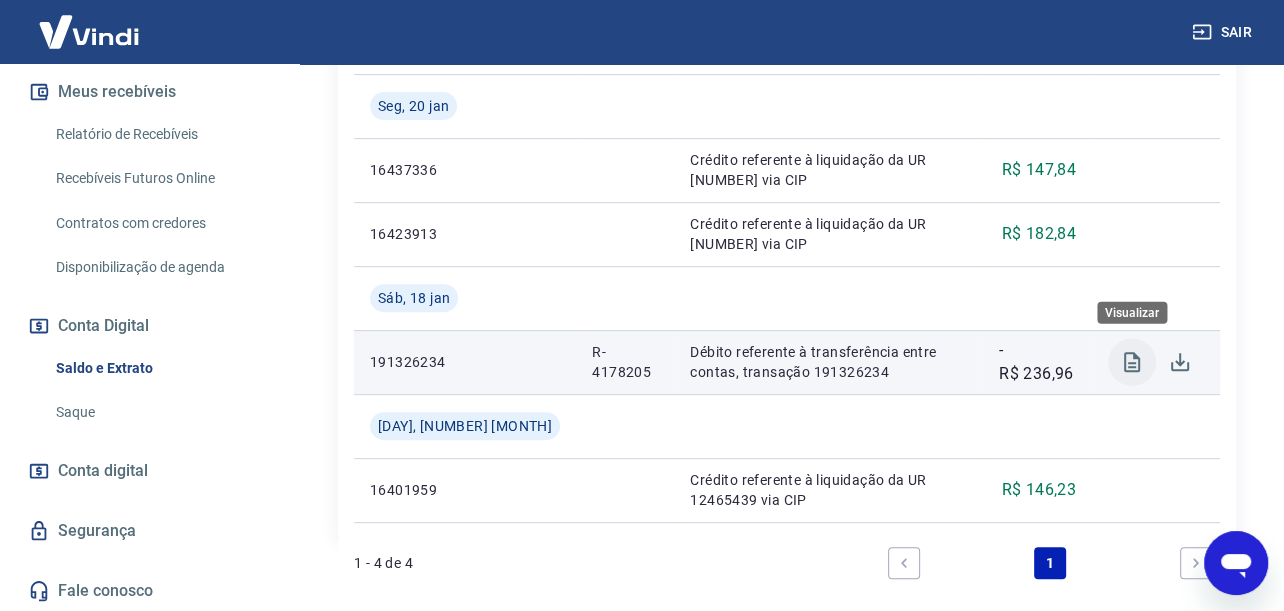 click 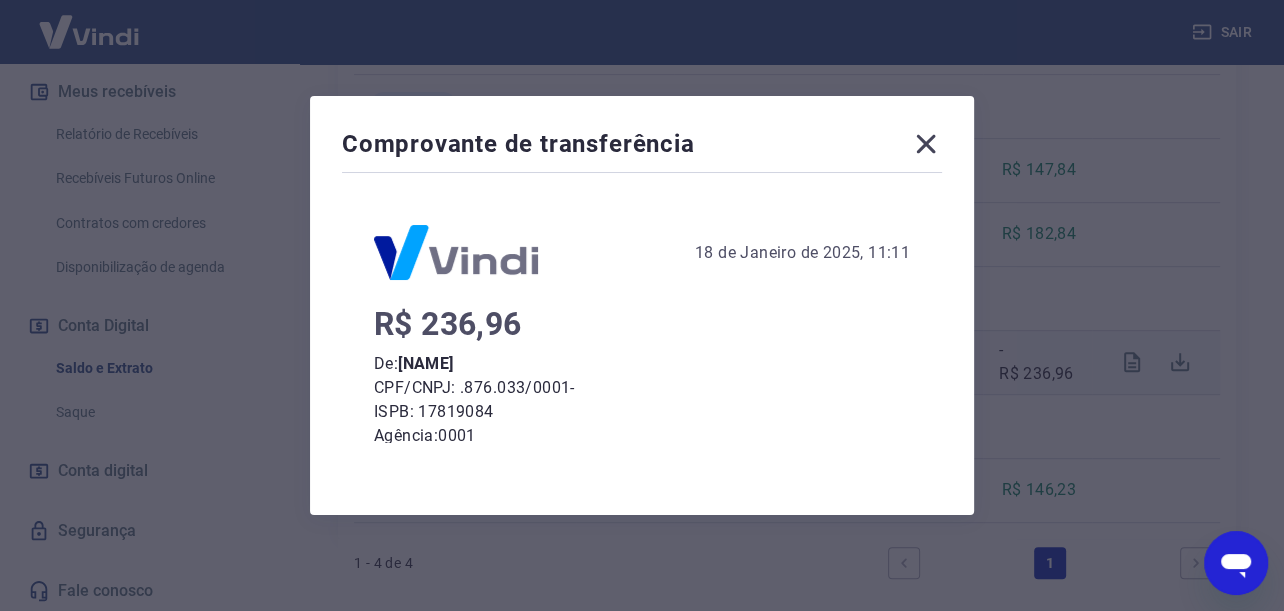 scroll, scrollTop: 268, scrollLeft: 0, axis: vertical 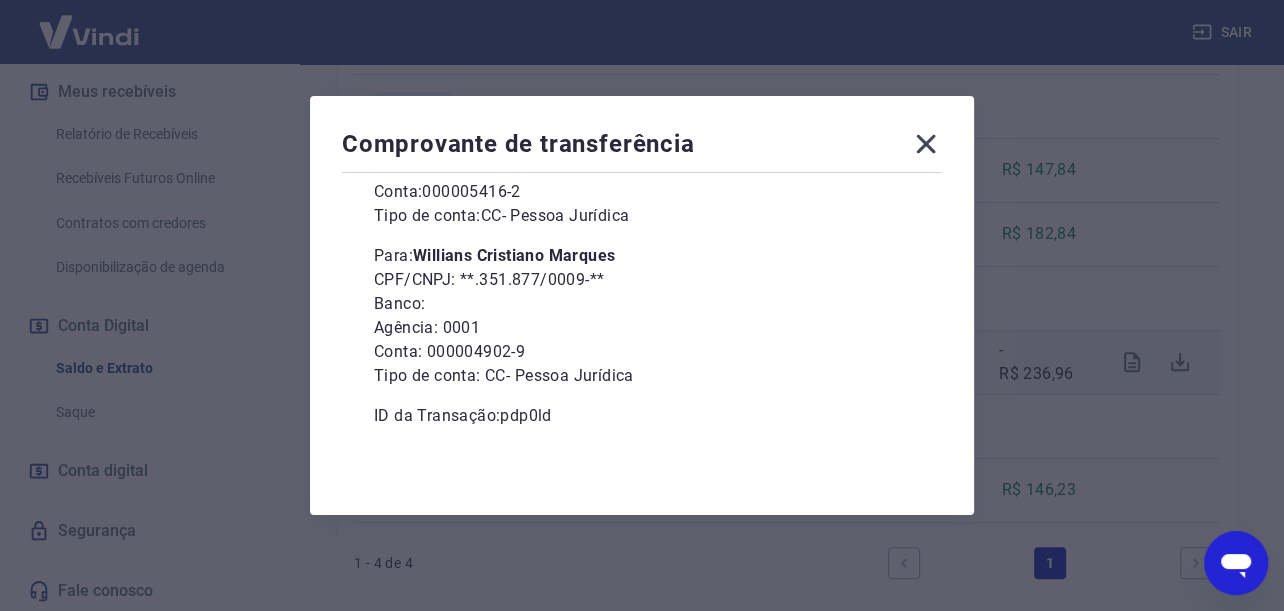 click 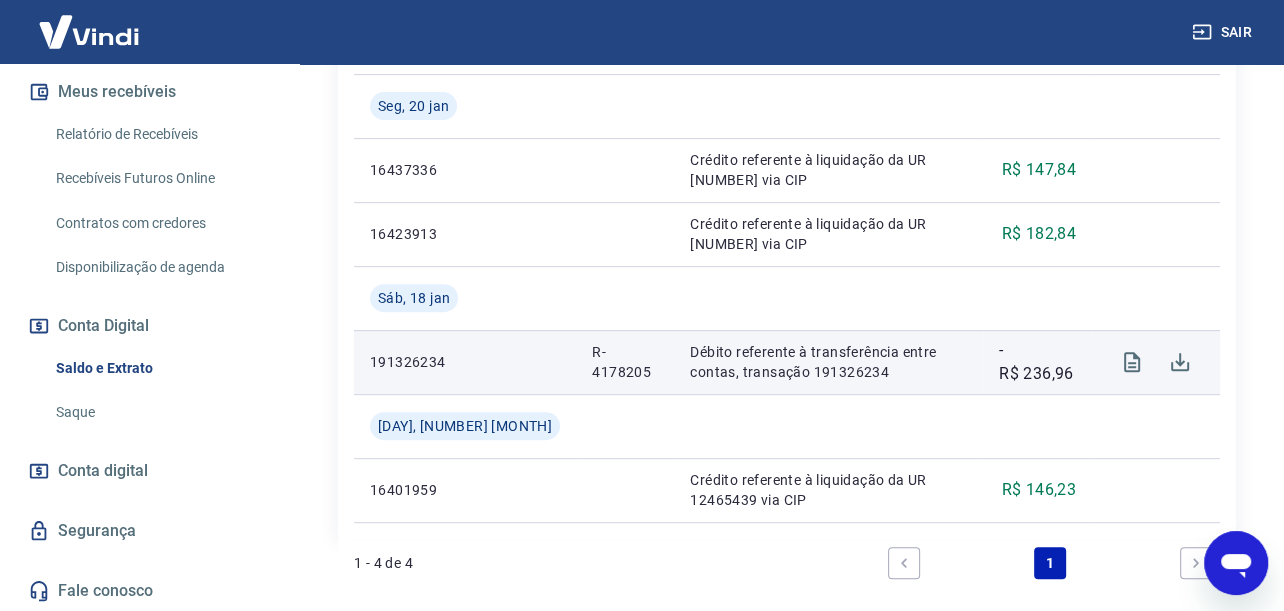 click at bounding box center [1236, 563] 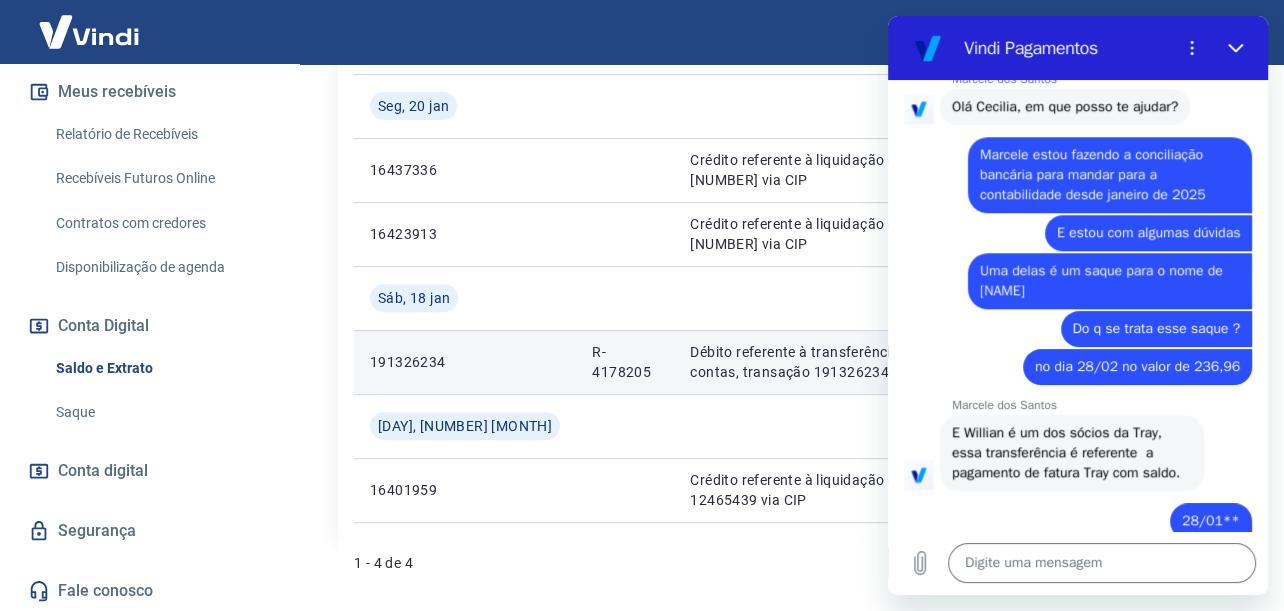 scroll, scrollTop: 1389, scrollLeft: 0, axis: vertical 